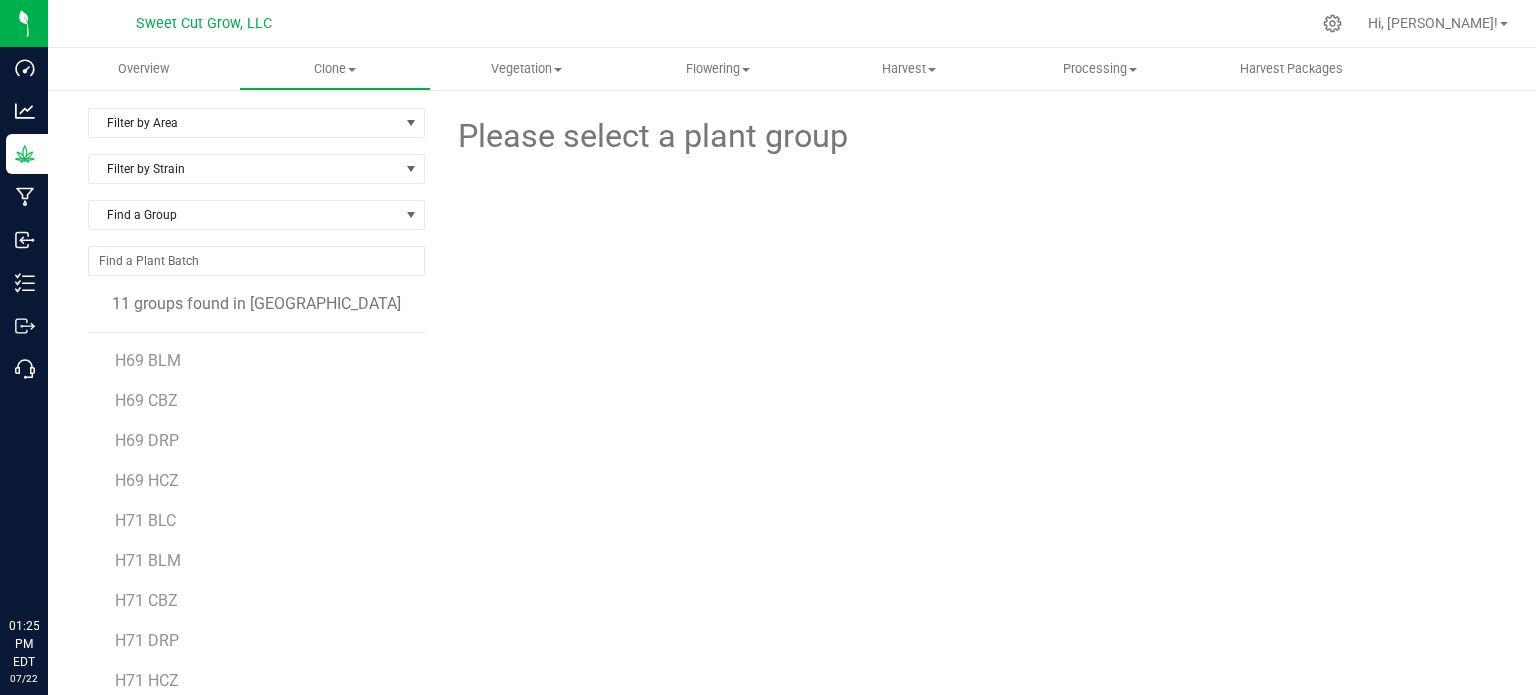 scroll, scrollTop: 0, scrollLeft: 0, axis: both 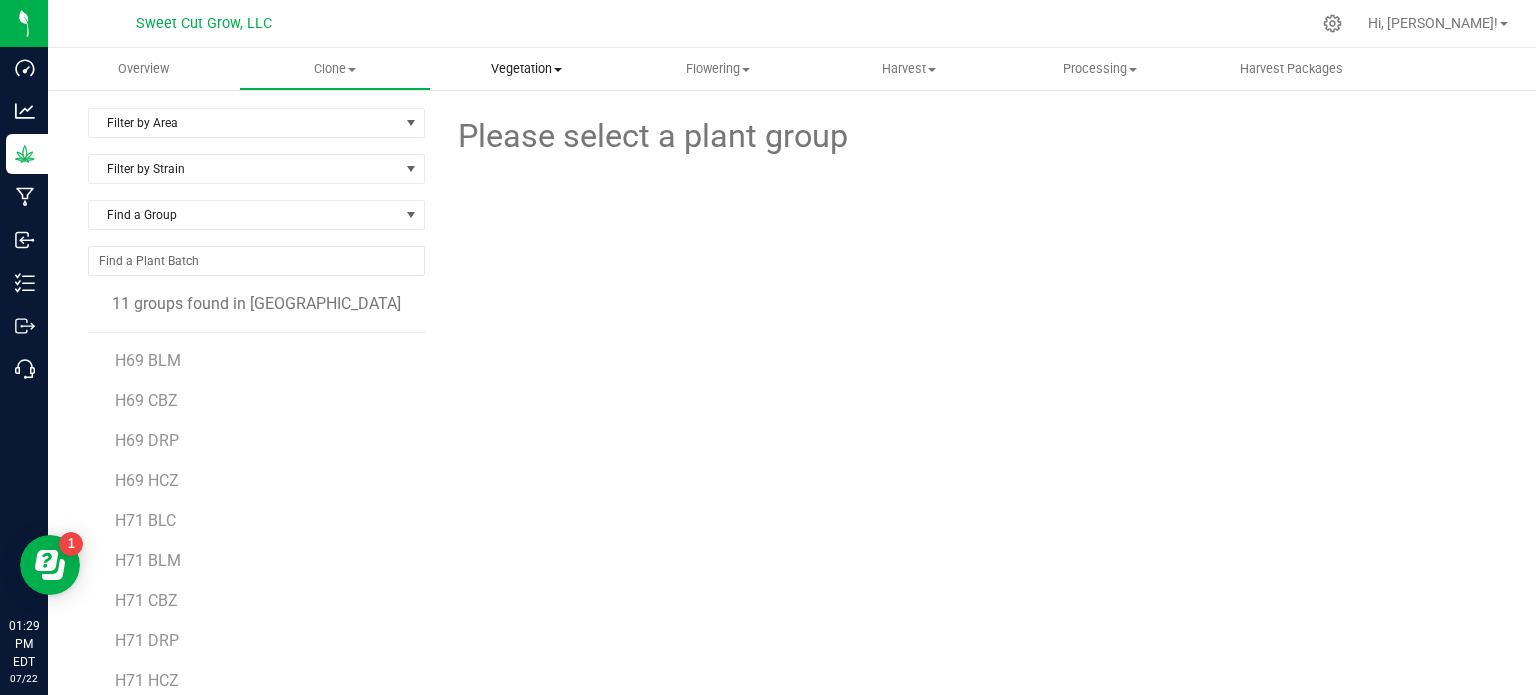 click on "Vegetation
Veg groups
Veg plants
Mother groups
Mother plants
Apply to plants" at bounding box center [526, 69] 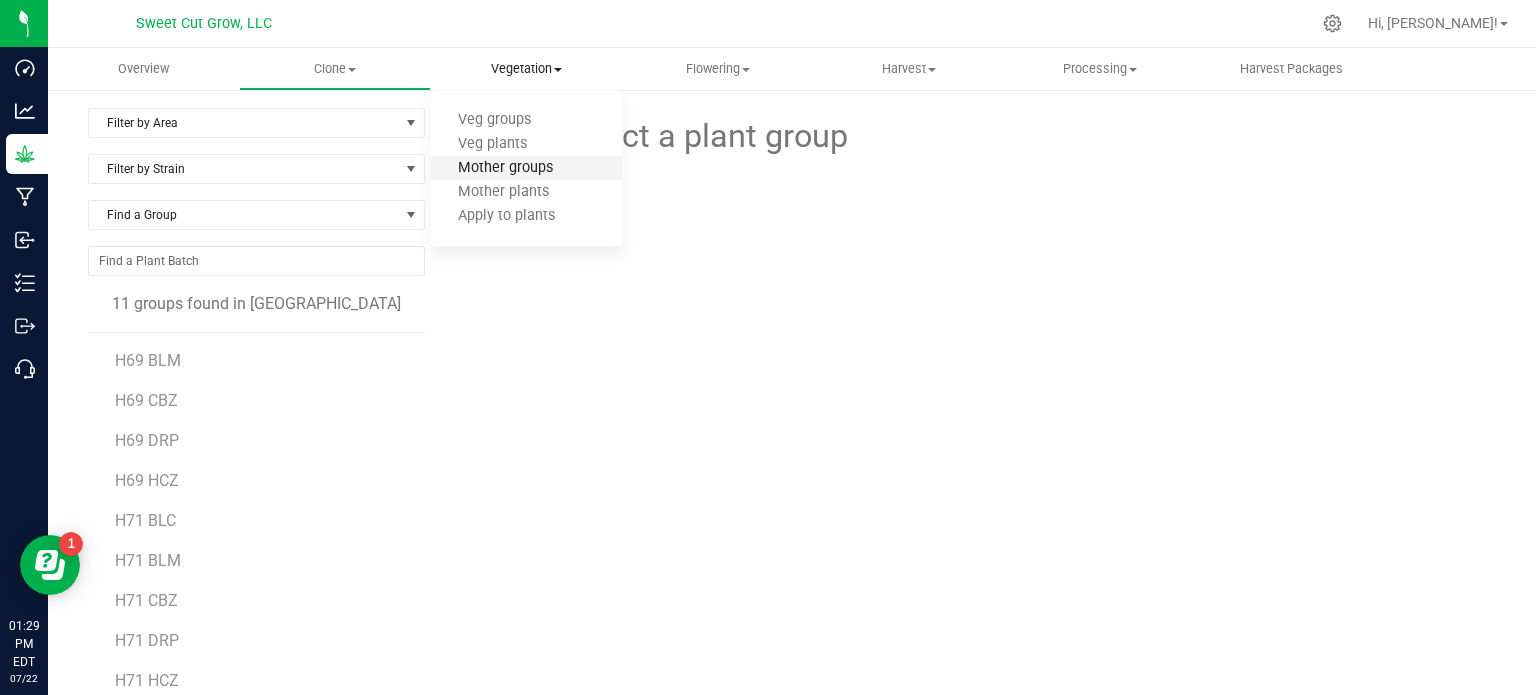 click on "Mother groups" at bounding box center [505, 168] 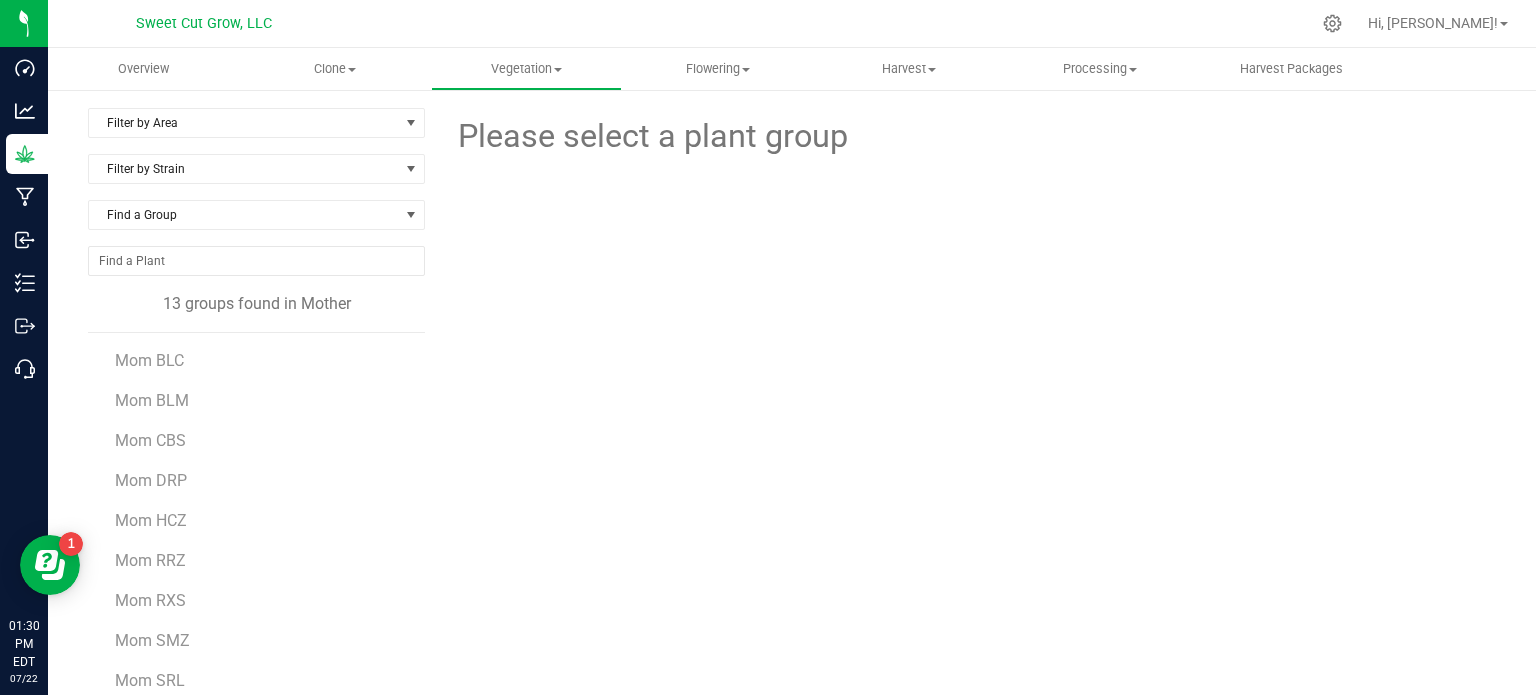 click at bounding box center (968, 248) 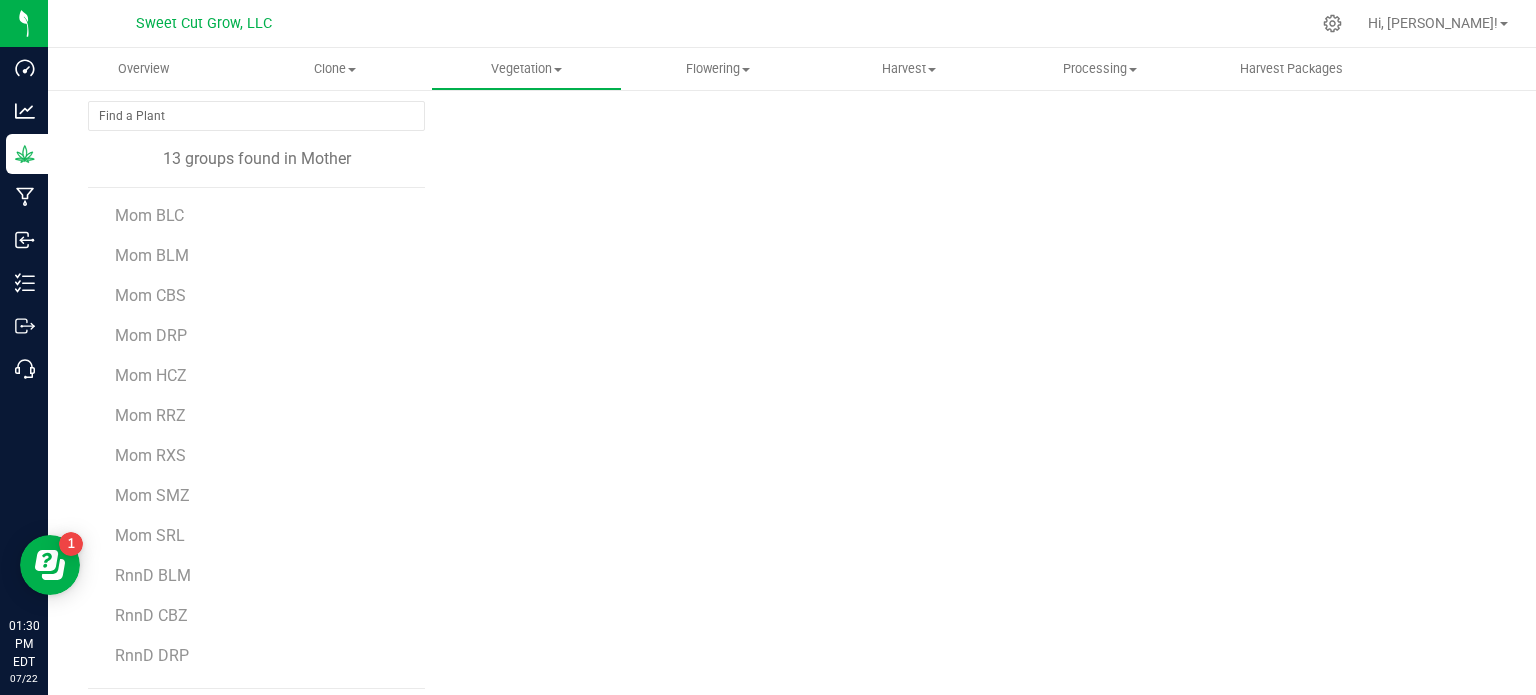 scroll, scrollTop: 156, scrollLeft: 0, axis: vertical 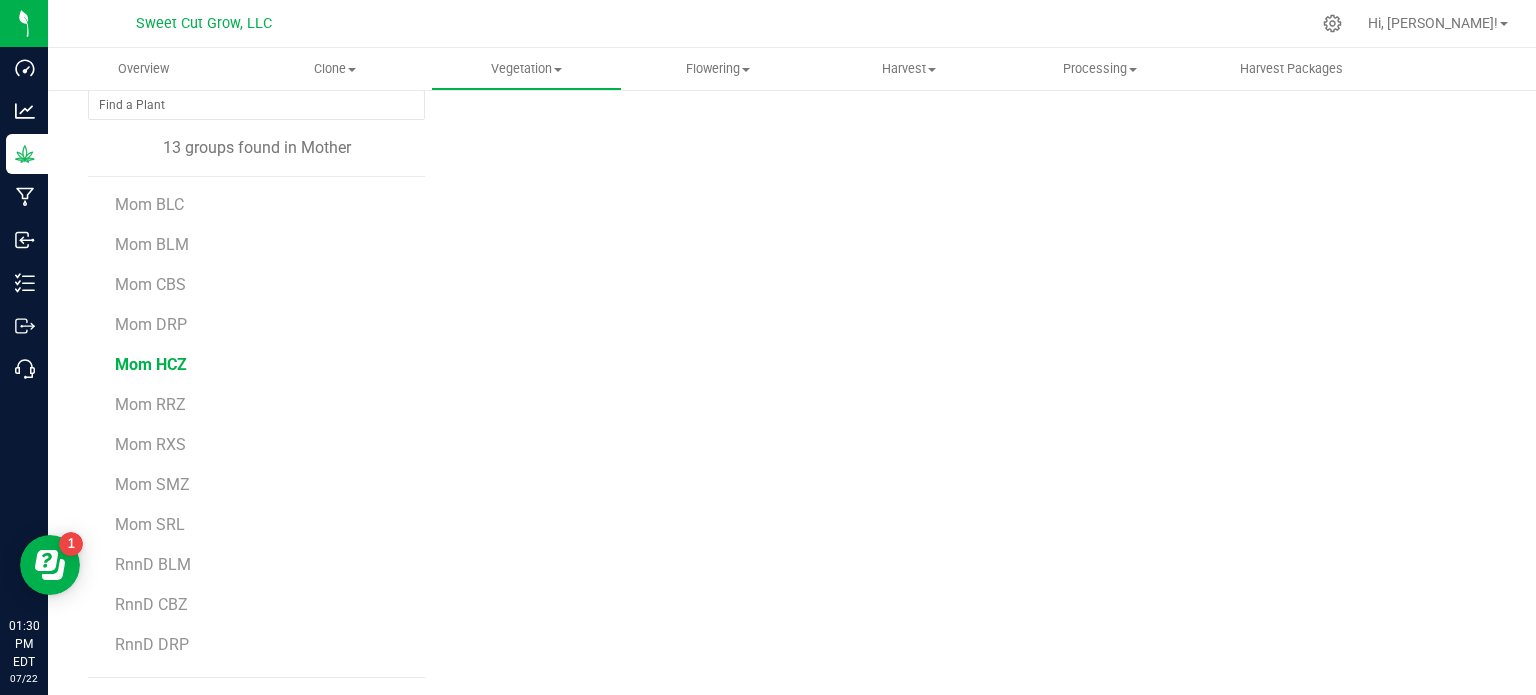 click on "Mom HCZ" at bounding box center (151, 364) 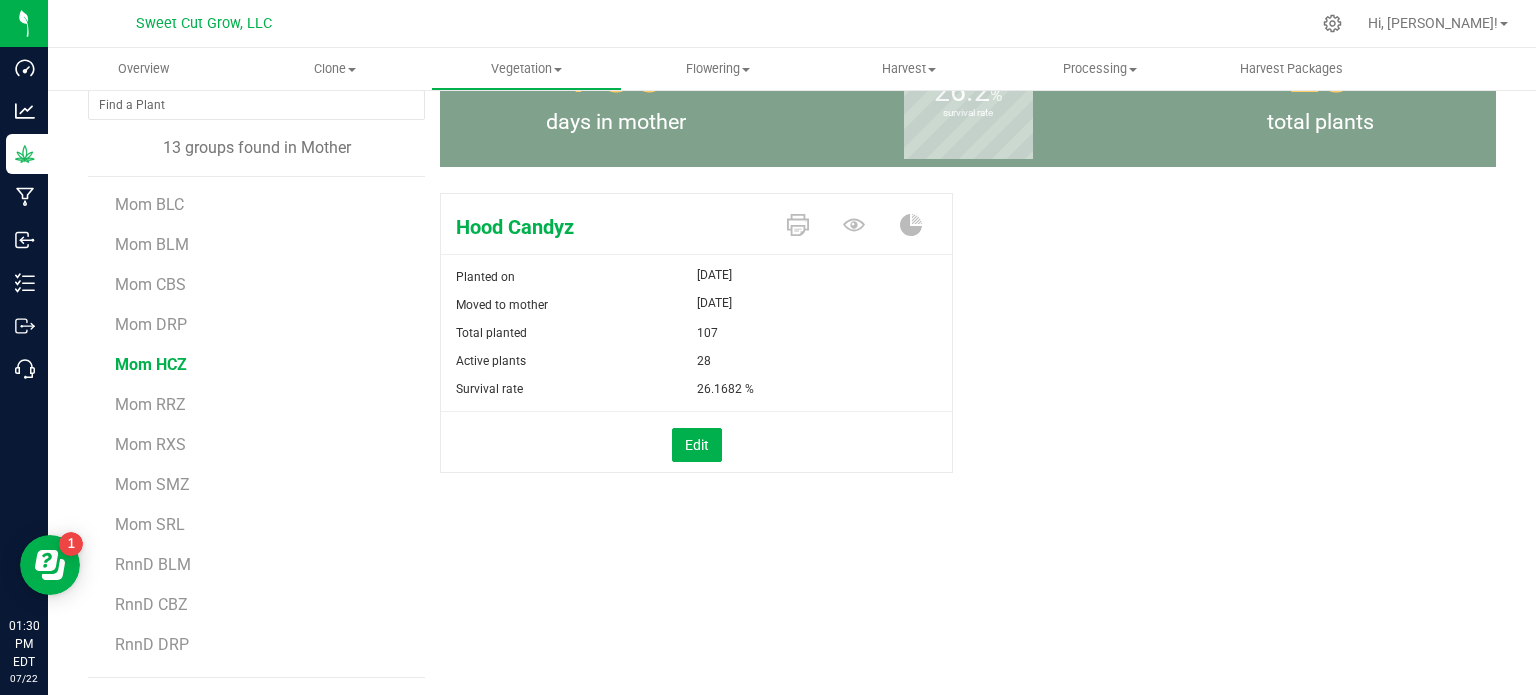 click on "Hood Candyz
Planted on
[DATE]
Moved to mother
[DATE]
Total planted
107
Active plants
28" at bounding box center [968, 354] 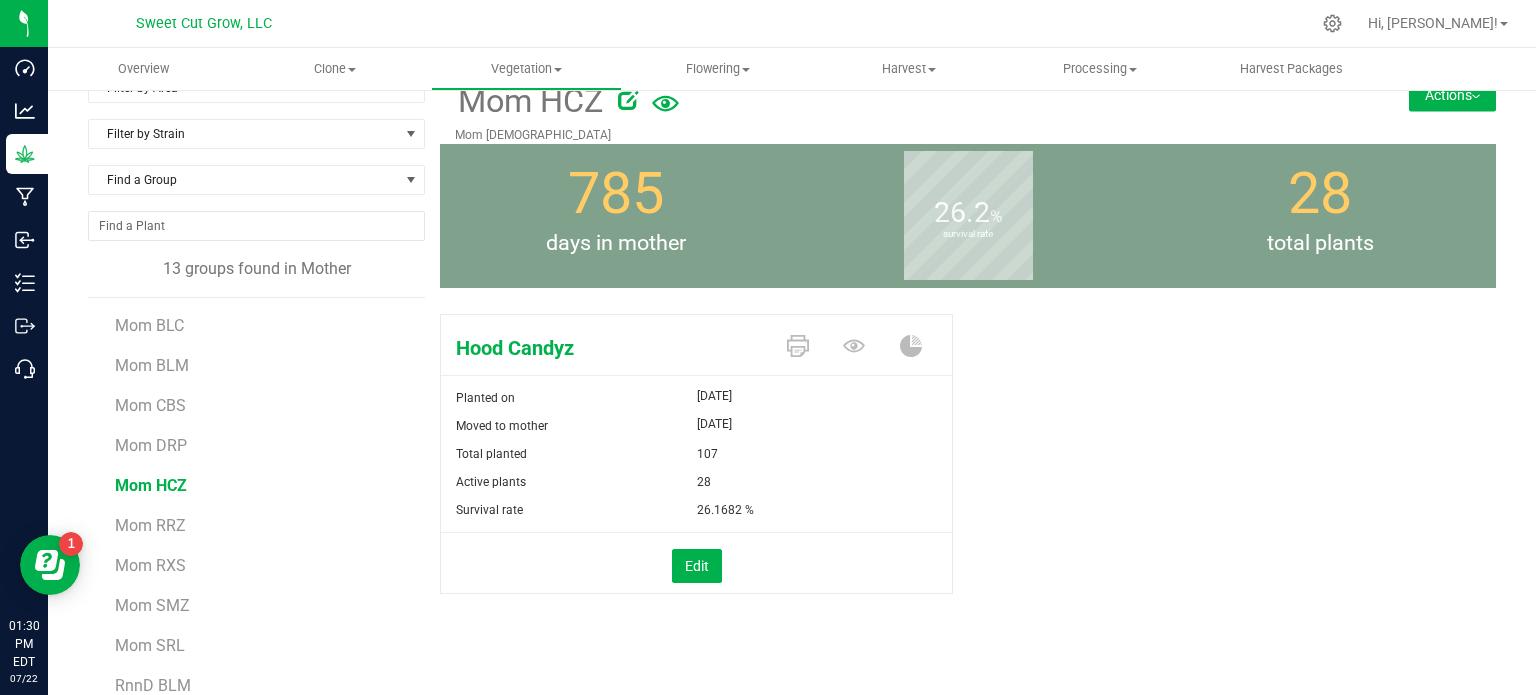 scroll, scrollTop: 0, scrollLeft: 0, axis: both 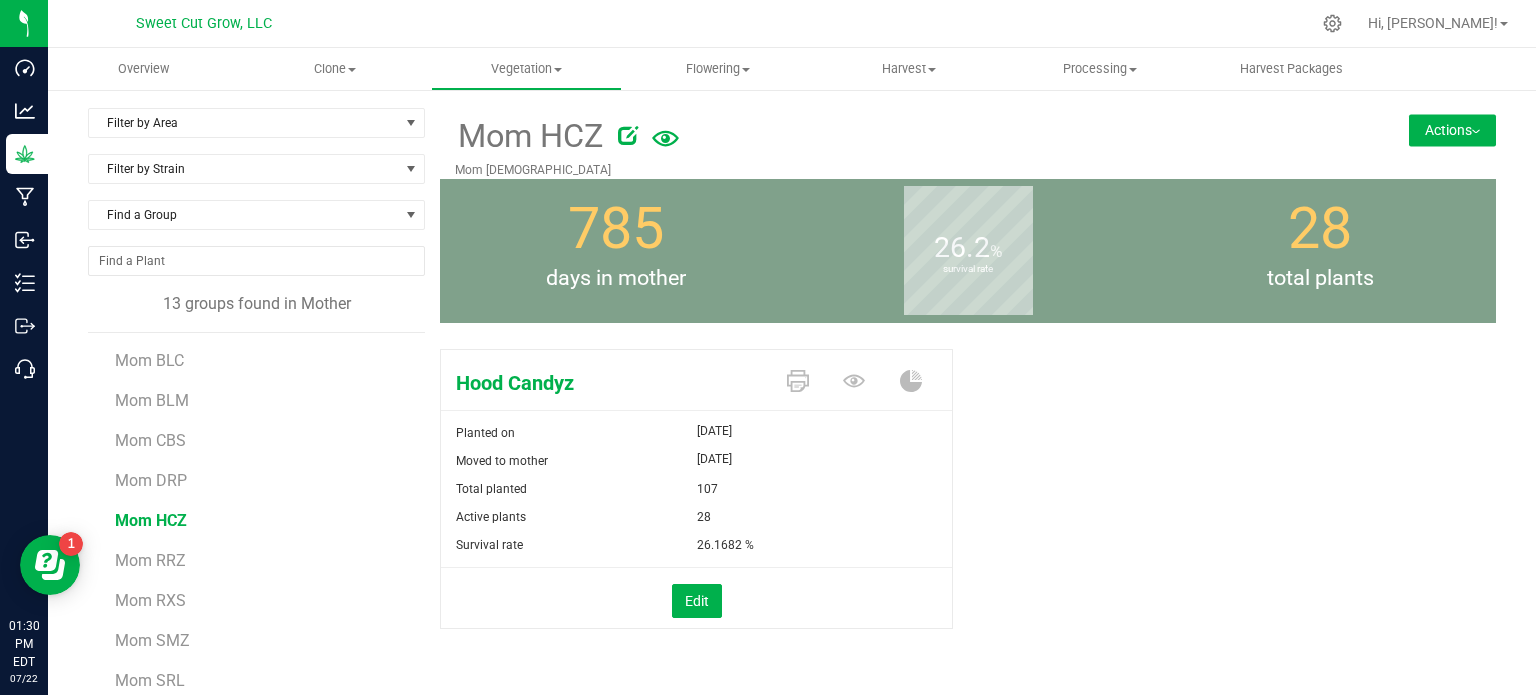 click on "Actions" at bounding box center [1452, 130] 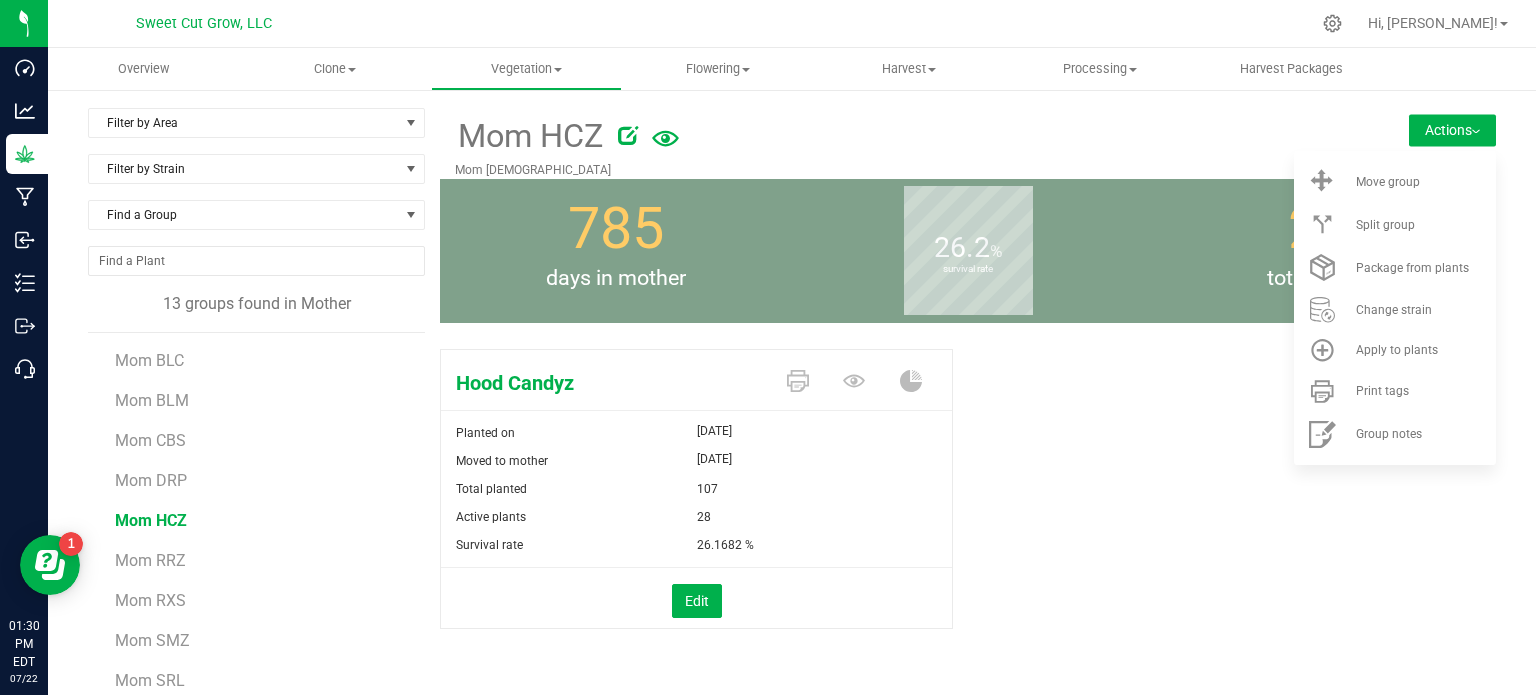 click on "Hood Candyz
Planted on
[DATE]
Moved to mother
[DATE]
Total planted
107
Active plants
28" at bounding box center (968, 510) 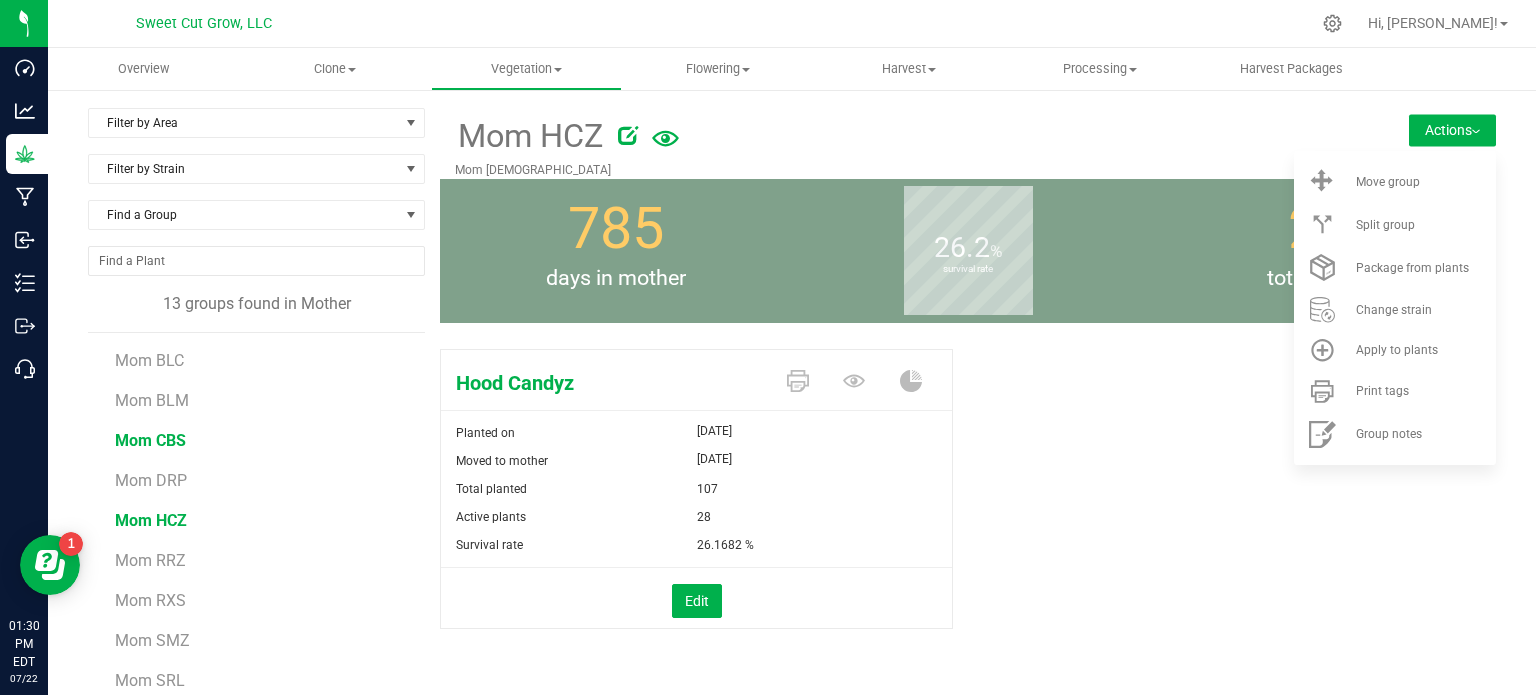 click on "Mom CBS" at bounding box center (150, 440) 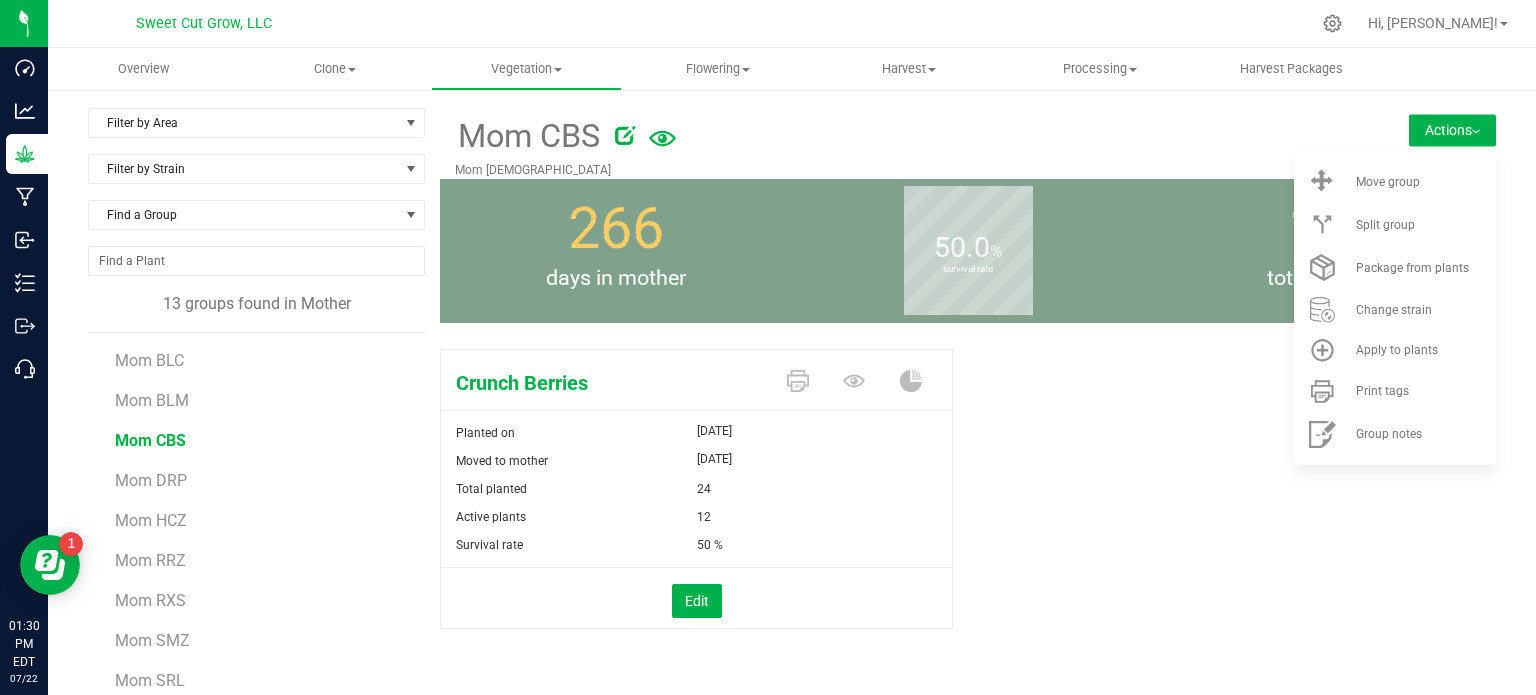 click on "Crunch Berries
Planted on
[DATE]
Moved to mother
[DATE]
Total planted
24
Active plants
12" at bounding box center [968, 510] 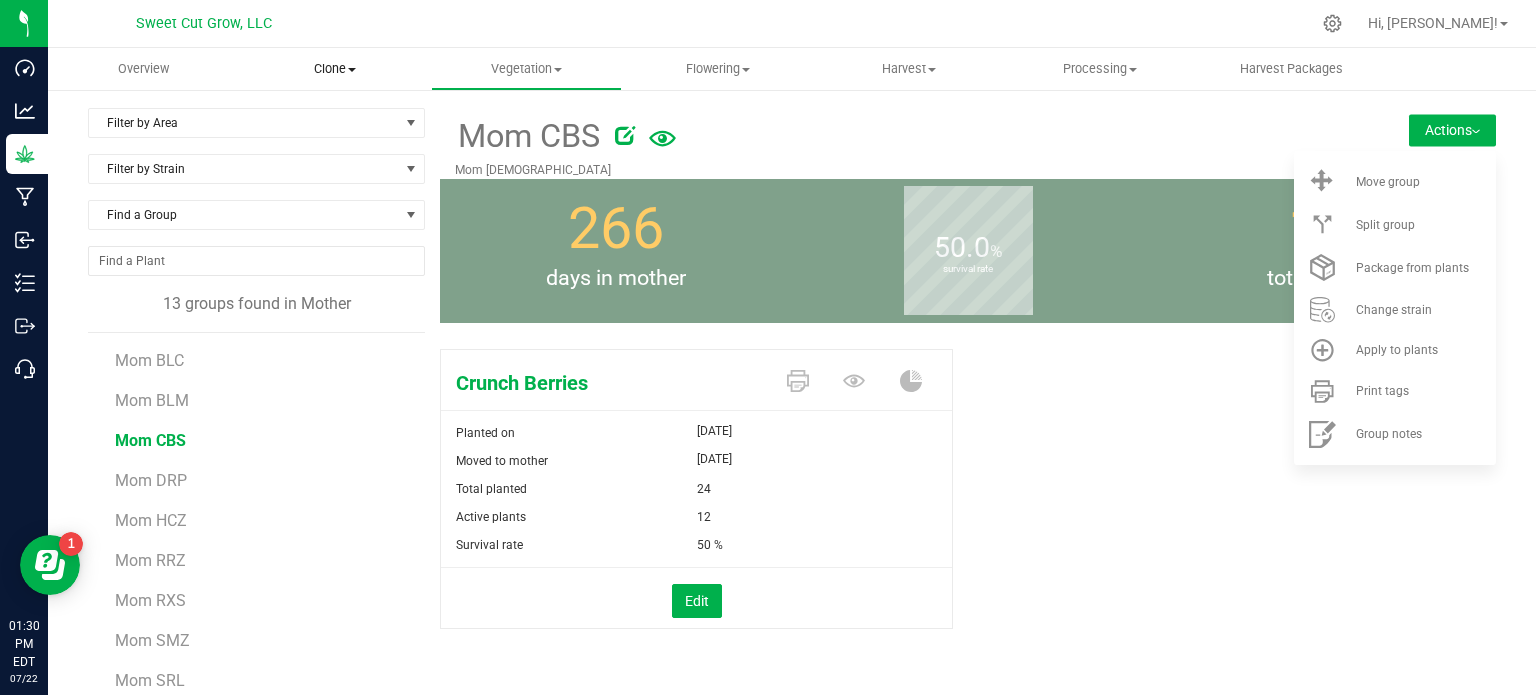 click on "Clone" at bounding box center (334, 69) 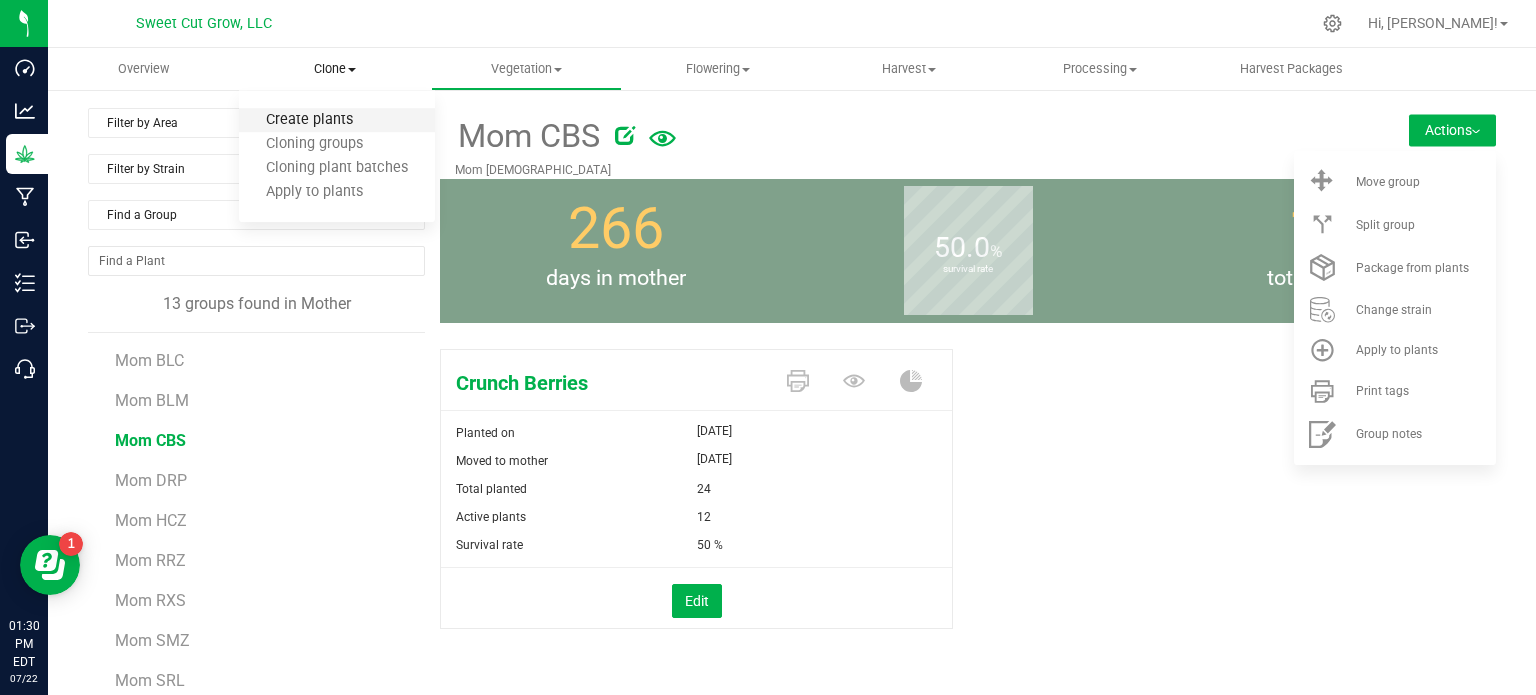 click on "Create plants" at bounding box center [309, 120] 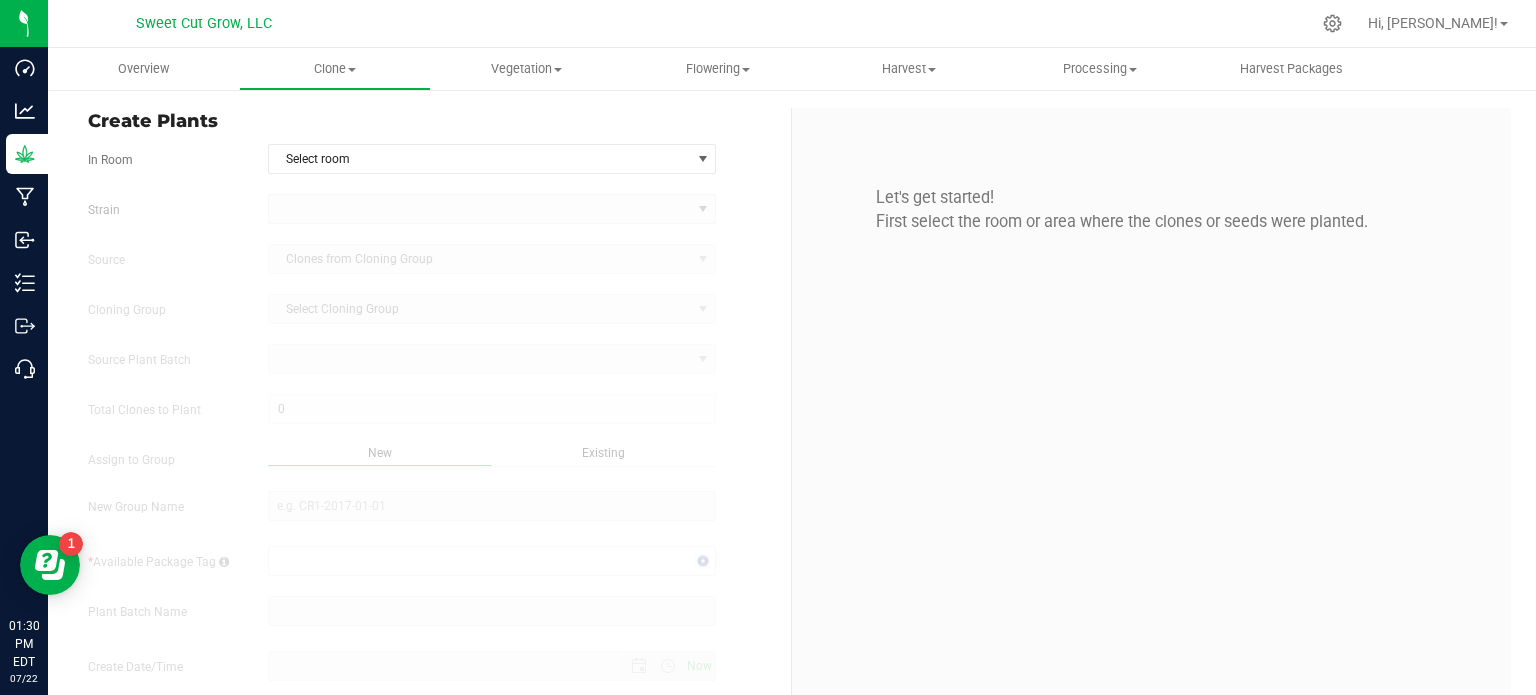 type on "[DATE] 1:30 PM" 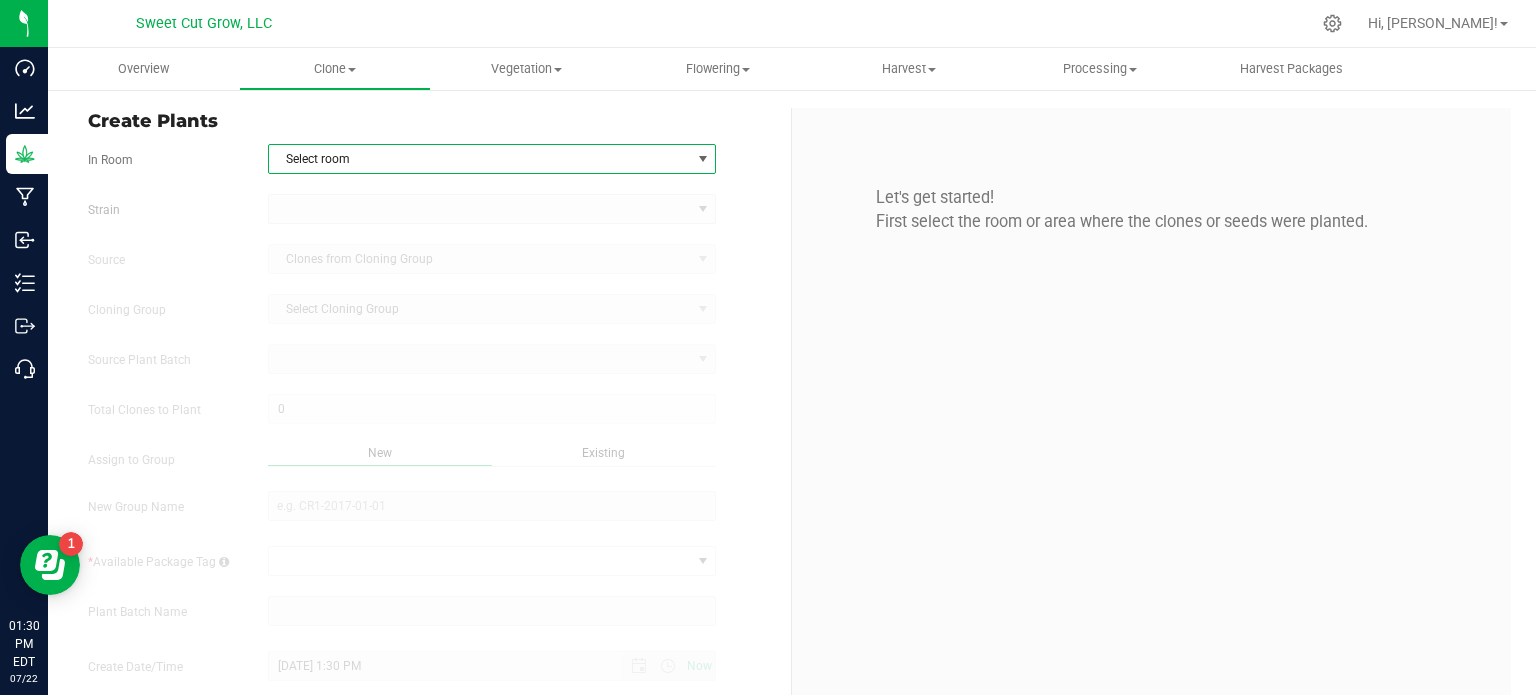 click on "Select room" at bounding box center [480, 159] 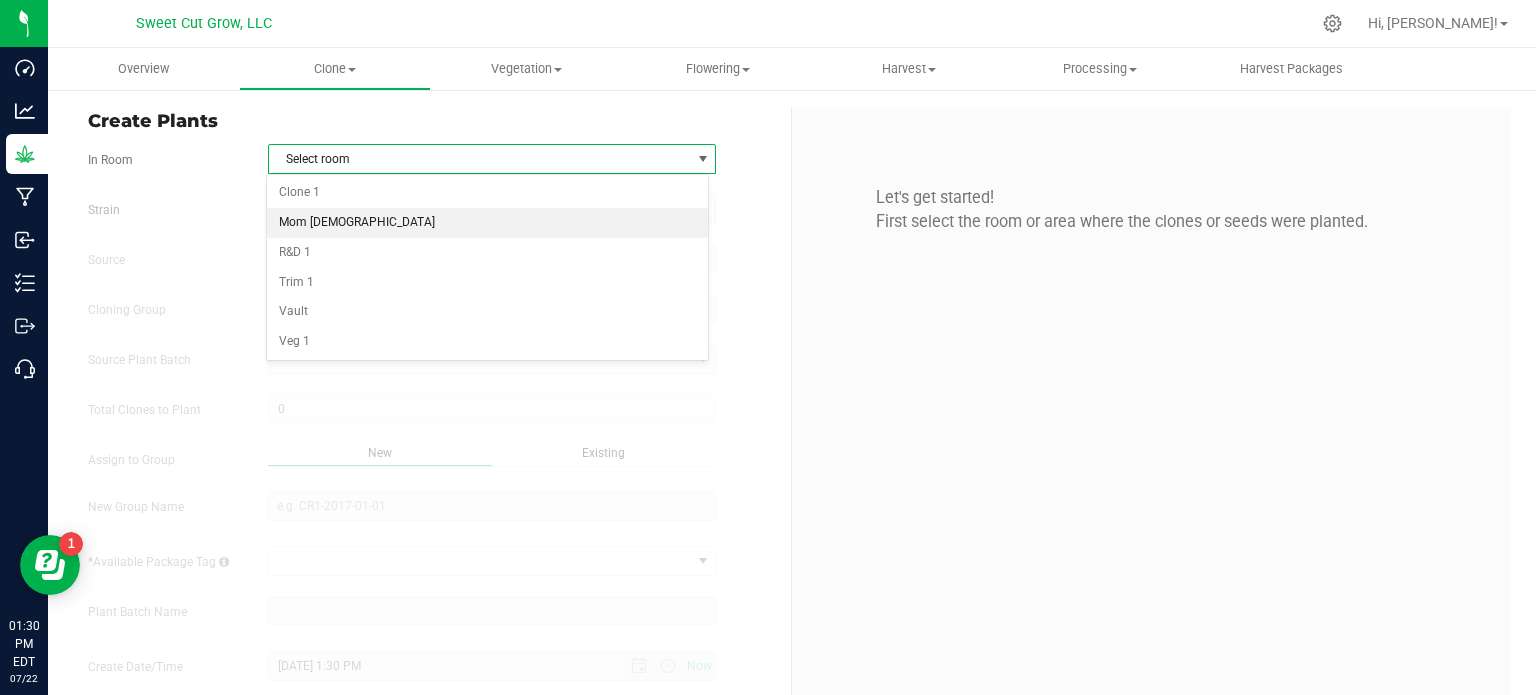 click on "Mom [DEMOGRAPHIC_DATA]" at bounding box center (488, 223) 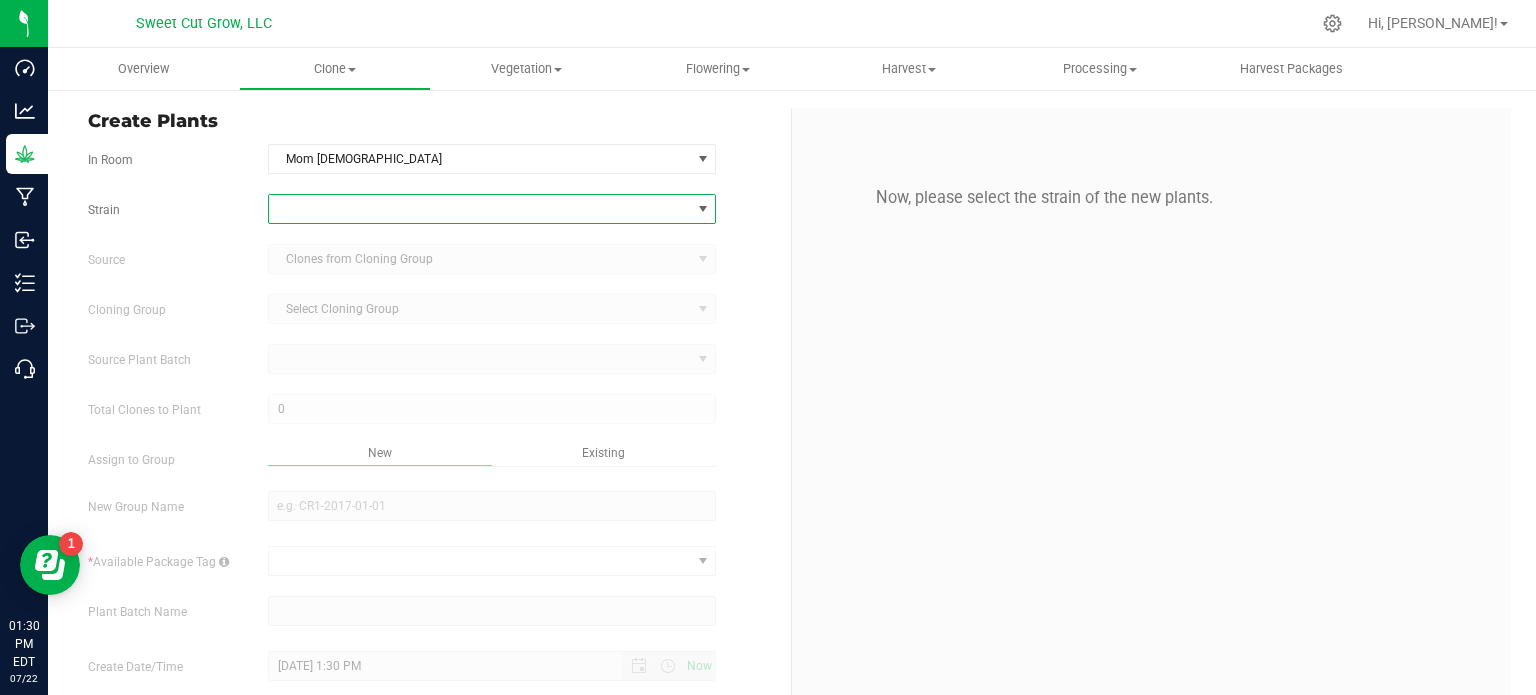click at bounding box center [480, 209] 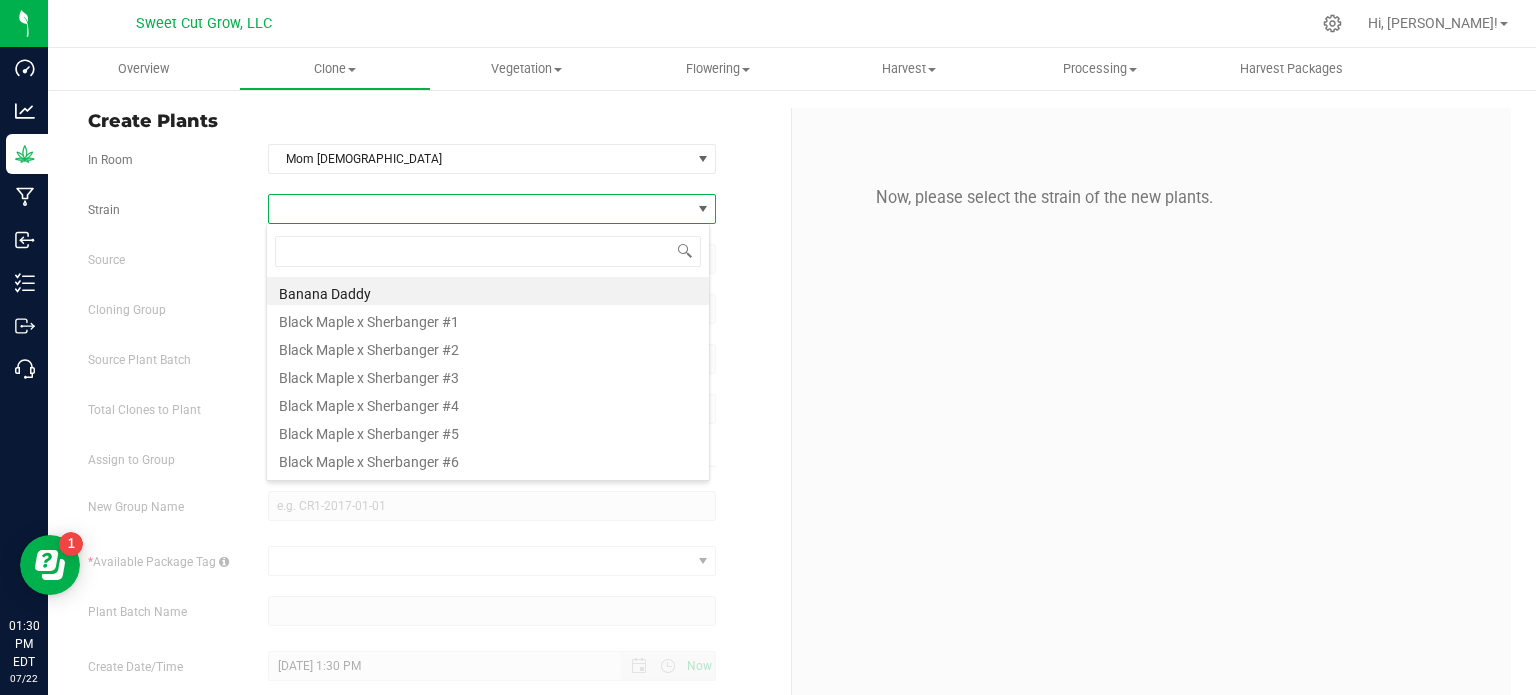 scroll, scrollTop: 99970, scrollLeft: 99556, axis: both 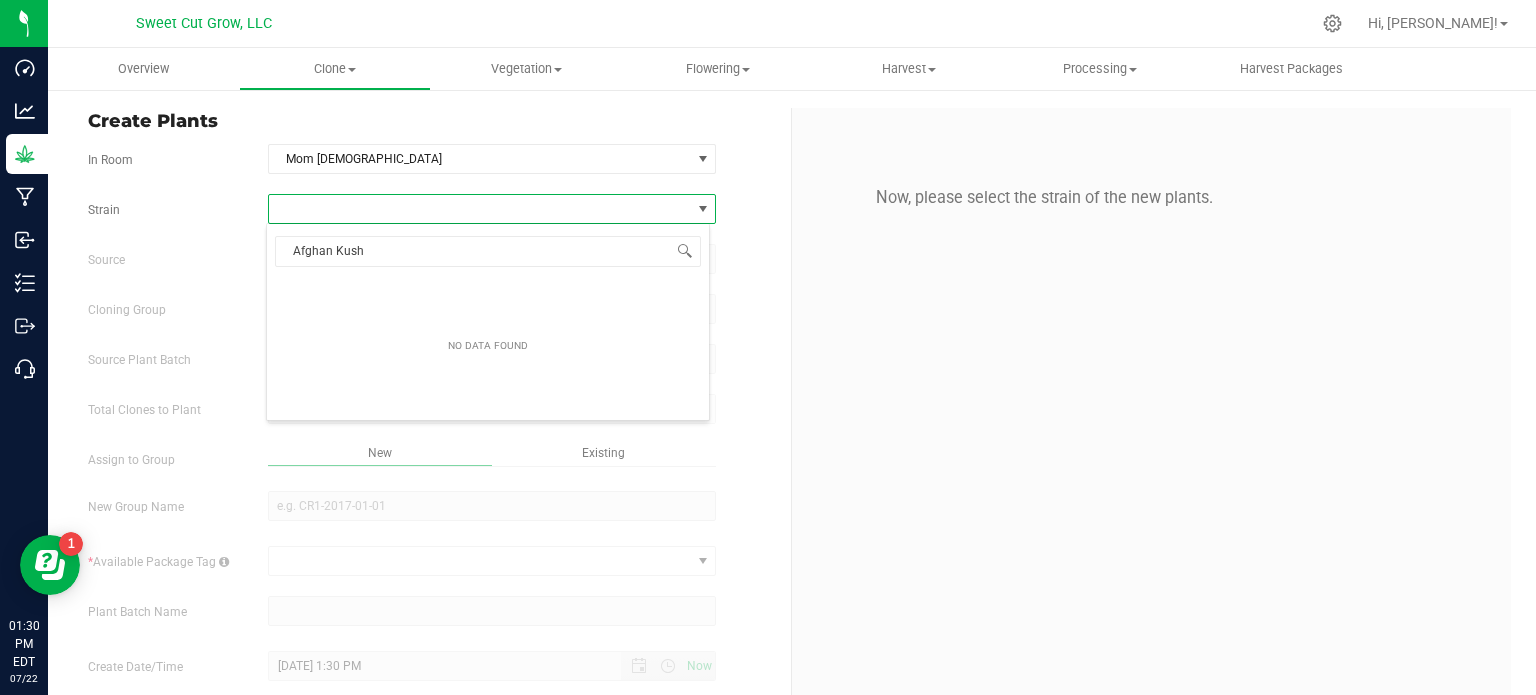 type on "Afghan Kush" 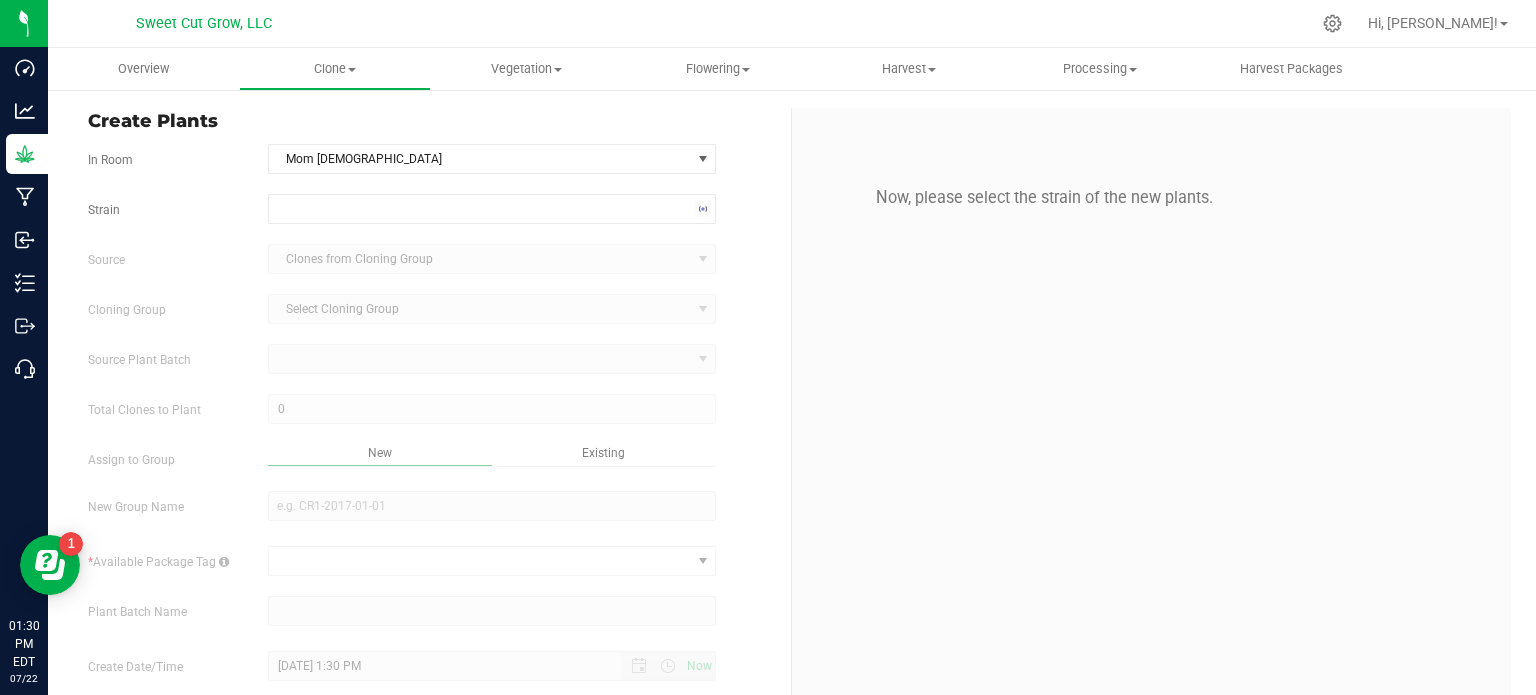 click on "Now, please select the strain of the new plants." at bounding box center [1151, 422] 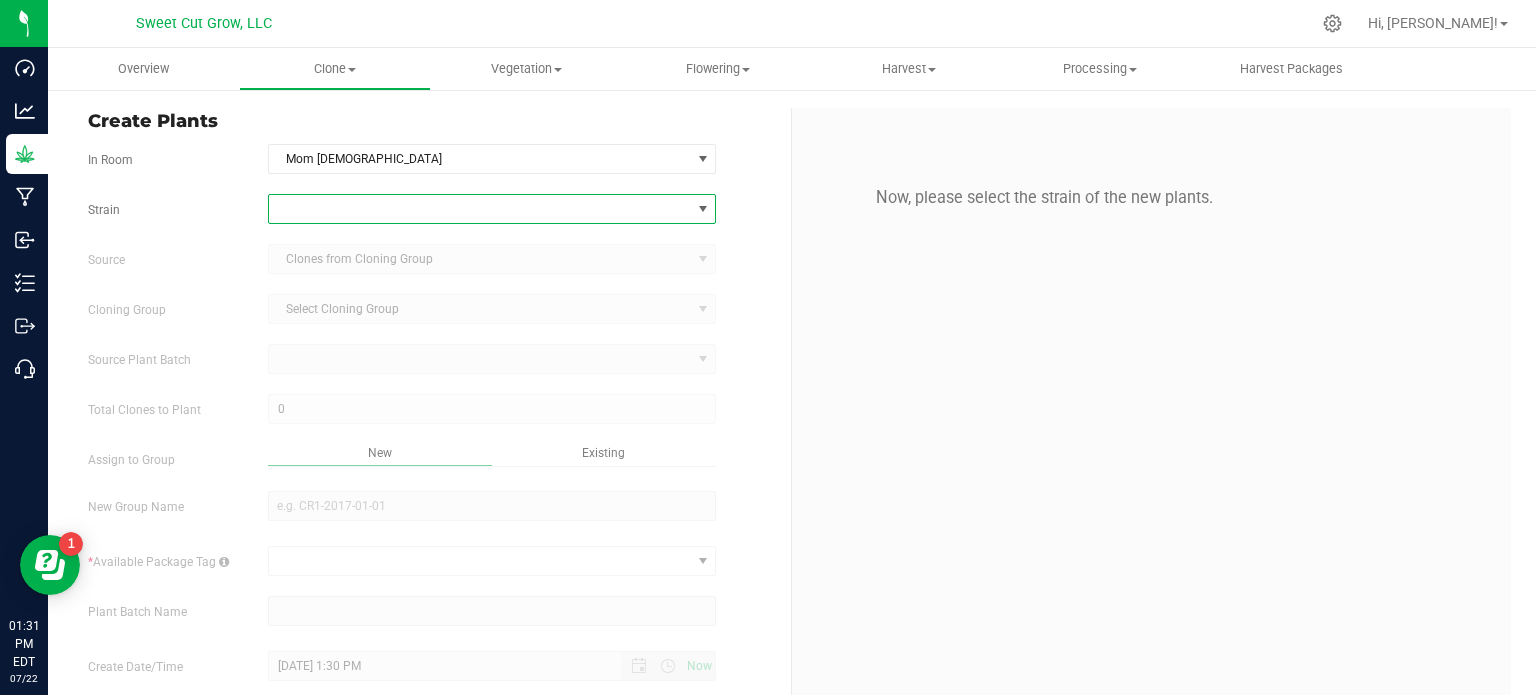 click at bounding box center [480, 209] 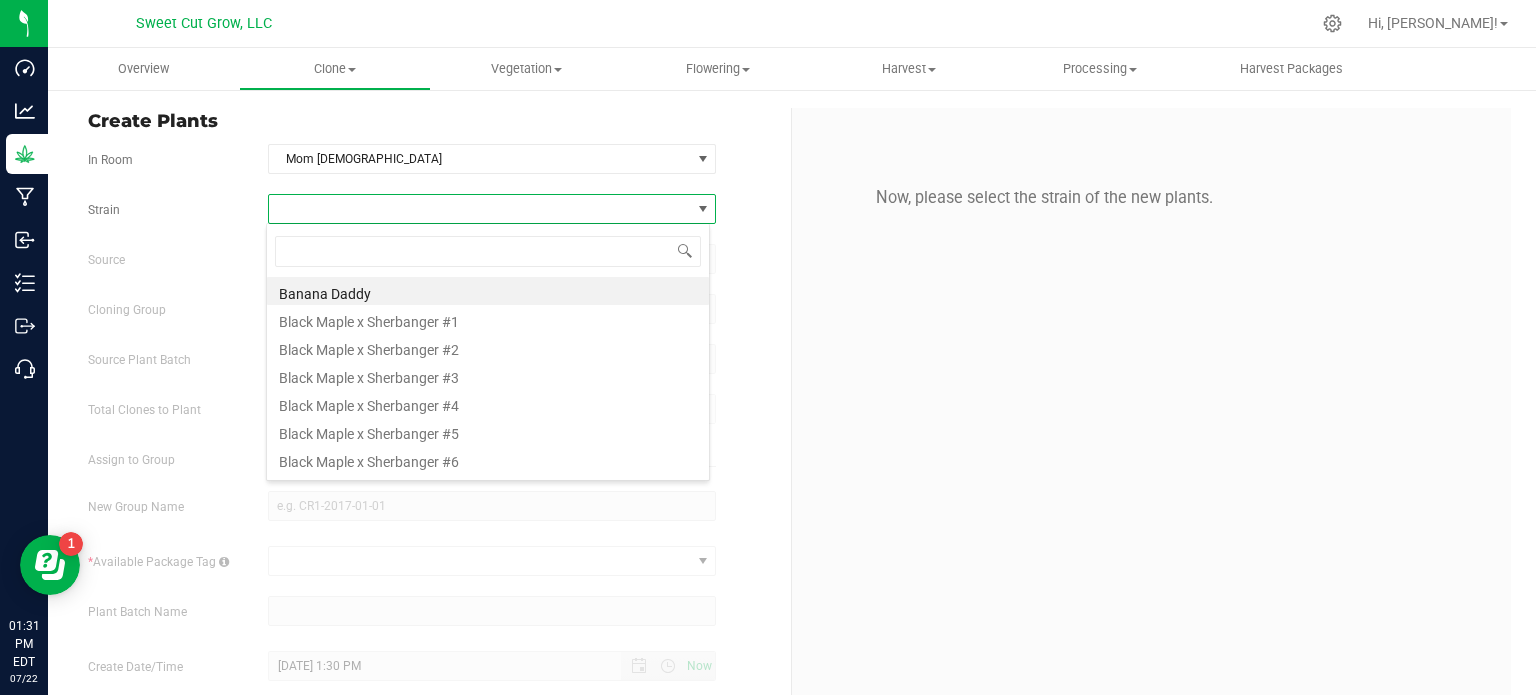 click at bounding box center (480, 209) 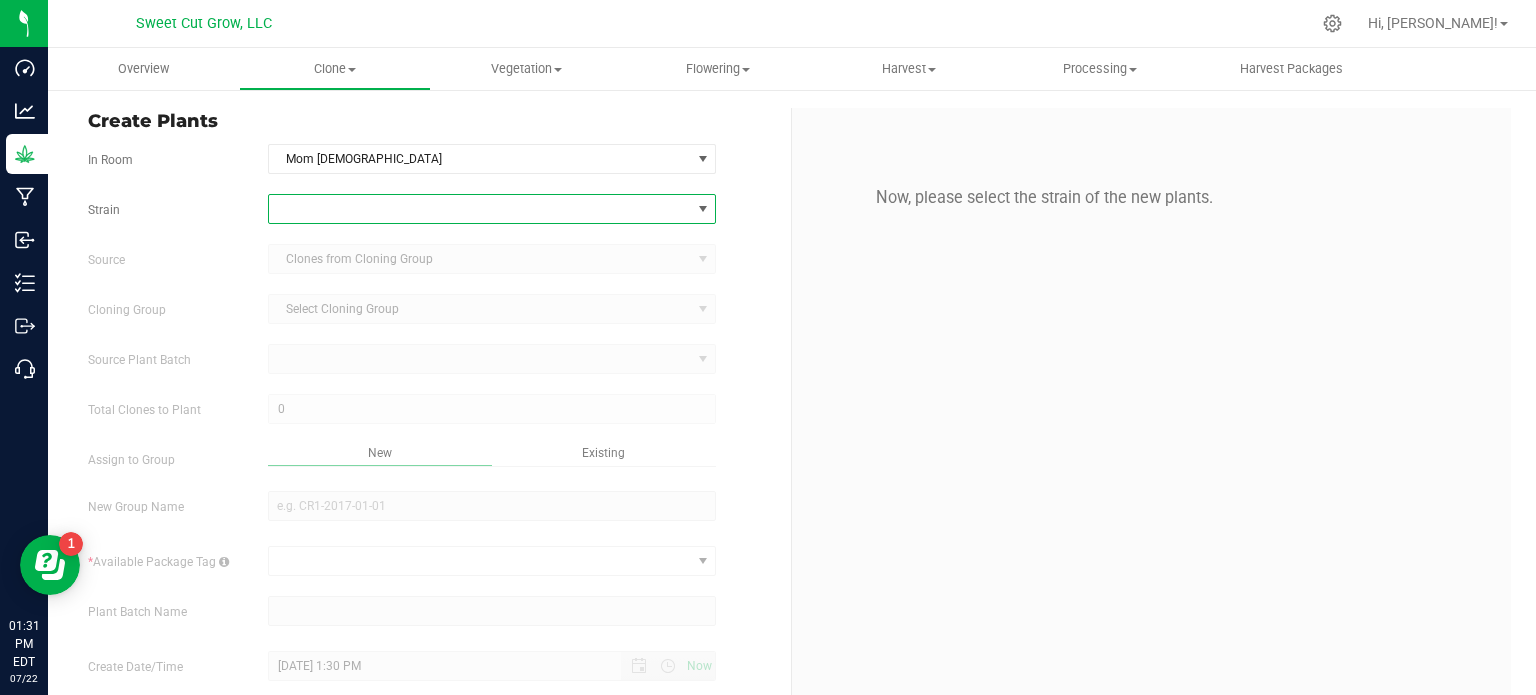 click at bounding box center (480, 209) 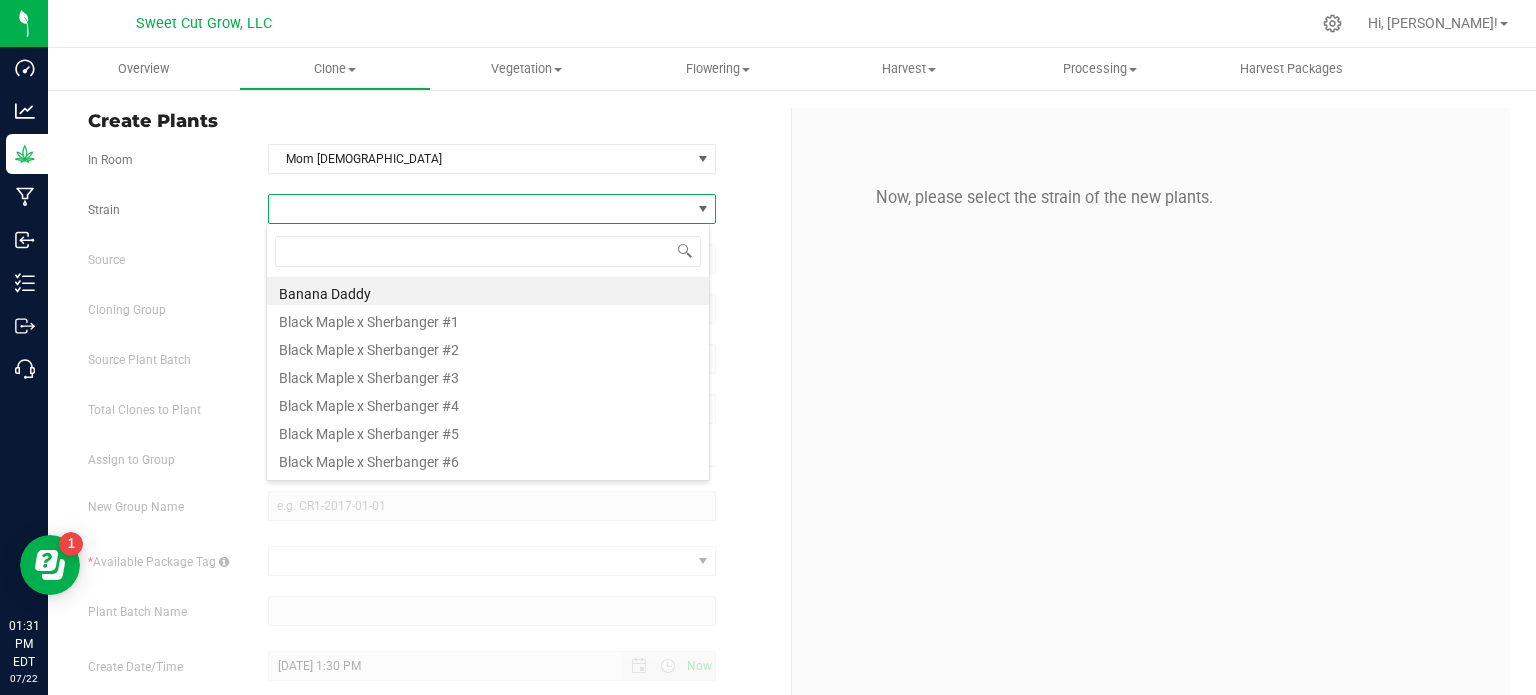 scroll, scrollTop: 99970, scrollLeft: 99556, axis: both 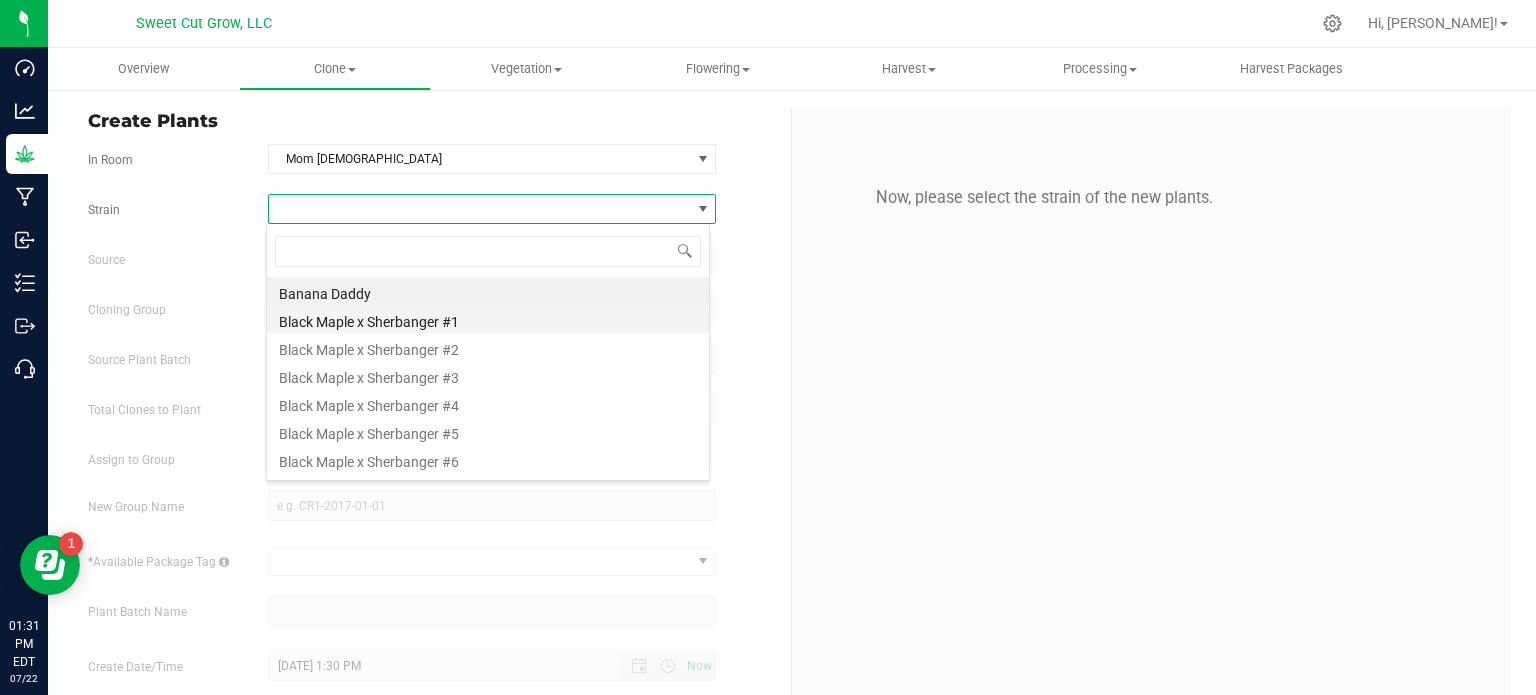 click on "Black Maple x Sherbanger #1" at bounding box center (488, 319) 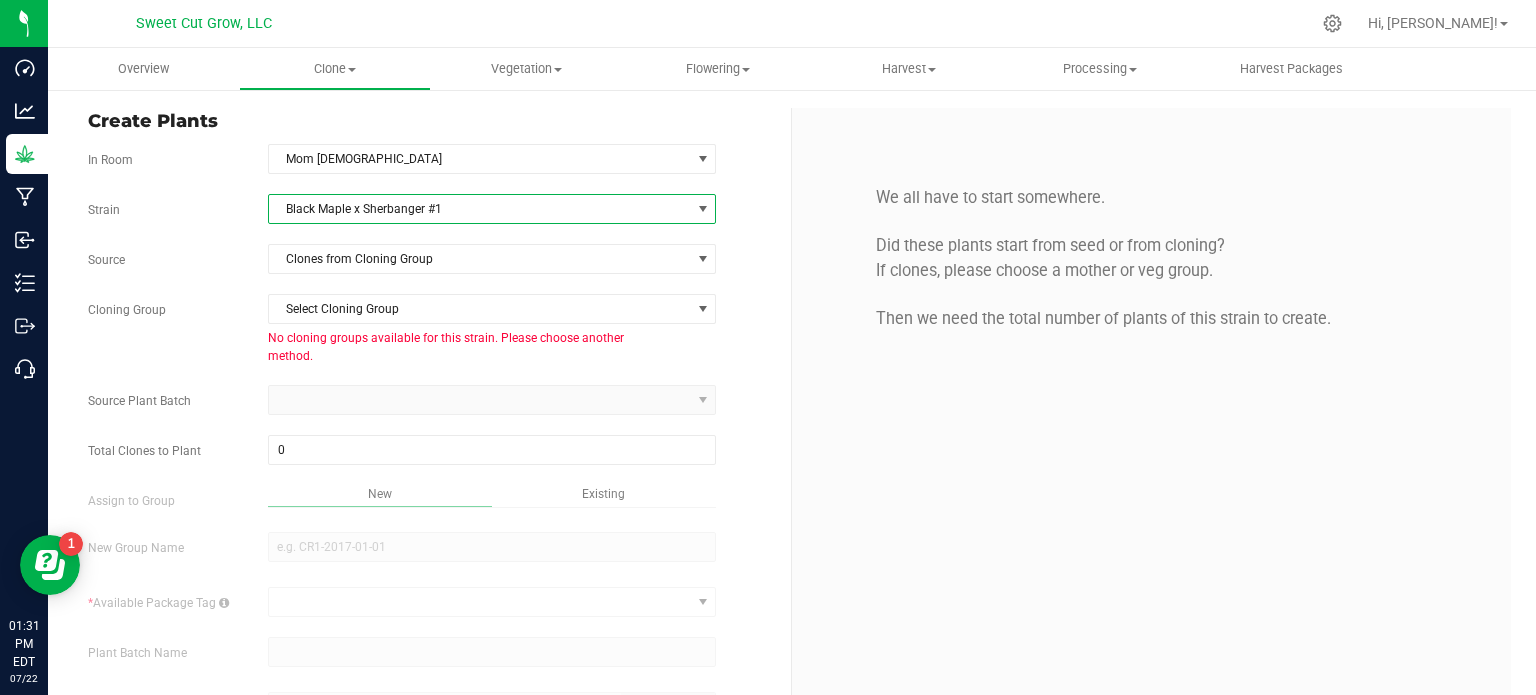 click on "Black Maple x Sherbanger #1" at bounding box center (480, 209) 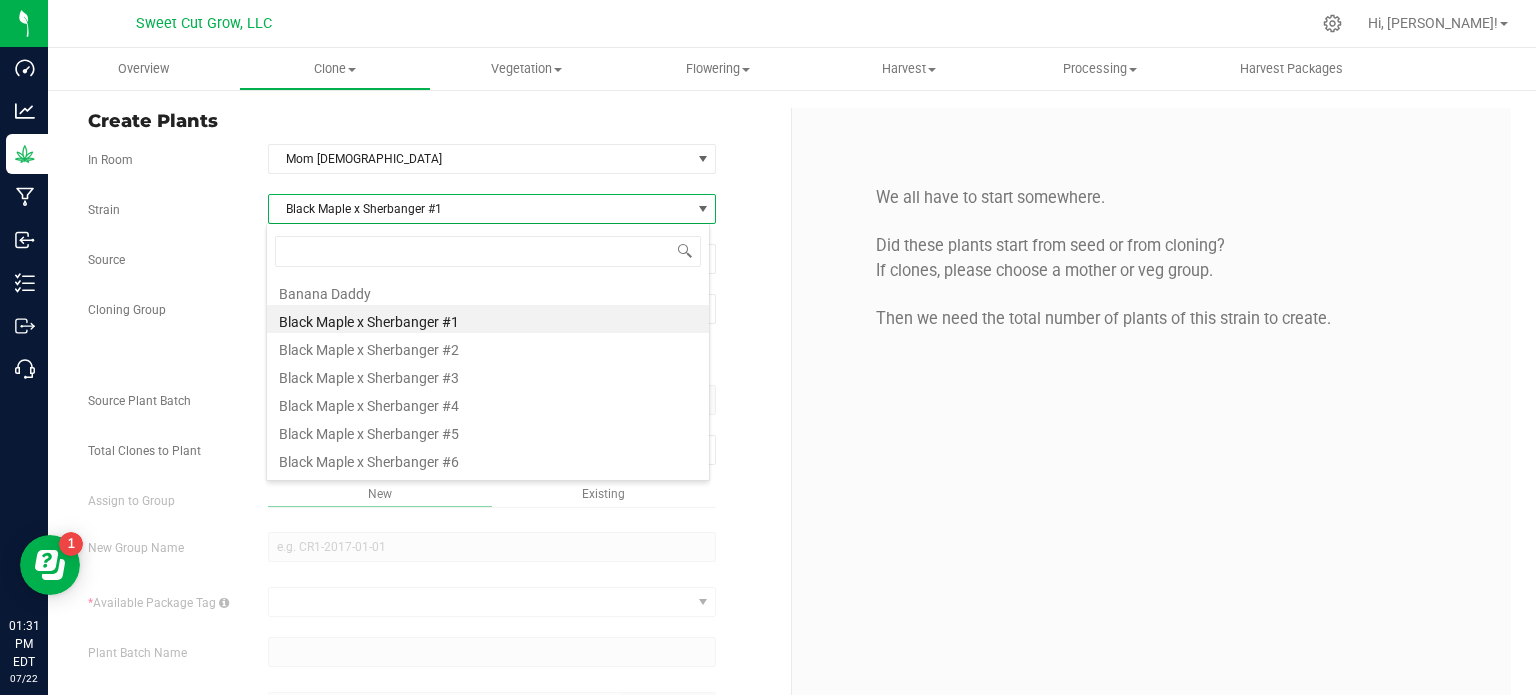 scroll, scrollTop: 99970, scrollLeft: 99556, axis: both 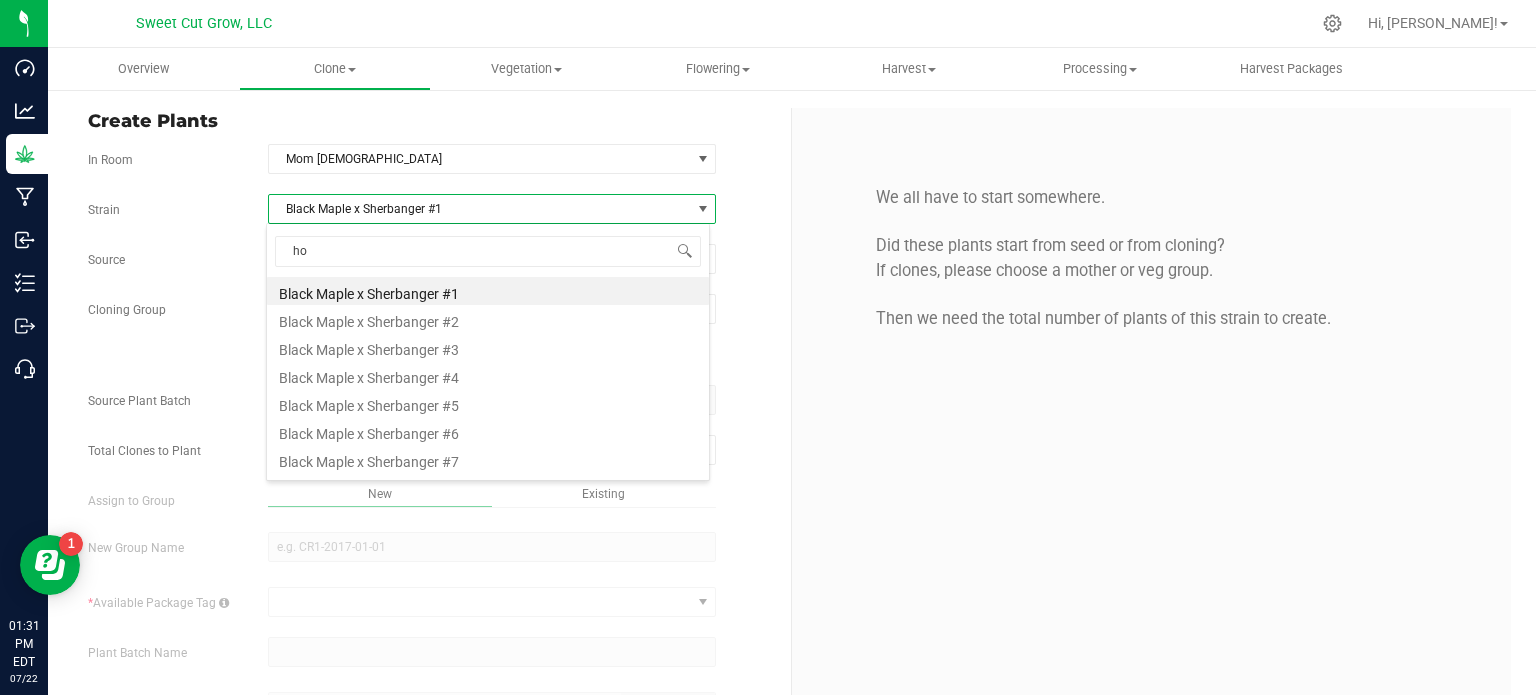 type on "hoo" 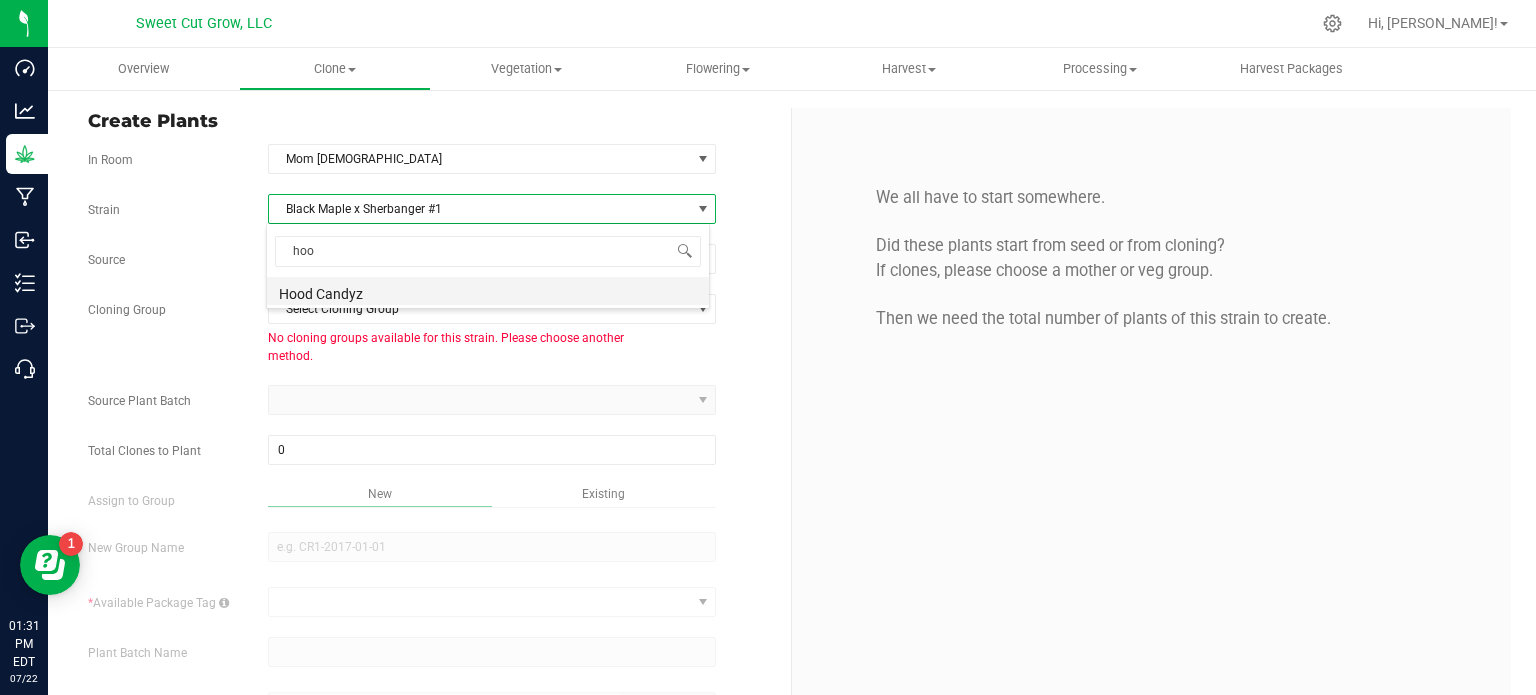 click on "Hood Candyz" at bounding box center [488, 291] 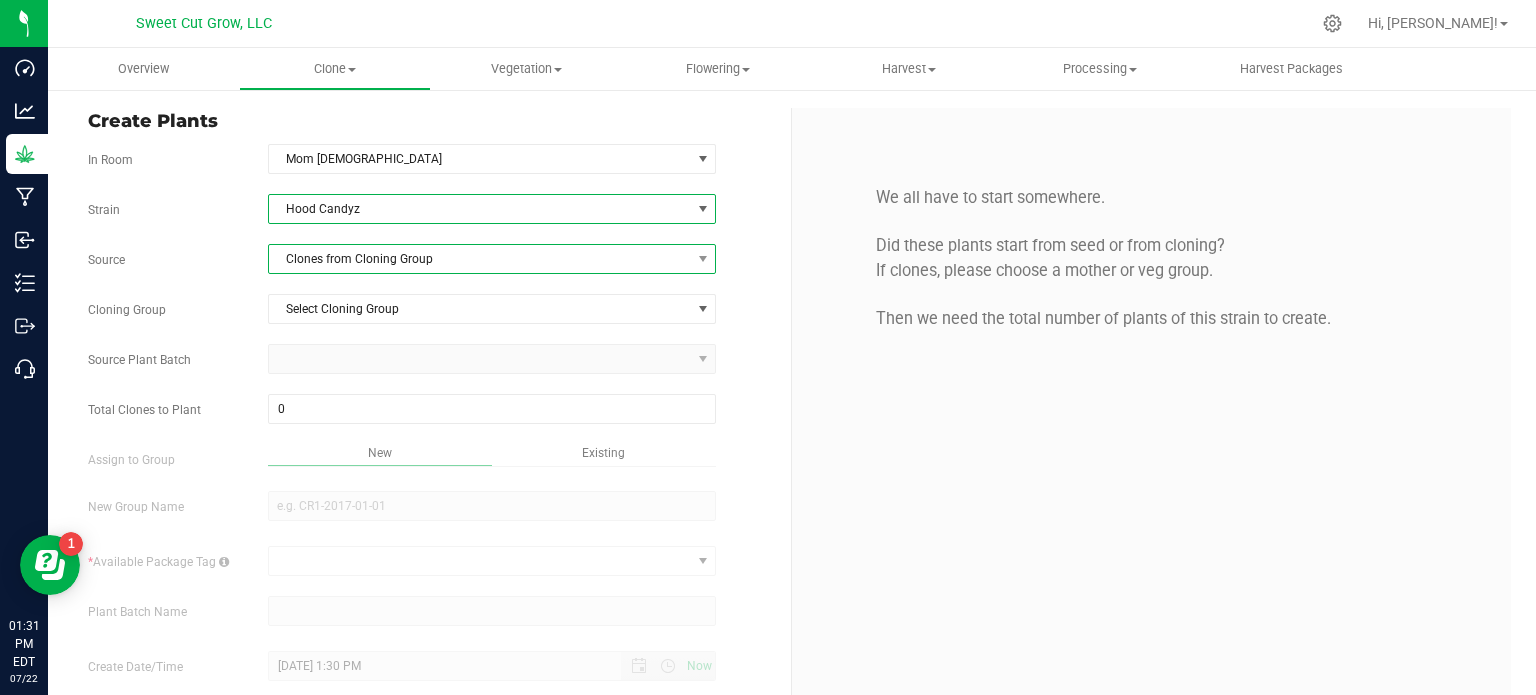 click on "Clones from Cloning Group" at bounding box center (480, 259) 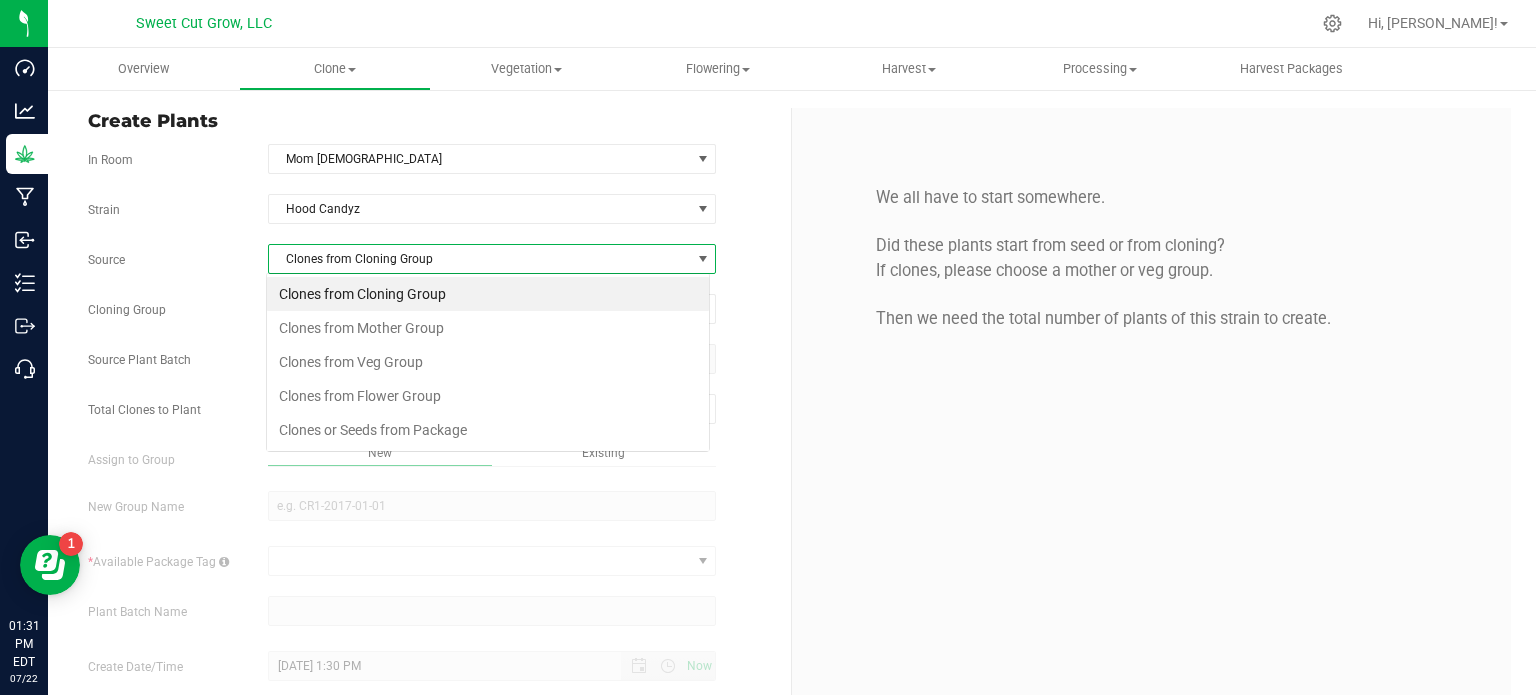 scroll, scrollTop: 99970, scrollLeft: 99556, axis: both 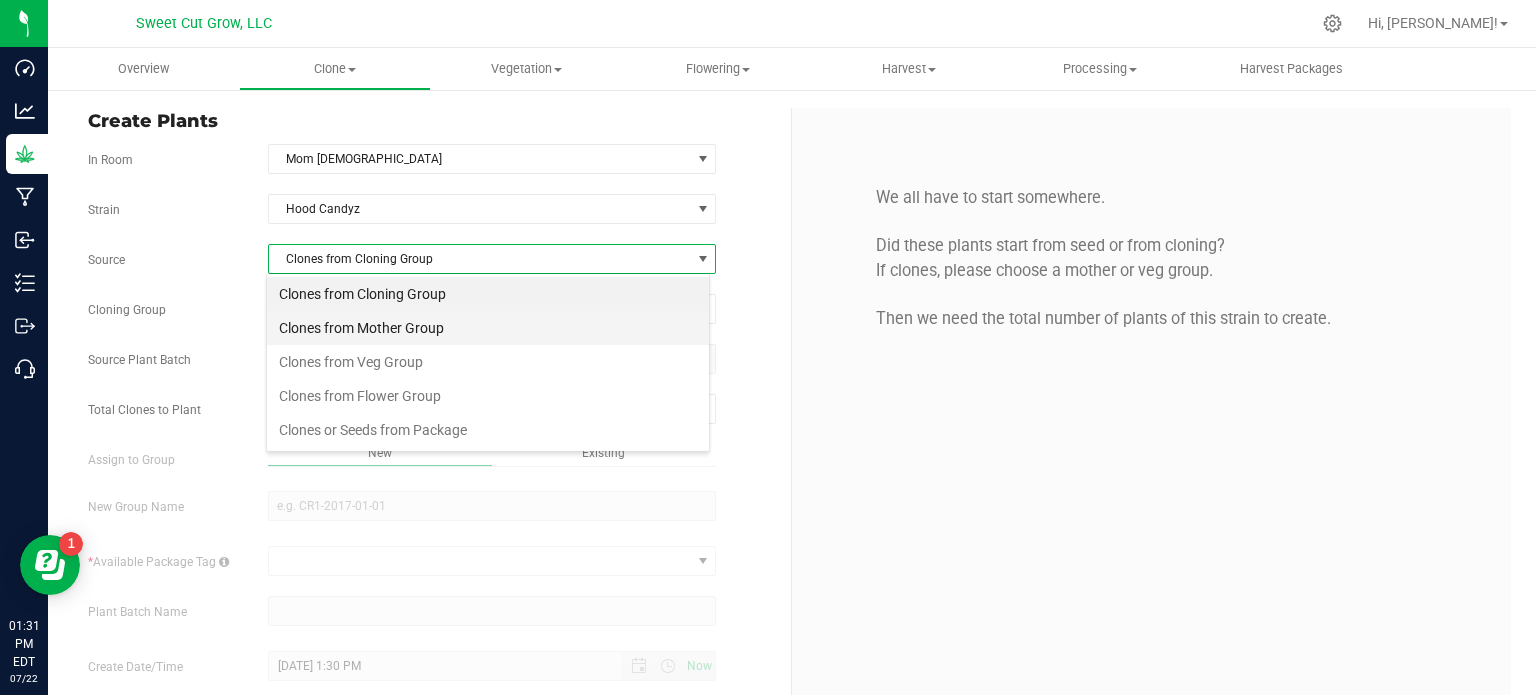 click on "Clones from Mother Group" at bounding box center [488, 328] 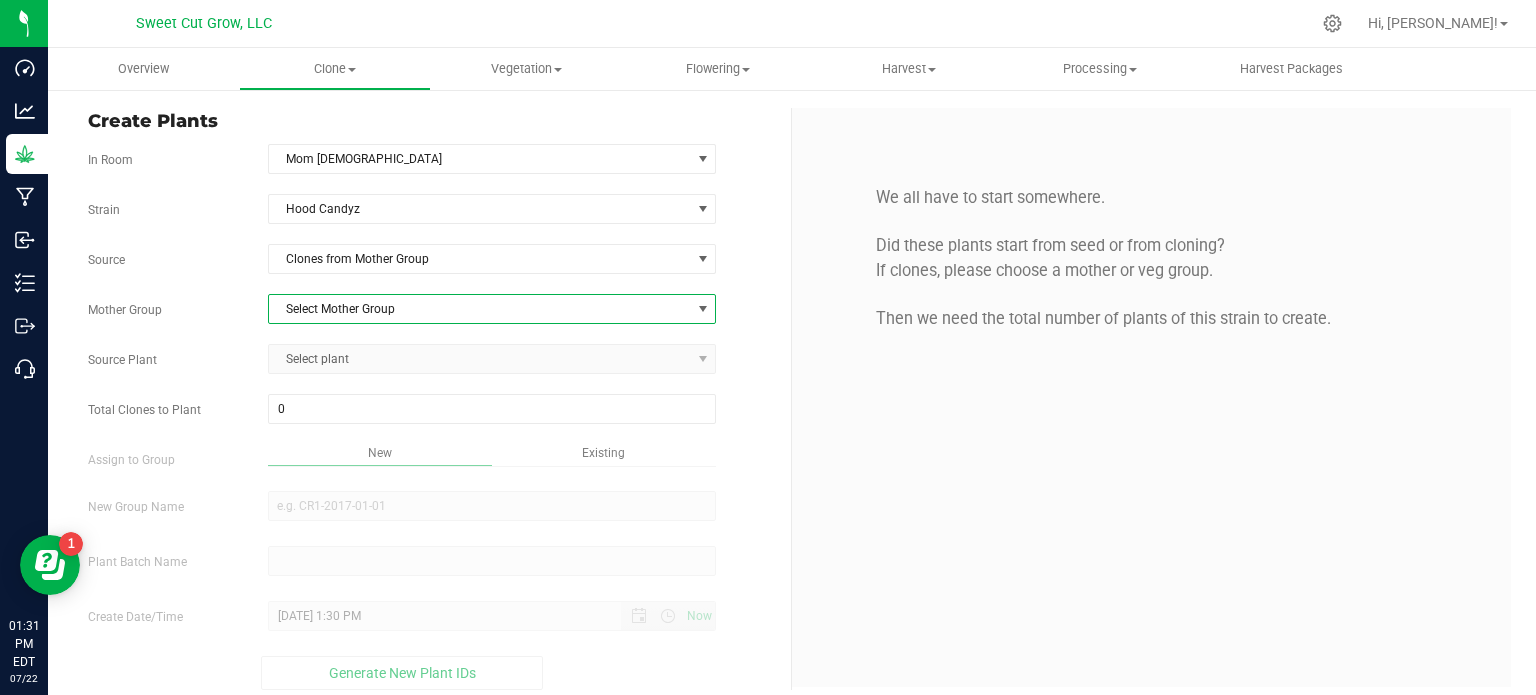 click on "Select Mother Group" at bounding box center (480, 309) 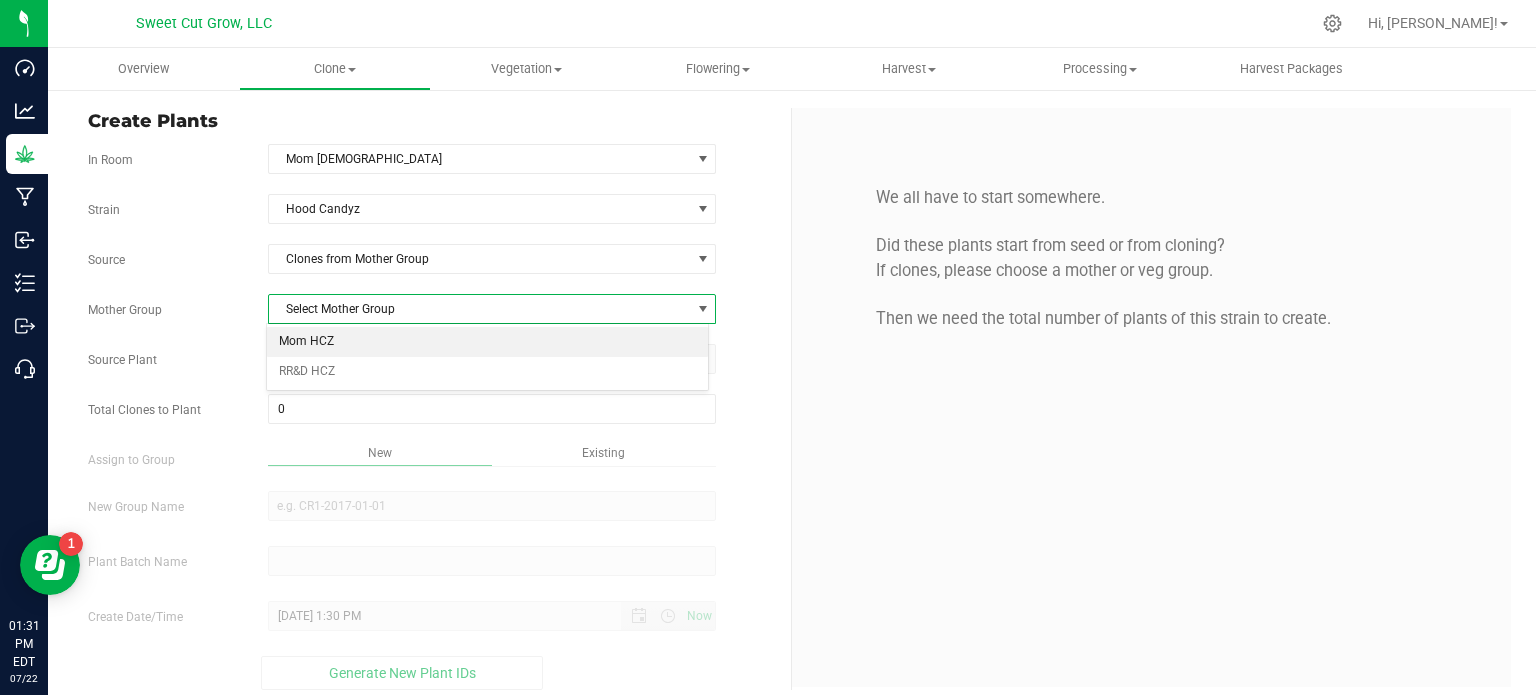 click on "Mom HCZ" at bounding box center [488, 342] 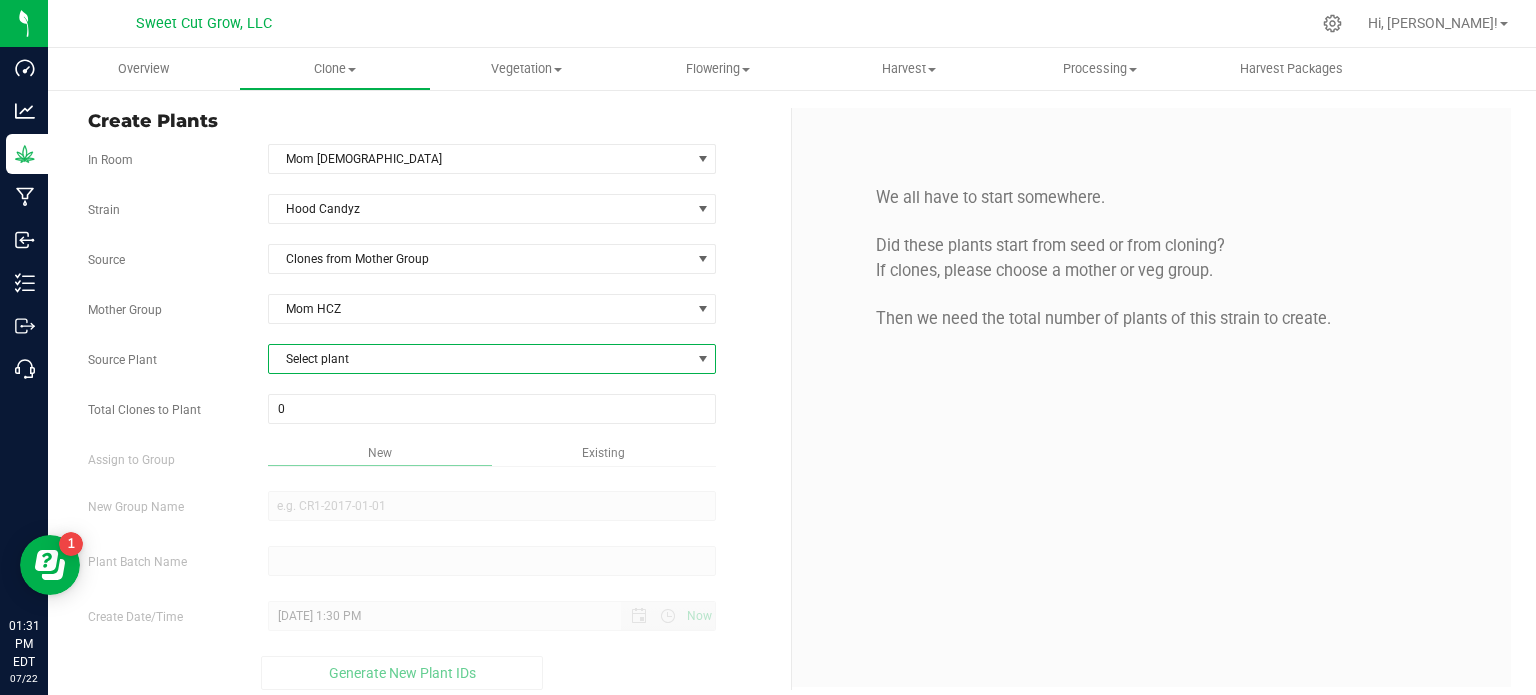 click on "Select plant" at bounding box center (480, 359) 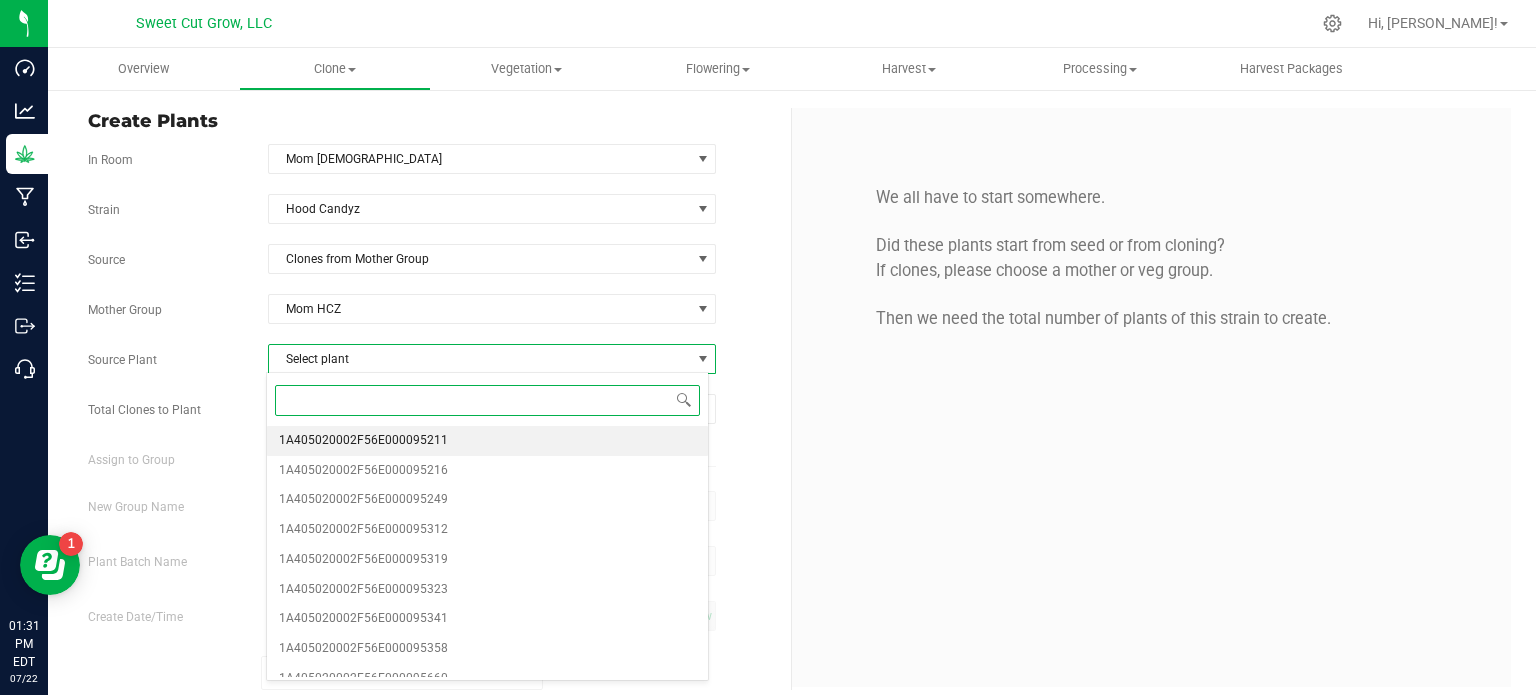 click on "1A405020002F56E000095211" at bounding box center (363, 441) 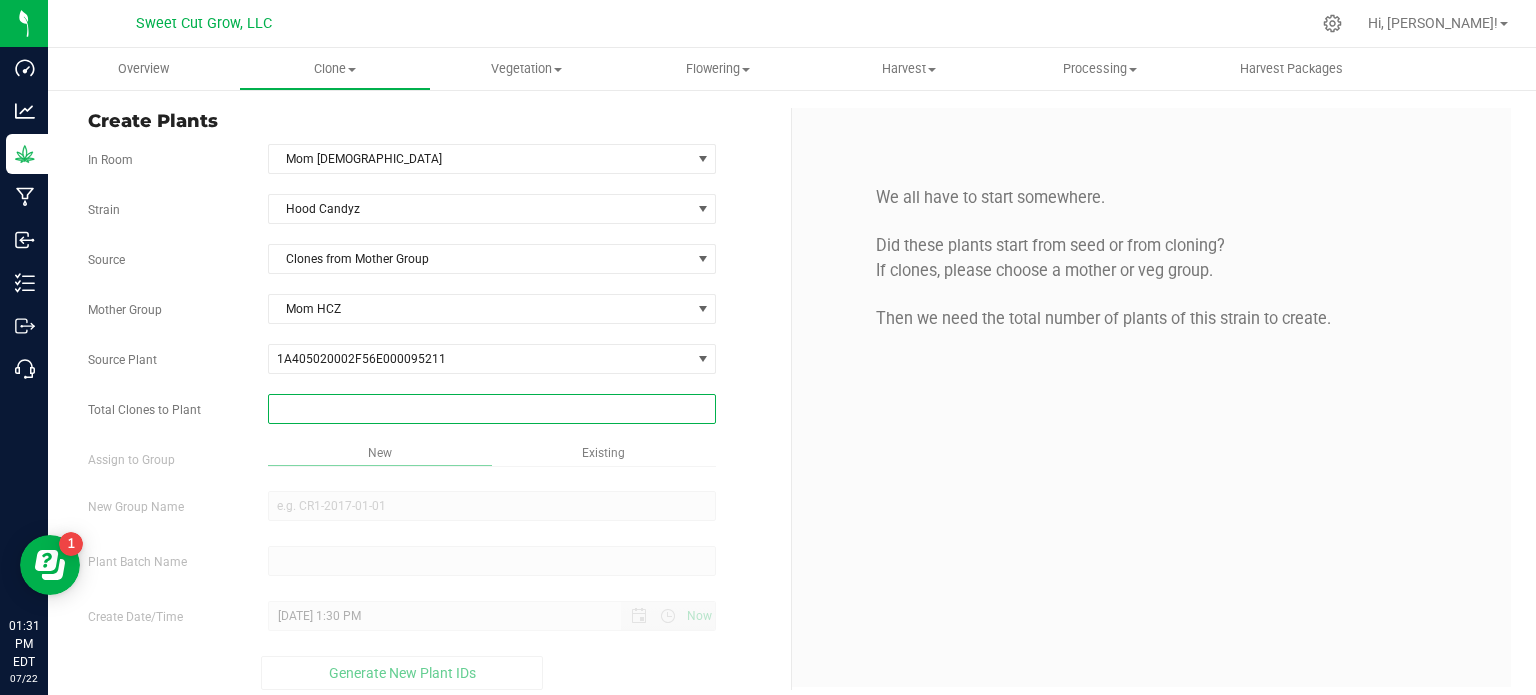 click at bounding box center [492, 409] 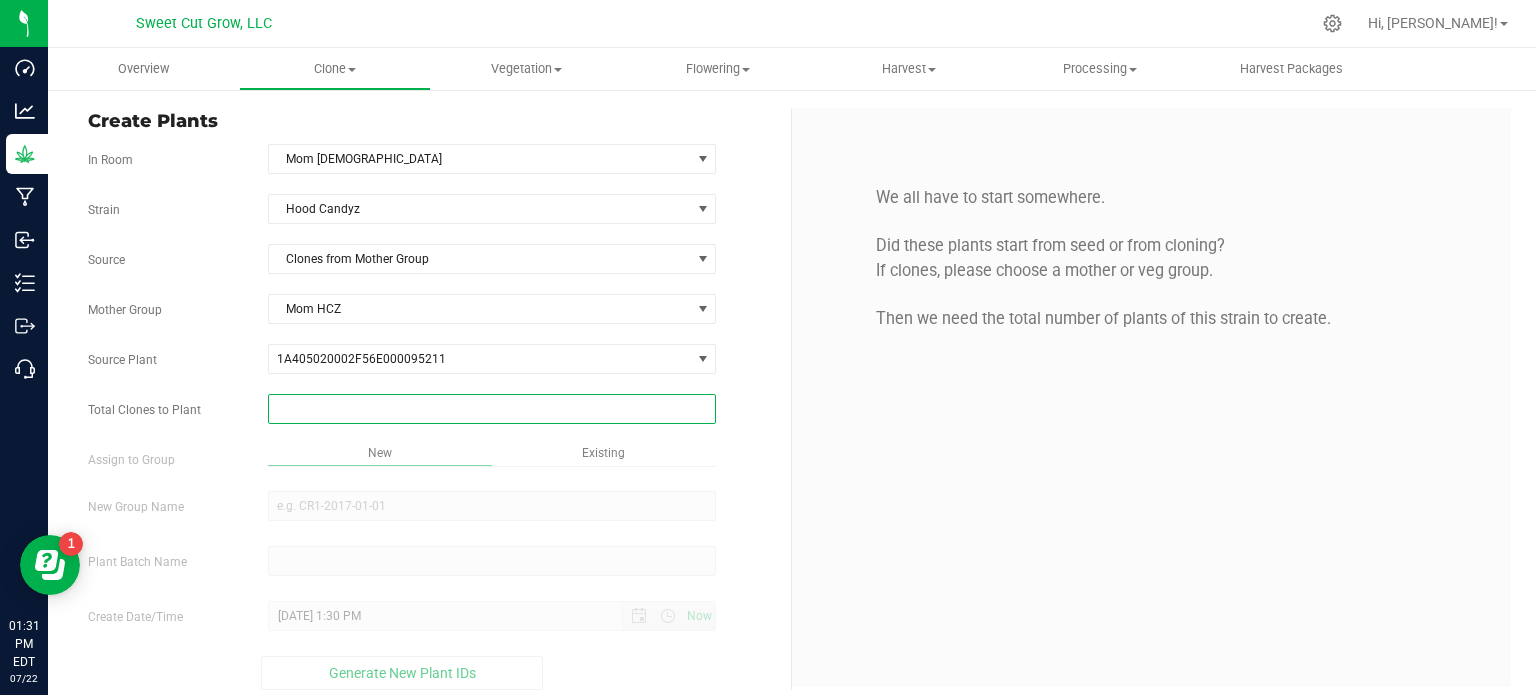 type on "5" 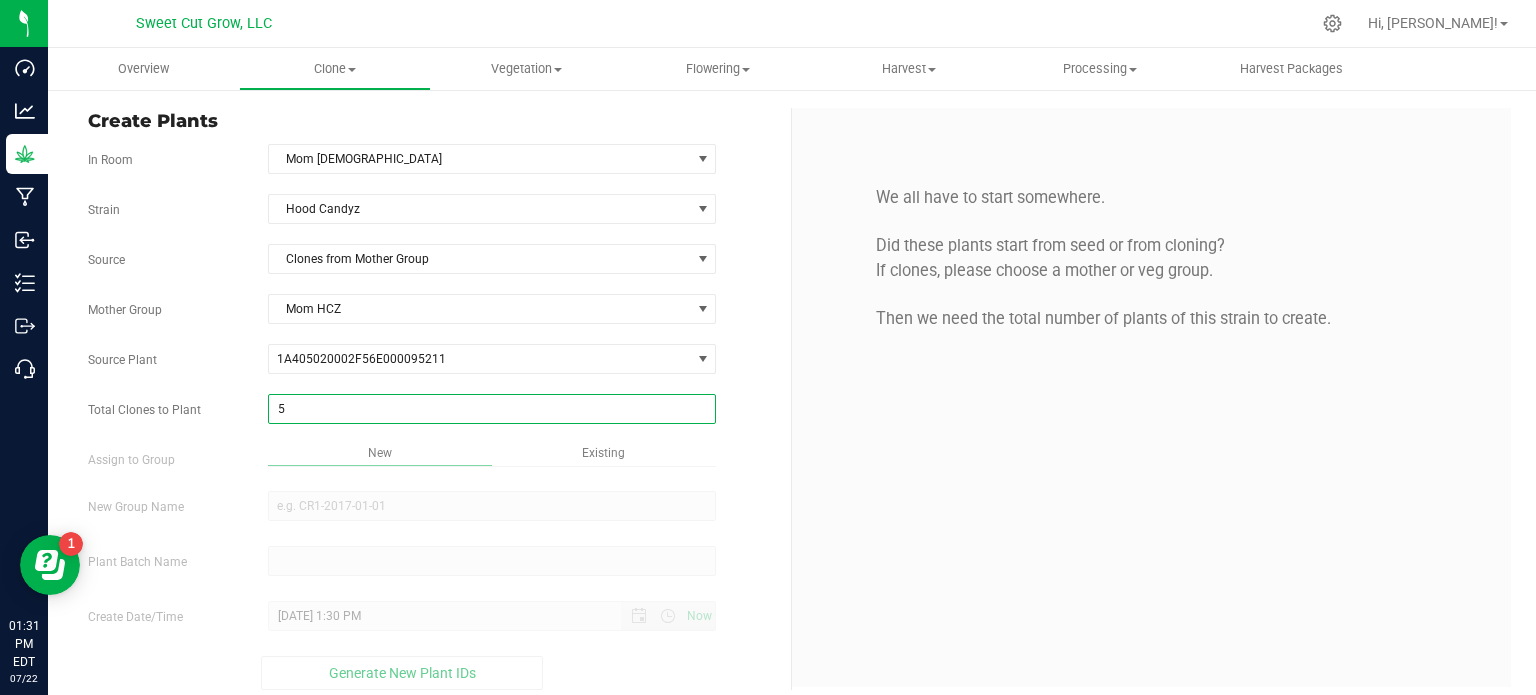 type on "5" 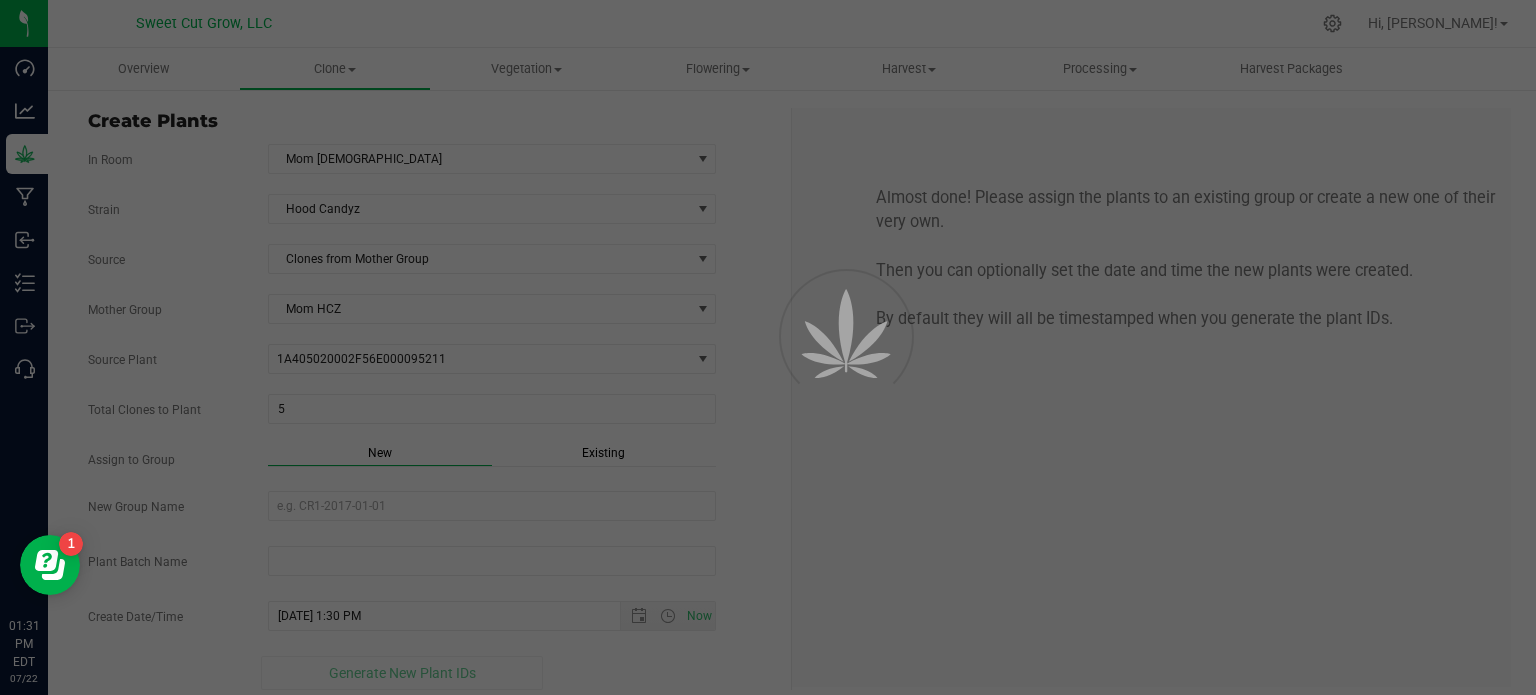 click on "Almost done! Please assign the plants to an existing group or create a new one of their very own.
Then you can optionally set the date and time the new plants were created.
By default they will all be timestamped when you generate the plant IDs." at bounding box center [1151, 397] 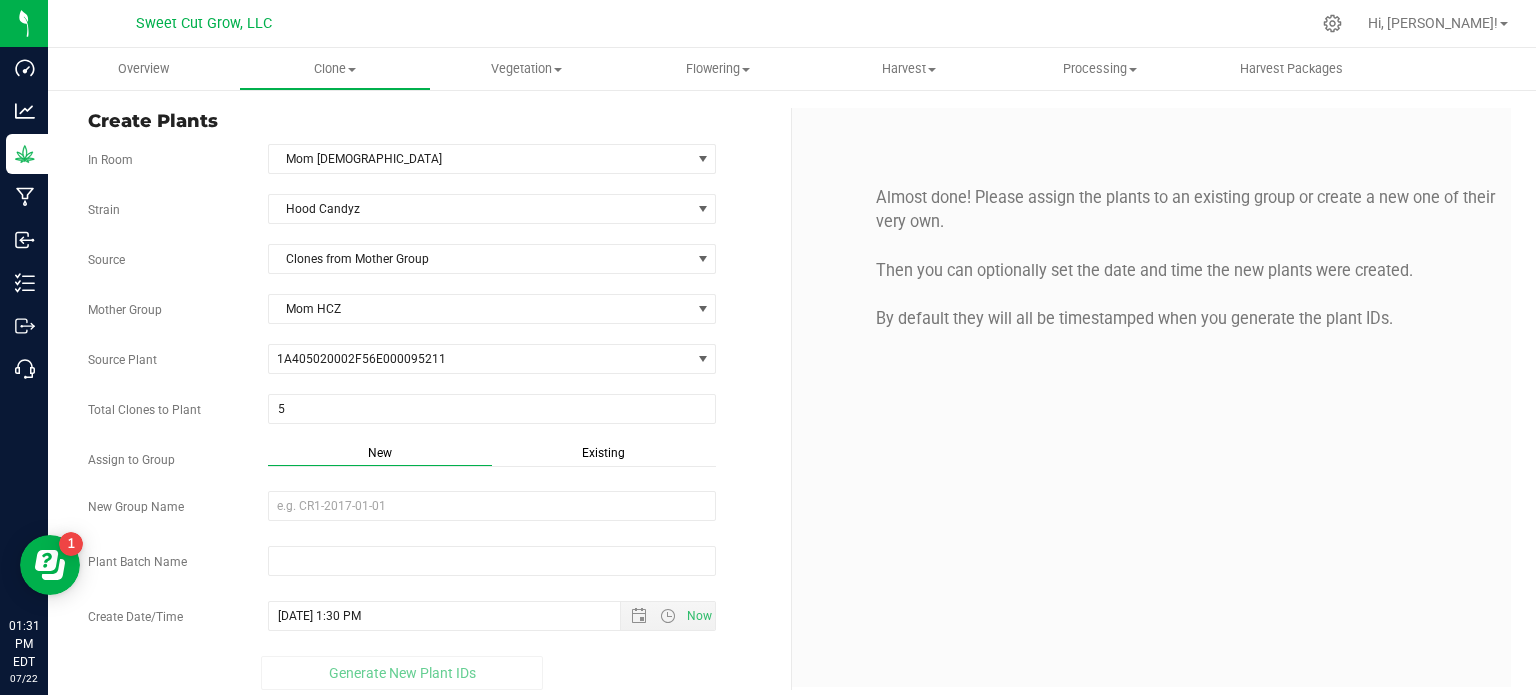 scroll, scrollTop: 12, scrollLeft: 0, axis: vertical 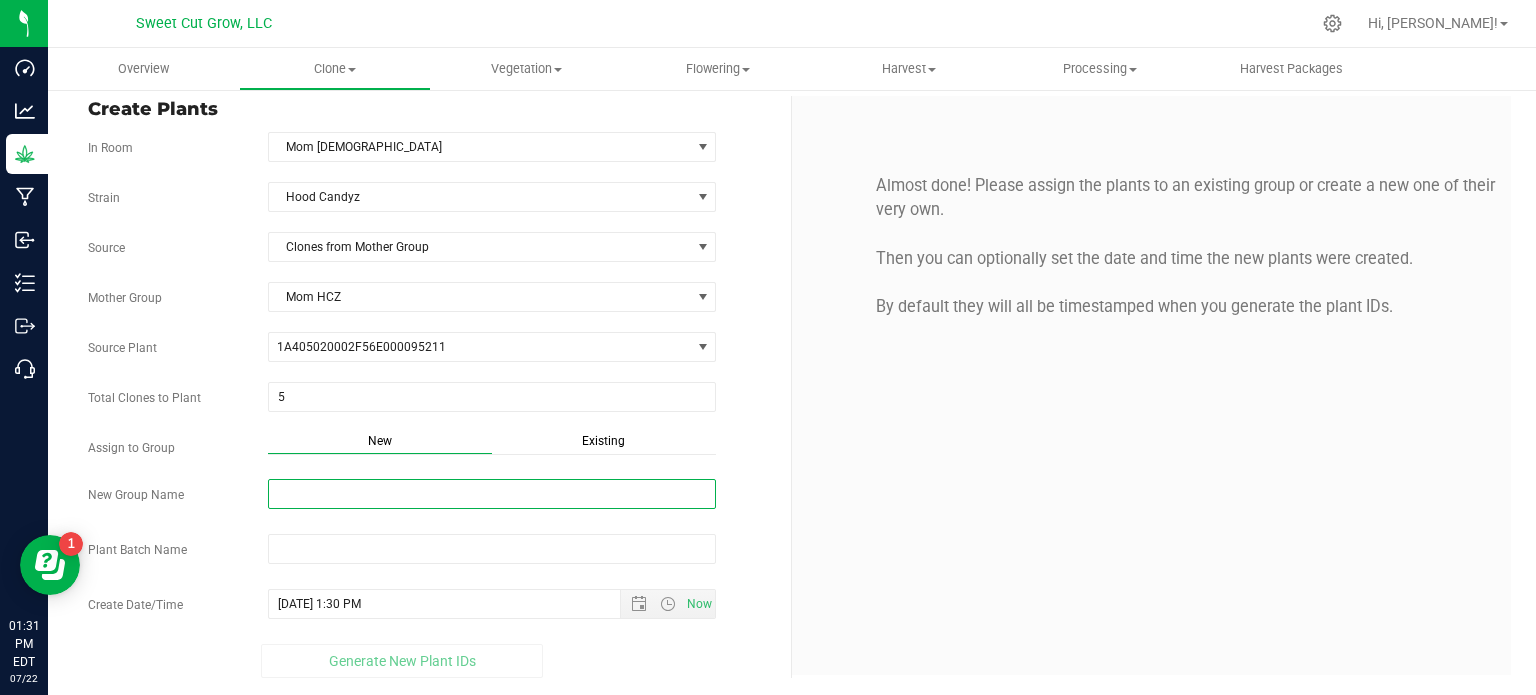 click on "New Group Name" at bounding box center (492, 494) 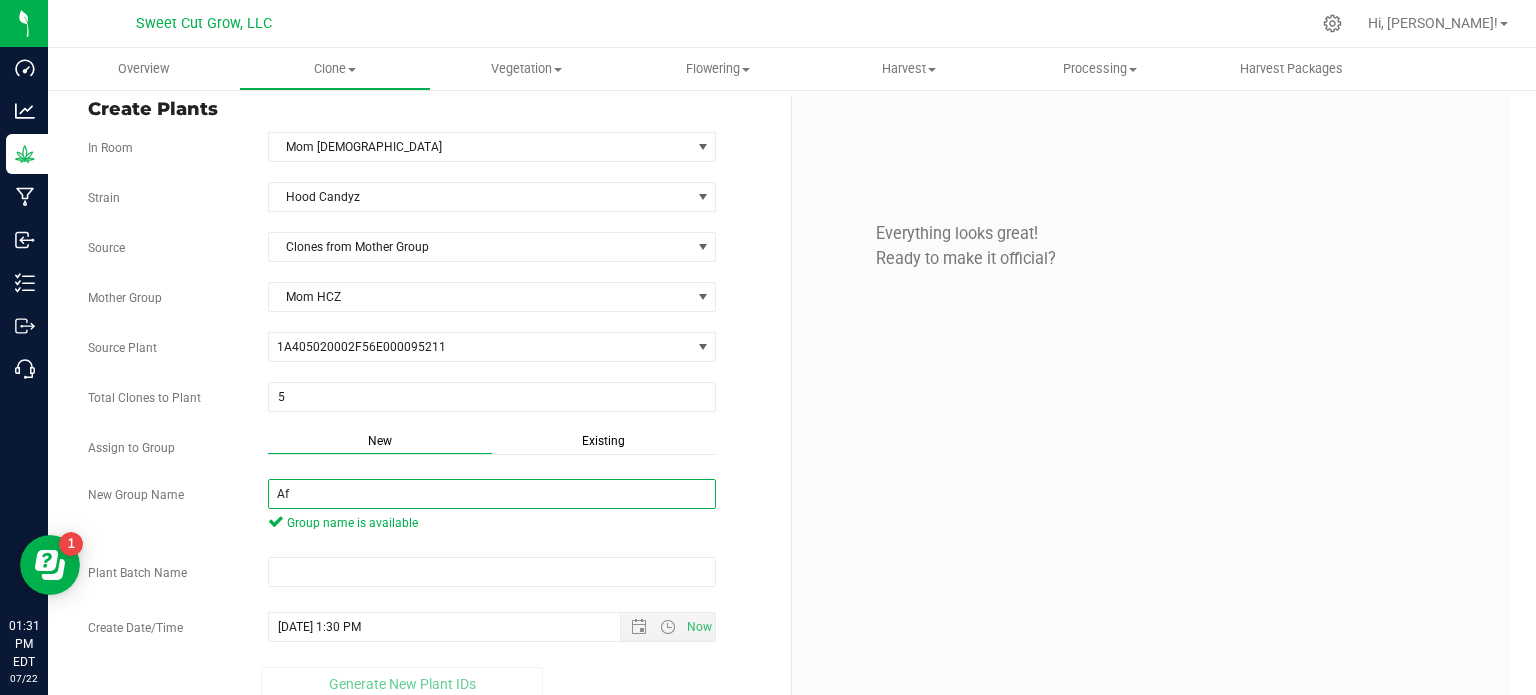 type on "A" 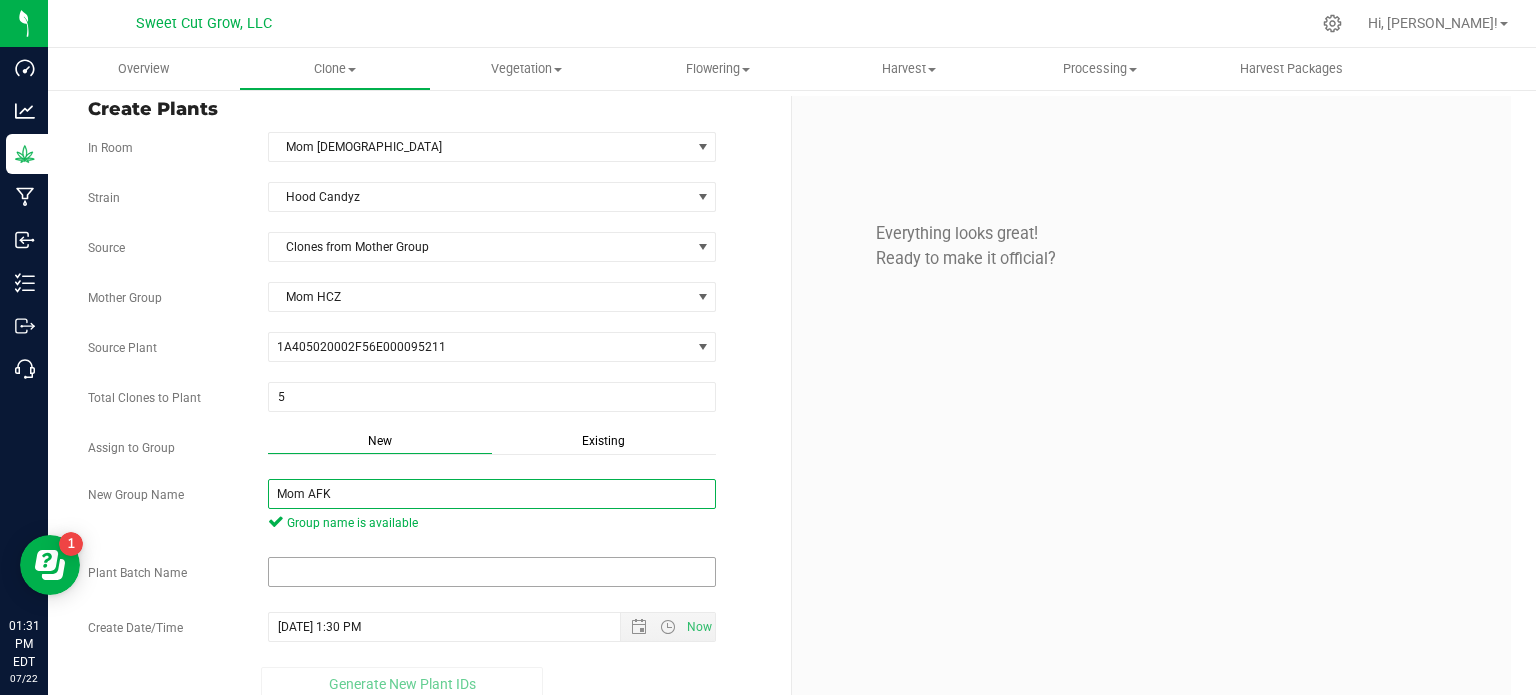 type on "Mom AFK" 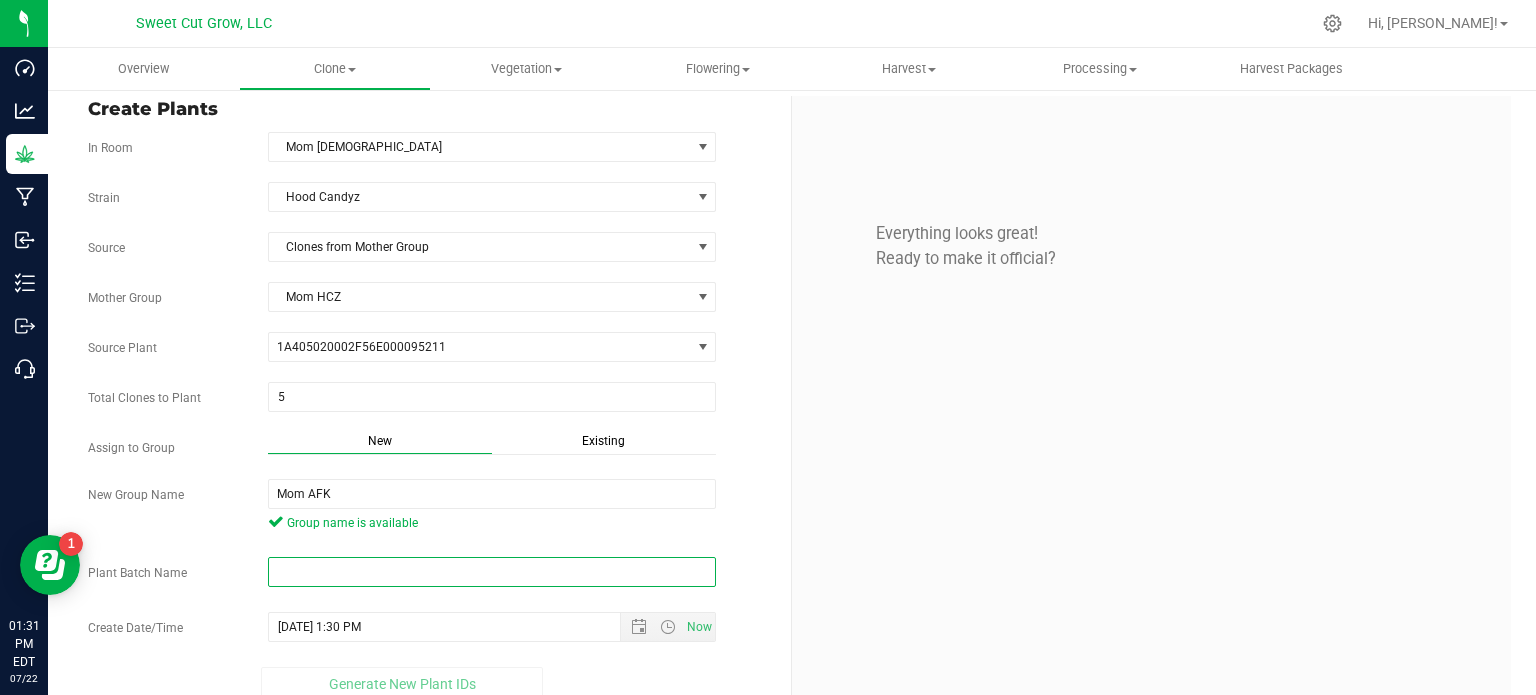 click at bounding box center [492, 572] 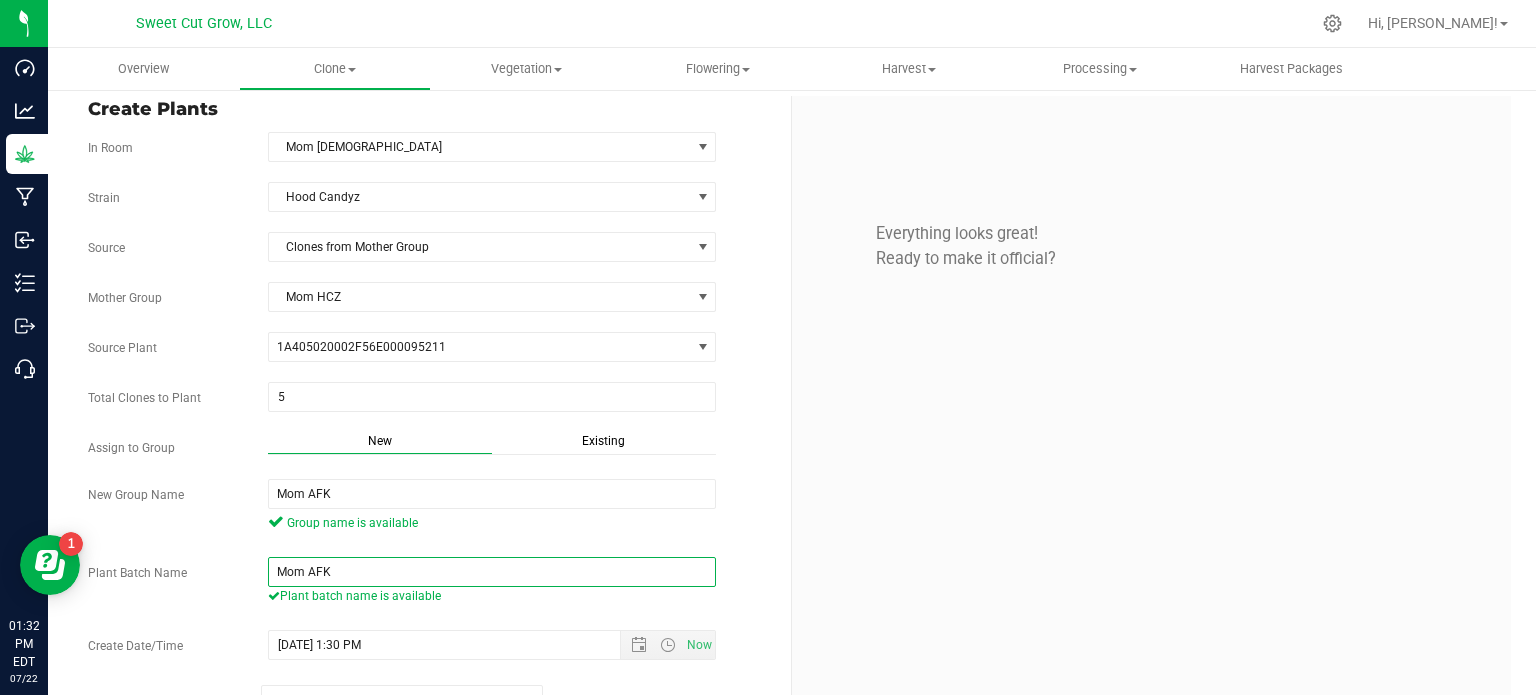 type on "Mom AFK" 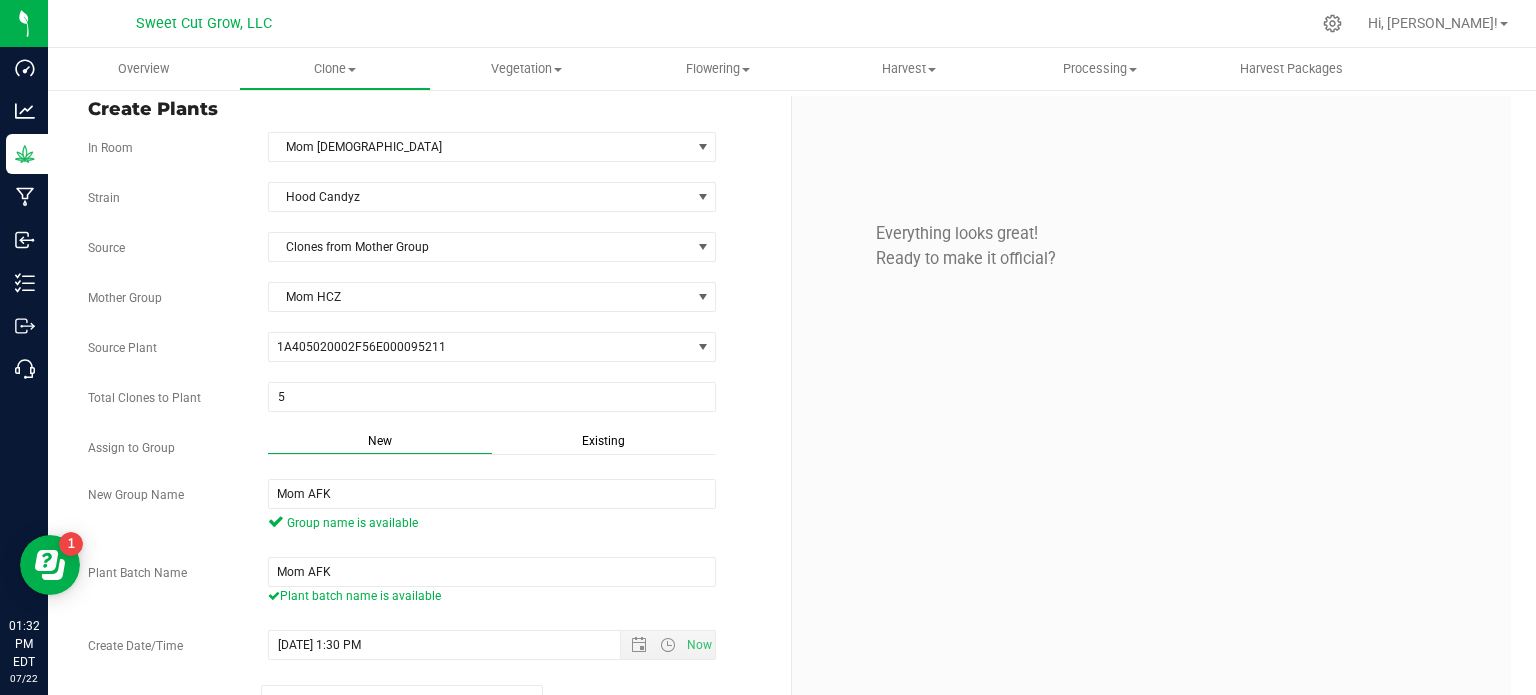 click on "Everything looks great!
Ready to make it official?" at bounding box center [1151, 406] 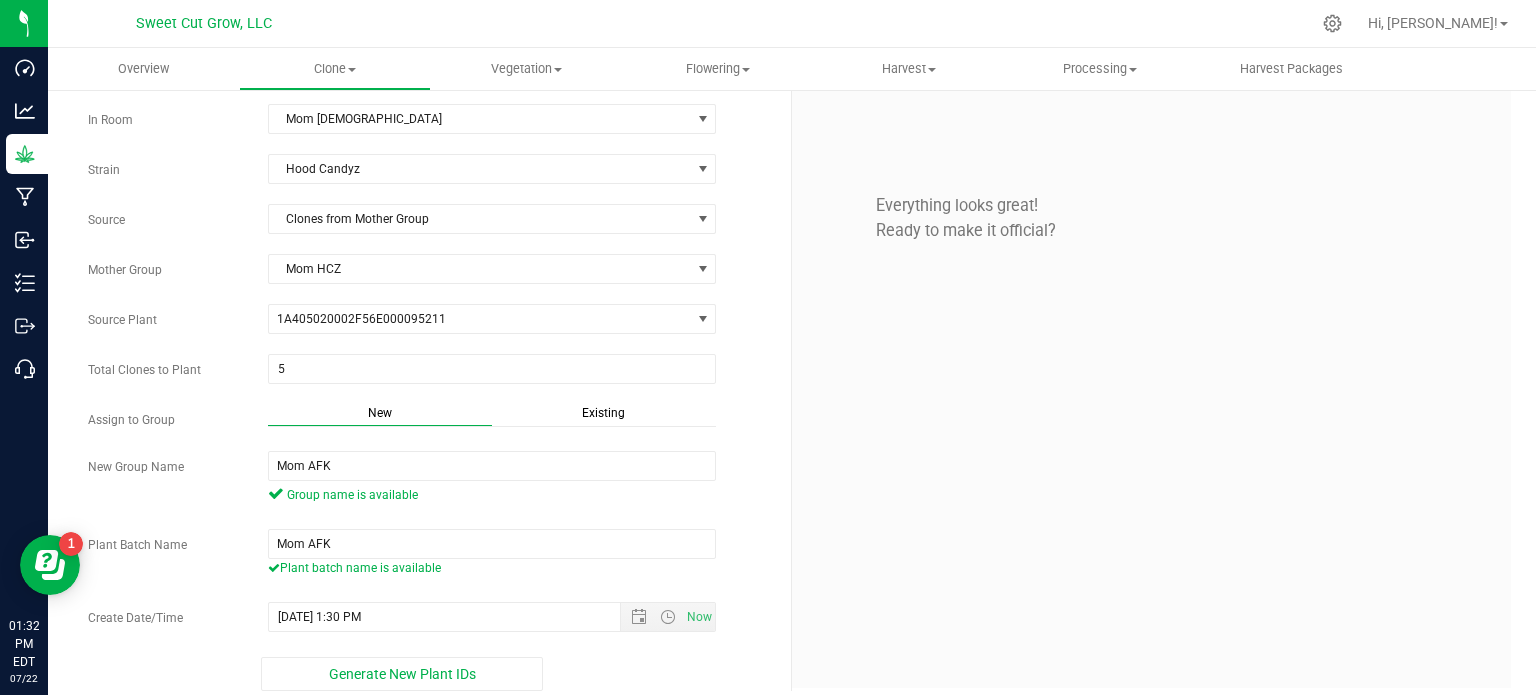 scroll, scrollTop: 52, scrollLeft: 0, axis: vertical 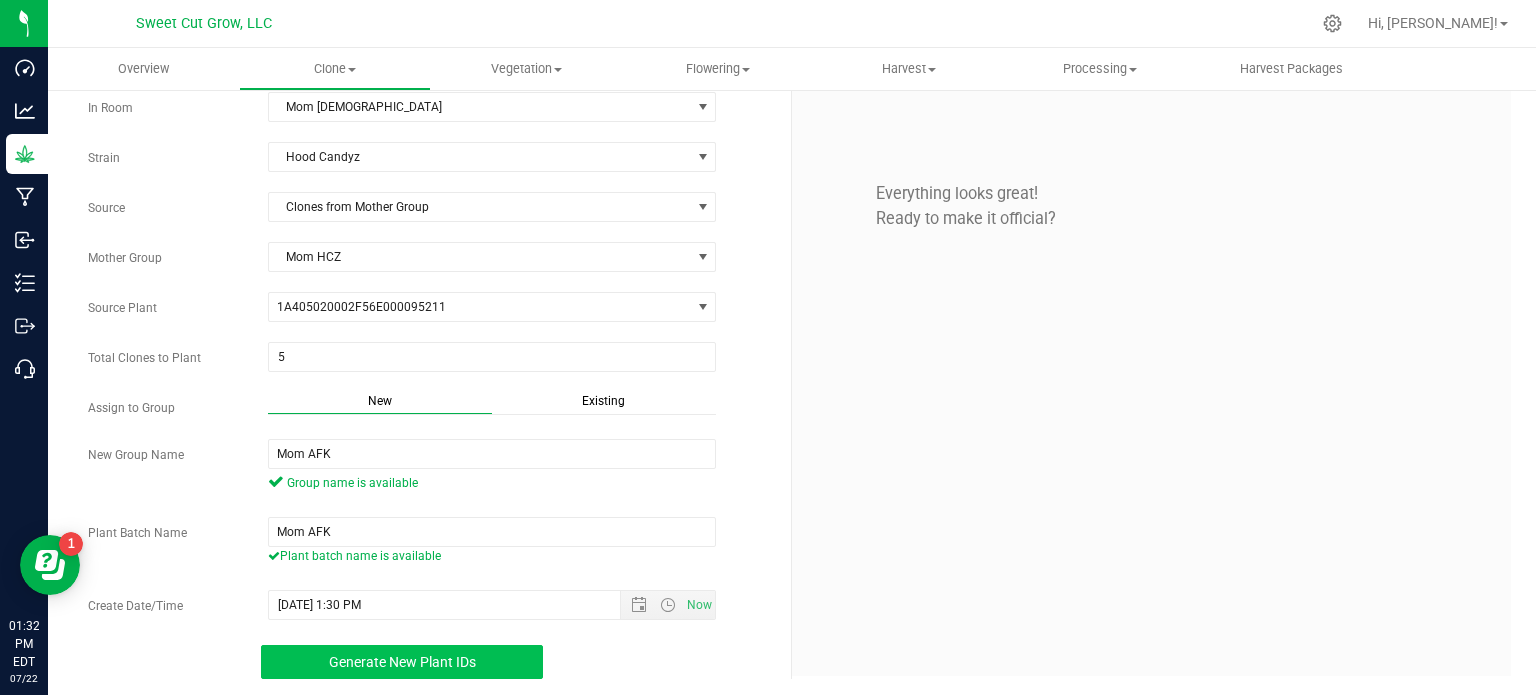 click on "Generate New Plant IDs" at bounding box center (402, 662) 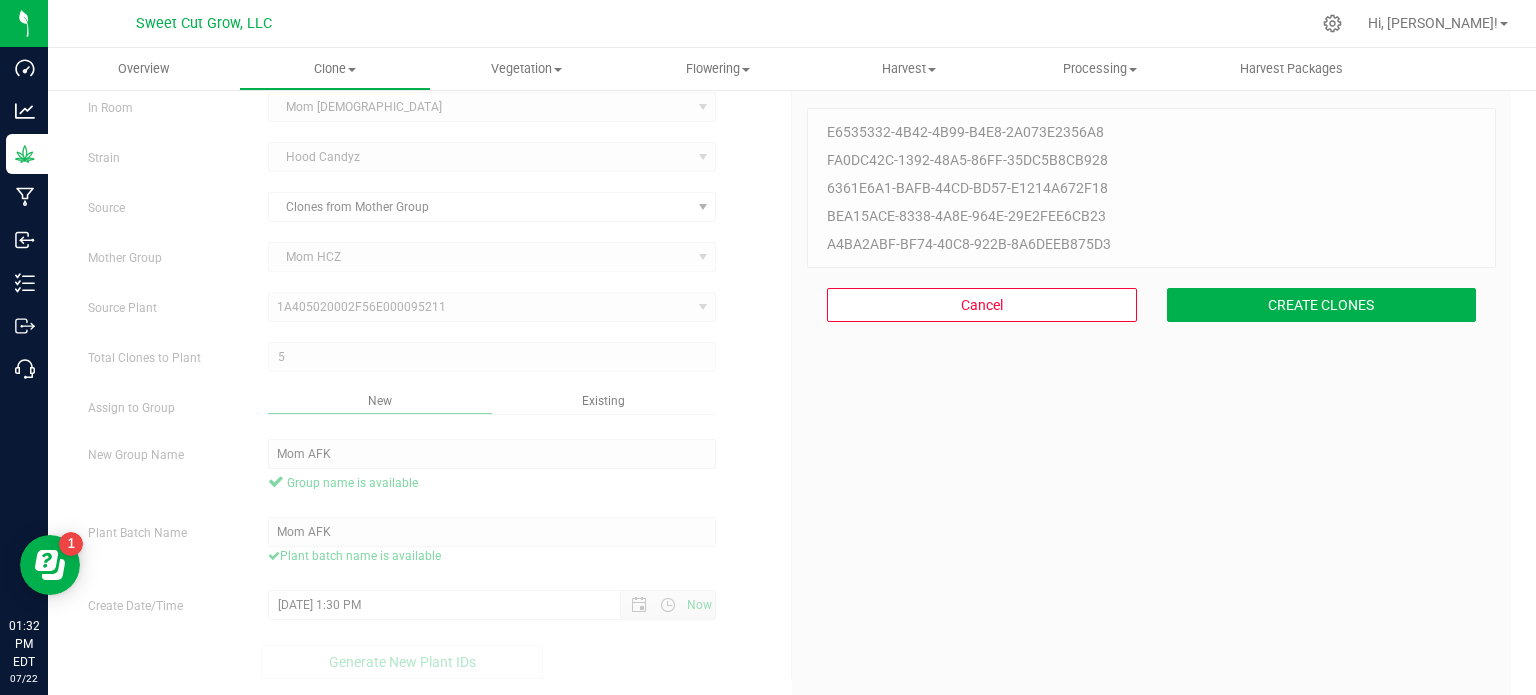 scroll, scrollTop: 60, scrollLeft: 0, axis: vertical 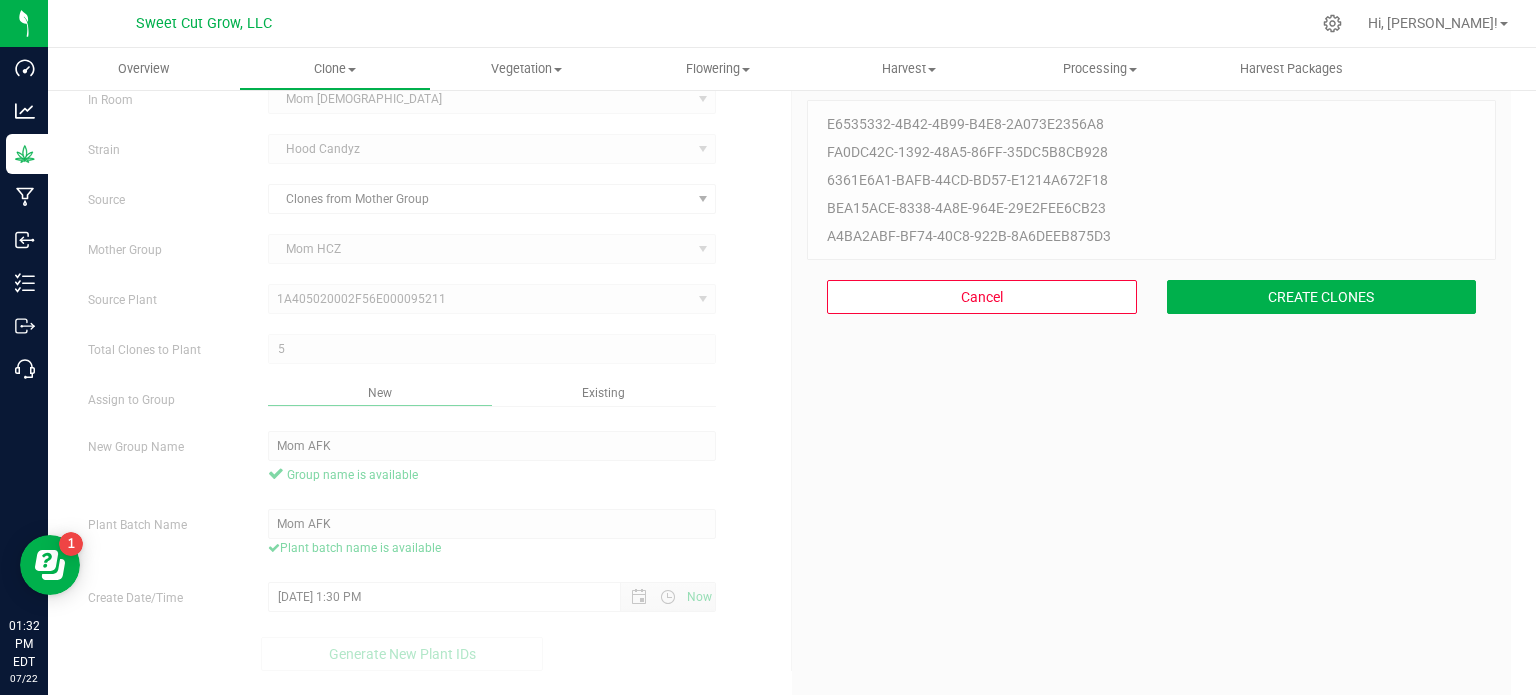 click on "5 Plant IDs to Generate
e6535332-4b42-4b99-b4e8-2a073e2356a8 fa0dc42c-1392-48a5-86ff-35dc5b8cb928 6361e6a1-bafb-44cd-bd57-e1214a672f18 bea15ace-8338-4a8e-964e-29e2fee6cb23 a4ba2abf-bf74-40c8-922b-8a6deeb875d3 e6535332-4b42-4b99-b4e8-2a073e2356a8 fa0dc42c-1392-48a5-86ff-35dc5b8cb928 6361e6a1-bafb-44cd-bd57-e1214a672f18 bea15ace-8338-4a8e-964e-29e2fee6cb23 a4ba2abf-bf74-40c8-922b-8a6deeb875d3
Cancel
CREATE CLONES" at bounding box center [1151, 416] 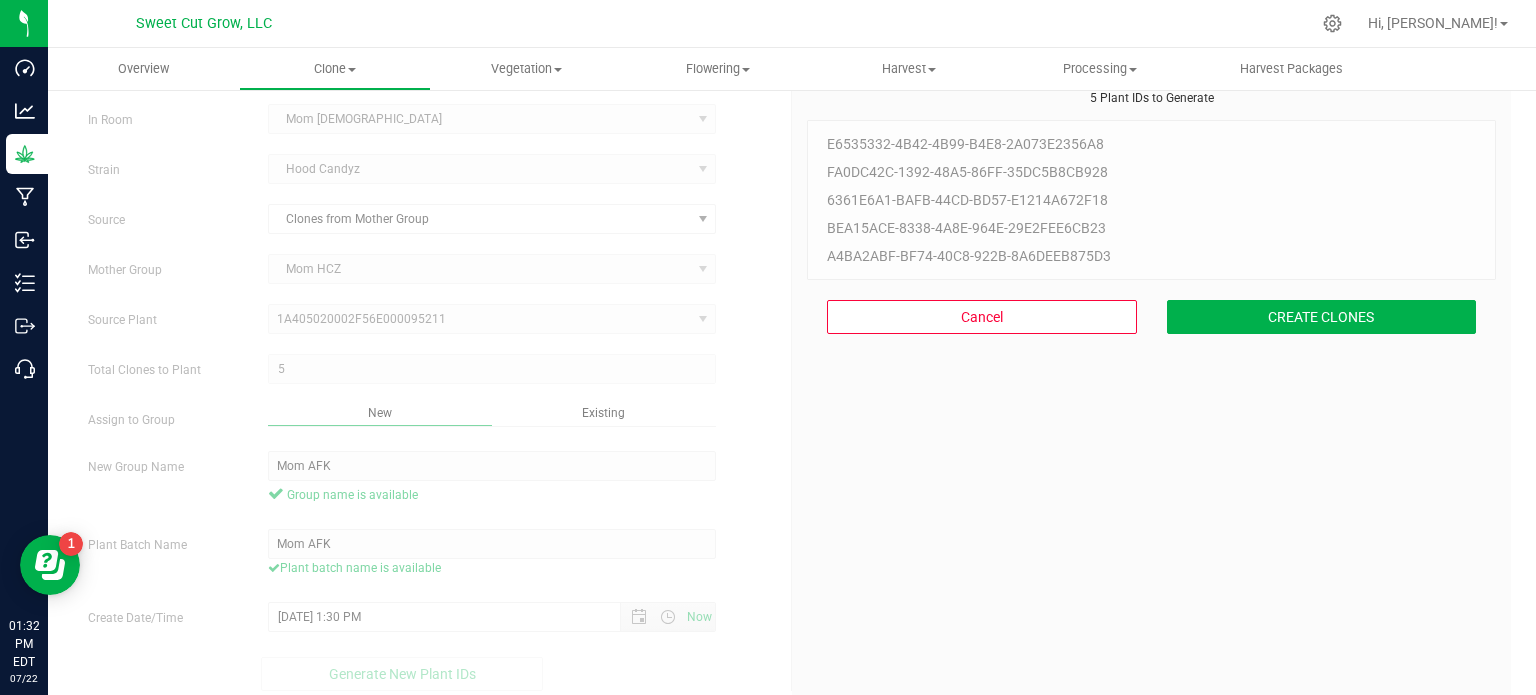 scroll, scrollTop: 0, scrollLeft: 0, axis: both 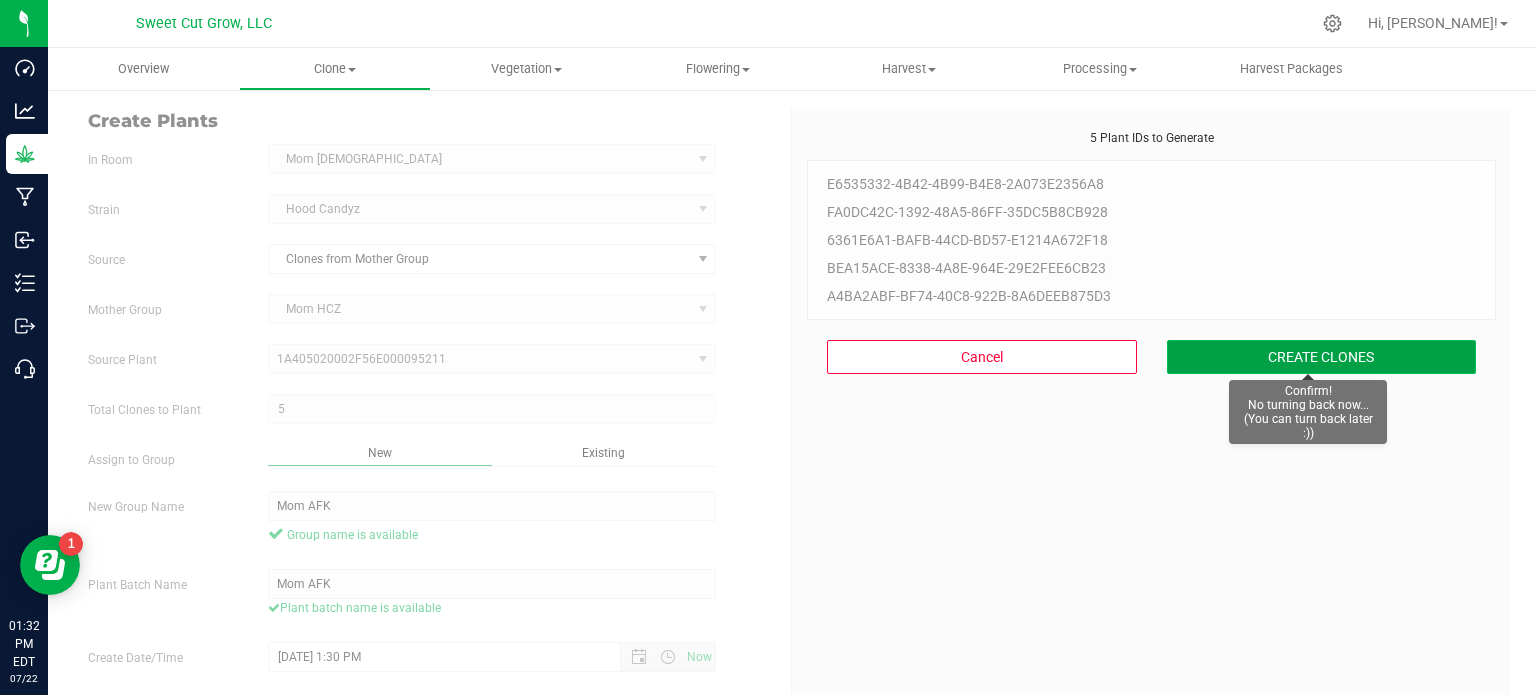 click on "CREATE CLONES" at bounding box center (1322, 357) 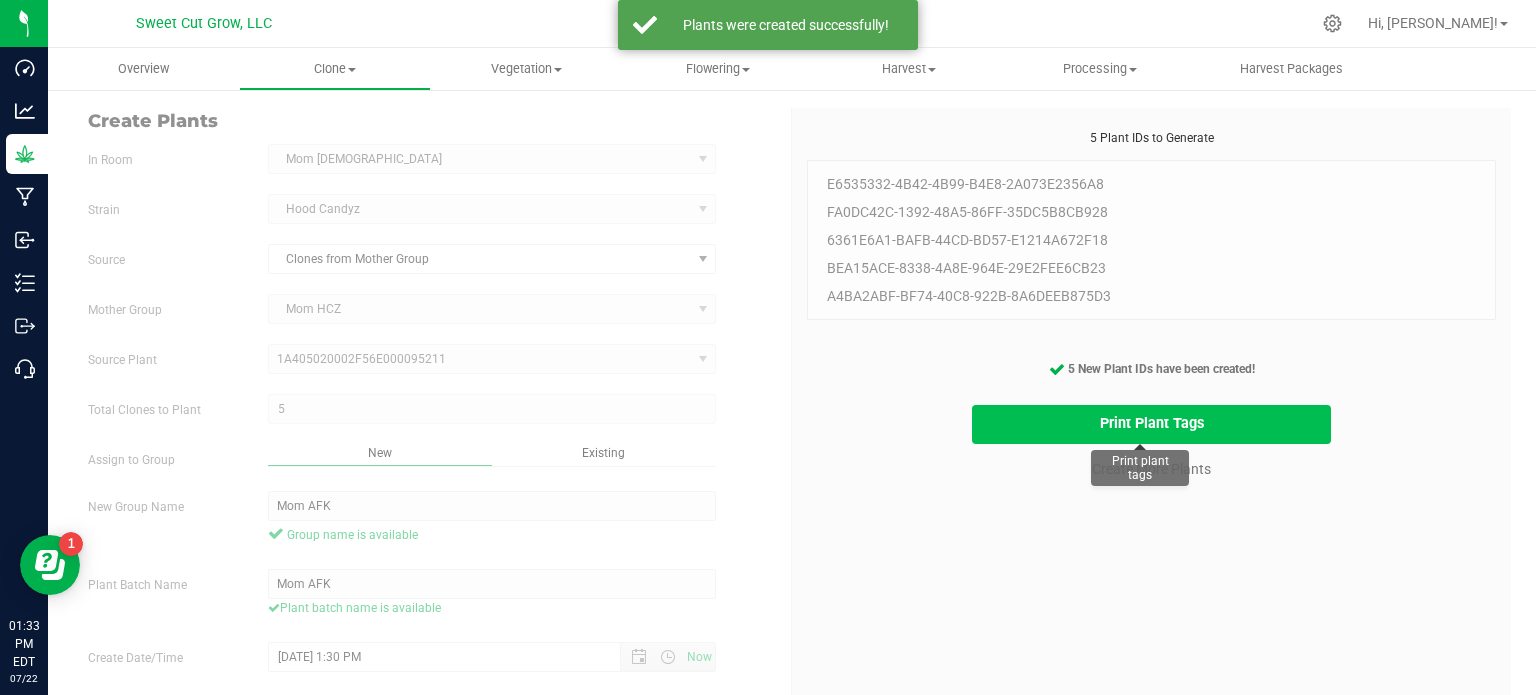 click on "Print Plant Tags" at bounding box center [1152, 424] 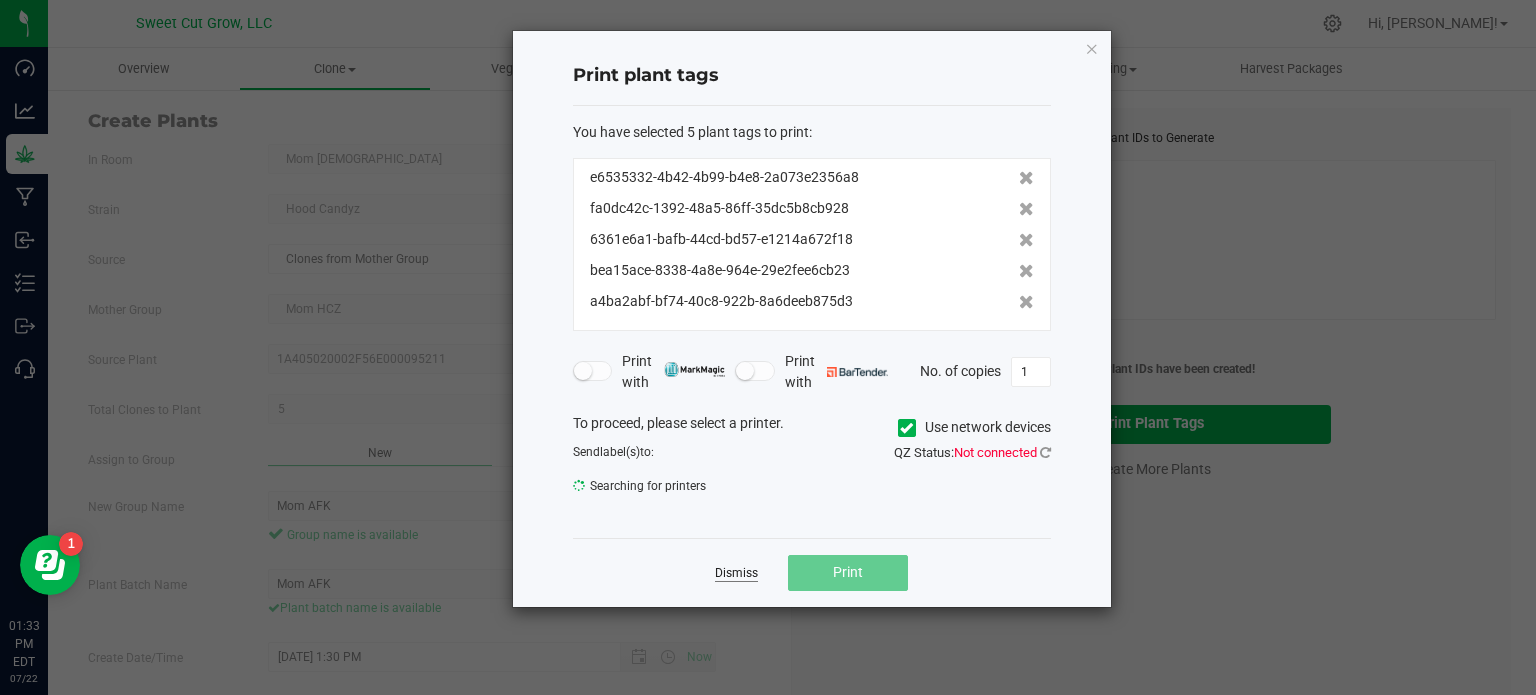 click on "Dismiss" 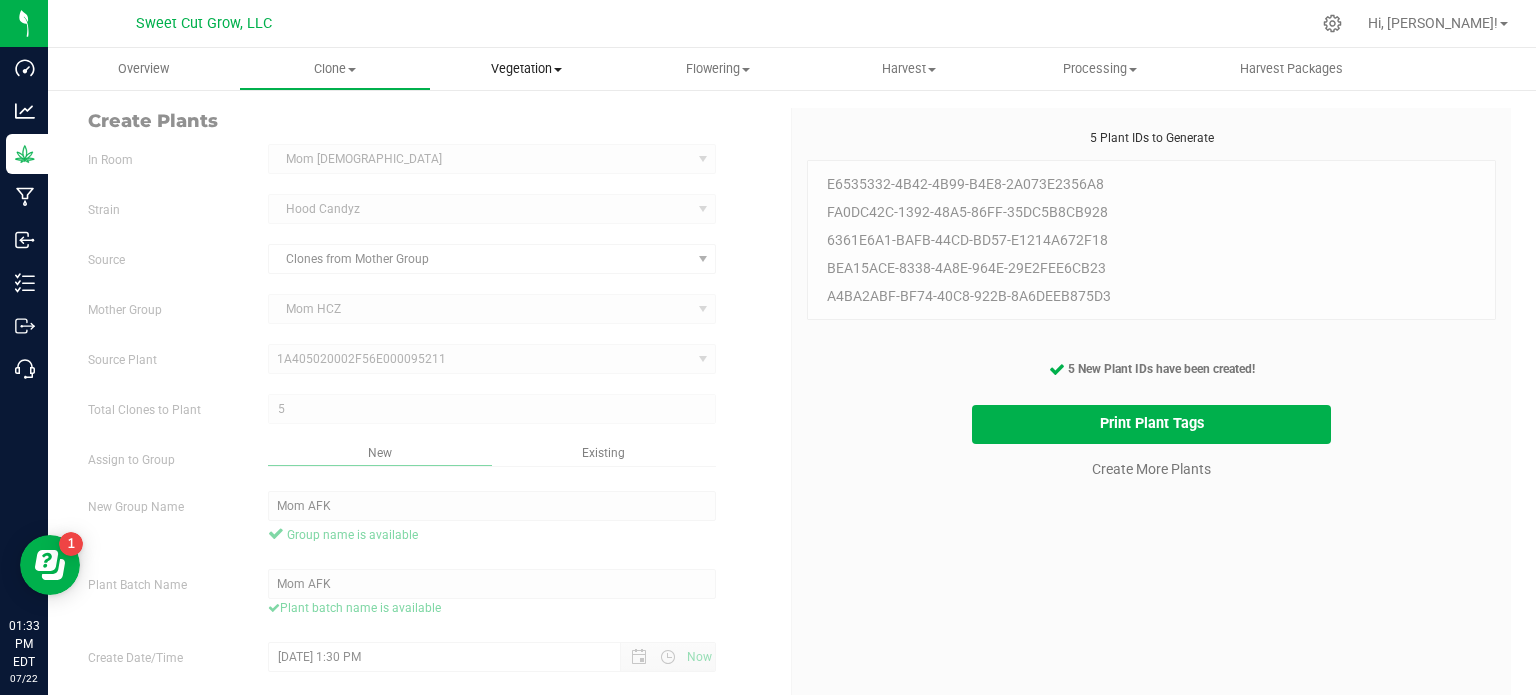 click on "Vegetation" at bounding box center (526, 69) 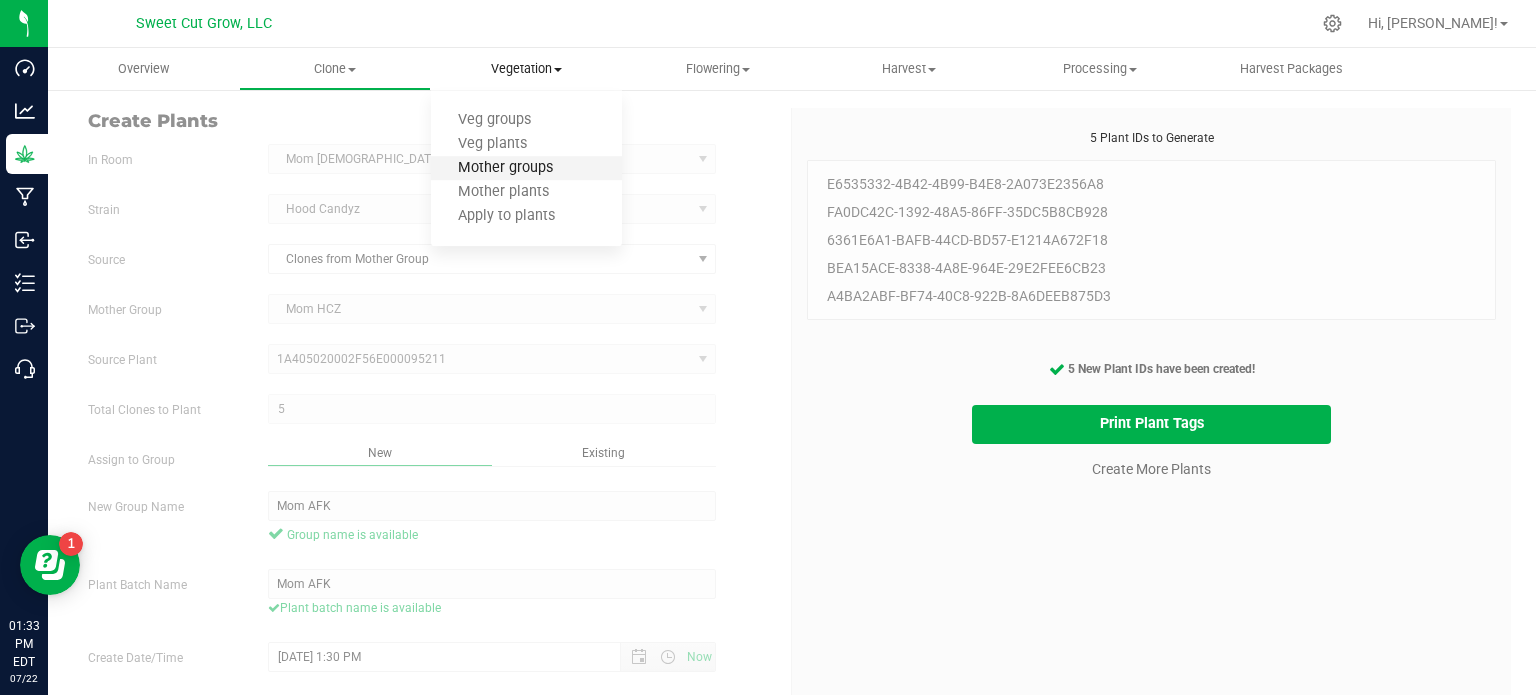click on "Mother groups" at bounding box center [505, 168] 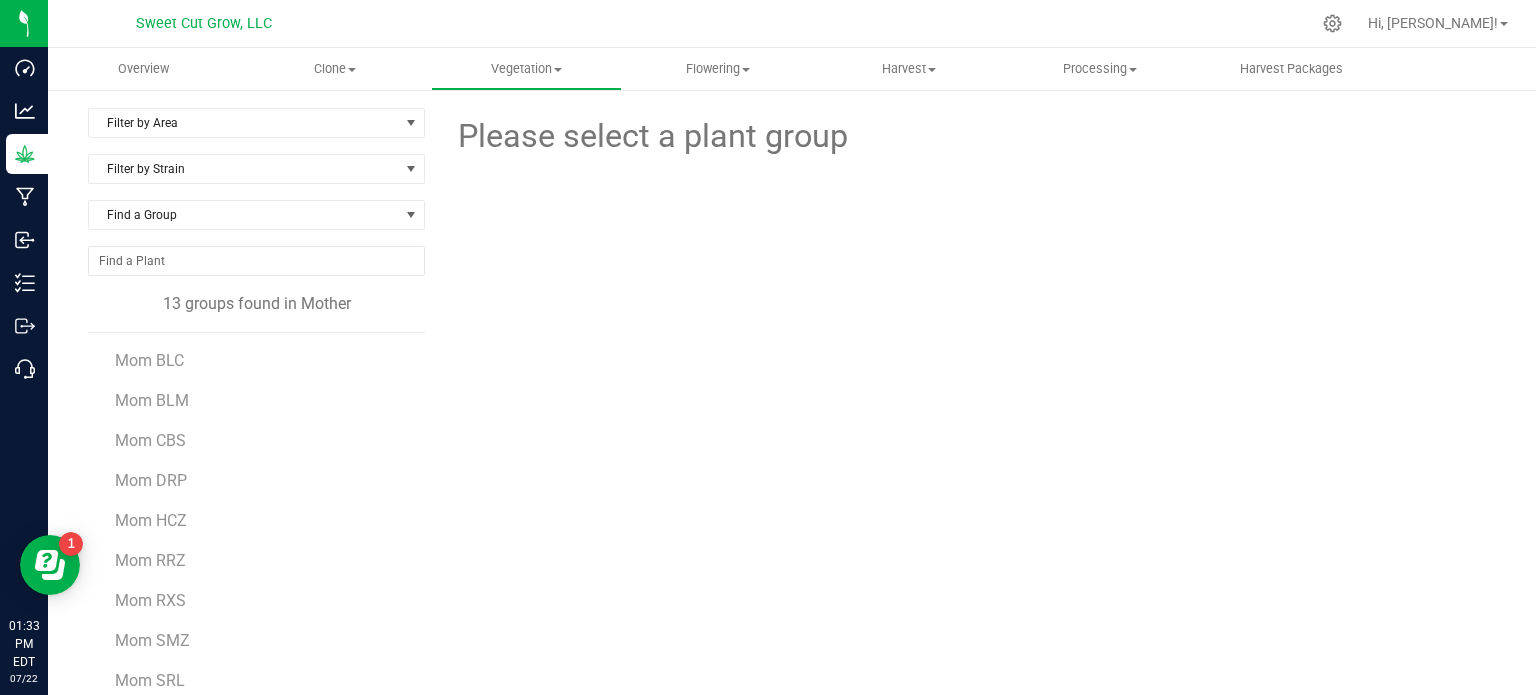 scroll, scrollTop: 36, scrollLeft: 0, axis: vertical 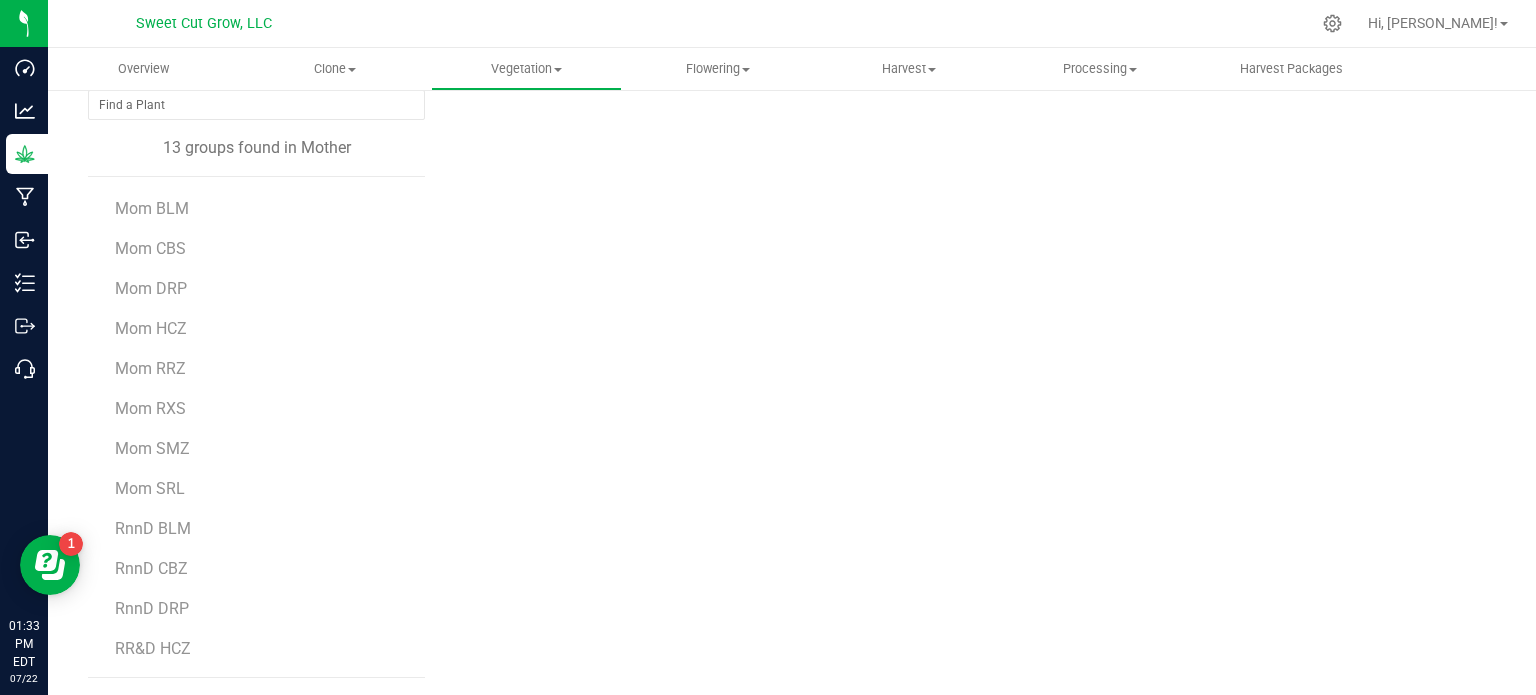 click on "Filter by Area Filter by Area All Mom [DEMOGRAPHIC_DATA] R&D 1 Trim 1 Vault Veg 1
Filter by Strain
Find a Group
13
groups
found in Mother
Mom BLC
Mom BLM
Mom CBS
Mom DRP
Mom HCZ
Mom RRZ
Mom RXS
Mom SMZ
Mom SRL
RnnD BLM
RnnD CBZ
RnnD DRP
RR&D HCZ" at bounding box center [264, 315] 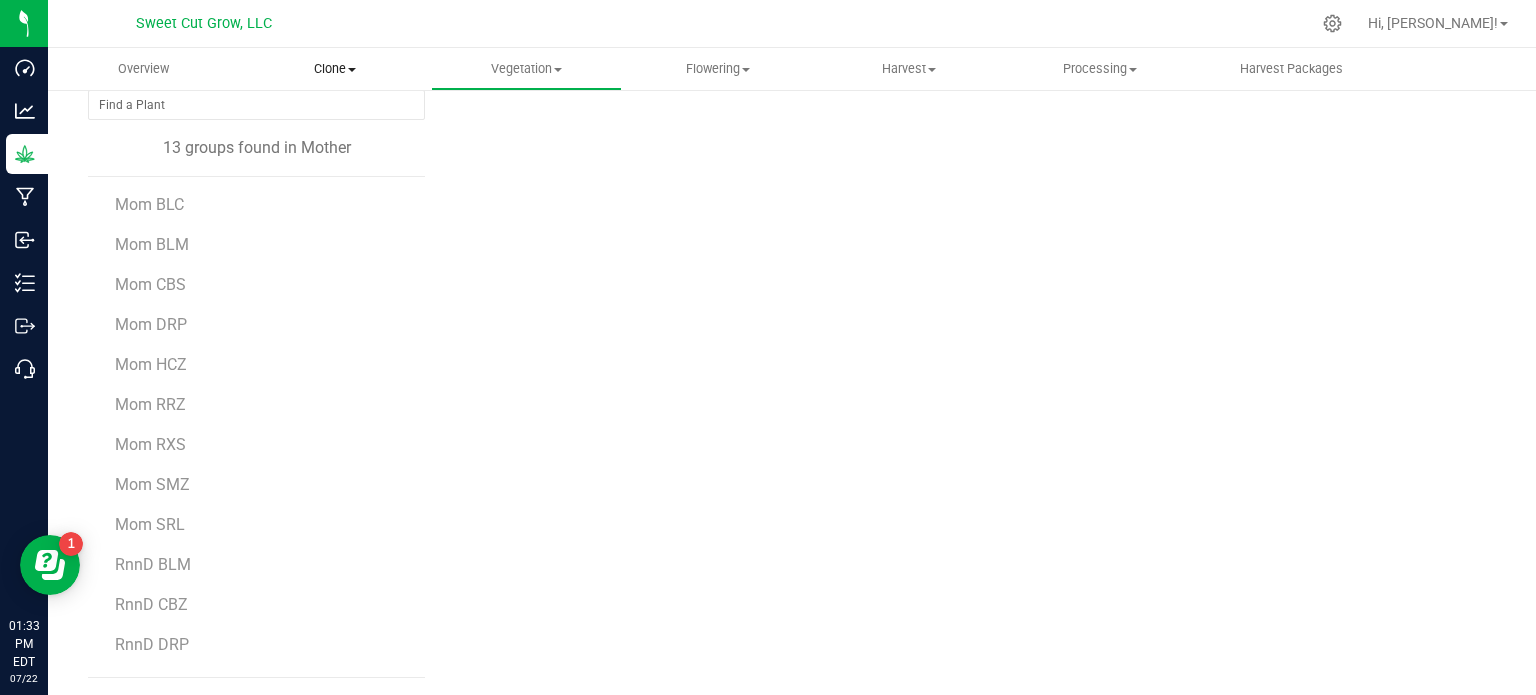 click on "Clone
Create plants
Cloning groups
Cloning plant batches
Apply to plants" at bounding box center [334, 69] 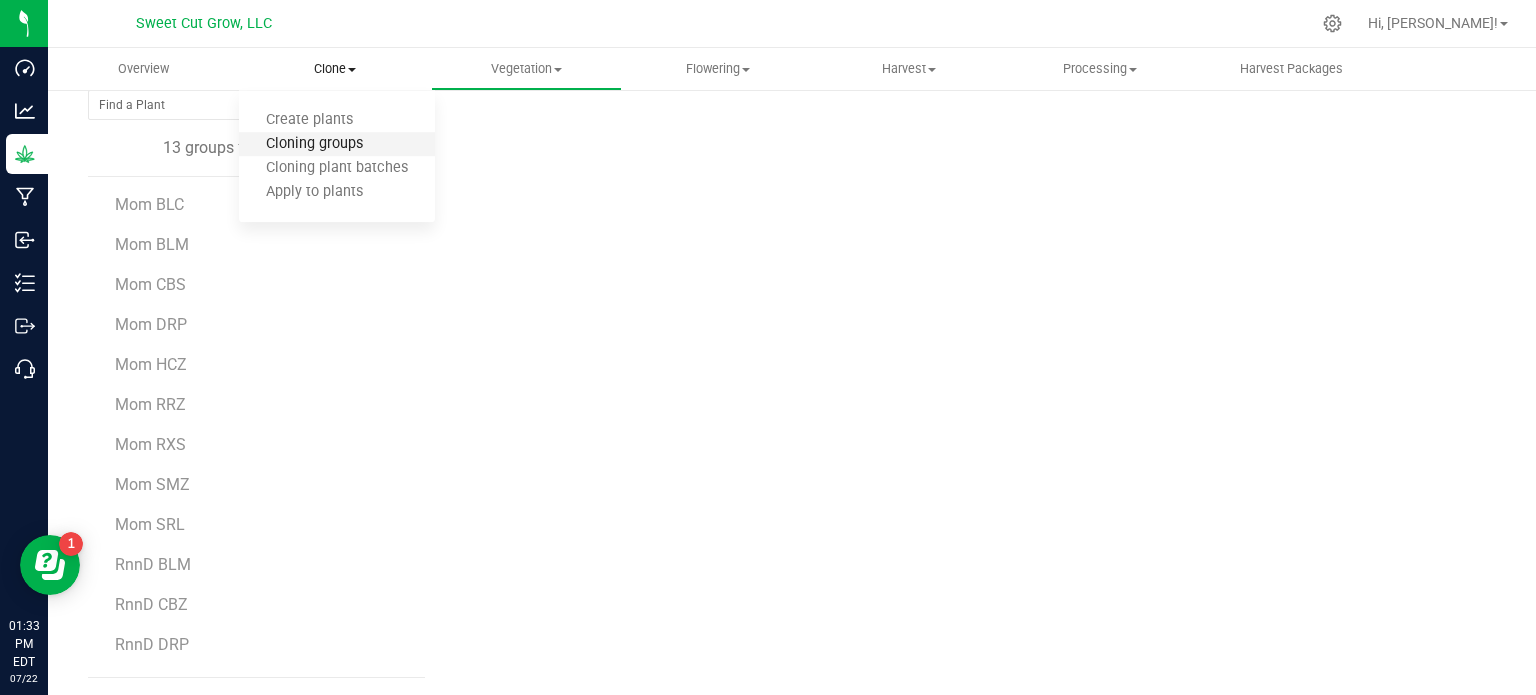 click on "Cloning groups" at bounding box center [314, 144] 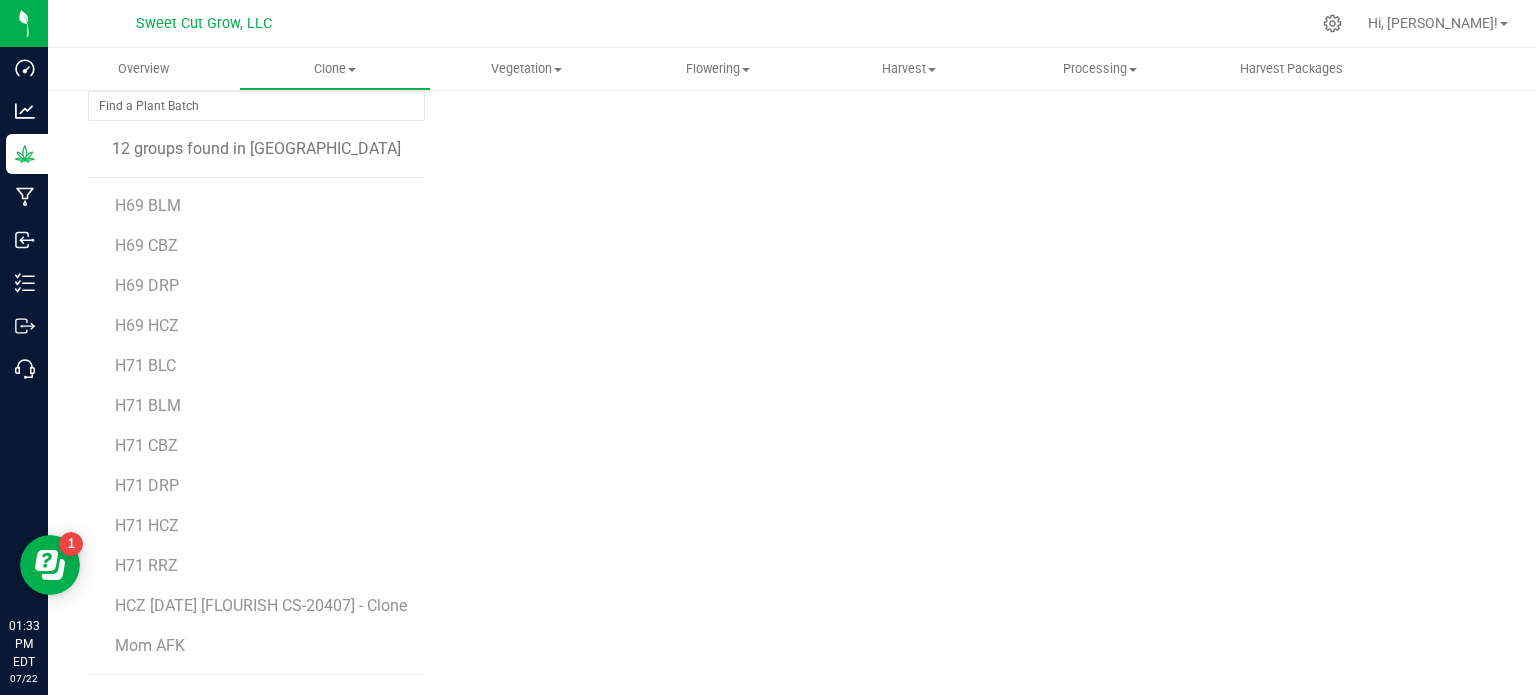scroll, scrollTop: 20, scrollLeft: 0, axis: vertical 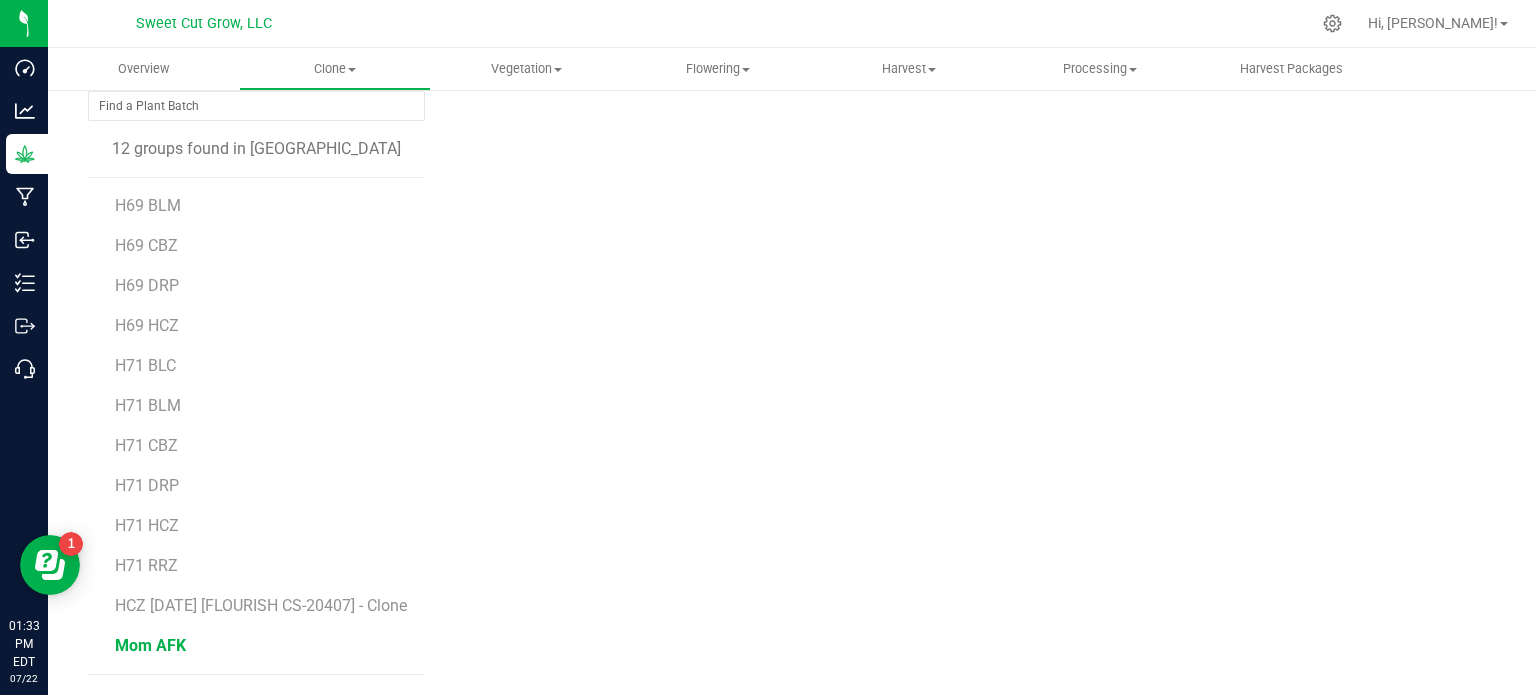 click on "Mom AFK" at bounding box center (150, 645) 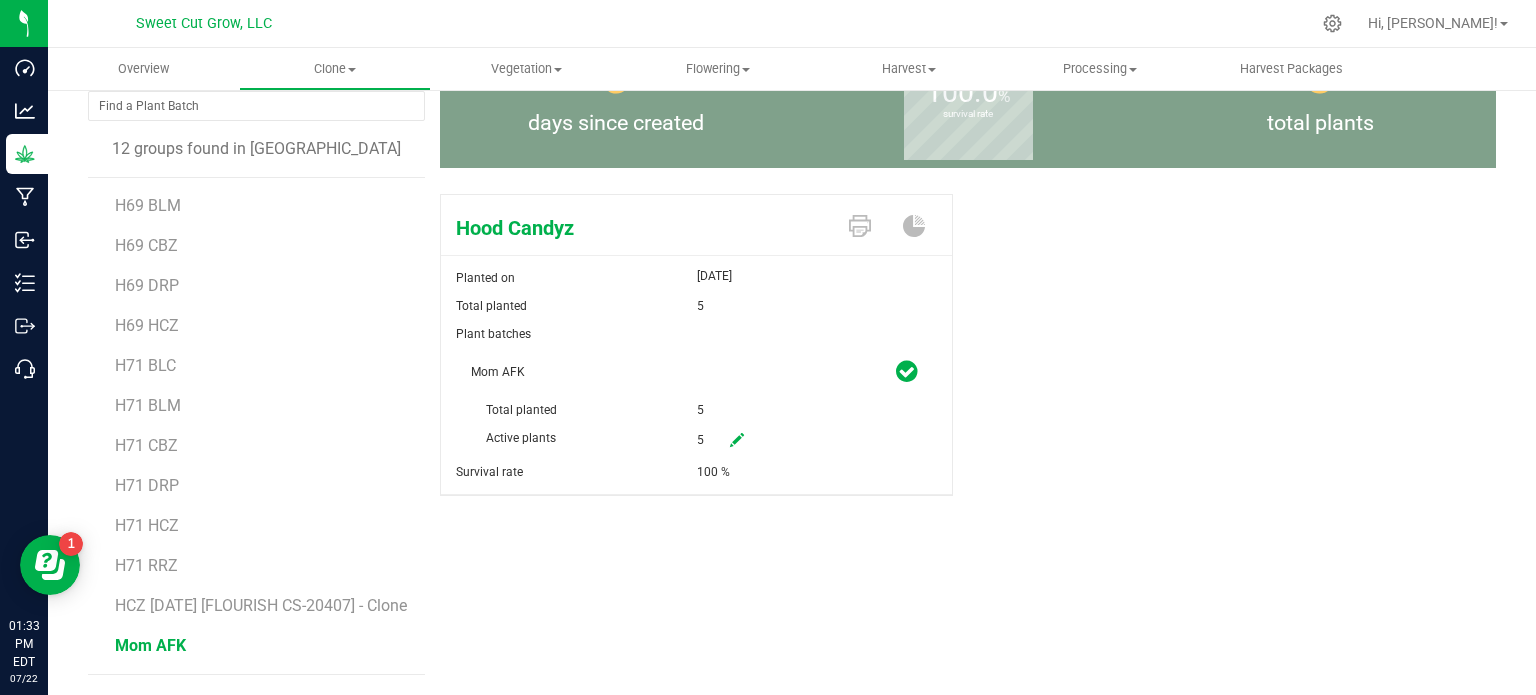 click on "Hood Candyz
Planted on
[DATE]
Total planted
5
Plant batches
Mom AFK
Total planted" at bounding box center [968, 366] 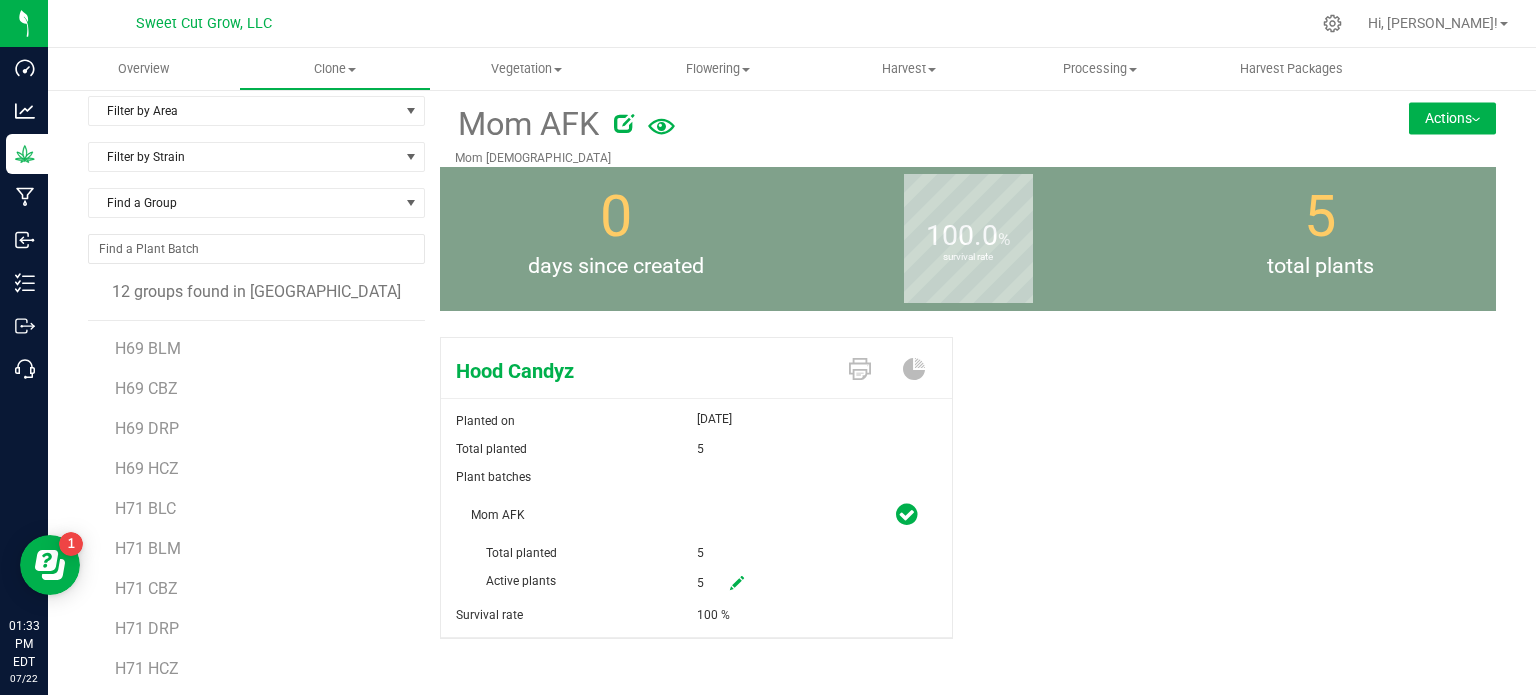 scroll, scrollTop: 0, scrollLeft: 0, axis: both 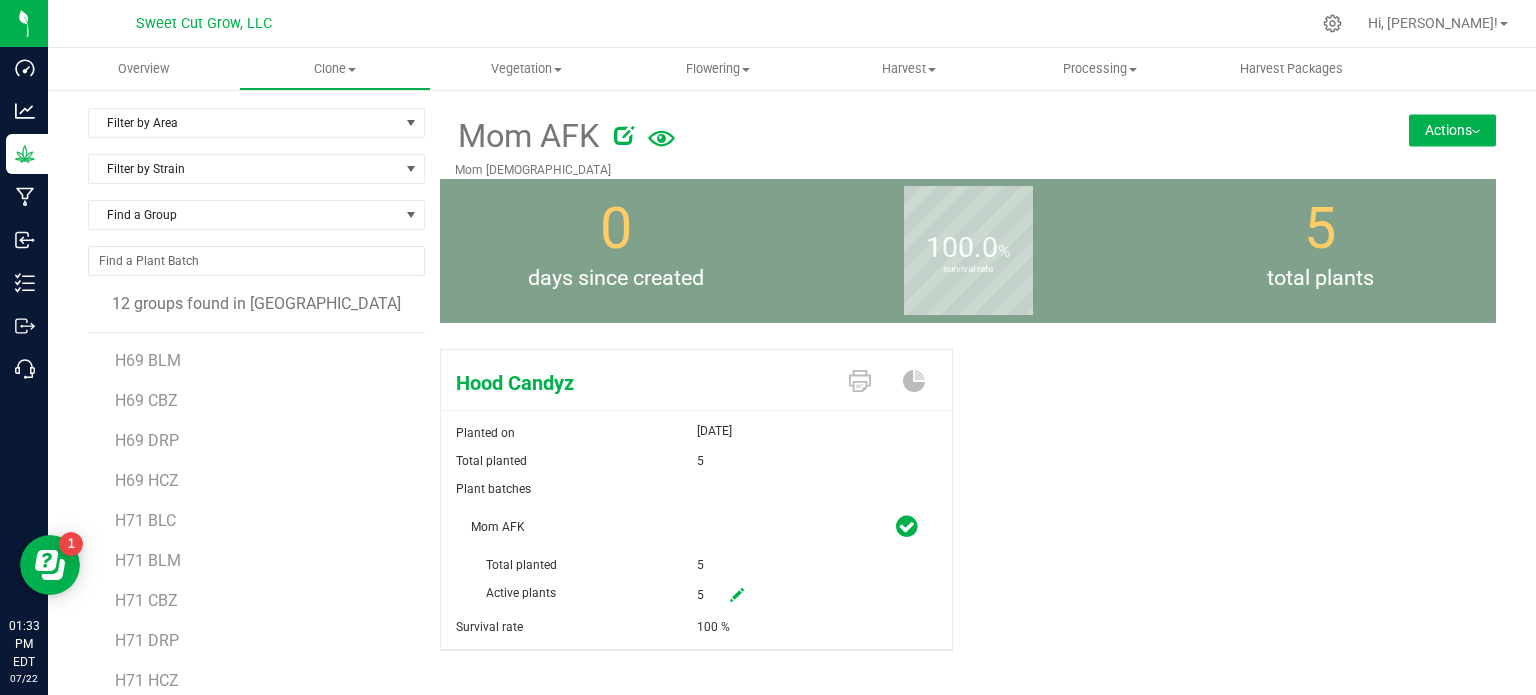 click on "Actions" at bounding box center [1452, 130] 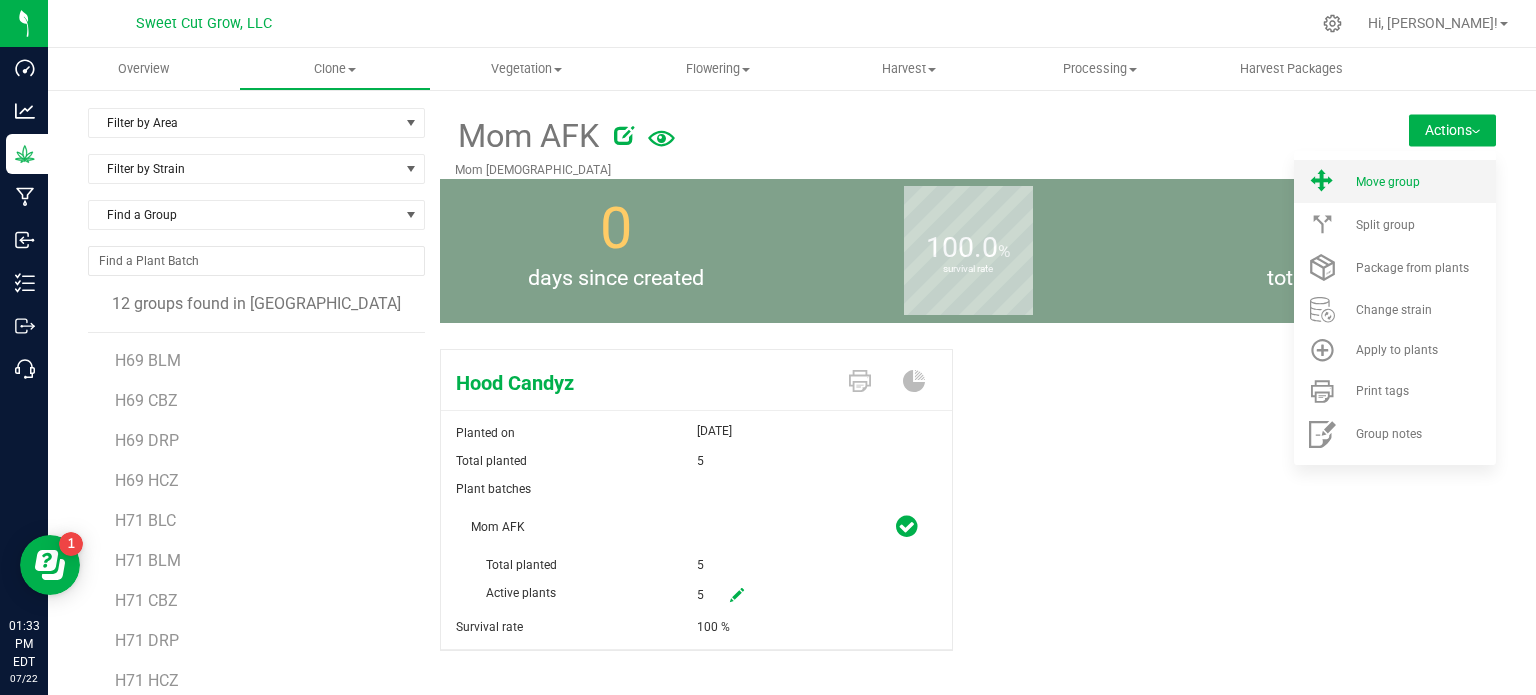 drag, startPoint x: 1424, startPoint y: 131, endPoint x: 1392, endPoint y: 176, distance: 55.21775 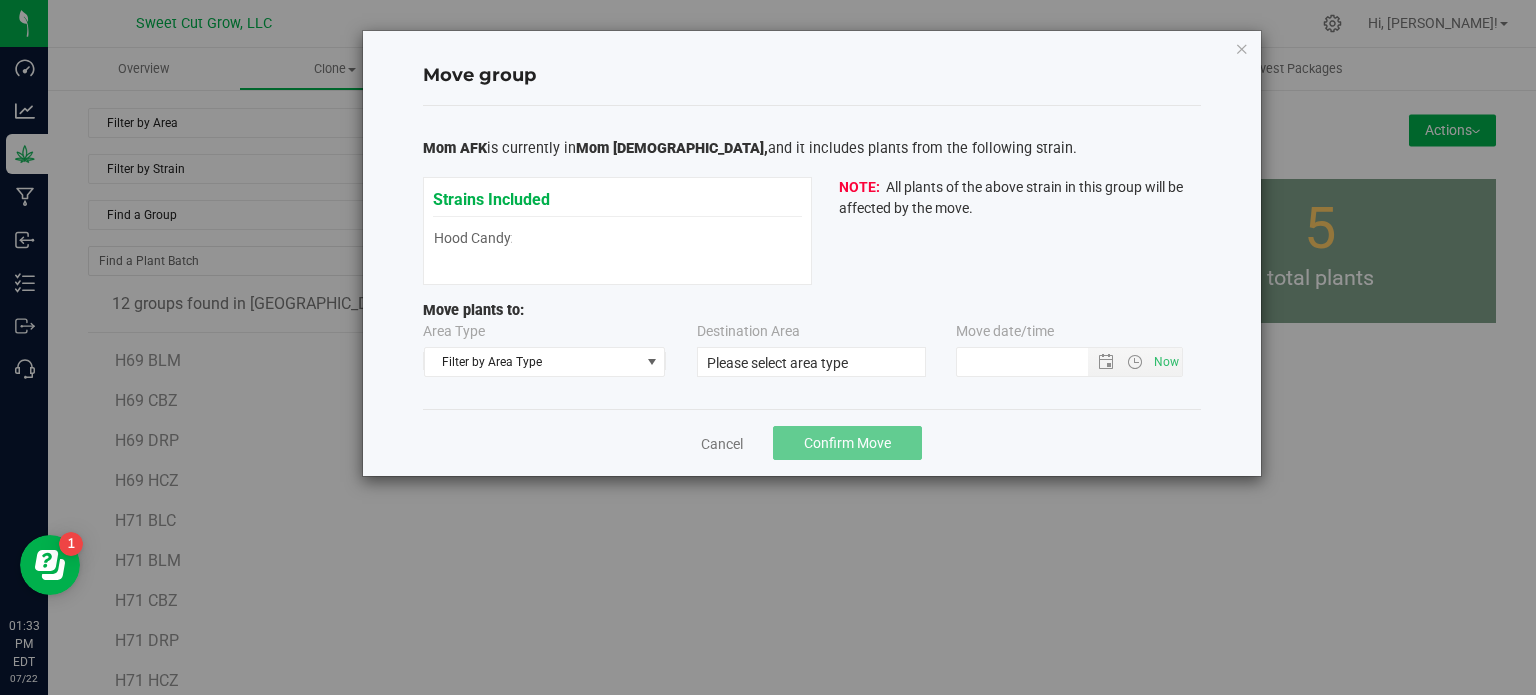 type on "[DATE] 1:32 PM" 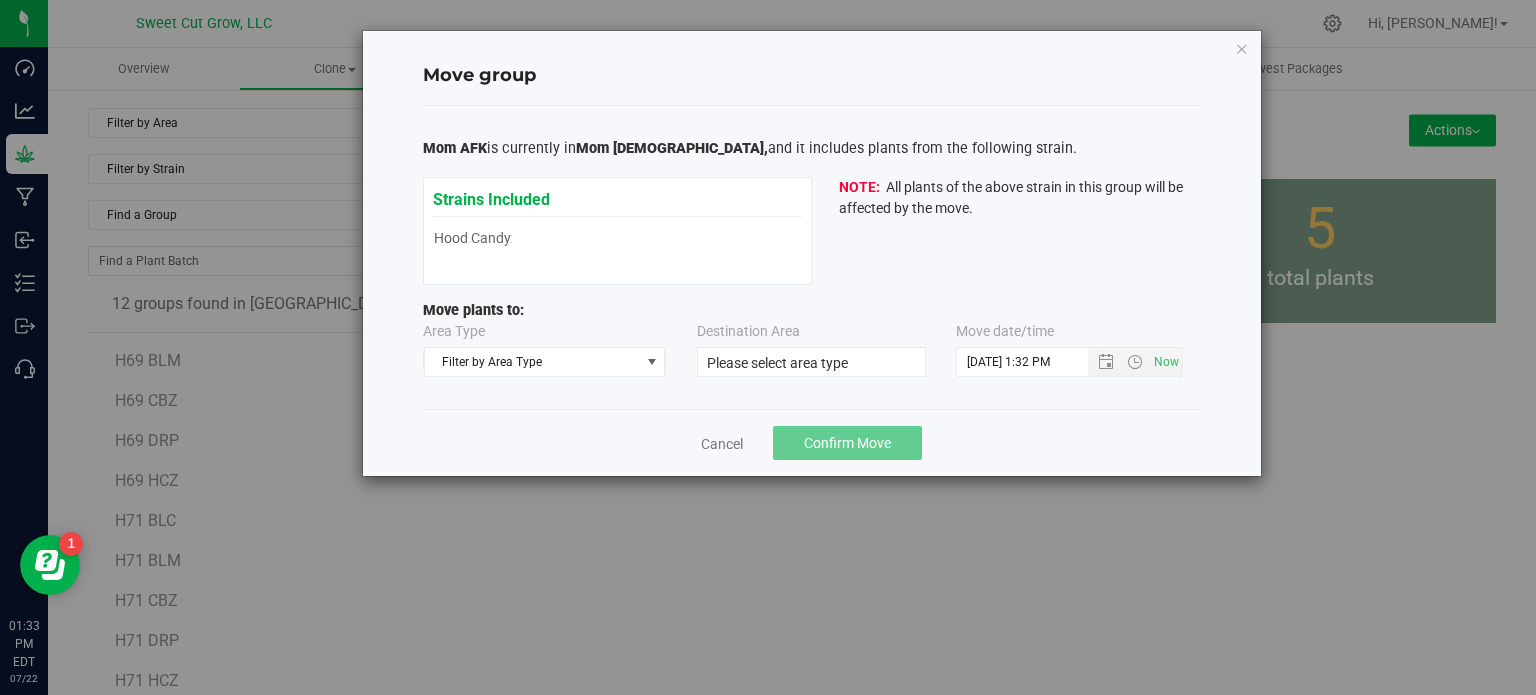 click on "Move group
Mom AFK
is currently in
[DEMOGRAPHIC_DATA] [DEMOGRAPHIC_DATA],
and it includes plants from the following
strain.
Strains Included
Hood Candyz Hood Candyz
Cloning Mother" at bounding box center [775, 347] 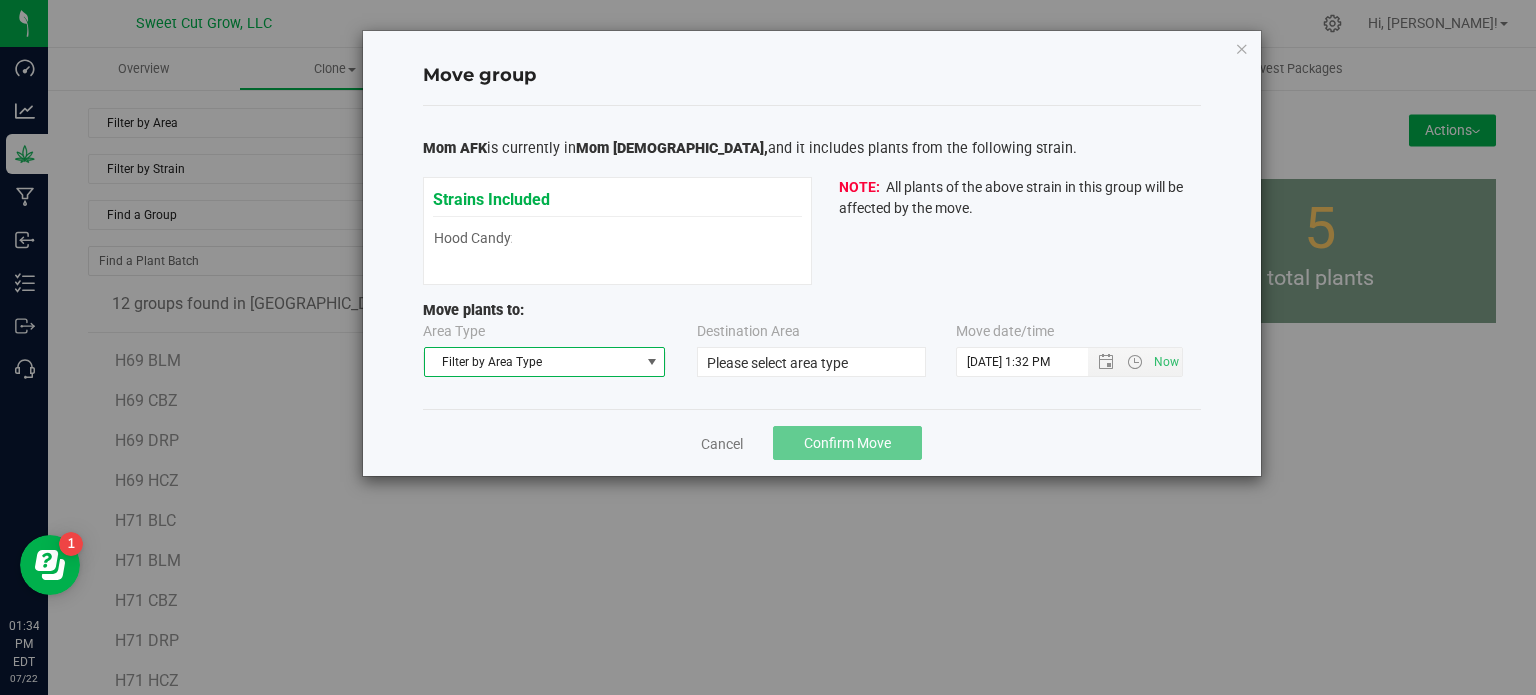 click on "Filter by Area Type" at bounding box center (532, 362) 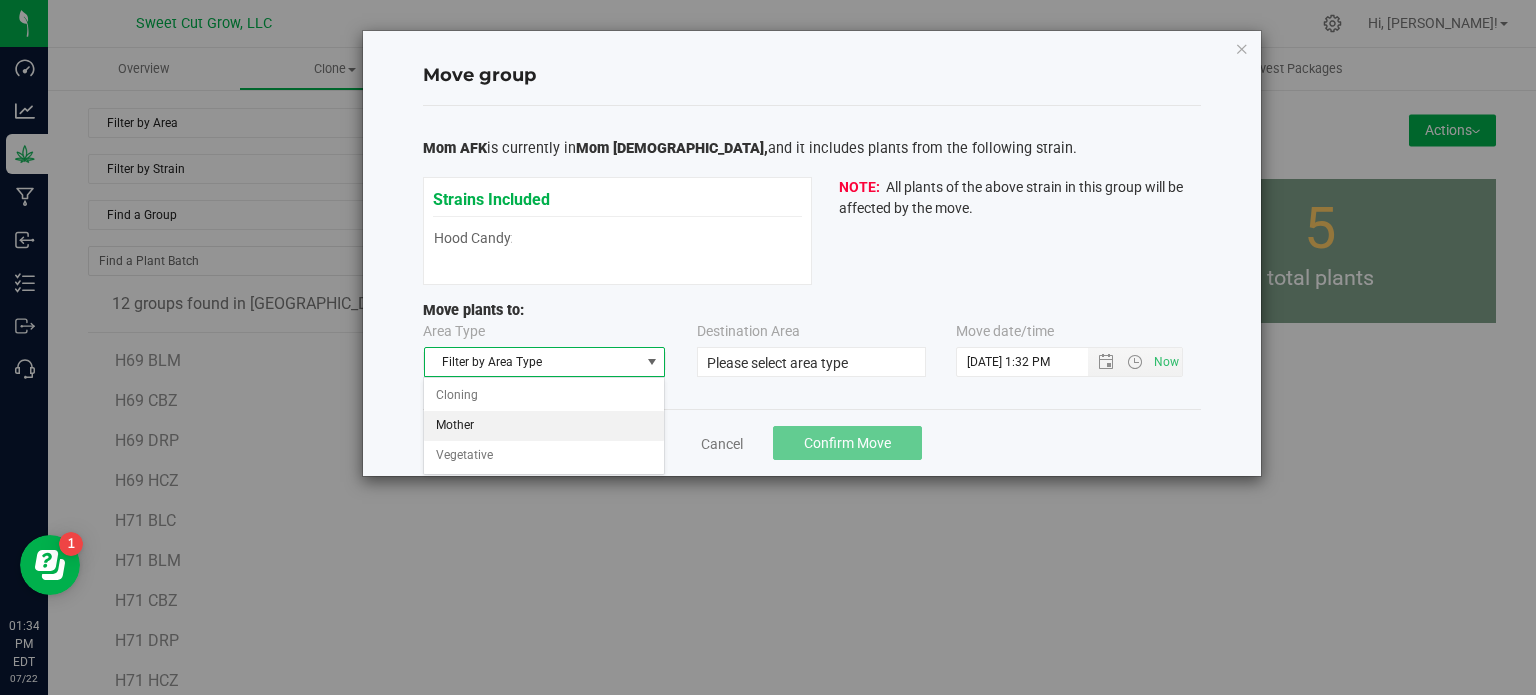 click on "Mother" at bounding box center (544, 426) 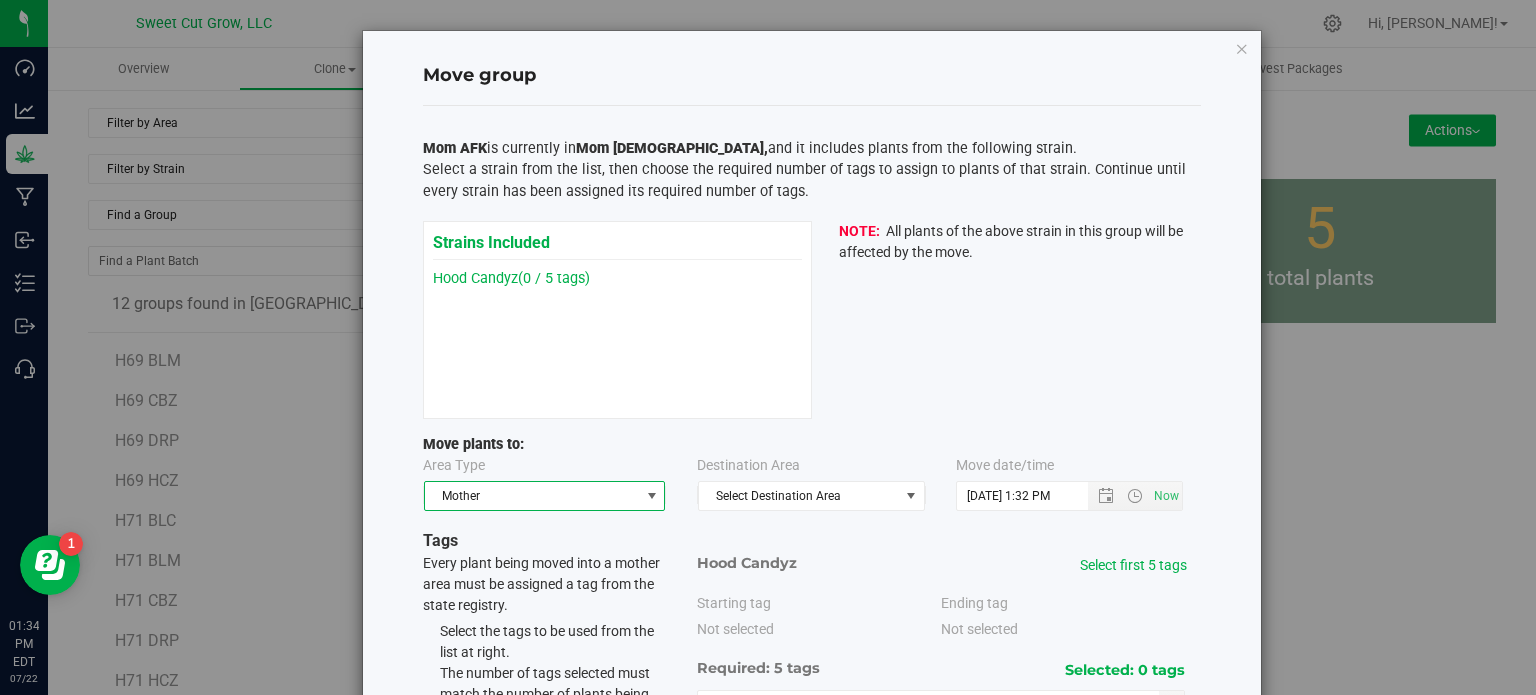 click on "Strains Included
Hood Candyz
(0 / 5
tags)
All plants of the above strain in this group will be affected by the move." at bounding box center (812, 320) 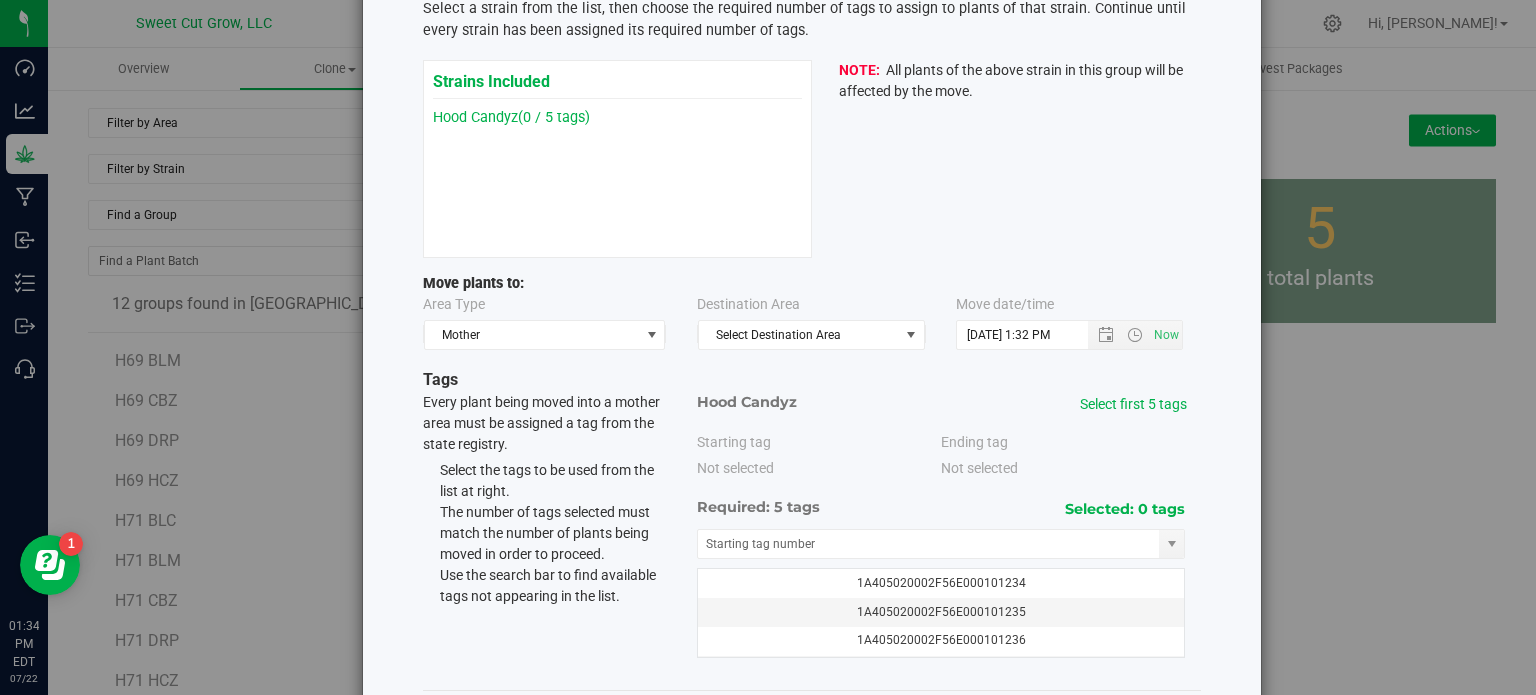 scroll, scrollTop: 200, scrollLeft: 0, axis: vertical 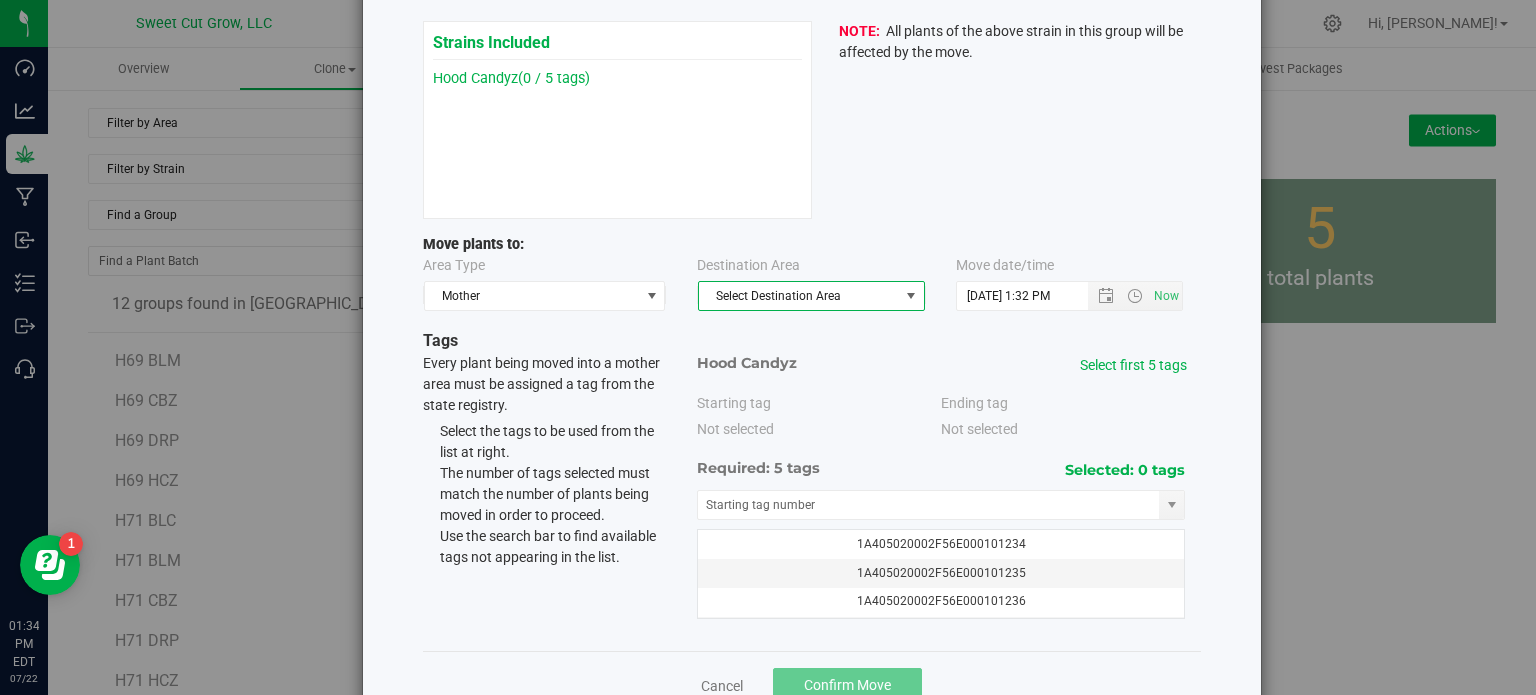 click on "Select Destination Area" at bounding box center [799, 296] 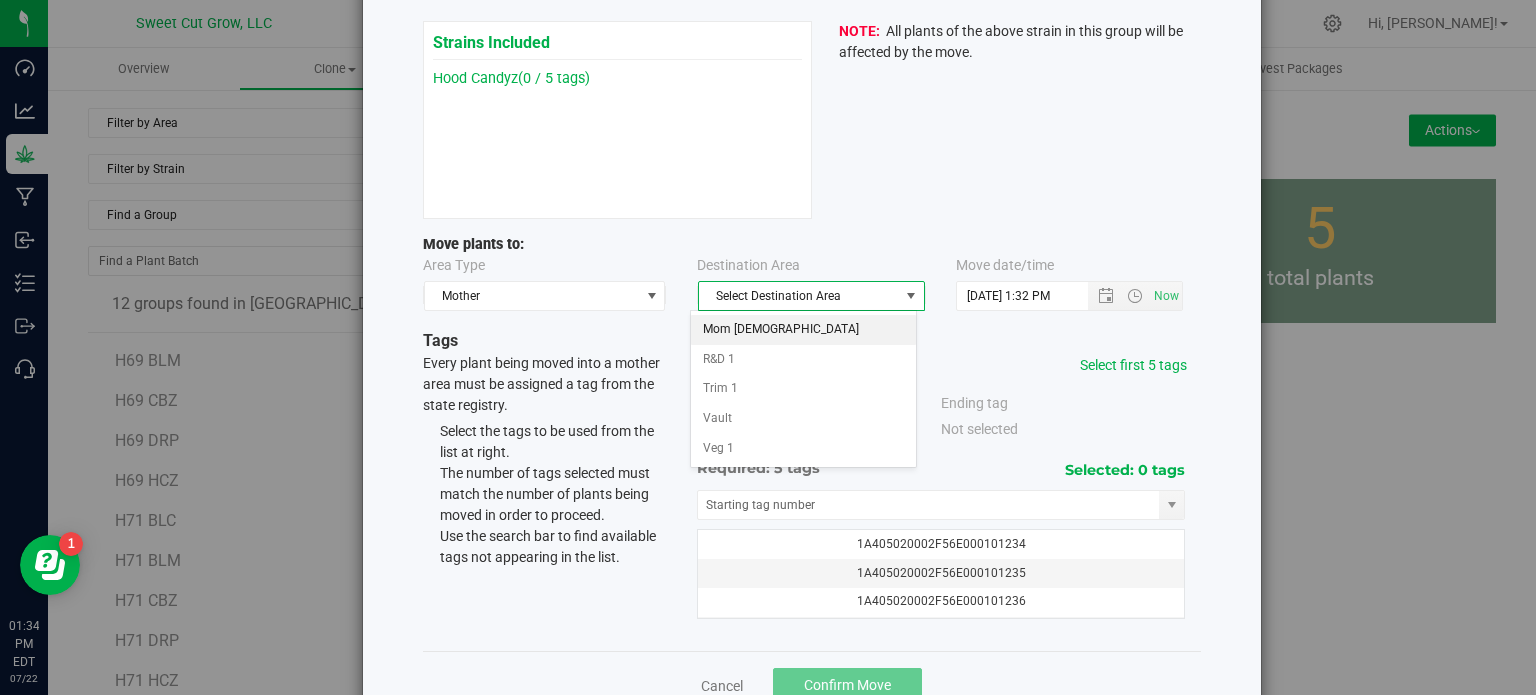 click on "Mom [DEMOGRAPHIC_DATA]" at bounding box center [803, 330] 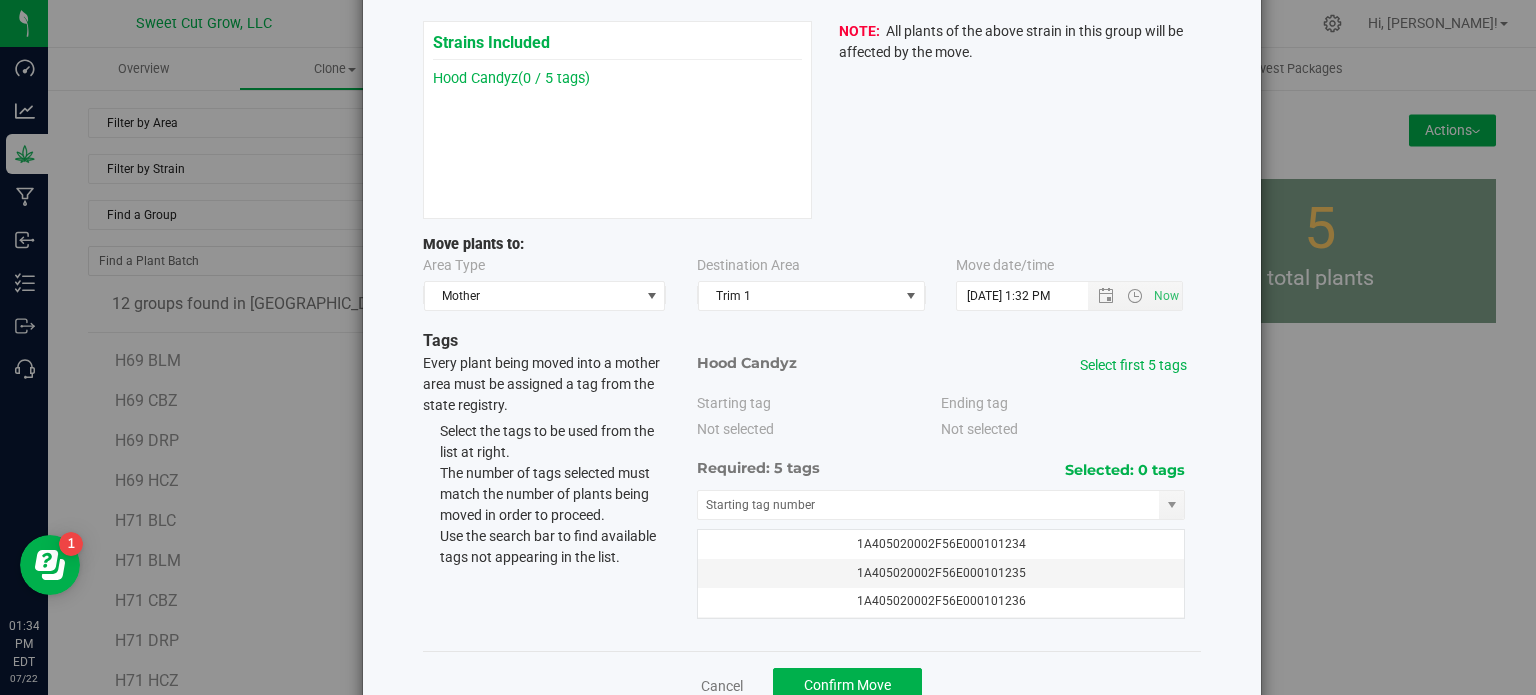 click on "Strains Included
Hood Candyz
(0 / 5
tags)
All plants of the above strain in this group will be affected by the move." at bounding box center (812, 120) 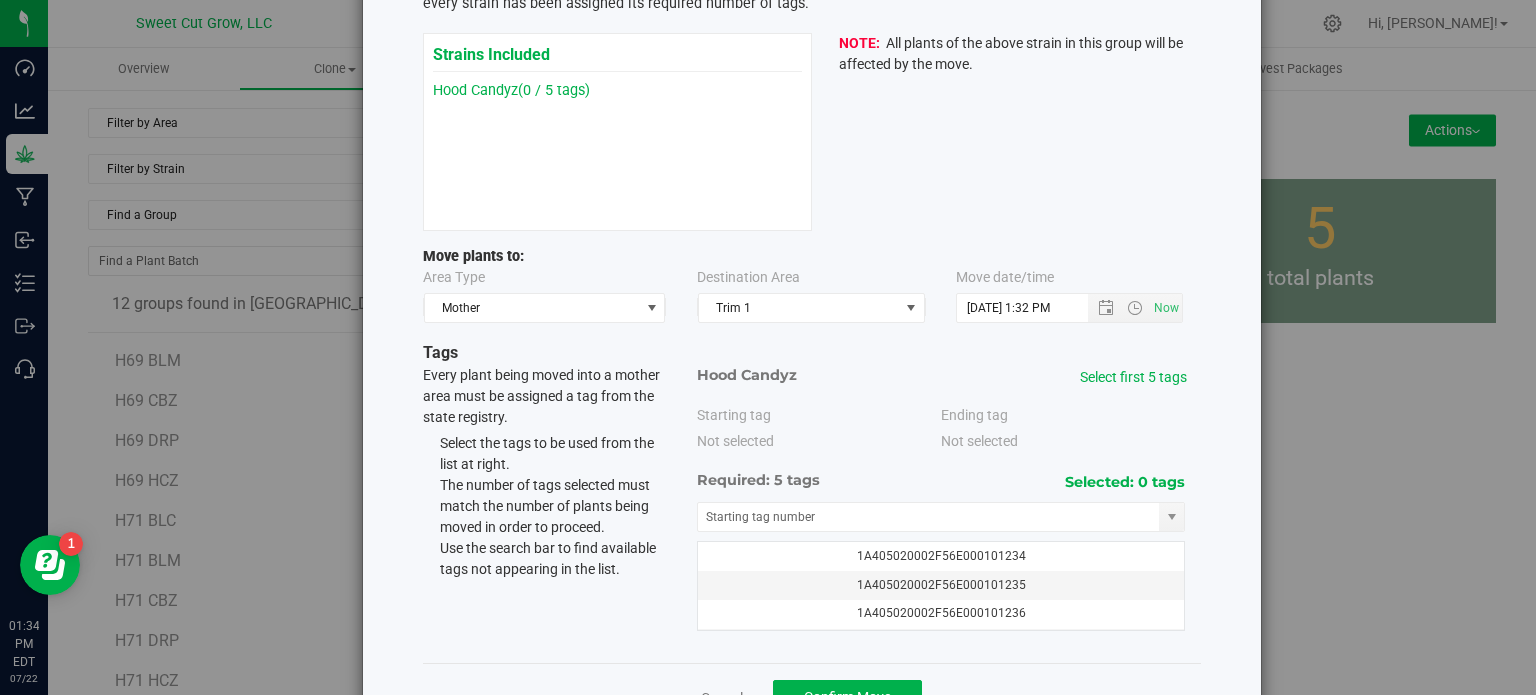 scroll, scrollTop: 200, scrollLeft: 0, axis: vertical 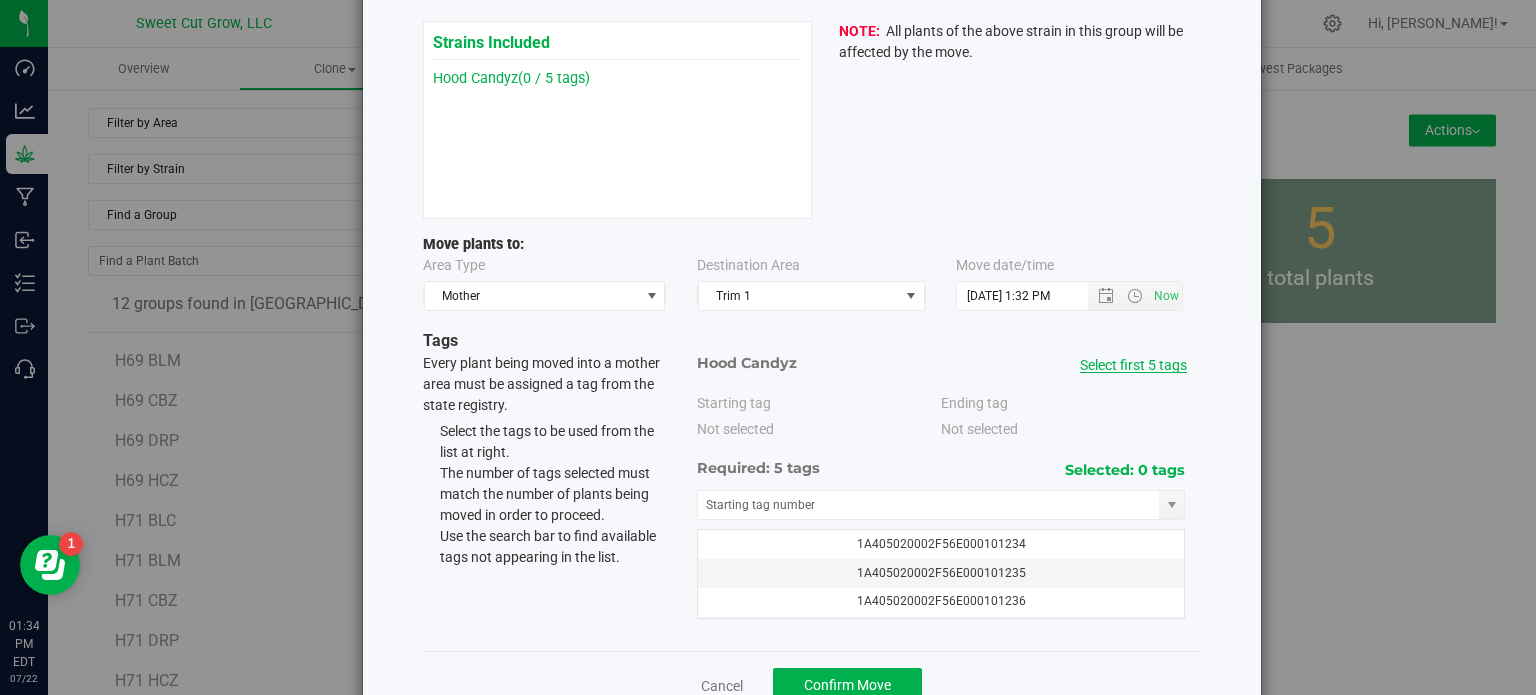 click on "Select first 5
tags" at bounding box center (1133, 365) 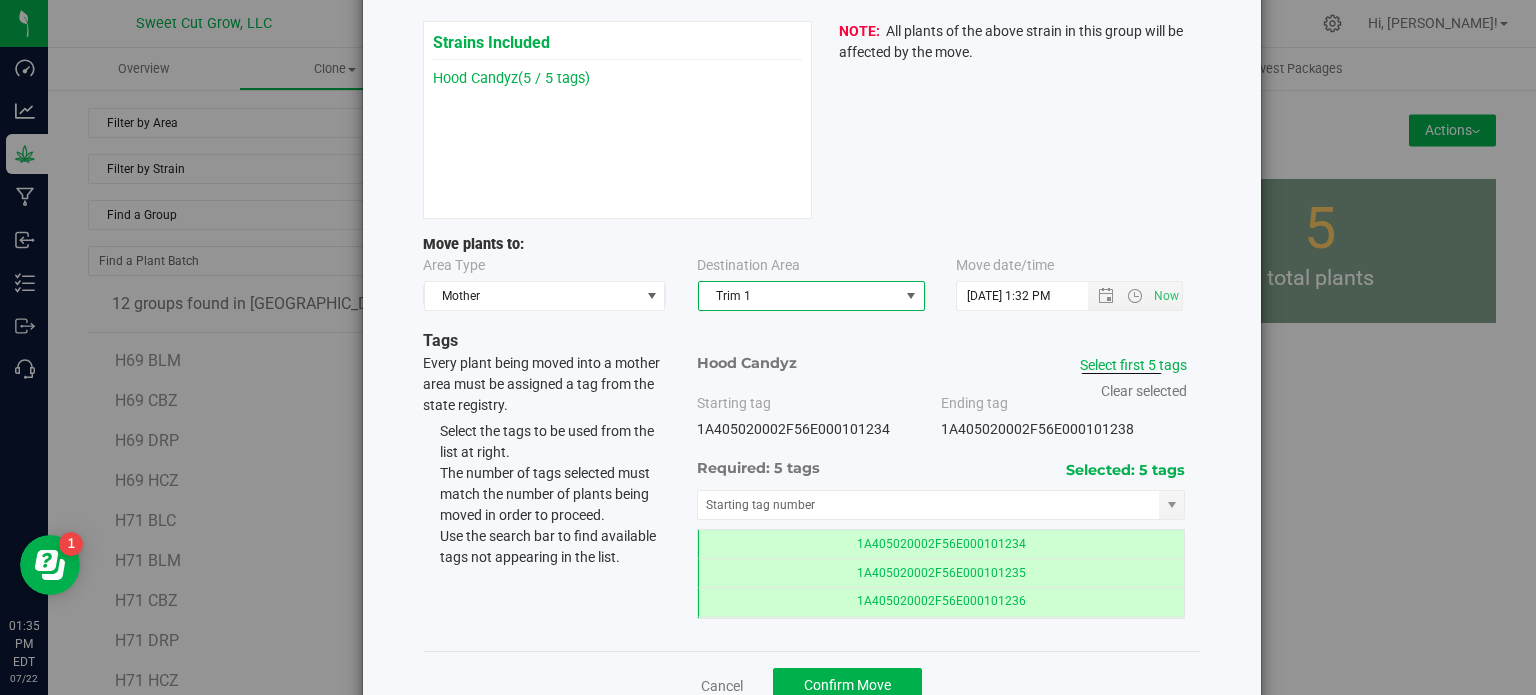 click on "Trim 1" at bounding box center (799, 296) 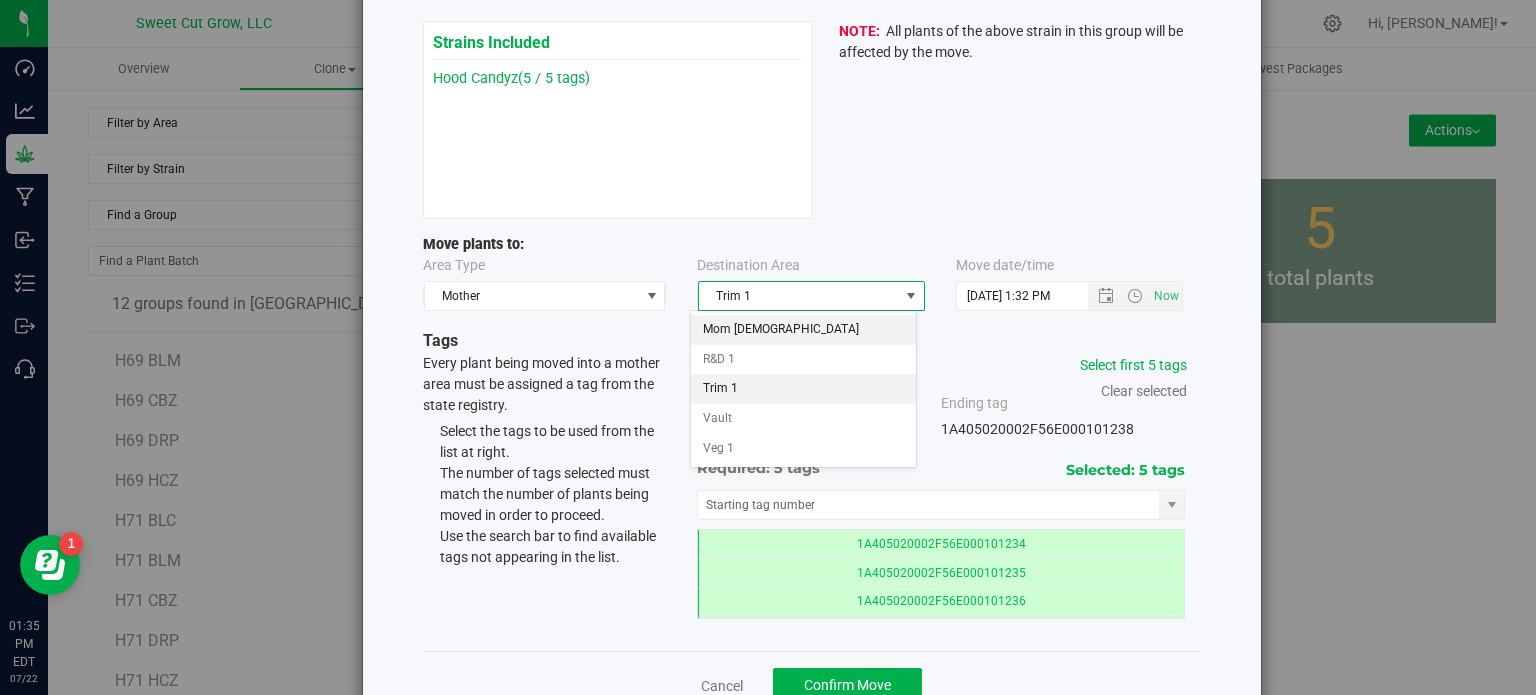 click on "Mom [DEMOGRAPHIC_DATA]" at bounding box center (803, 330) 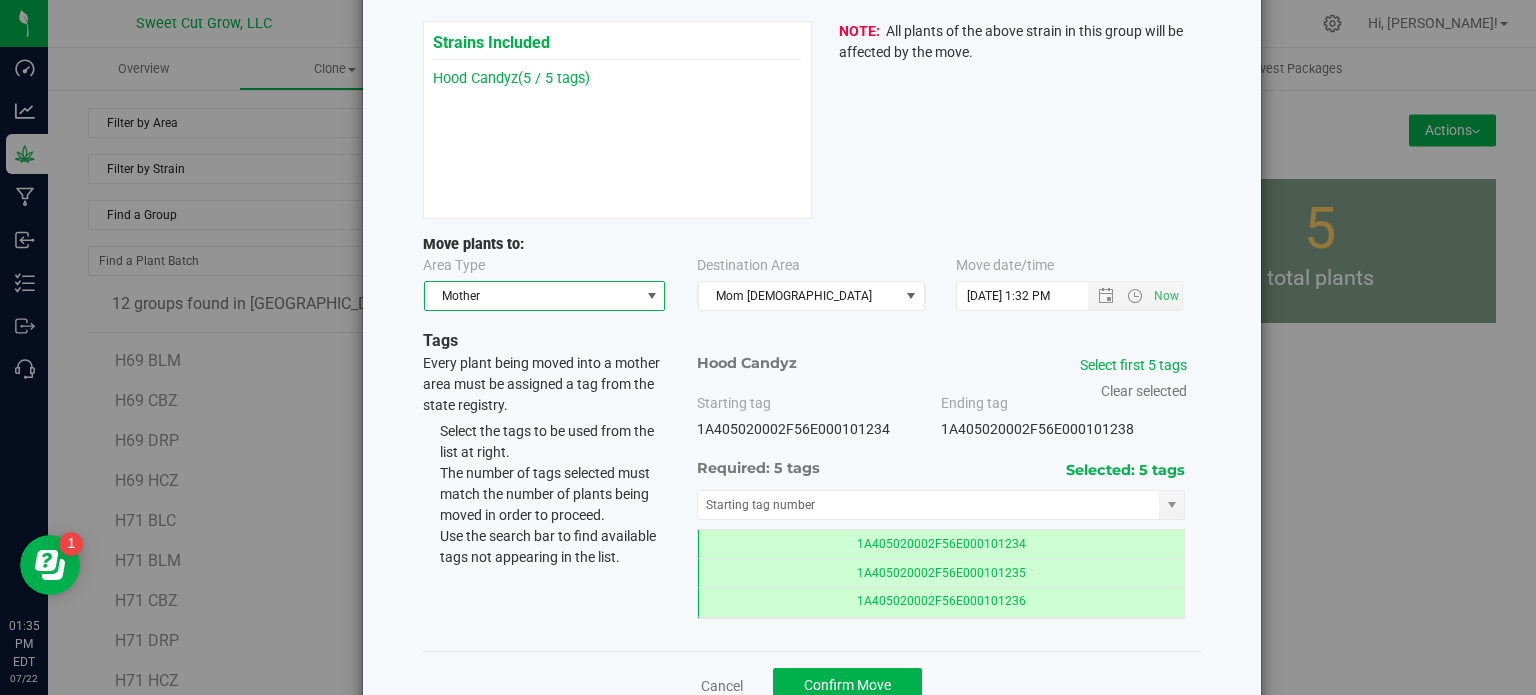 click on "Mother" at bounding box center [532, 296] 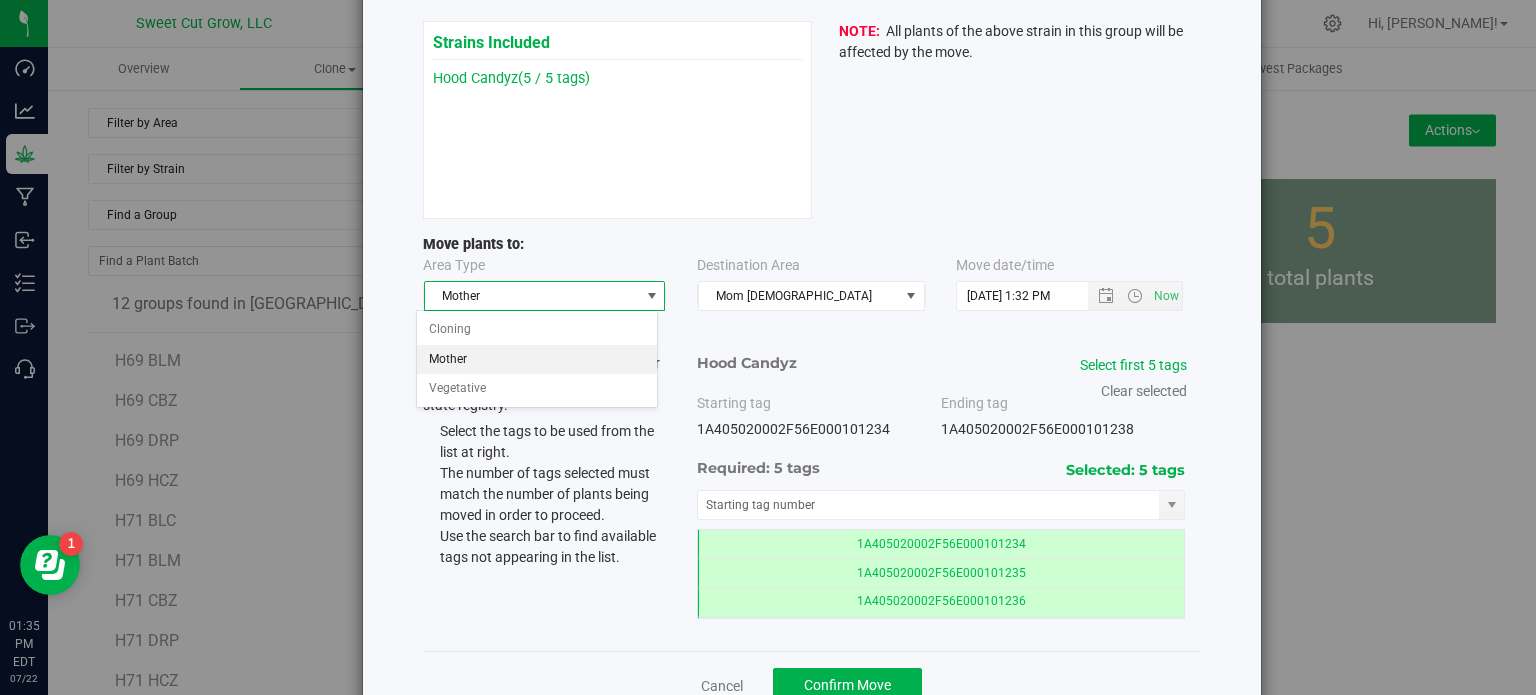 click on "Mother" at bounding box center [537, 360] 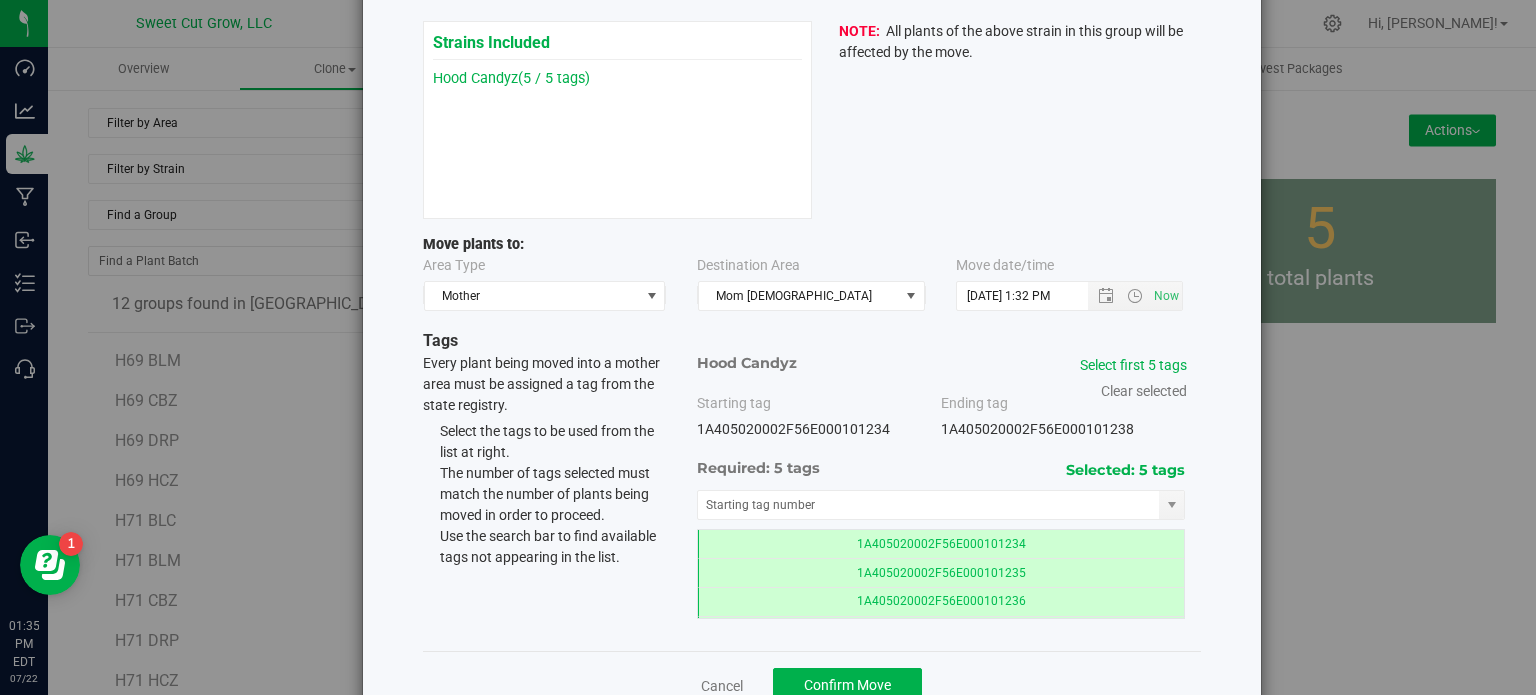 click on "Strains Included
Hood Candyz
(5 / 5
tags)
All plants of the above strain in this group will be affected by the move." at bounding box center (812, 120) 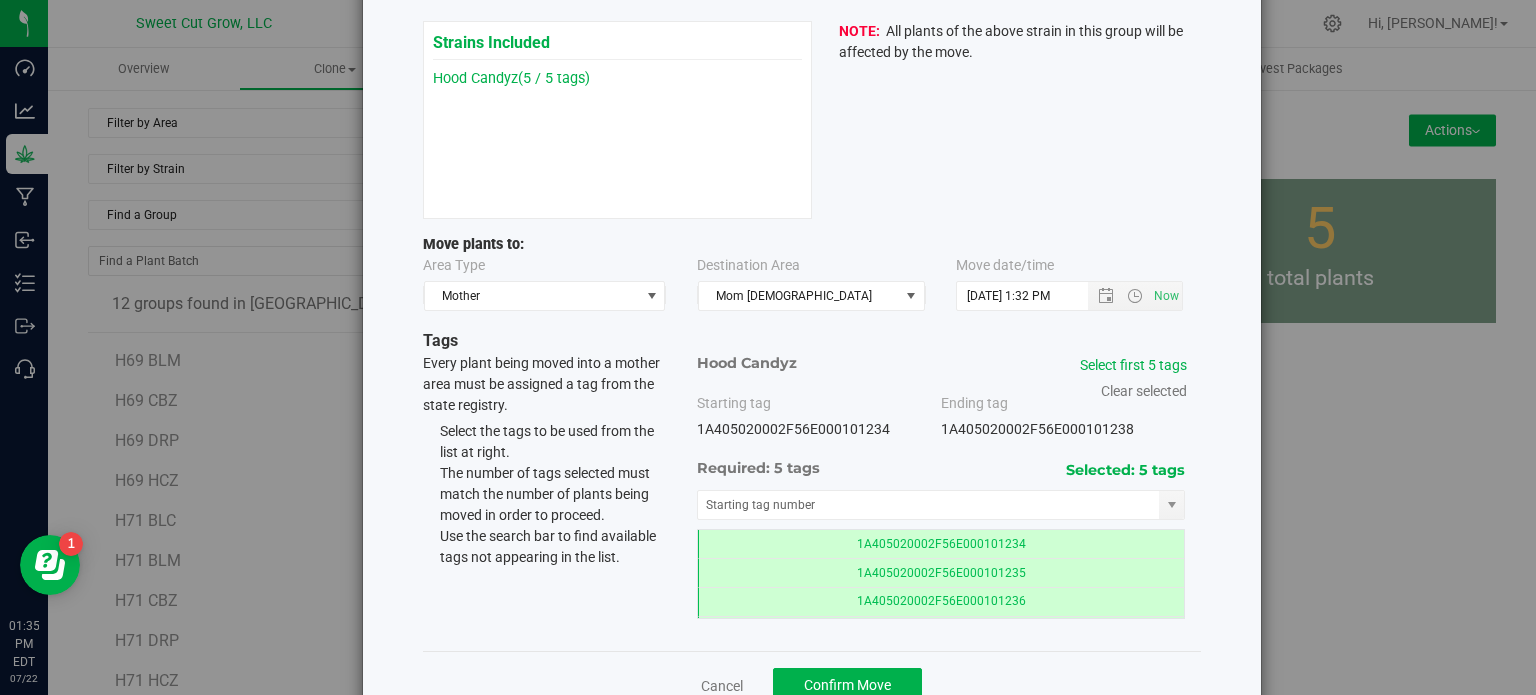 click on "Mom AFK
is currently in
[DEMOGRAPHIC_DATA] [DEMOGRAPHIC_DATA],
and it includes plants from the following
strain.
Select a strain from the list, then choose the required number of tags to assign to plants of that
strain. Continue until every strain has been assigned its required number of tags.
Strains Included
Mother" at bounding box center [812, 279] 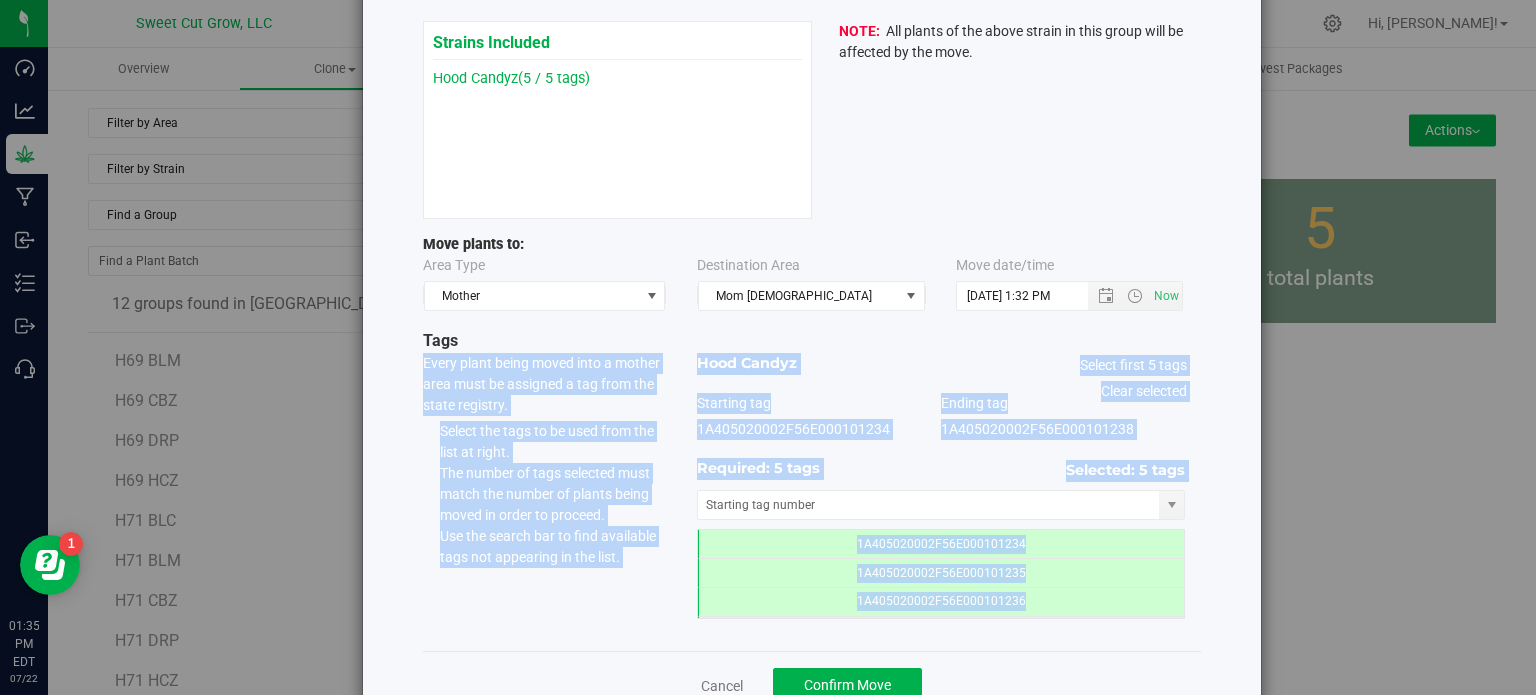 click on "Mom AFK
is currently in
[DEMOGRAPHIC_DATA] [DEMOGRAPHIC_DATA],
and it includes plants from the following
strain.
Select a strain from the list, then choose the required number of tags to assign to plants of that
strain. Continue until every strain has been assigned its required number of tags.
Strains Included
Mother" at bounding box center [812, 279] 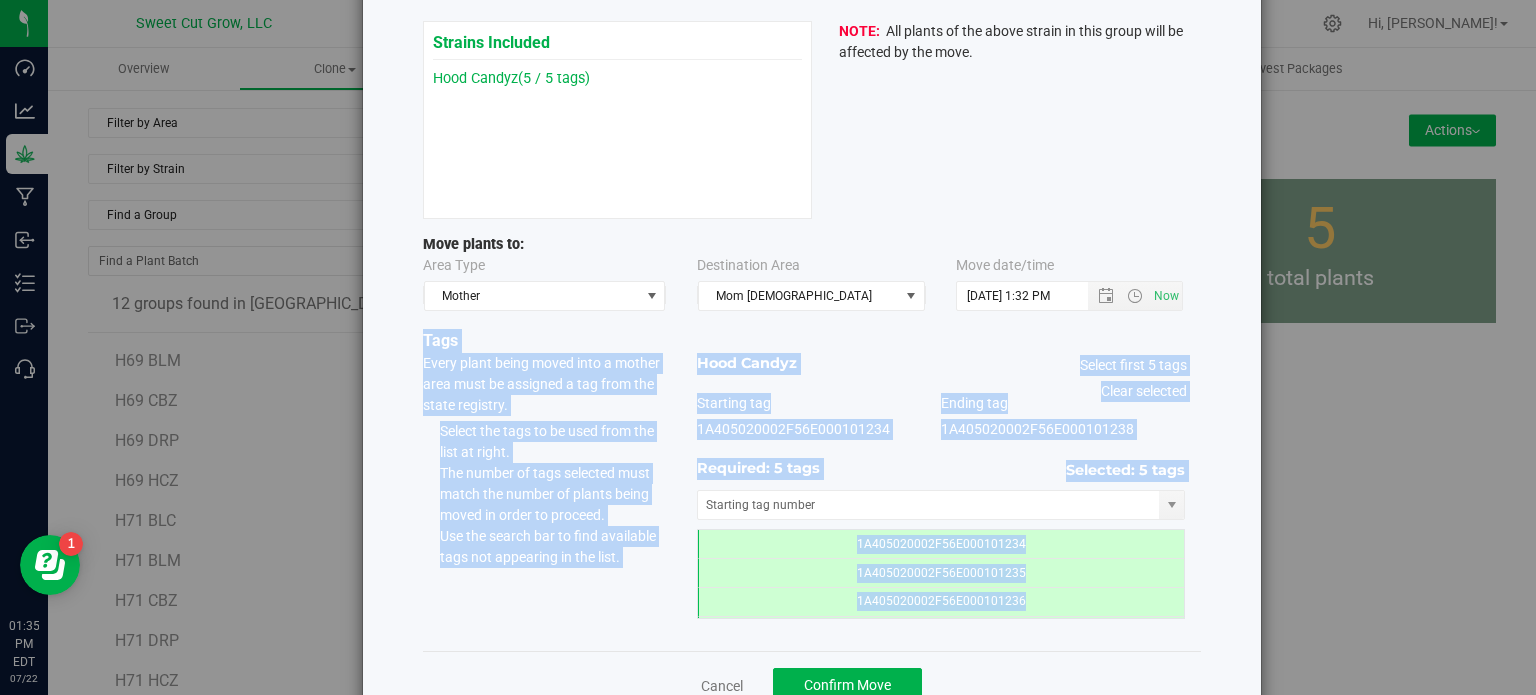 click on "Mom AFK
is currently in
[DEMOGRAPHIC_DATA] [DEMOGRAPHIC_DATA],
and it includes plants from the following
strain.
Select a strain from the list, then choose the required number of tags to assign to plants of that
strain. Continue until every strain has been assigned its required number of tags.
Strains Included
Mother" at bounding box center [812, 279] 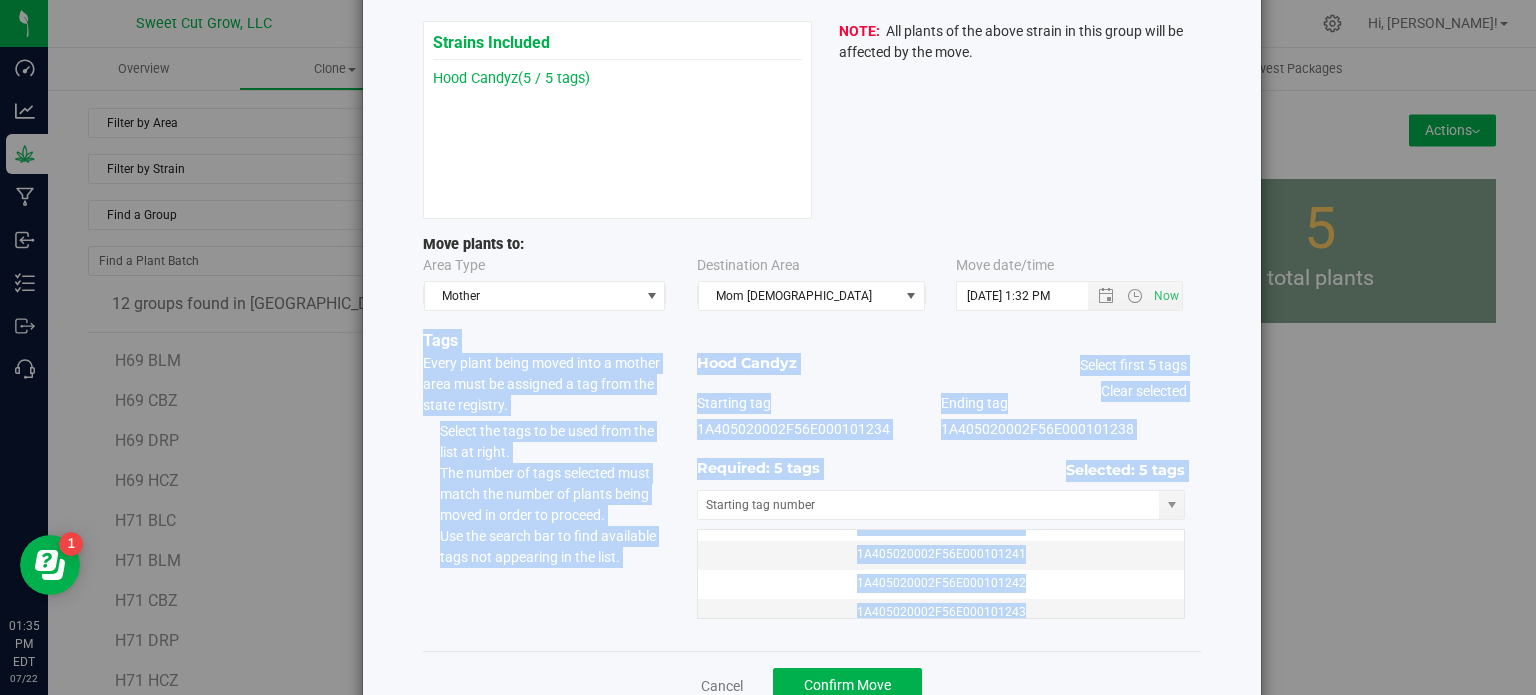 scroll, scrollTop: 199, scrollLeft: 0, axis: vertical 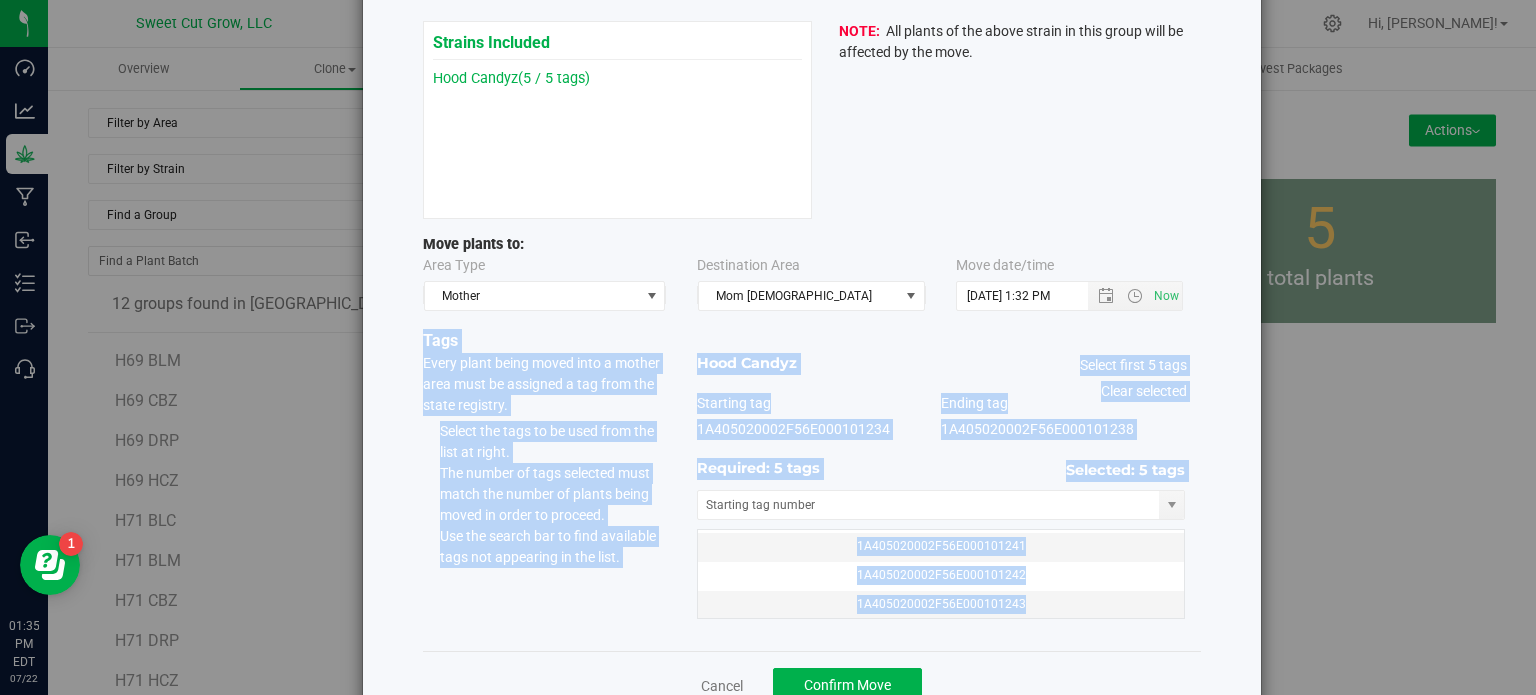 click on "Move group
Mom AFK
is currently in
[DEMOGRAPHIC_DATA] [DEMOGRAPHIC_DATA],
and it includes plants from the following
strain.
Select a strain from the list, then choose the required number of tags to assign to plants of that
strain. Continue until every strain has been assigned its required number of tags.
Strains Included" at bounding box center (812, 274) 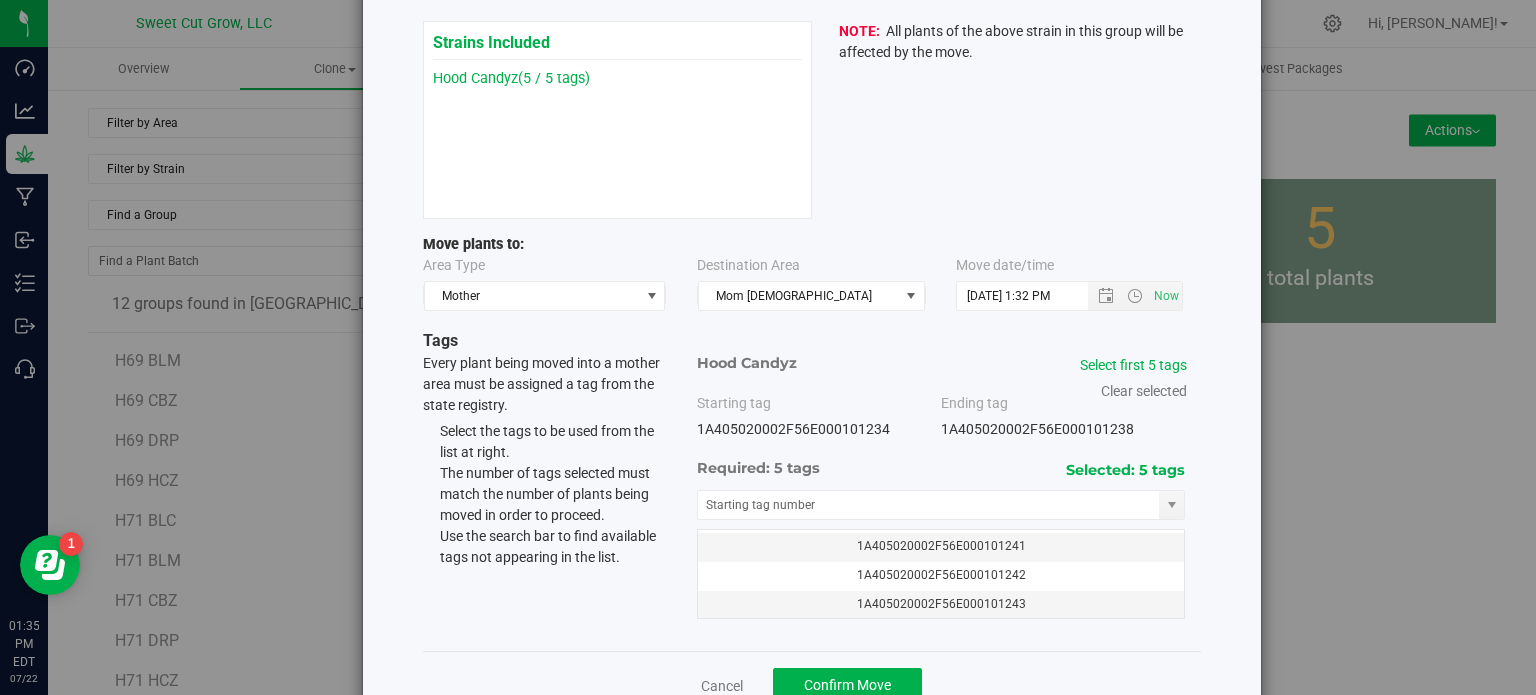 click on "Move group
Mom AFK
is currently in
[DEMOGRAPHIC_DATA] [DEMOGRAPHIC_DATA],
and it includes plants from the following
strain.
Select a strain from the list, then choose the required number of tags to assign to plants of that
strain. Continue until every strain has been assigned its required number of tags.
Strains Included" at bounding box center (812, 274) 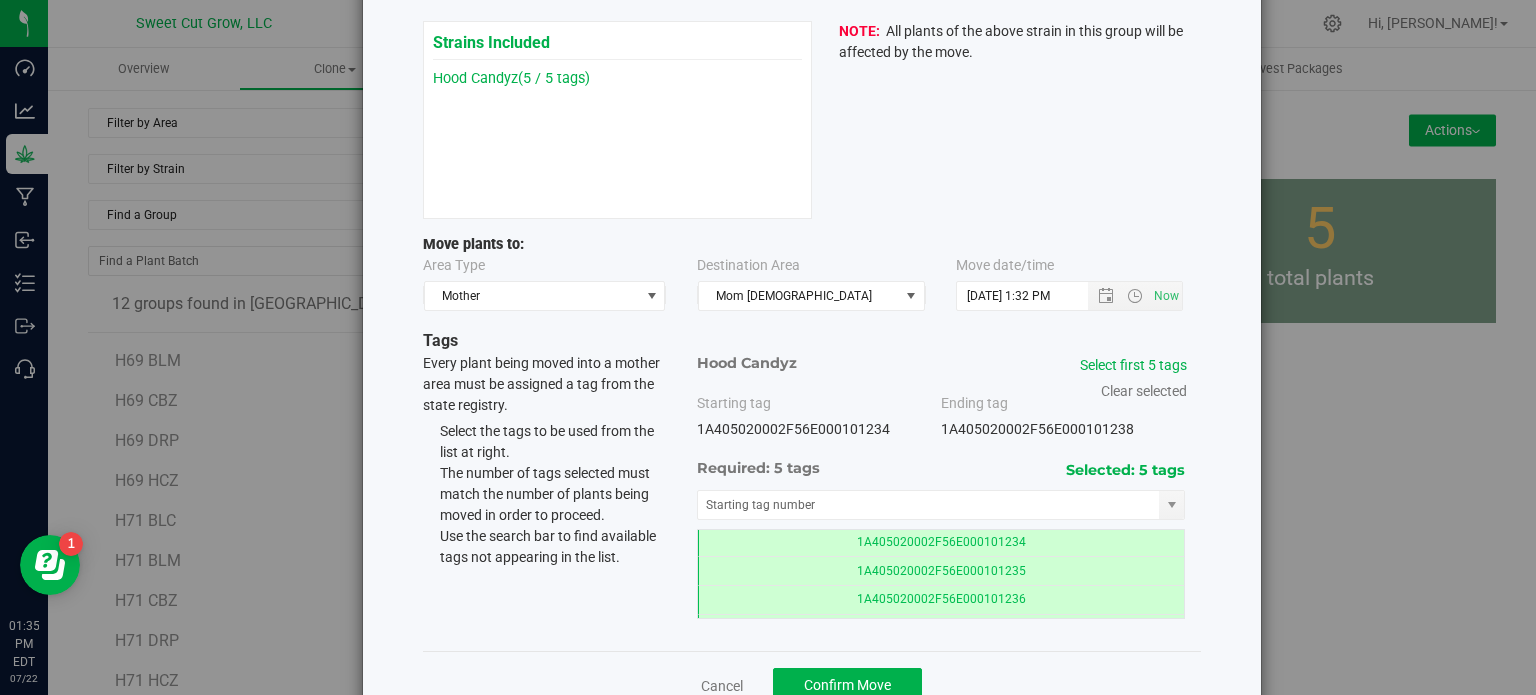 scroll, scrollTop: 0, scrollLeft: 0, axis: both 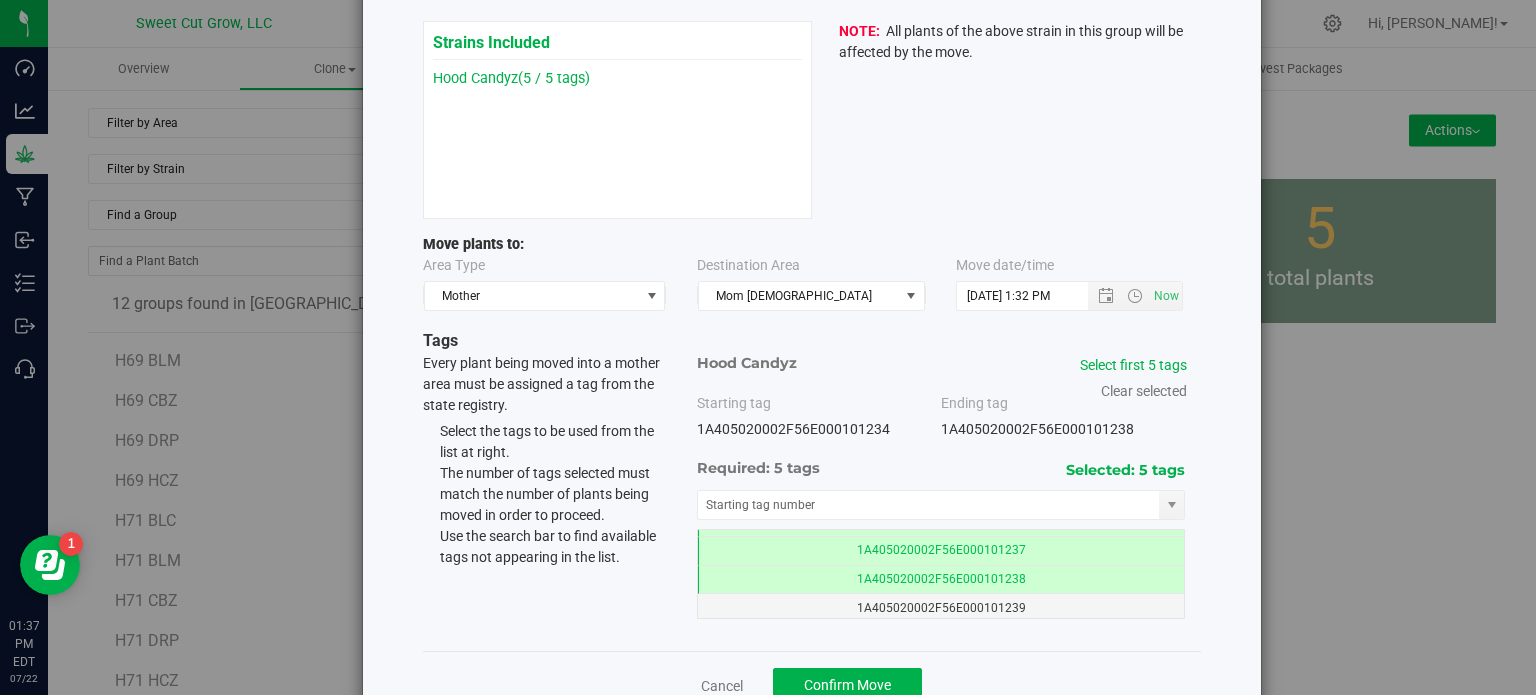 click on "Hood Candyz
Starting tag
1A405020002F56E000101234
Ending tag
1A405020002F56E000101238" at bounding box center (941, 486) 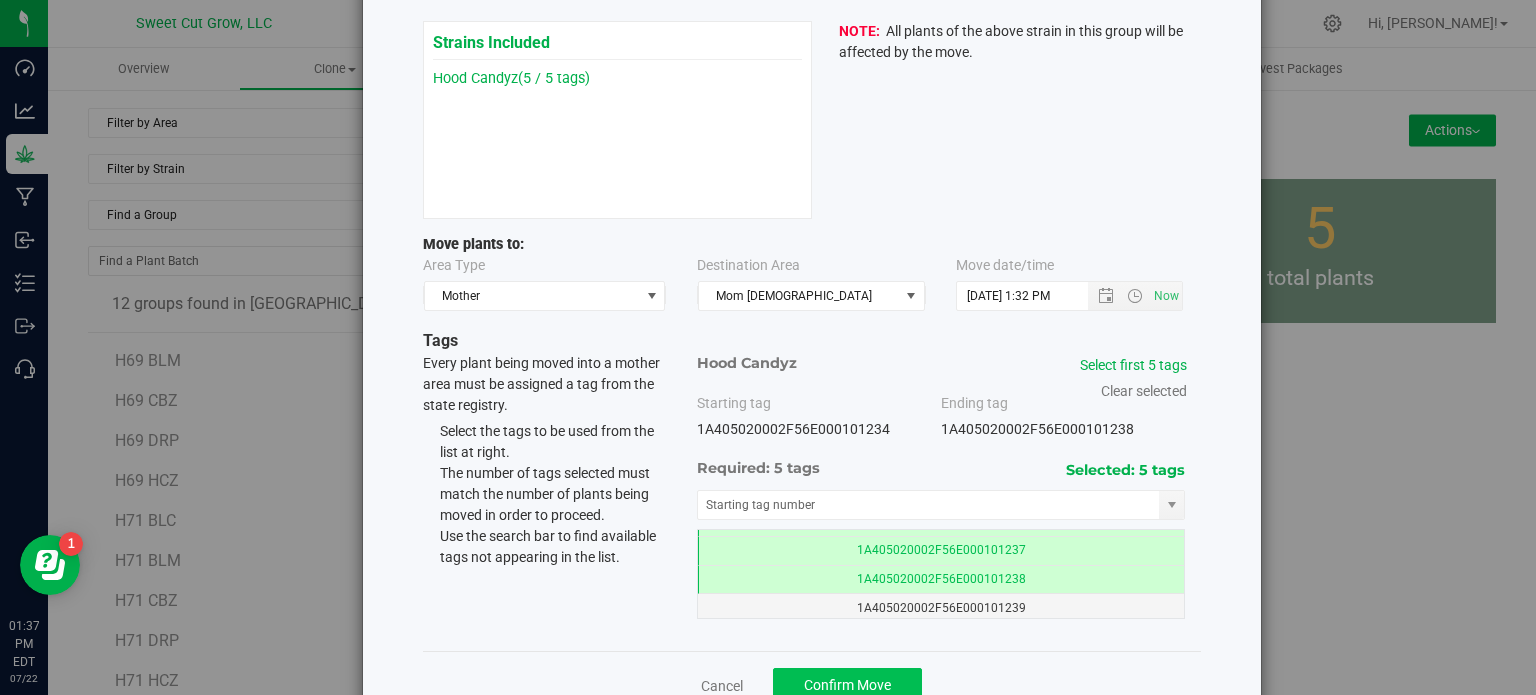 click on "Confirm Move" 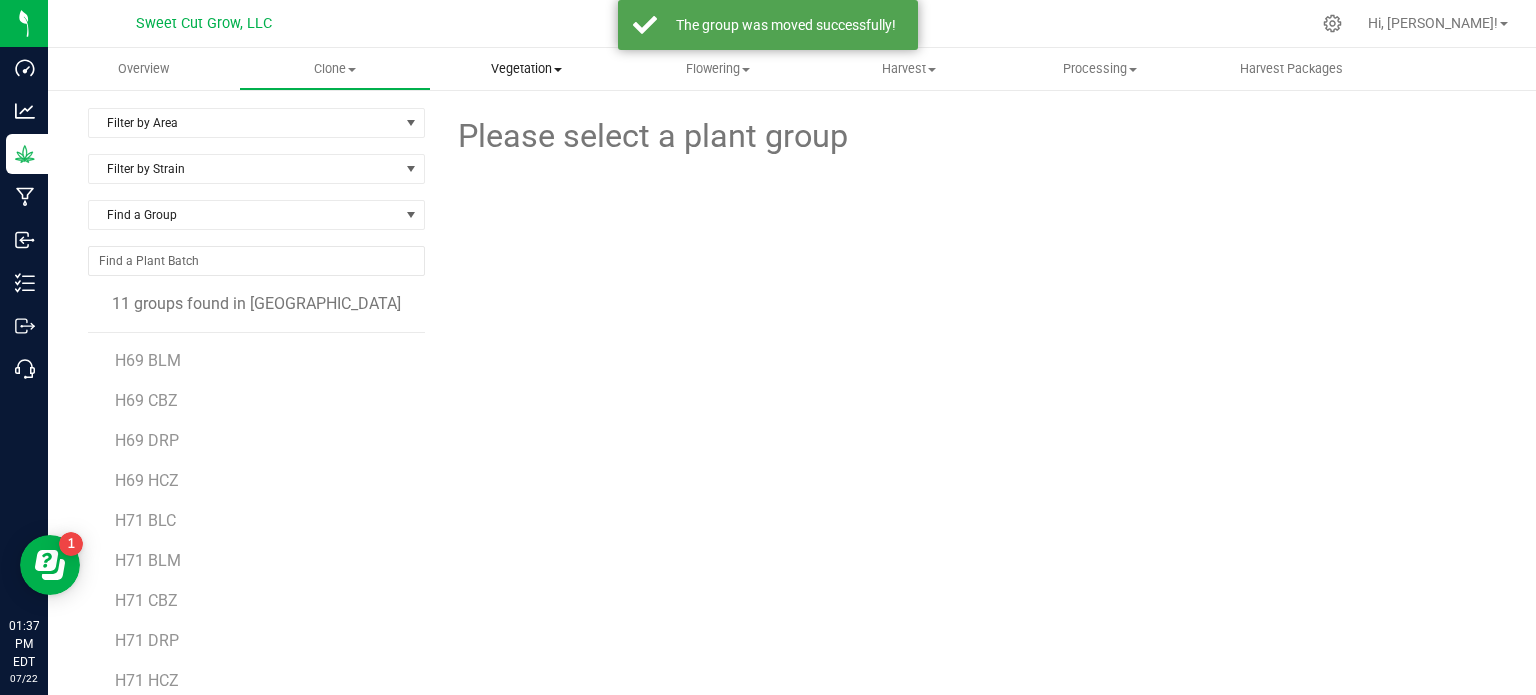 click on "Vegetation" at bounding box center [526, 69] 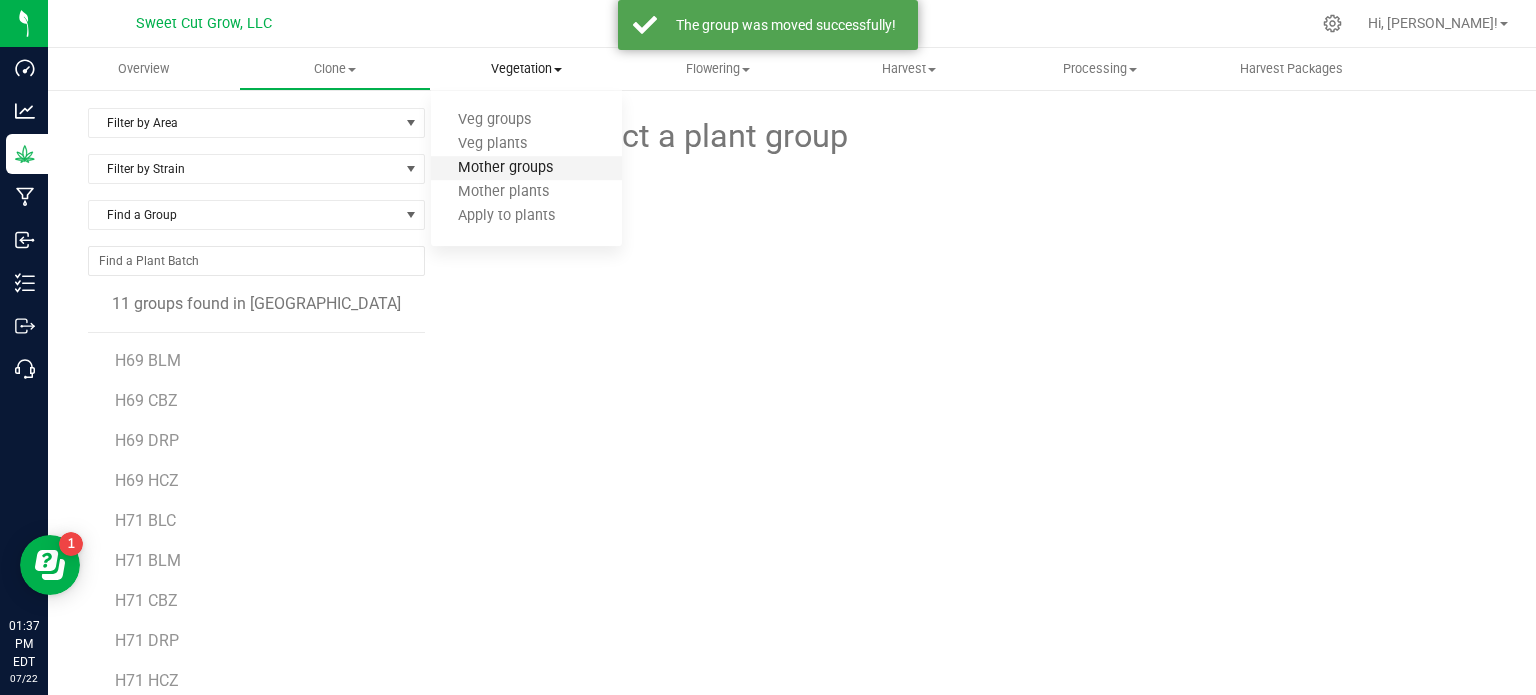 click on "Mother groups" at bounding box center [505, 168] 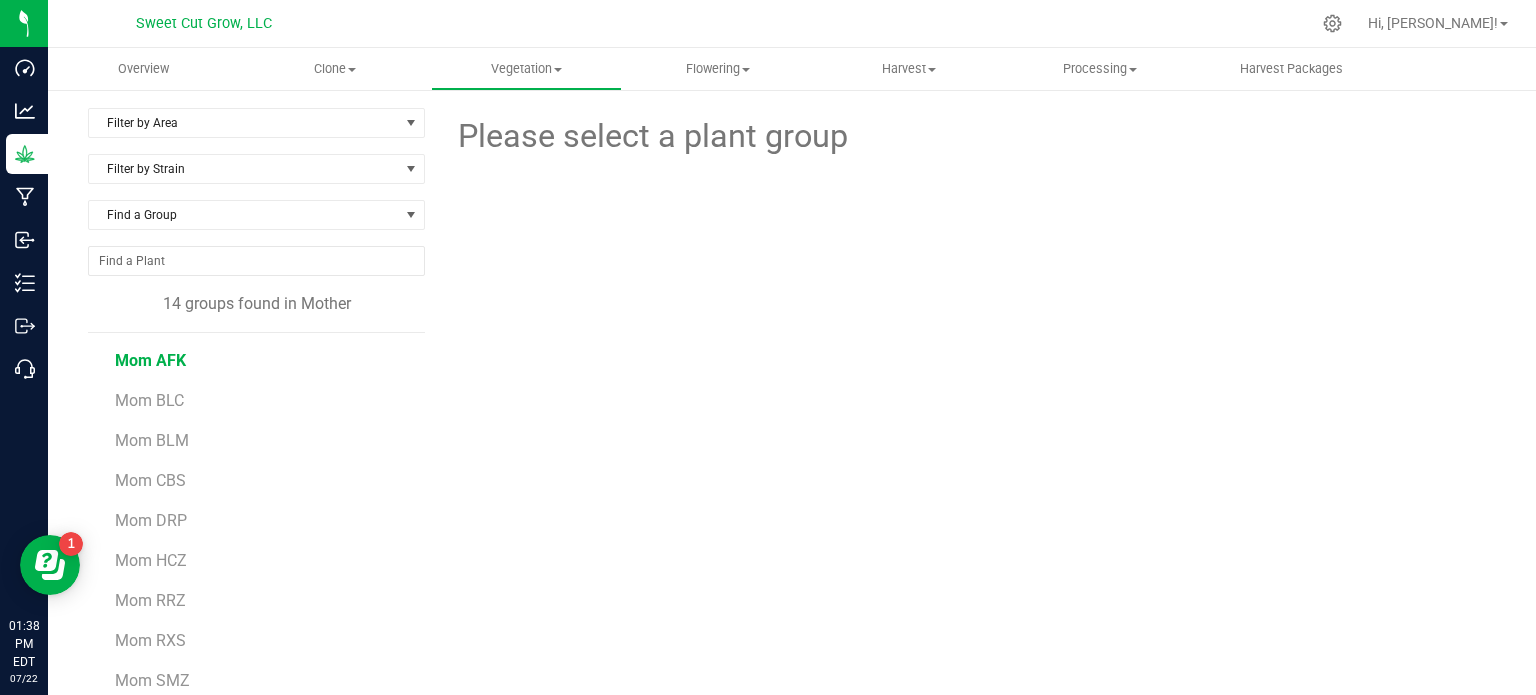 click on "Mom AFK" at bounding box center [150, 360] 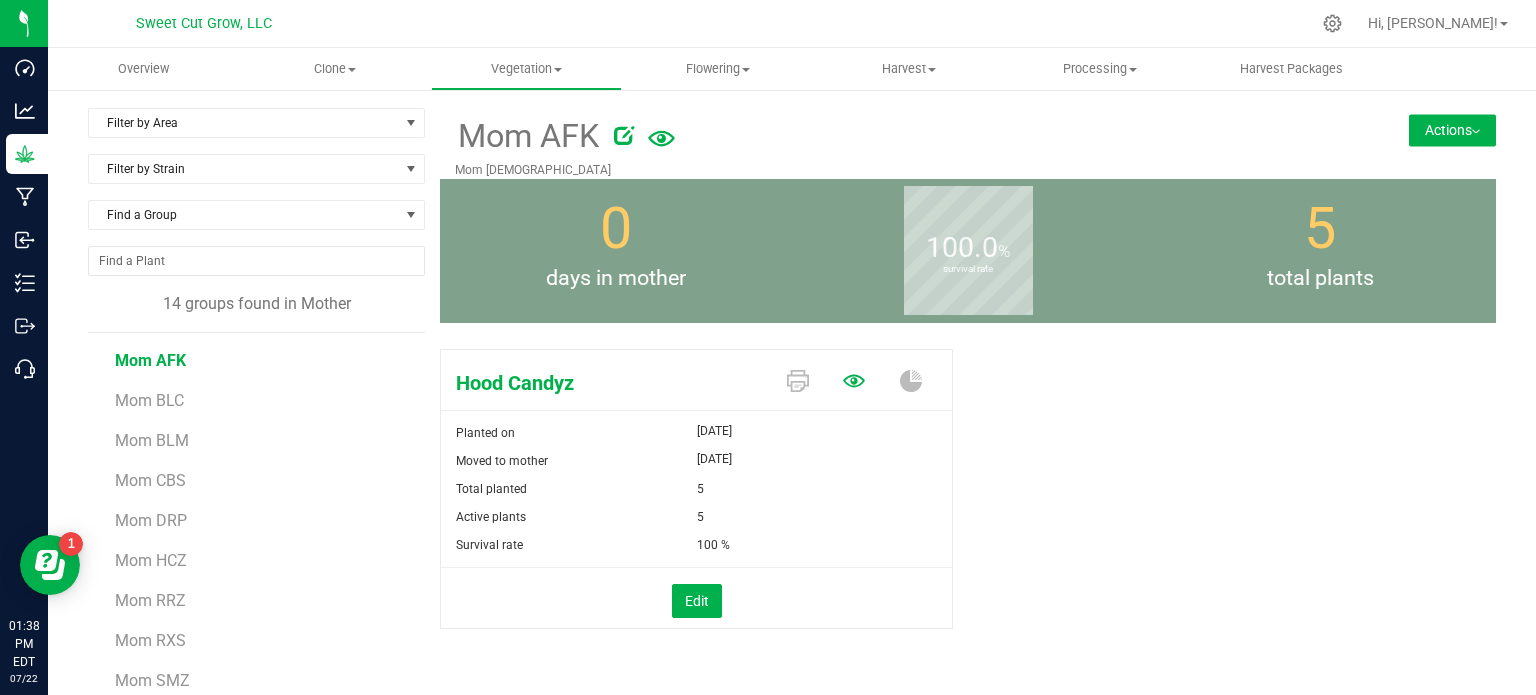 click 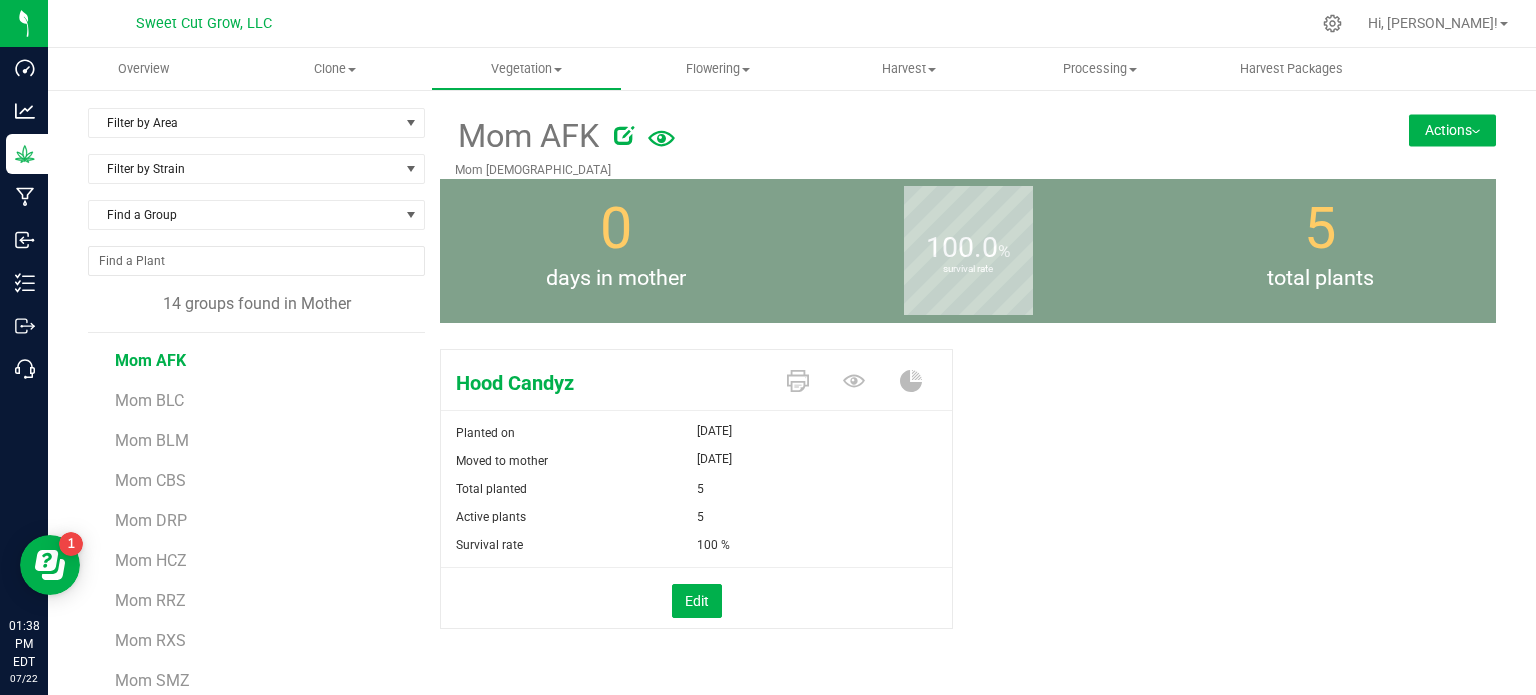 click on "Actions" at bounding box center (1452, 130) 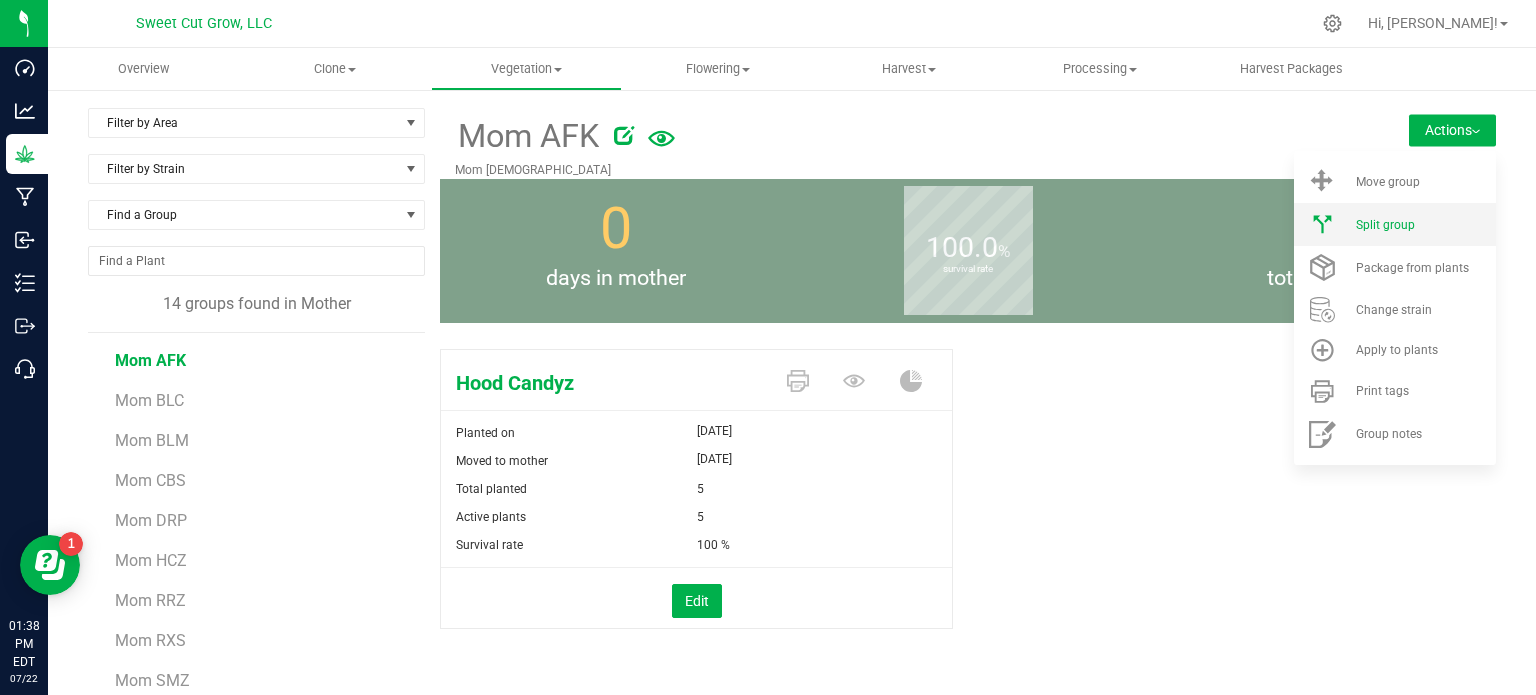 click on "Split group" at bounding box center [1395, 224] 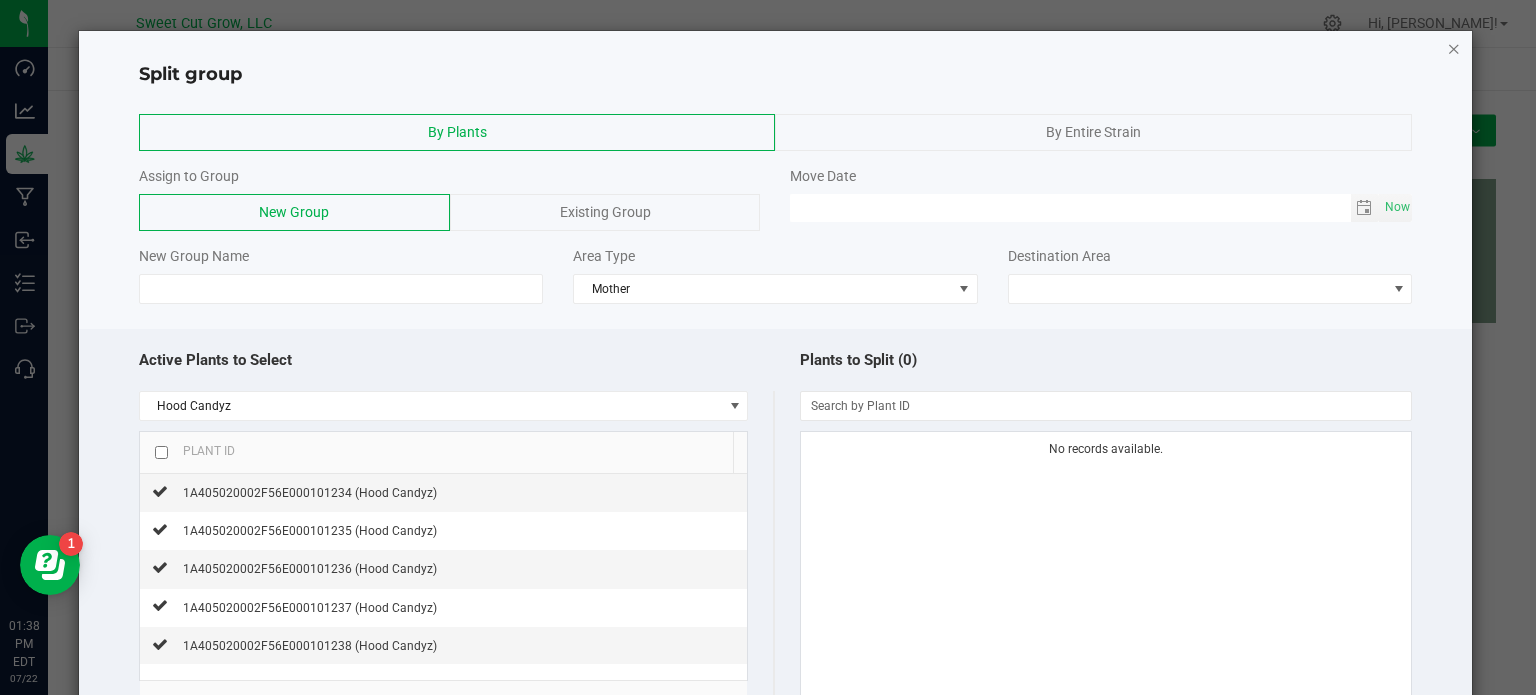 click 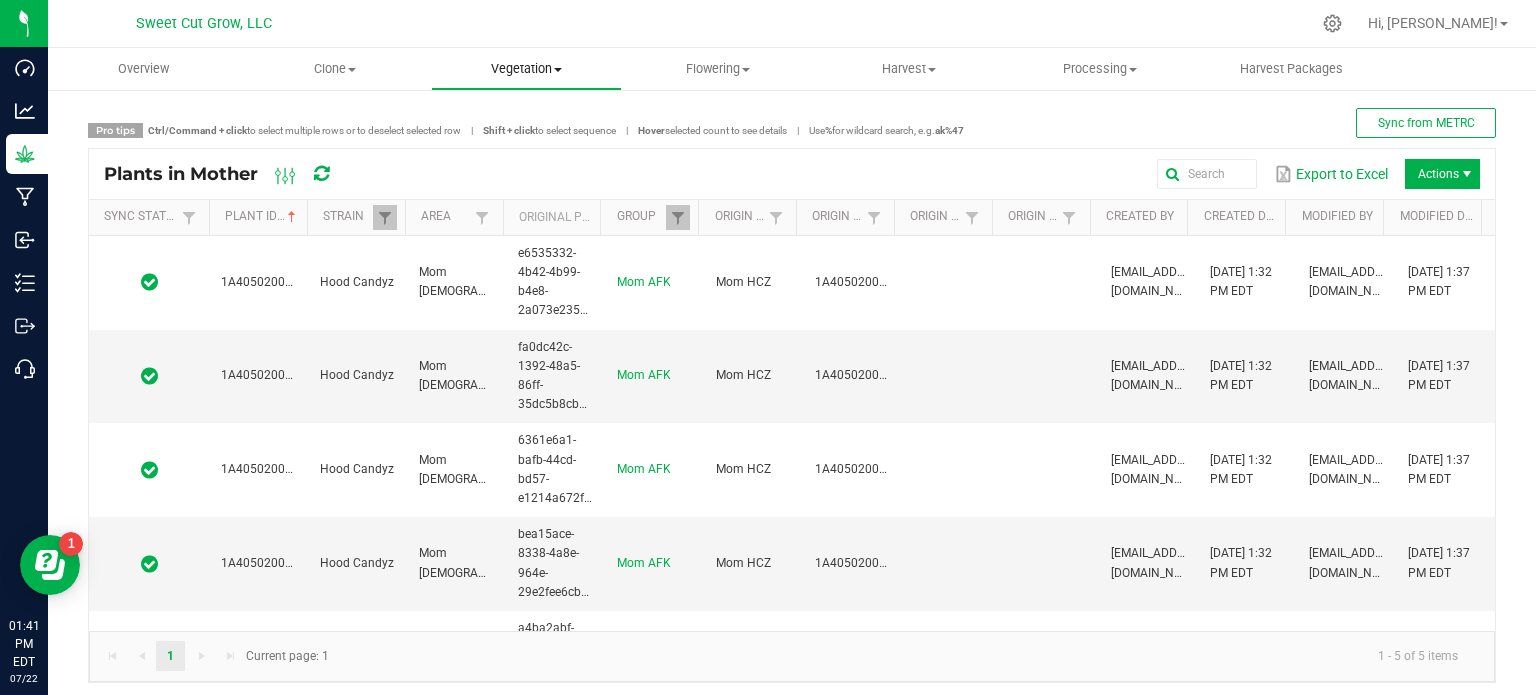 click on "Vegetation" at bounding box center [526, 69] 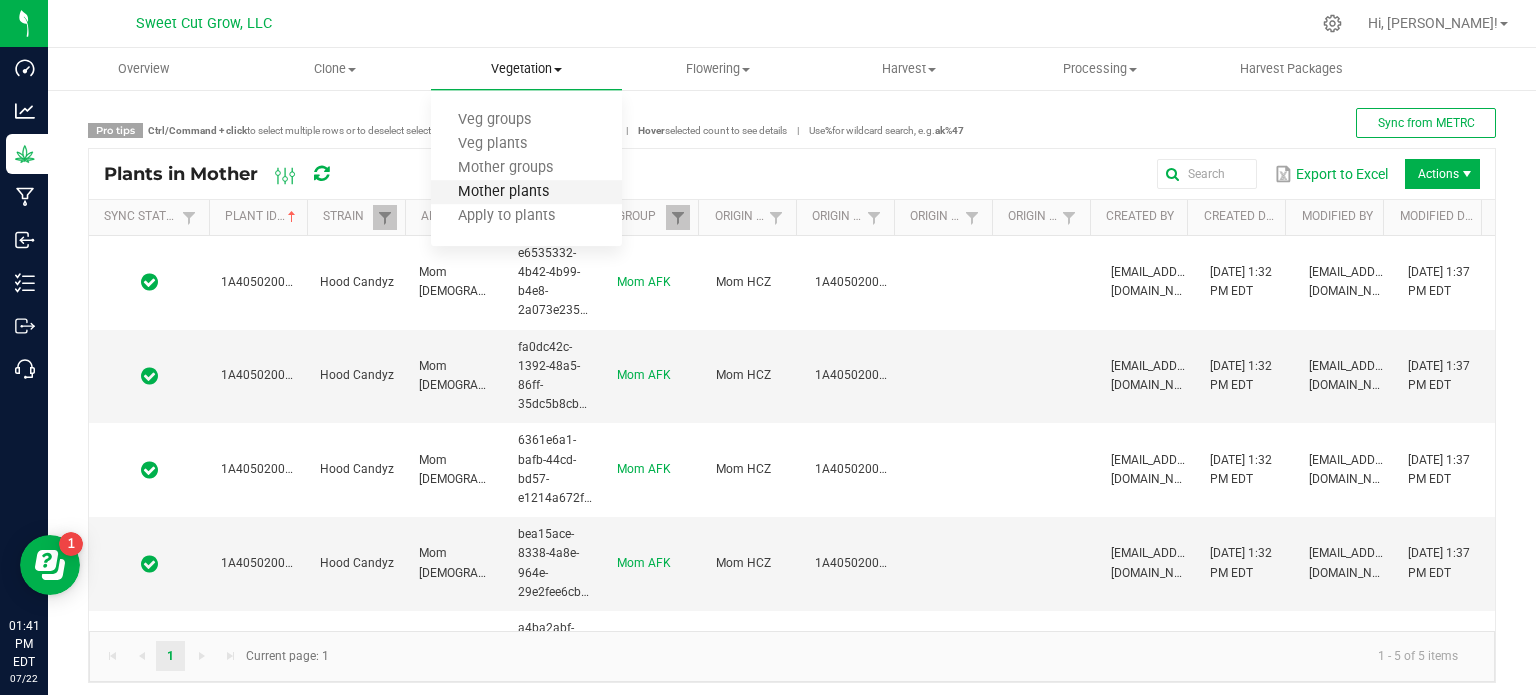 click on "Mother plants" at bounding box center (503, 192) 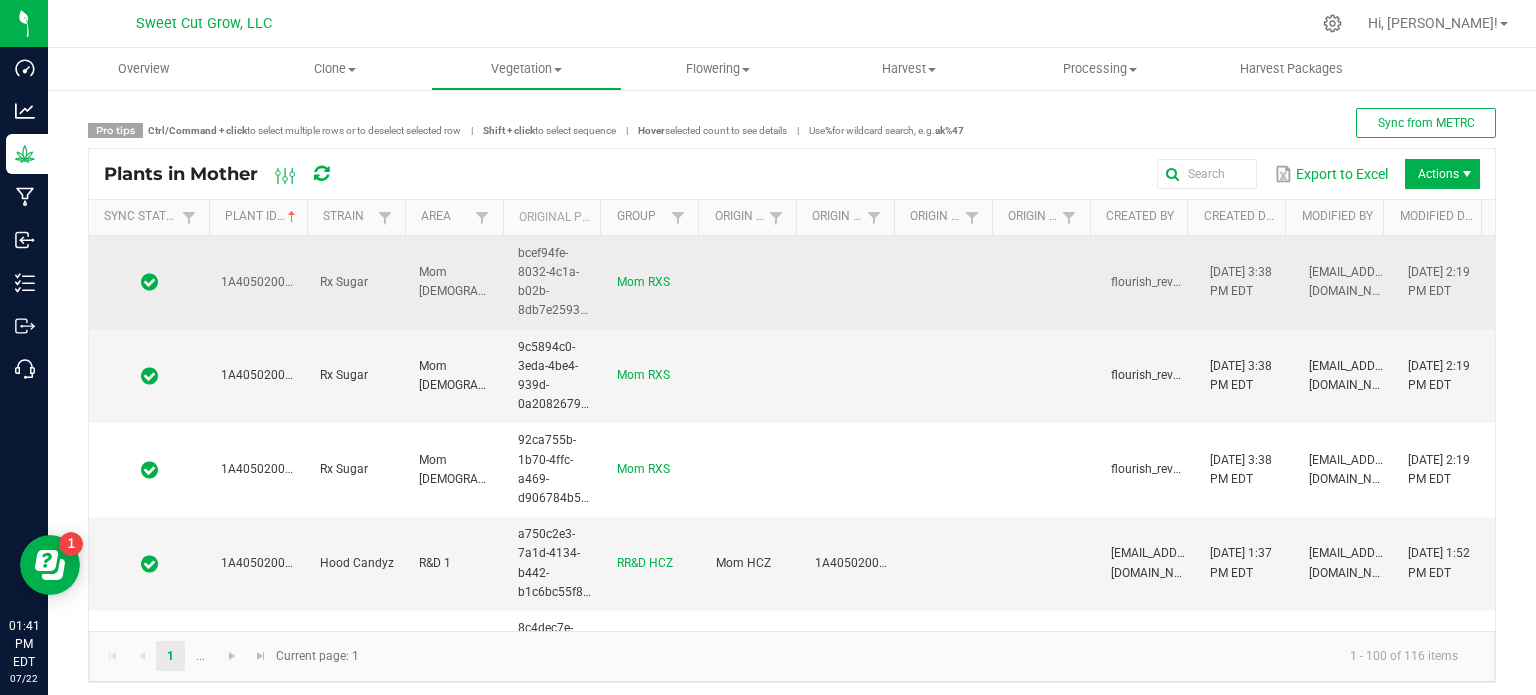 click on "1A405020002F56E000087690" at bounding box center [305, 282] 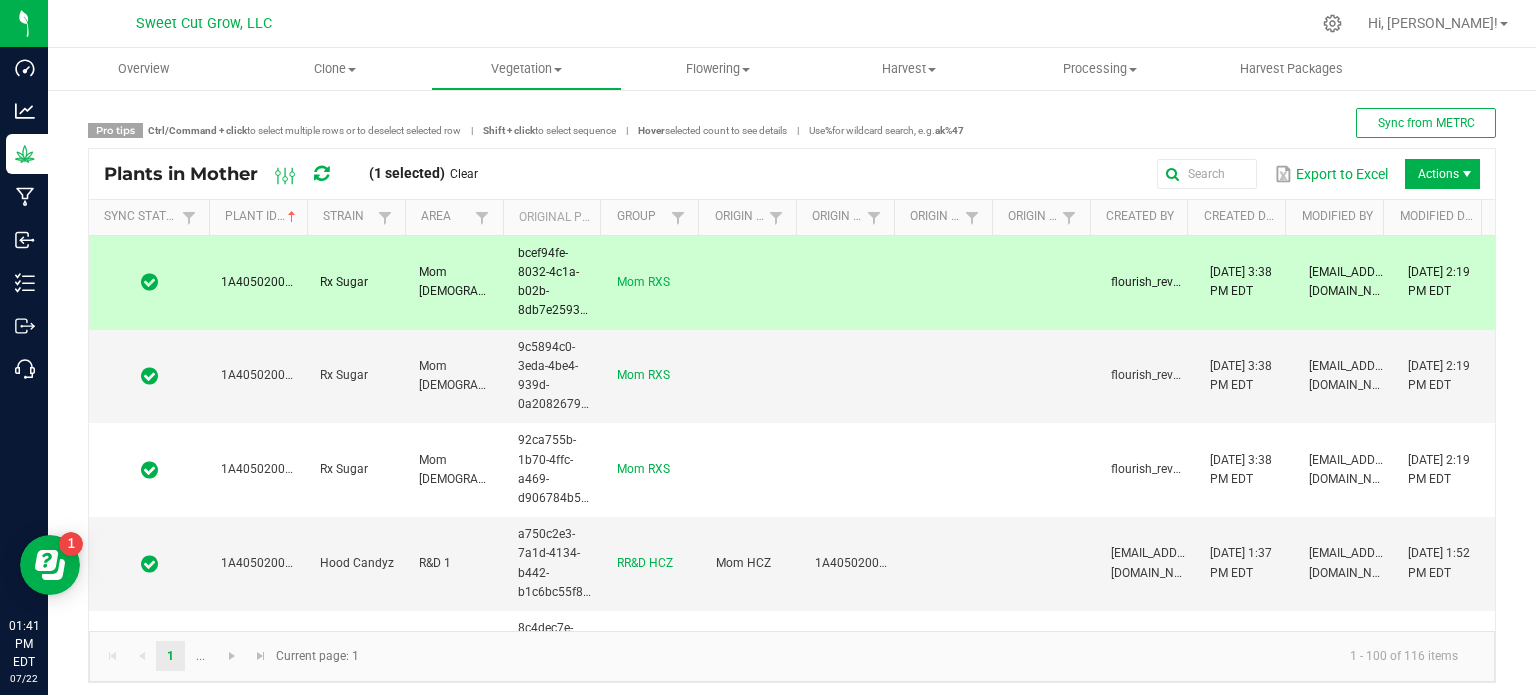 drag, startPoint x: 328, startPoint y: 277, endPoint x: 1449, endPoint y: 183, distance: 1124.9342 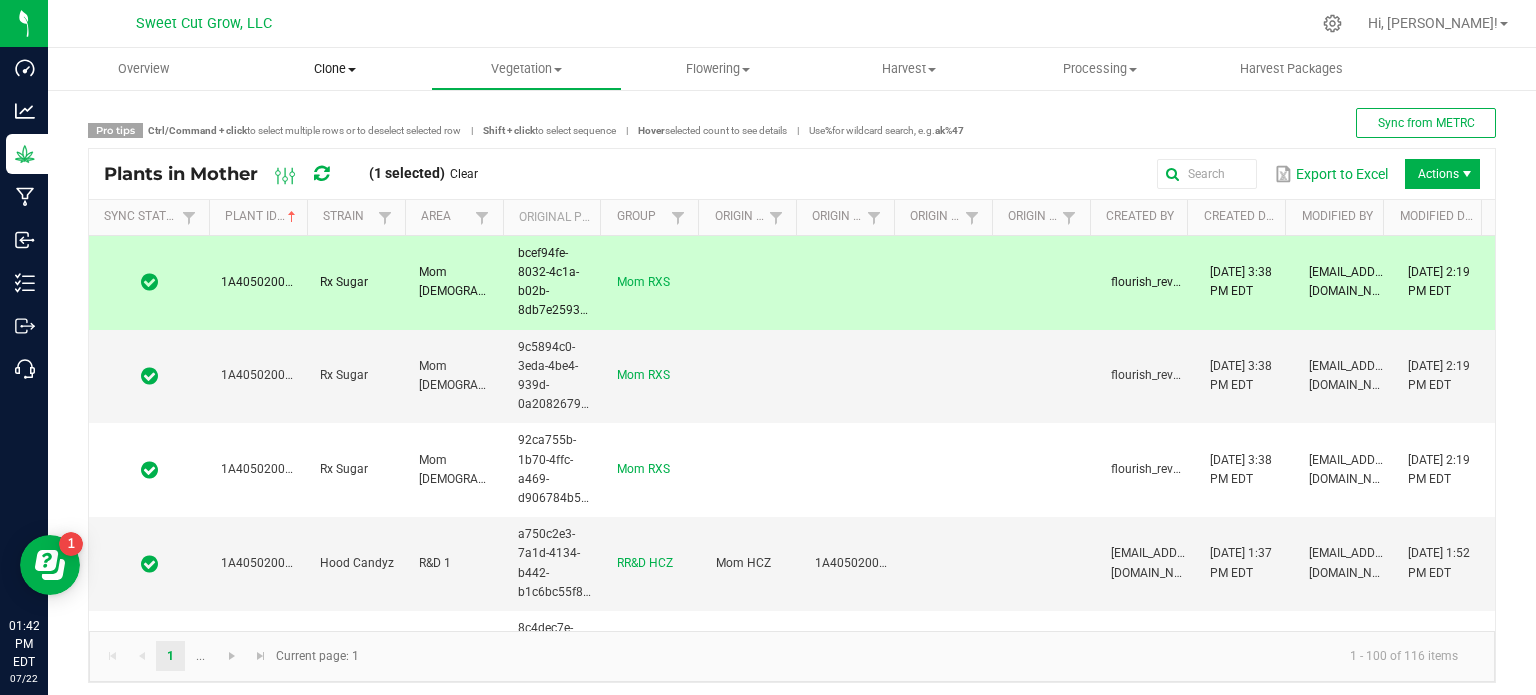 click at bounding box center [352, 70] 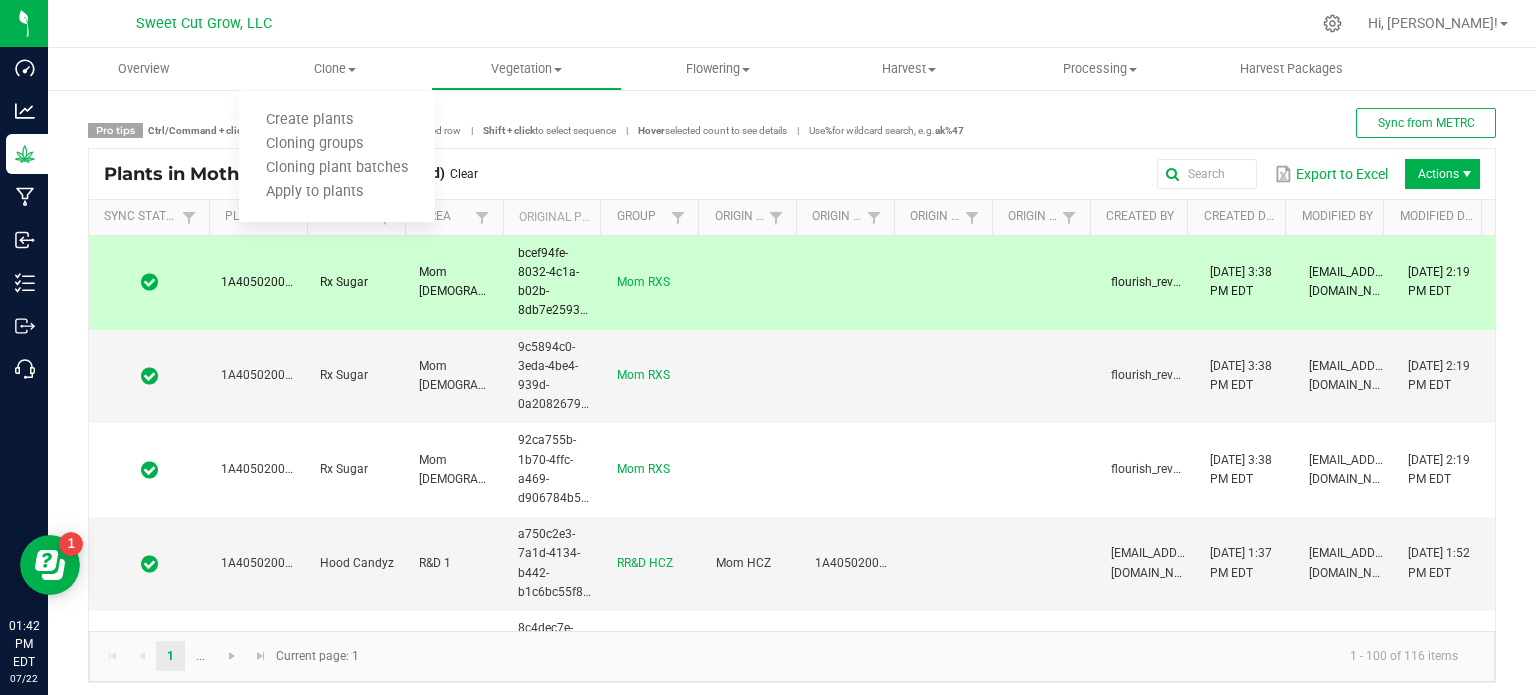 click on "Pro tips  Ctrl/Command + click  to select multiple rows or to deselect selected row | Shift + click  to select sequence | Hover  selected count to see details | Use  %  for wildcard search, e.g.  ak%47  Sync from METRC   Plants in Mother   (1 selected)   Clear   Export to Excel   Actions  Sync Status Plant ID Strain Area Original Plant ID Group Origin Group Origin Plant Origin Package ID Origin Package Lot Number Created By Created Date Modified By Modified Date
1A405020002F56E000087690   Rx Sugar   Mom [DEMOGRAPHIC_DATA]   bcef94fe-8032-4c1a-b02b-8db7e25930d8   Mom RXS               flourish_reverse_sync[2.0.7]   [DATE] 3:38 PM EDT   [EMAIL_ADDRESS][DOMAIN_NAME]   [DATE] 2:19 PM EDT
1A405020002F56E000087691   Rx Sugar   Mom [DEMOGRAPHIC_DATA]   9c5894c0-3eda-4be4-939d-0a20826792d0   Mom RXS               flourish_reverse_sync[2.0.7]   [DATE] 3:38 PM EDT   [EMAIL_ADDRESS][DOMAIN_NAME]   [DATE] 2:19 PM EDT" at bounding box center (792, 395) 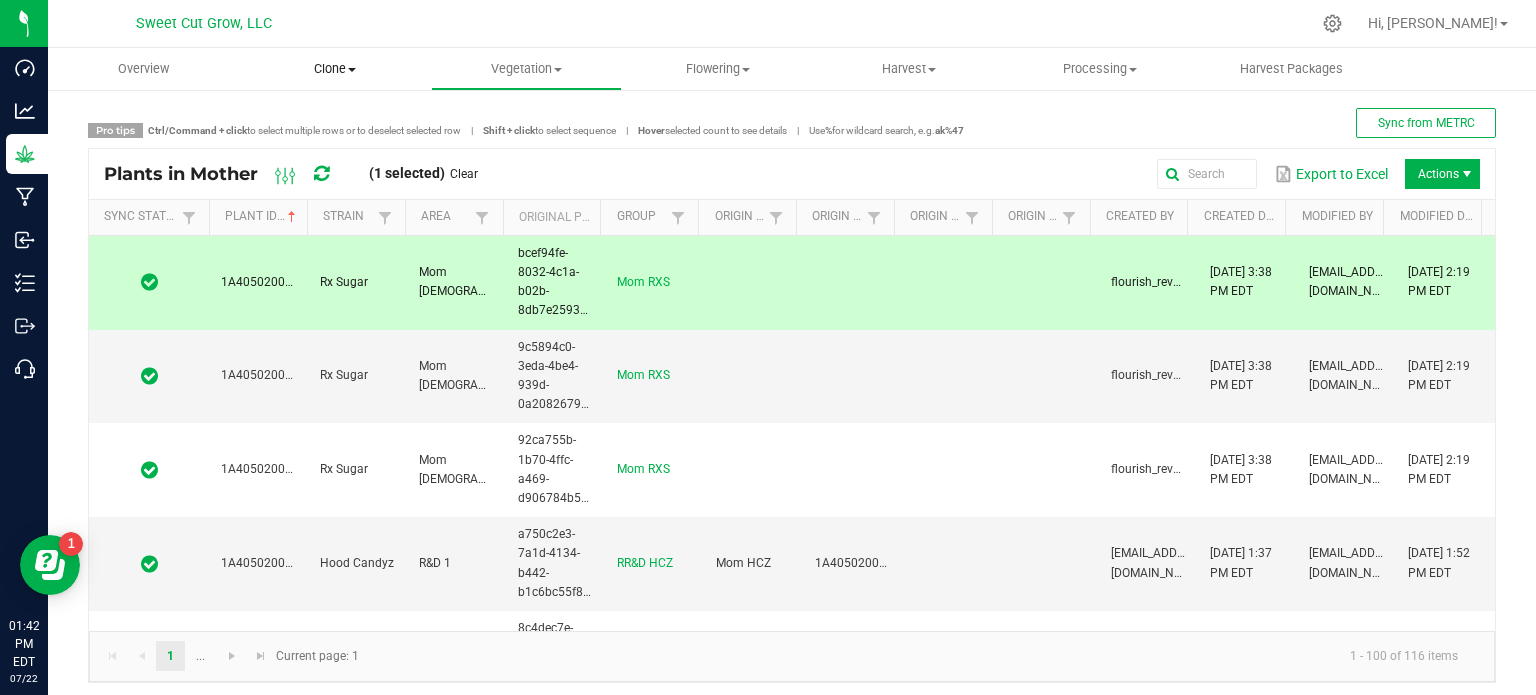 click on "Clone" at bounding box center [334, 69] 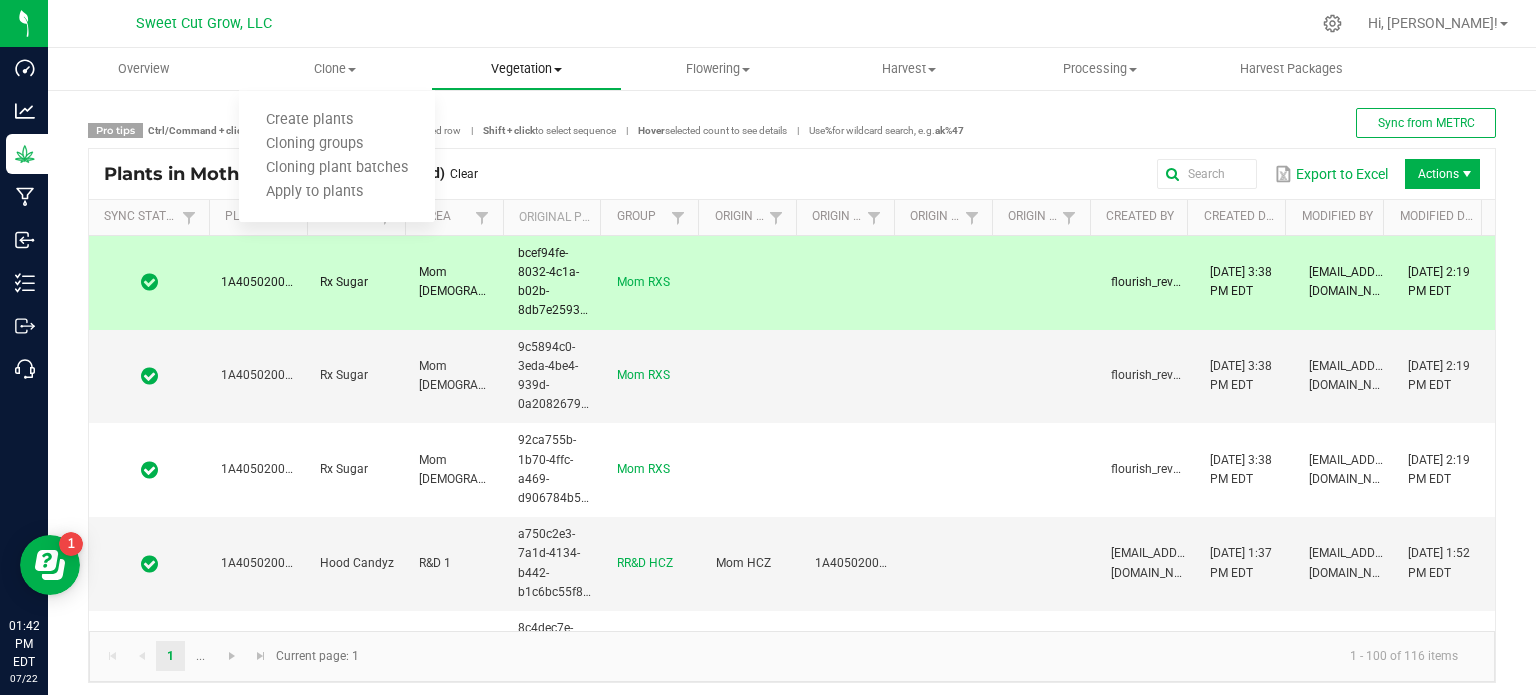 click on "Vegetation
Veg groups
Veg plants
Mother groups
Mother plants
Apply to plants" at bounding box center [526, 69] 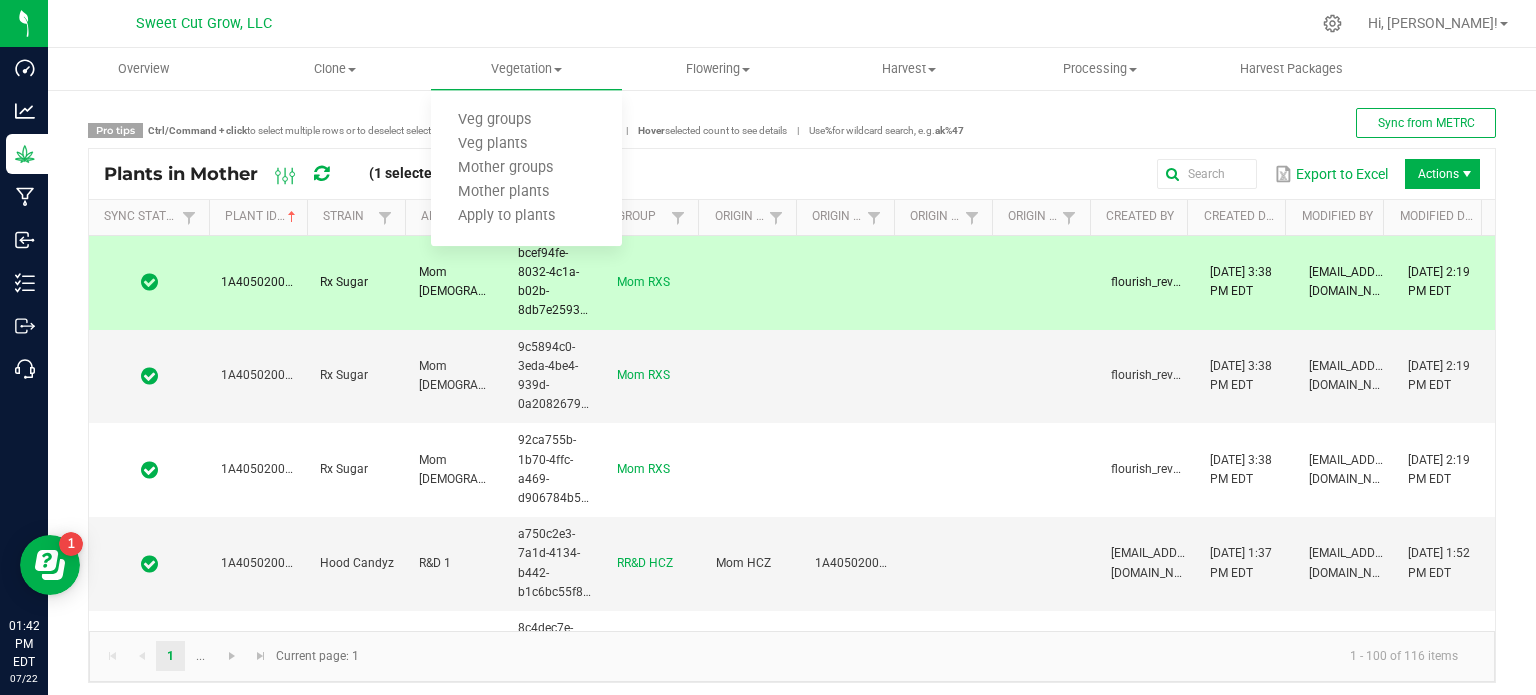 click on "Overview
Clone
Create plants
Cloning groups
Cloning plant batches
Apply to plants
Vegetation
Veg groups" at bounding box center [816, 69] 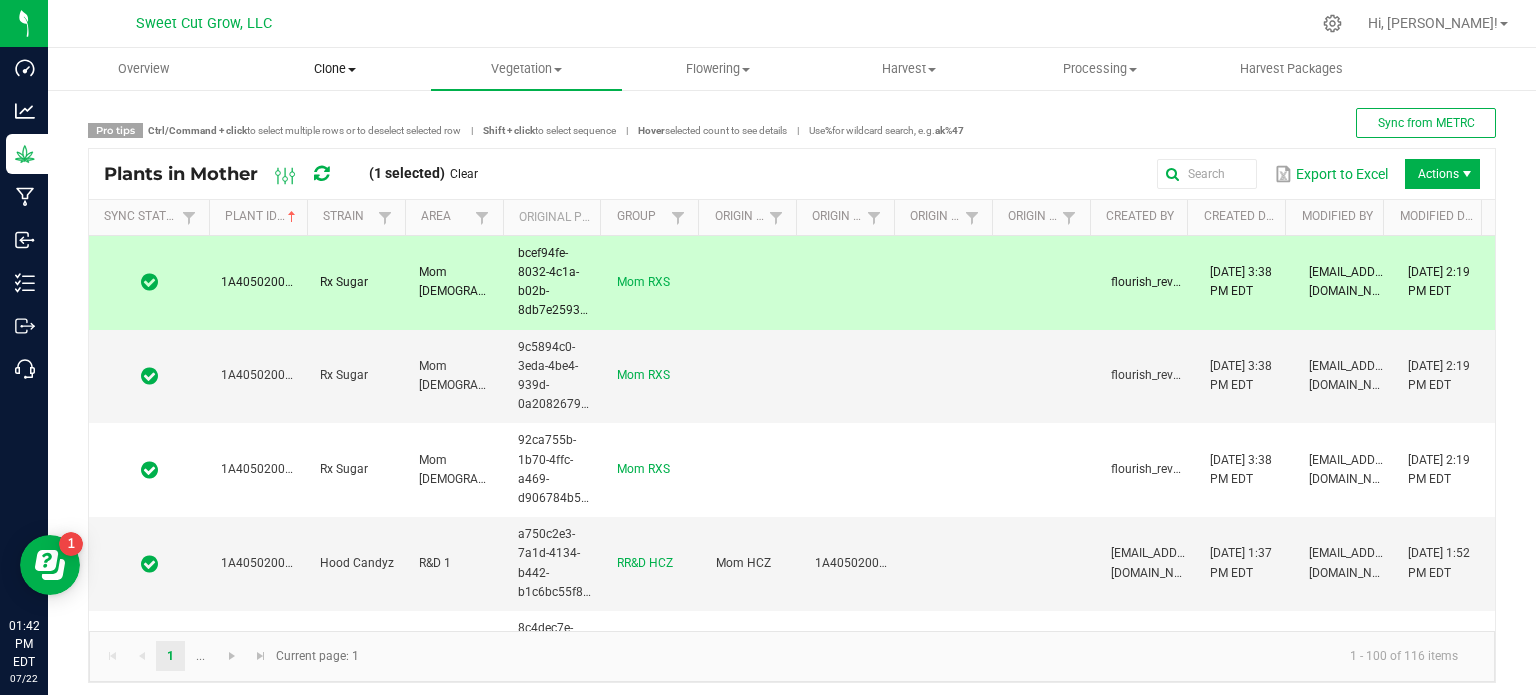 click on "Clone" at bounding box center (334, 69) 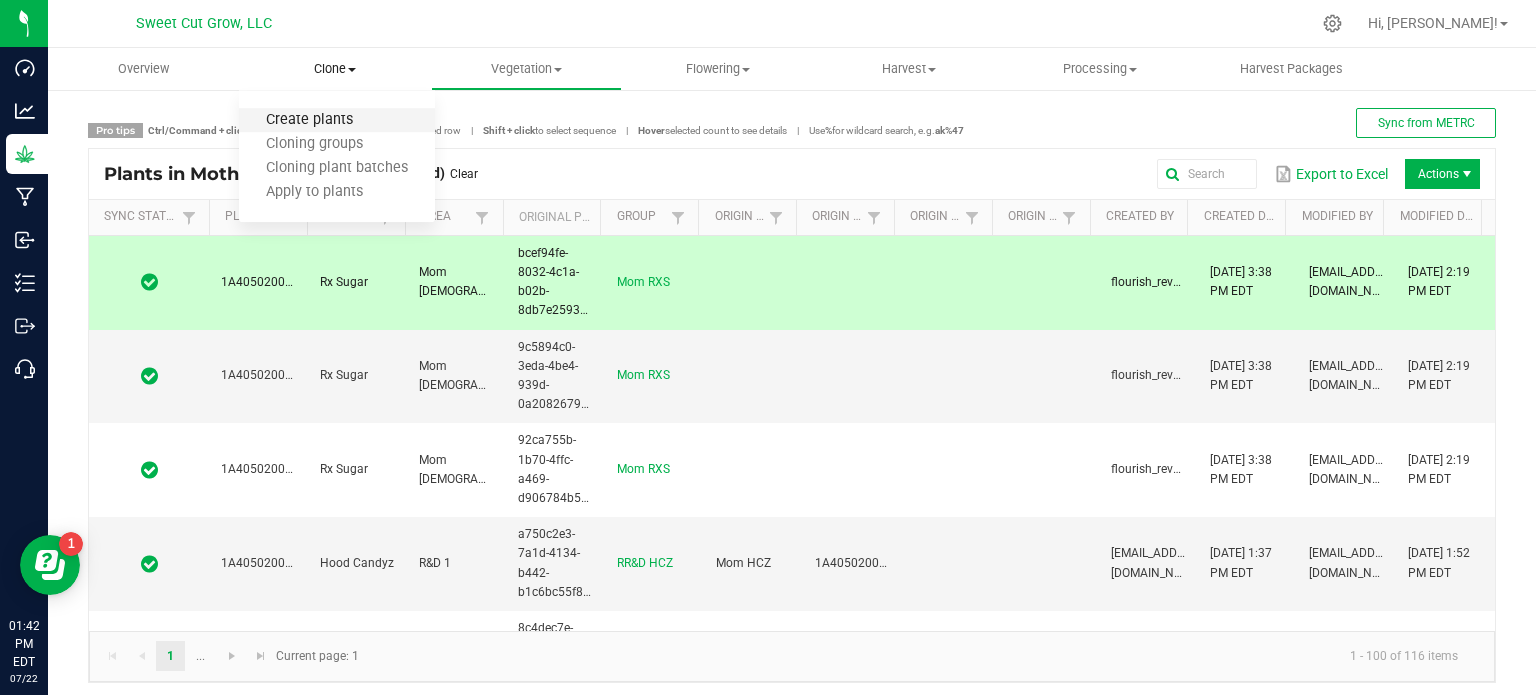 click on "Create plants" at bounding box center [309, 120] 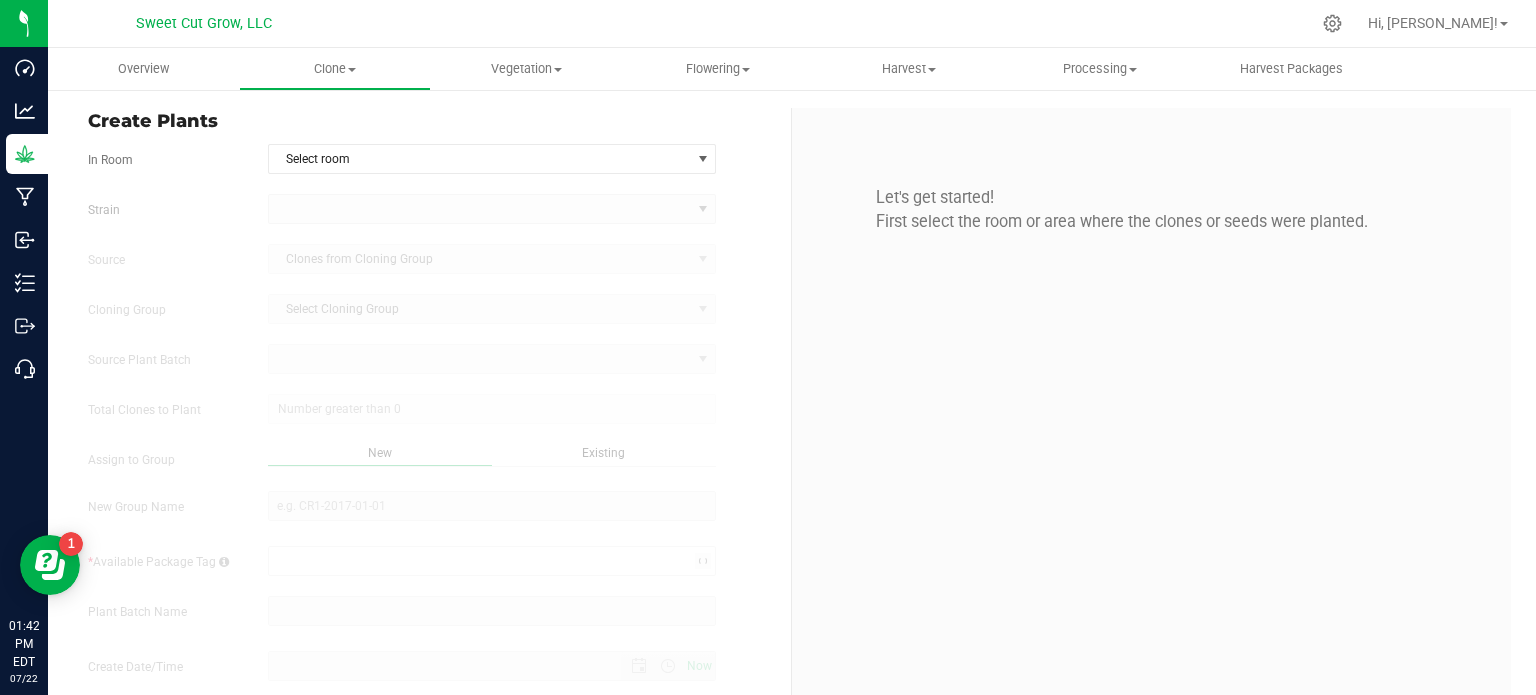 type on "[DATE] 1:42 PM" 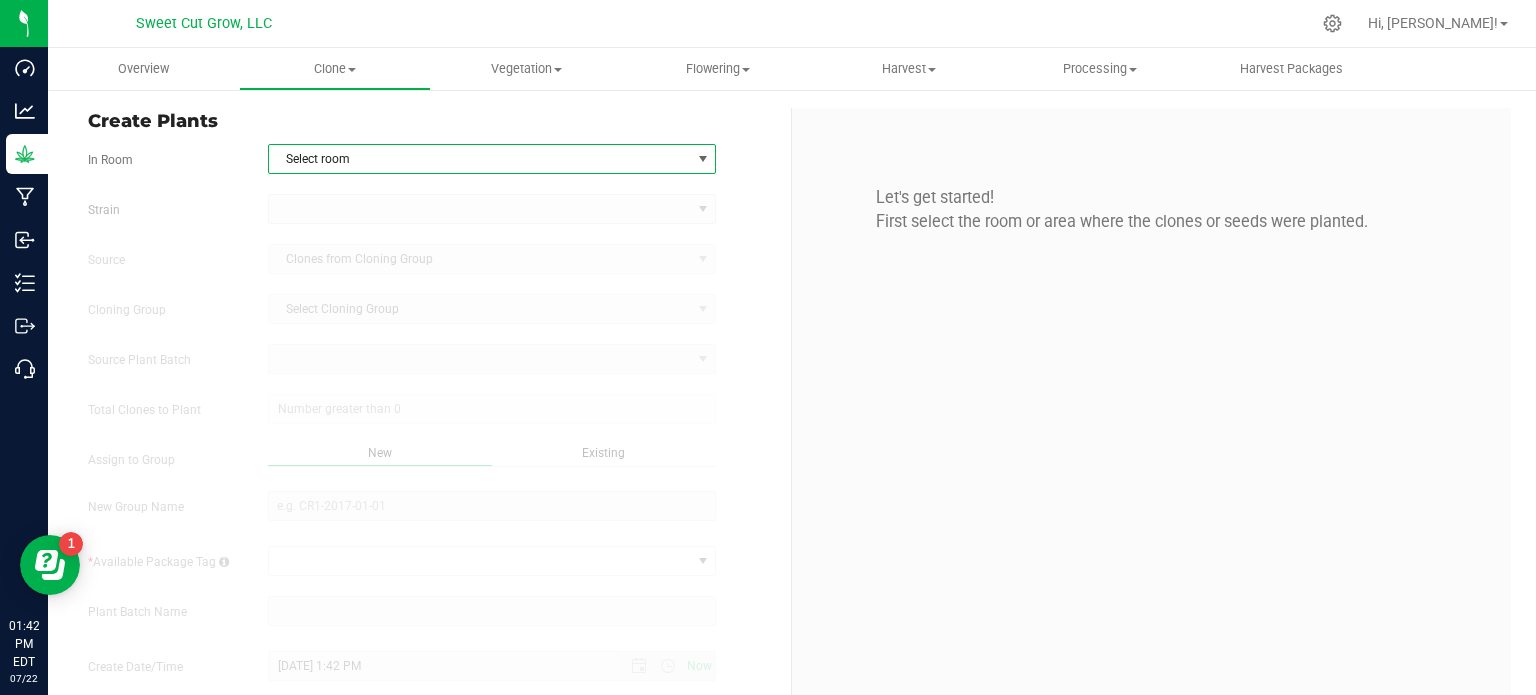click on "Select room" at bounding box center (480, 159) 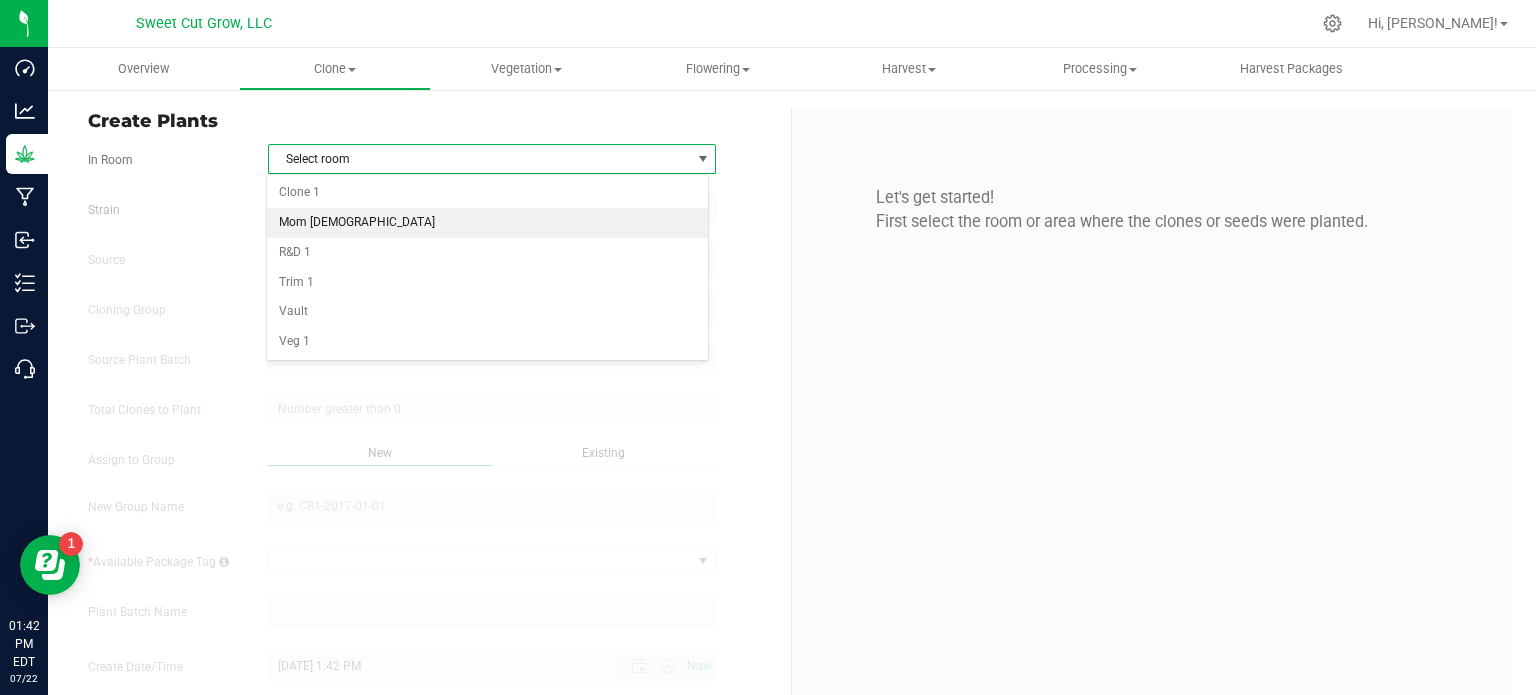 click on "Mom [DEMOGRAPHIC_DATA]" at bounding box center (488, 223) 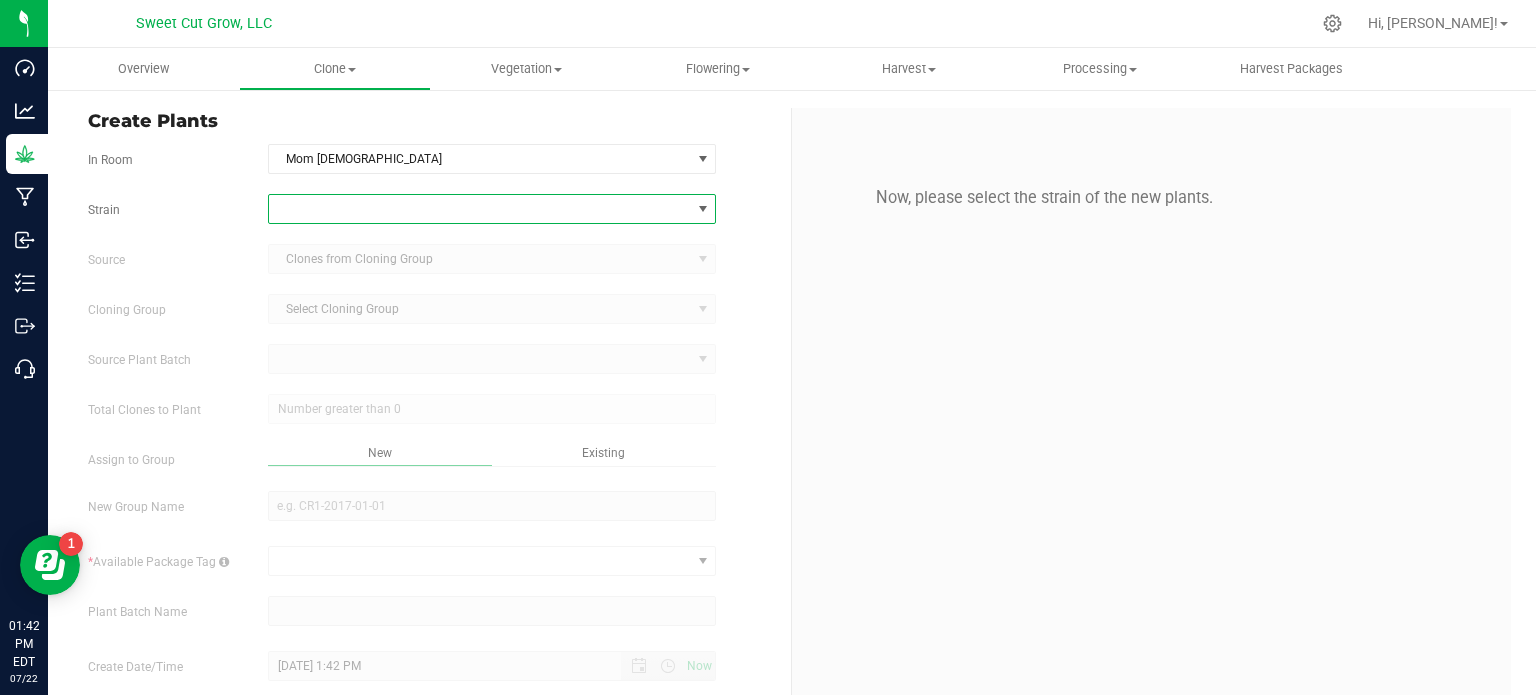 click at bounding box center (480, 209) 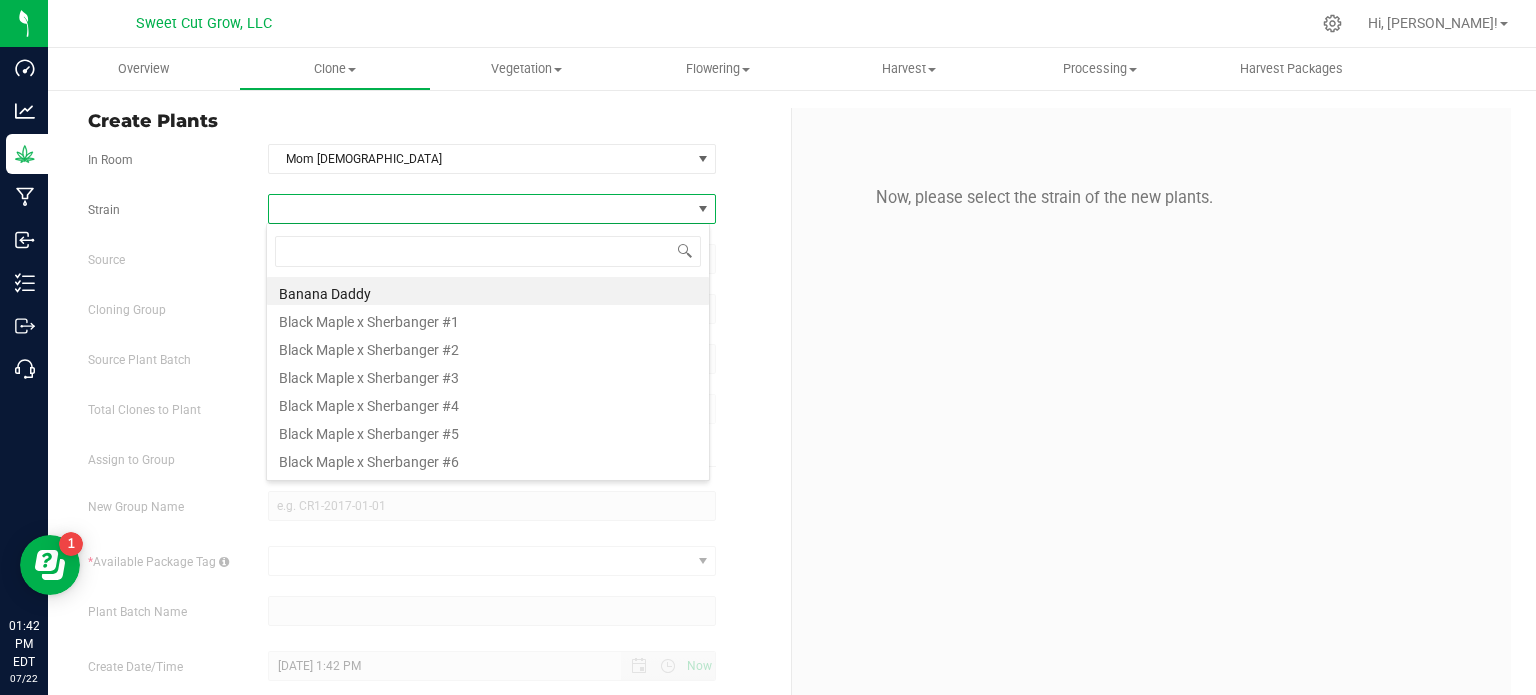 scroll, scrollTop: 99970, scrollLeft: 99556, axis: both 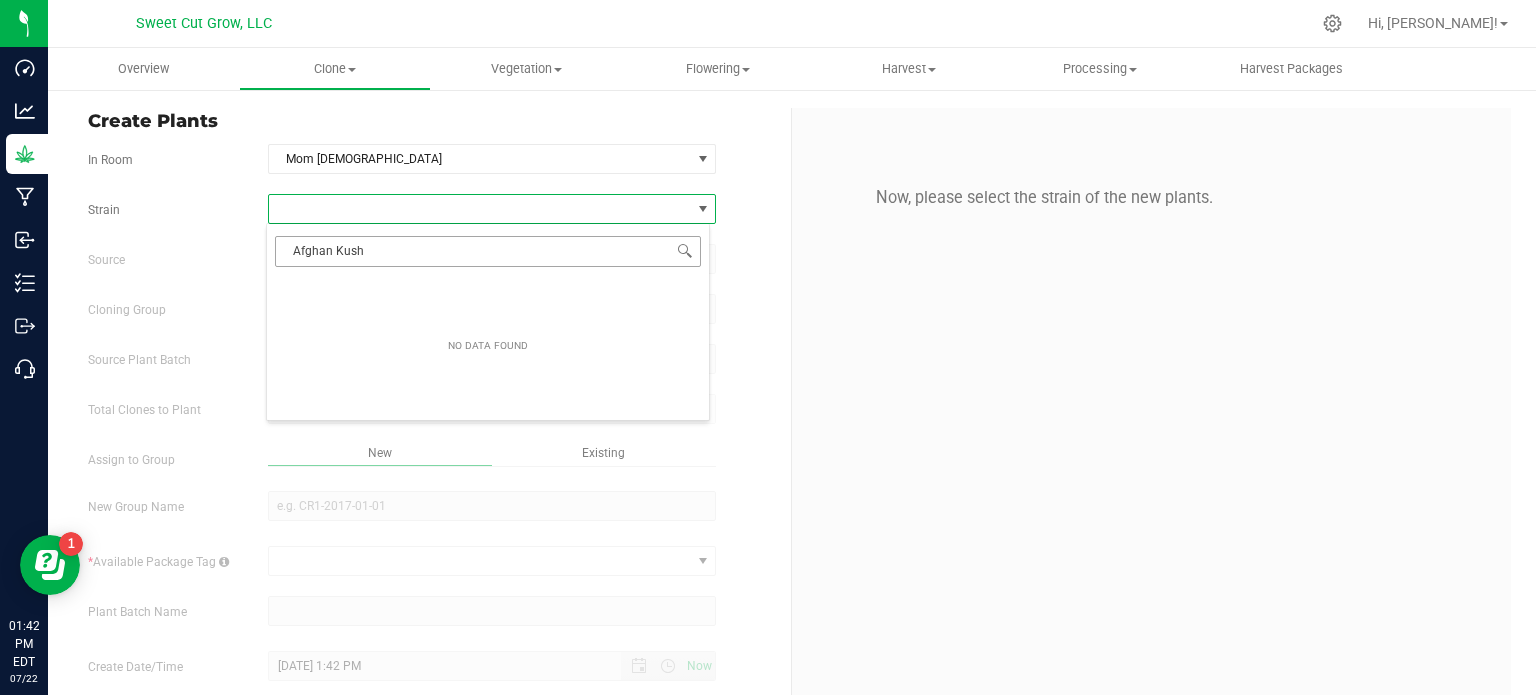 type on "Afghan Kush" 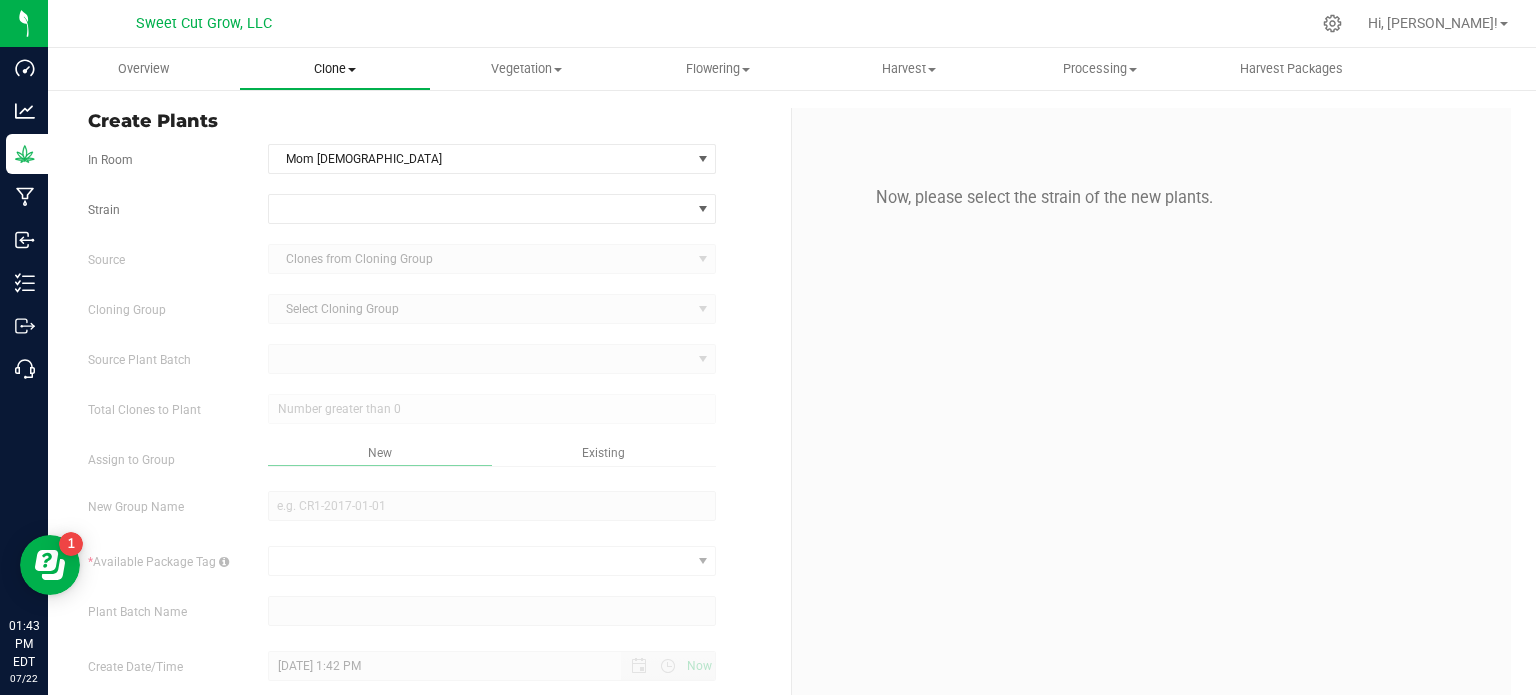 click on "Clone
Create plants
Cloning groups
Cloning plant batches
Apply to plants" at bounding box center [334, 69] 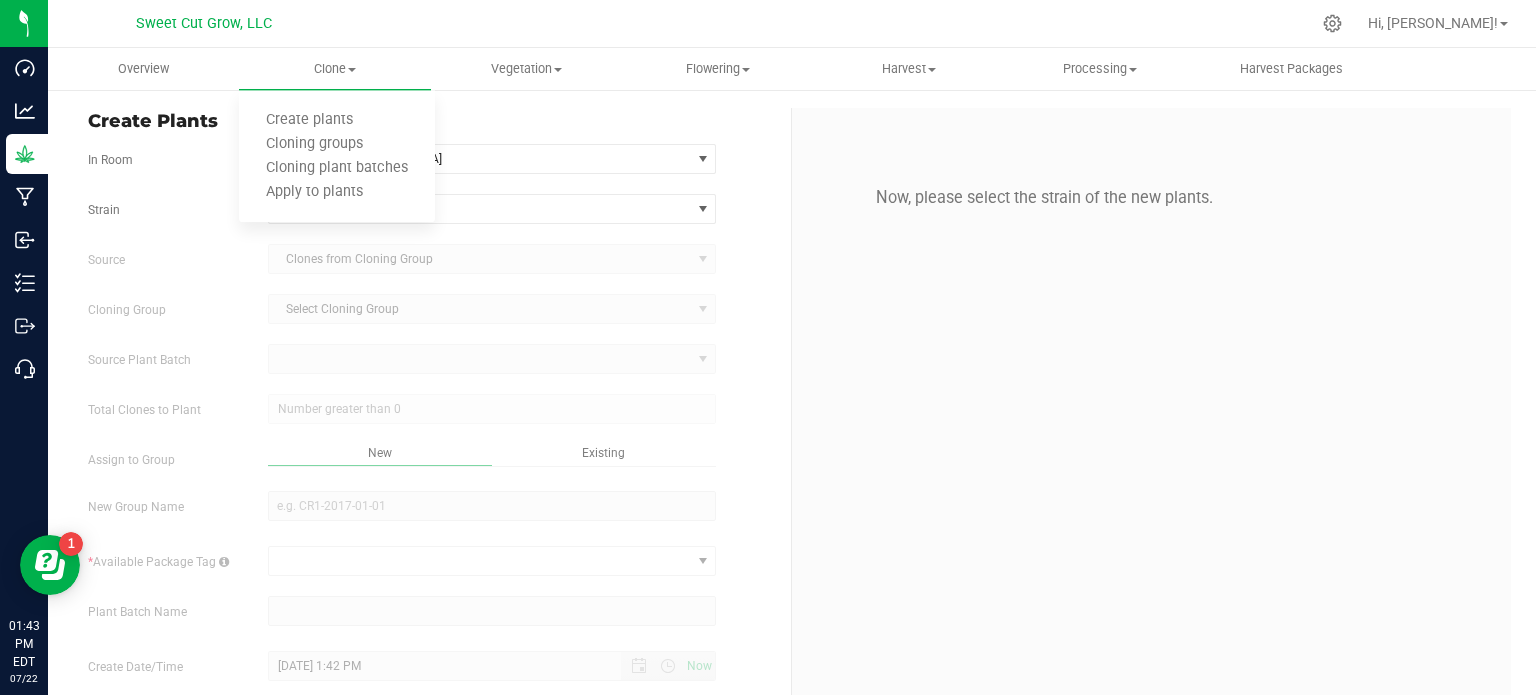 click on "Existing" at bounding box center [603, 453] 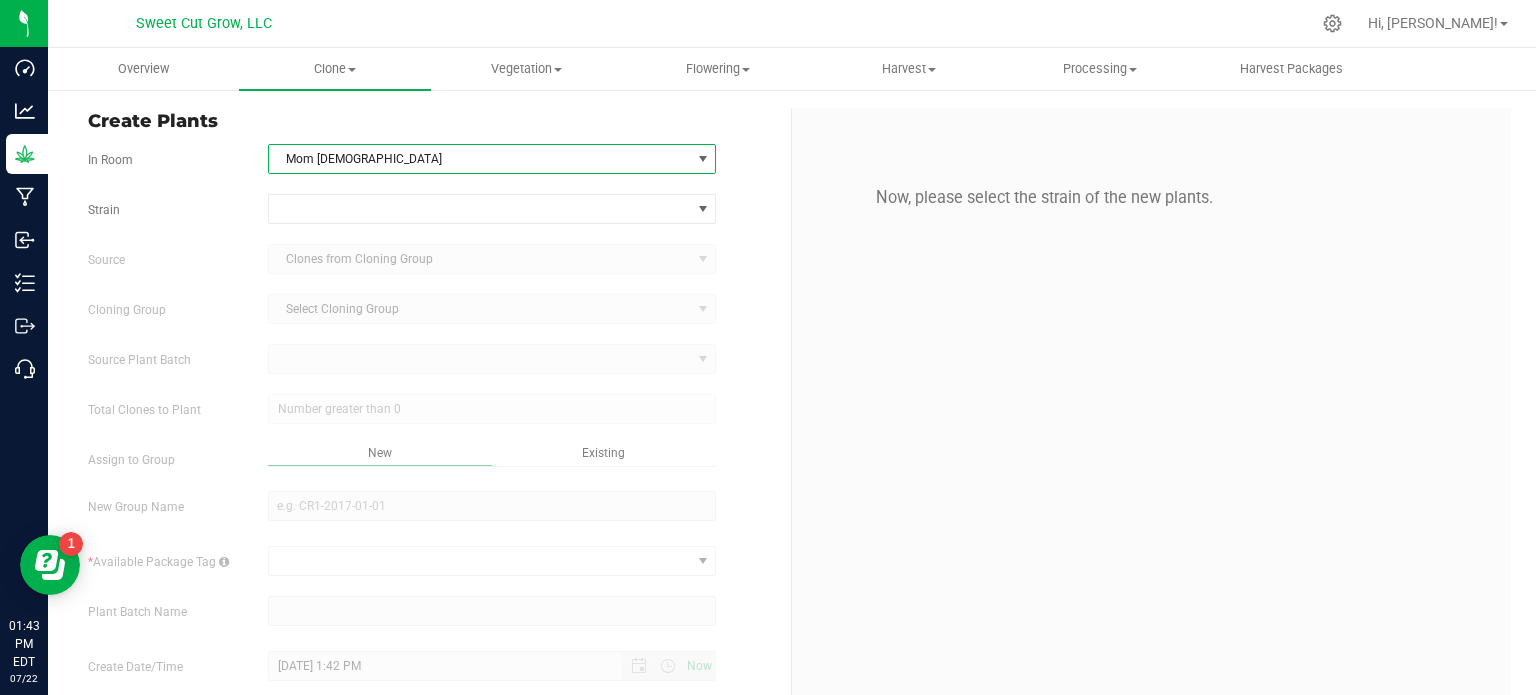 click on "Mom [DEMOGRAPHIC_DATA]" at bounding box center [480, 159] 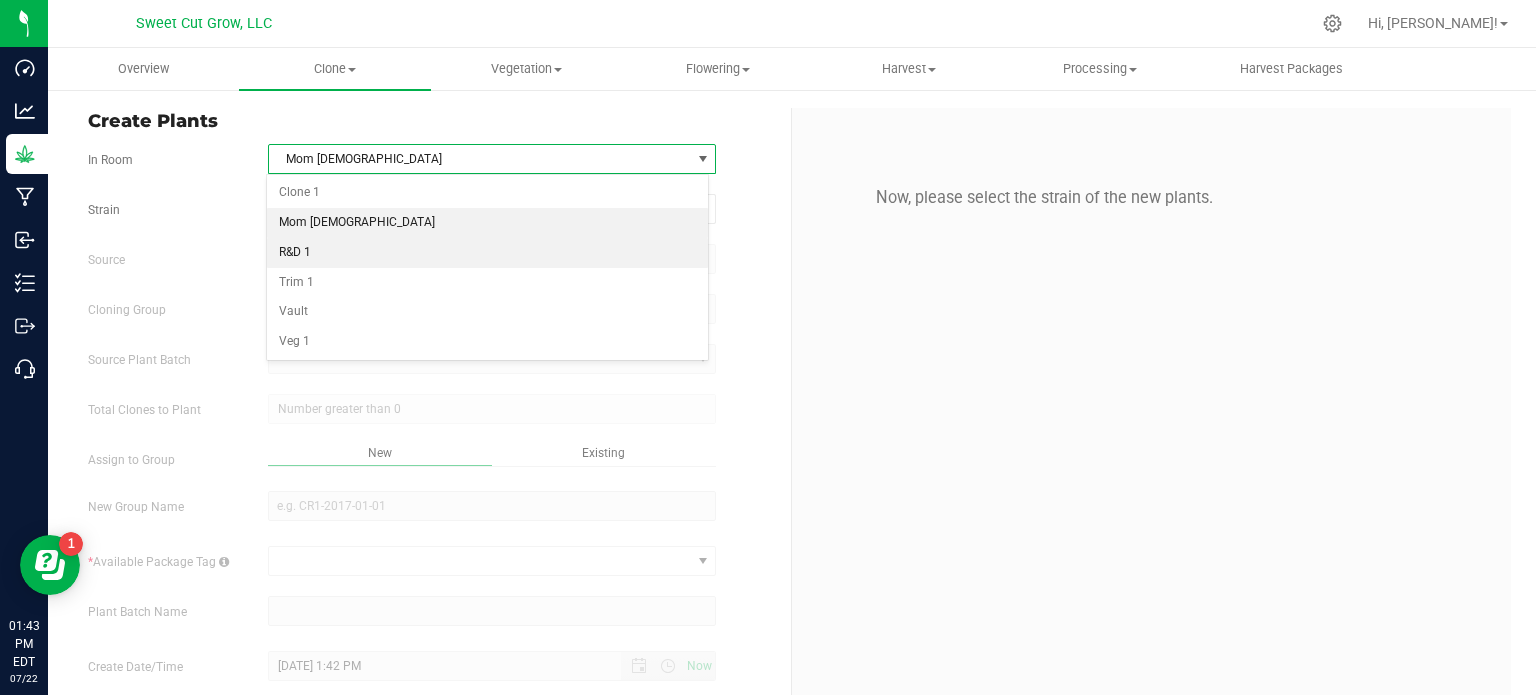 click on "R&D 1" at bounding box center [488, 253] 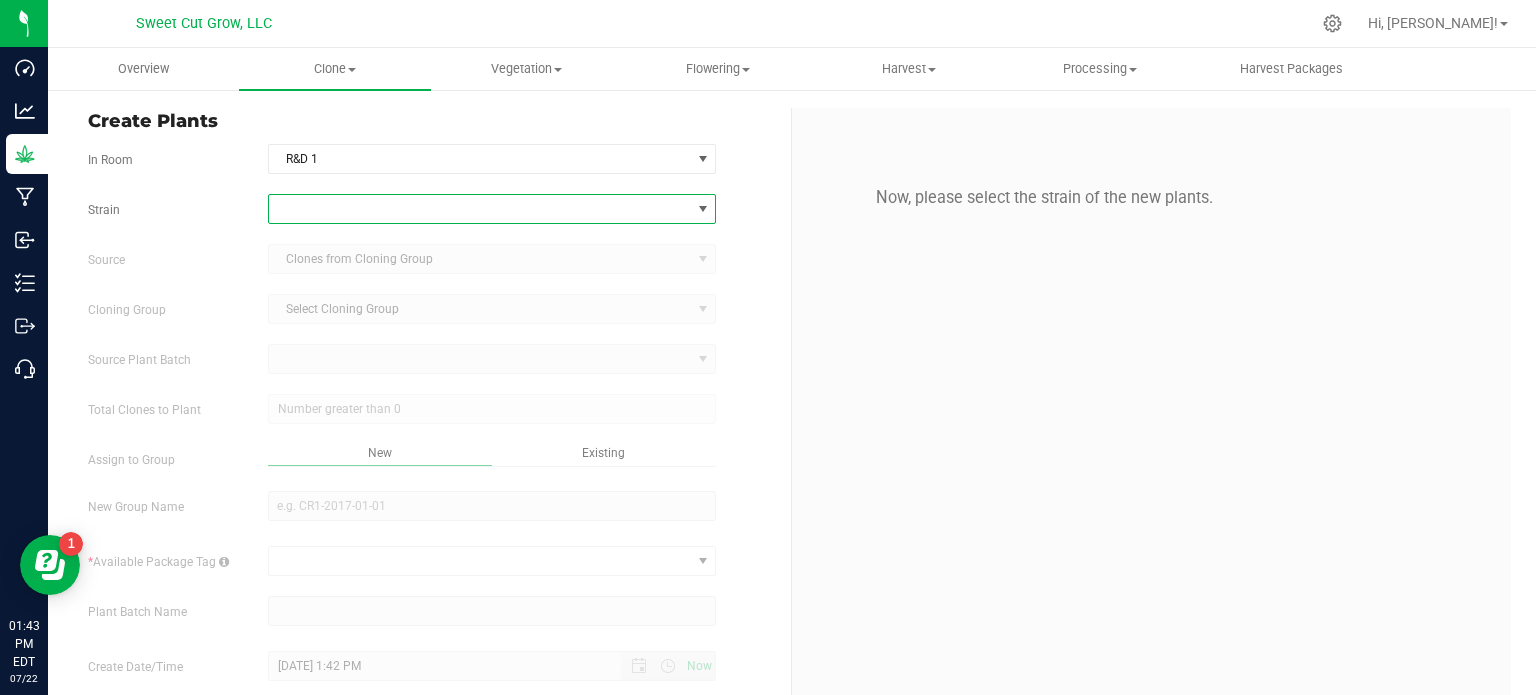 click at bounding box center [480, 209] 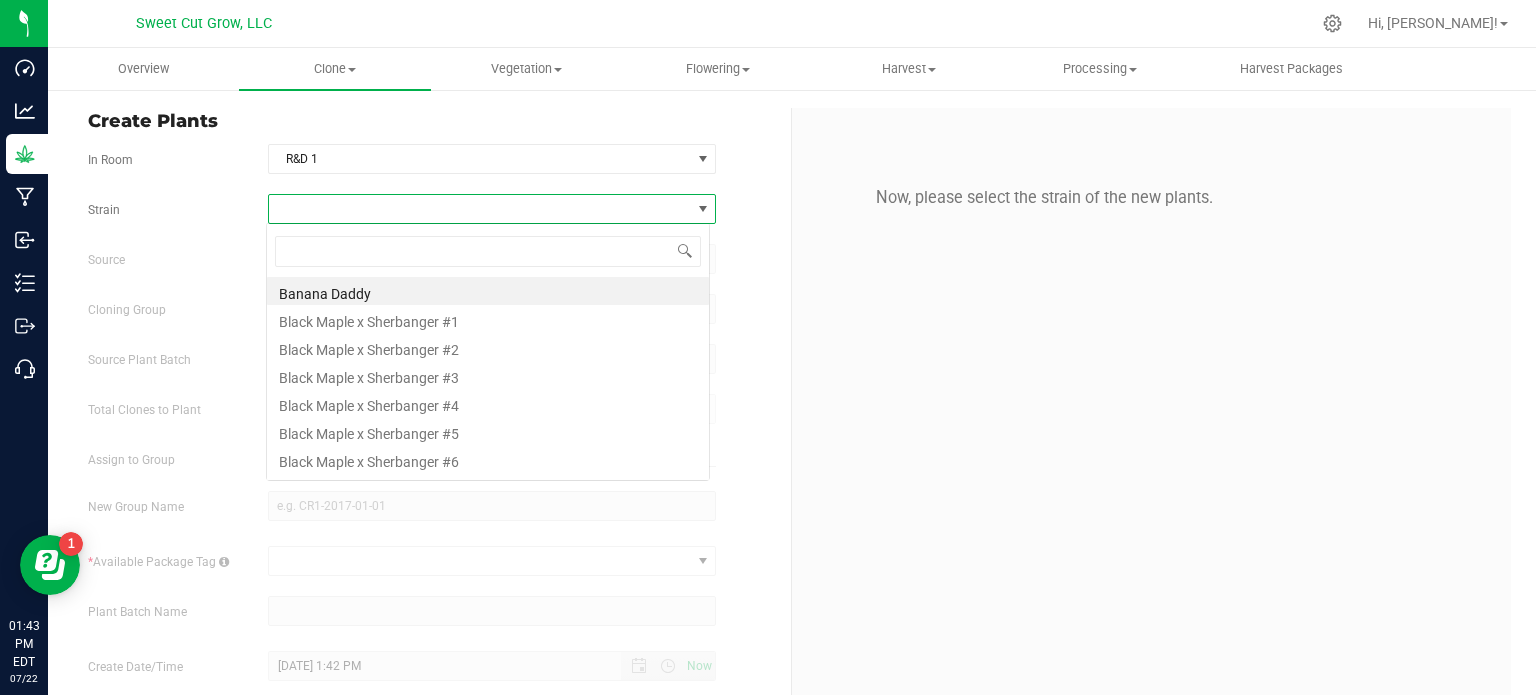 scroll, scrollTop: 99970, scrollLeft: 99556, axis: both 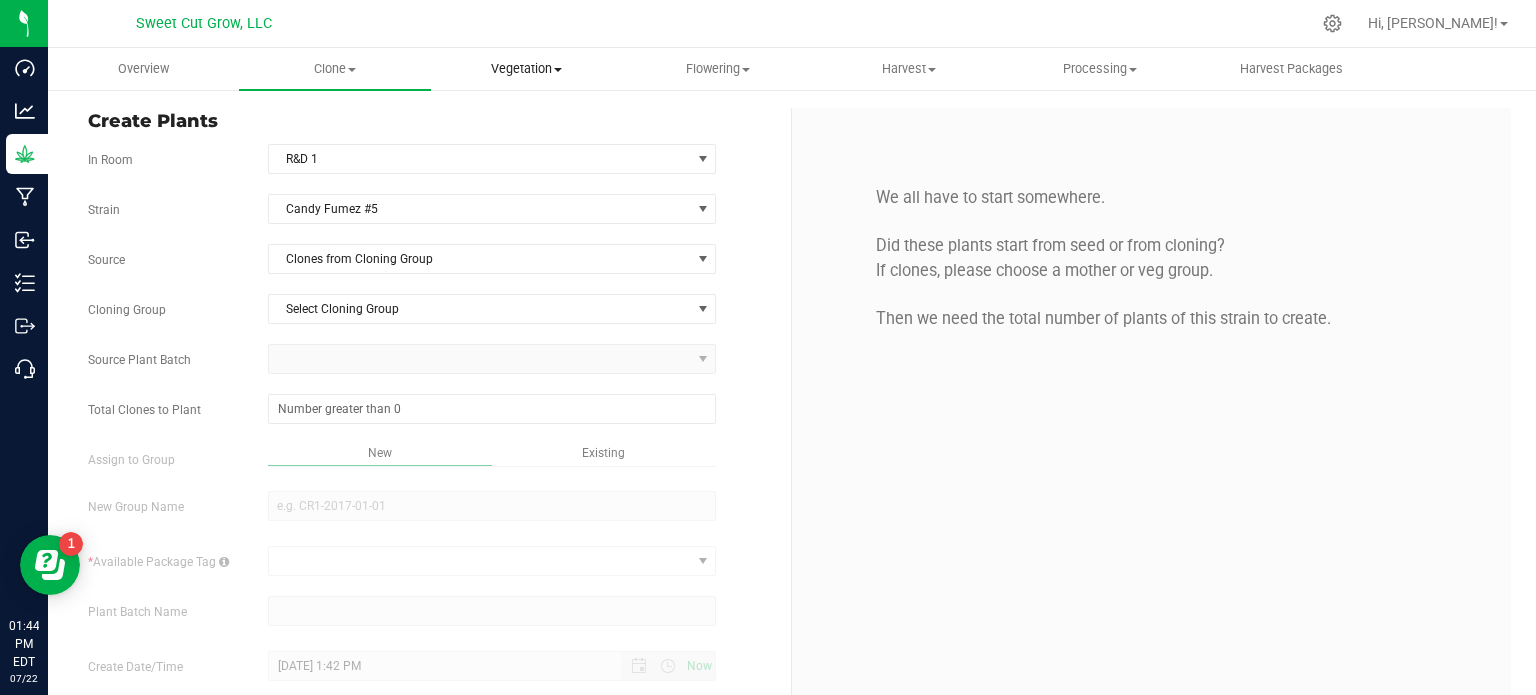 click on "Vegetation" at bounding box center (526, 69) 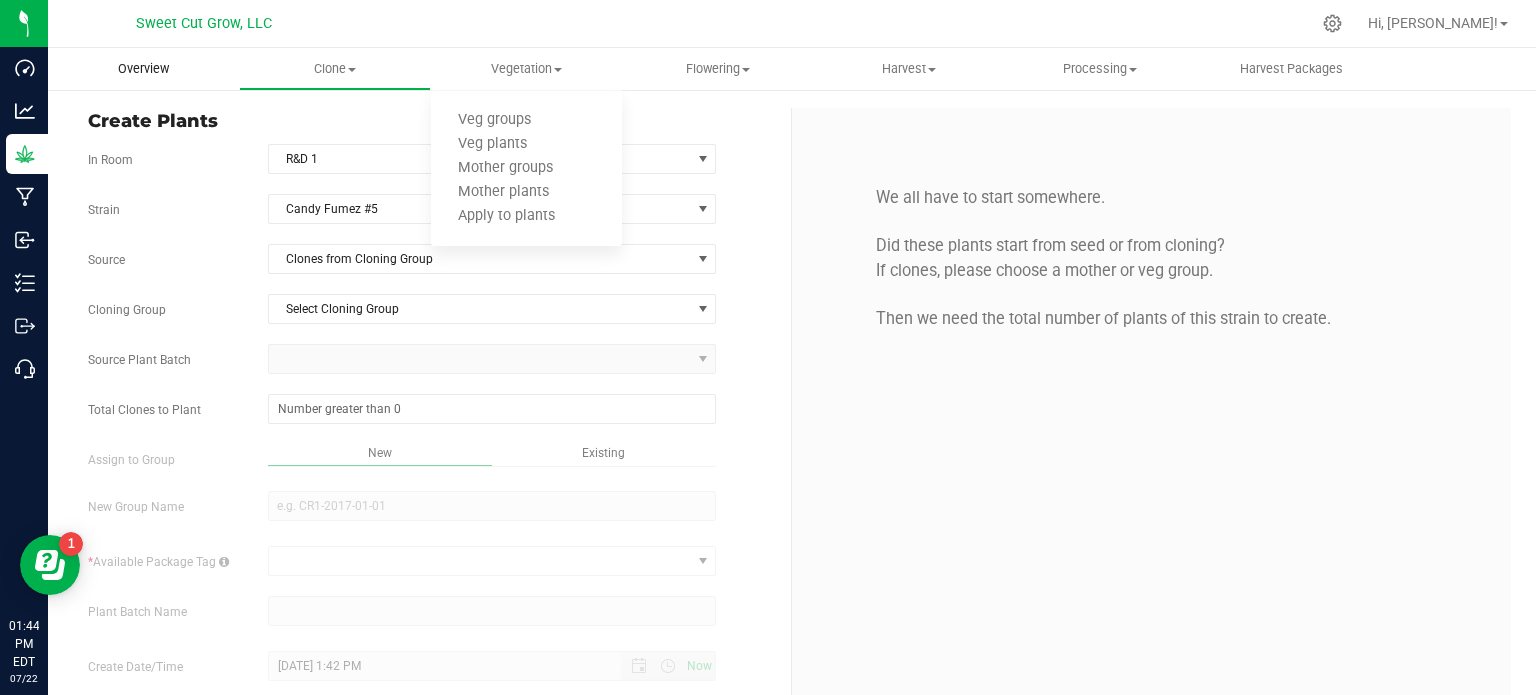 drag, startPoint x: 146, startPoint y: 93, endPoint x: 156, endPoint y: 72, distance: 23.259407 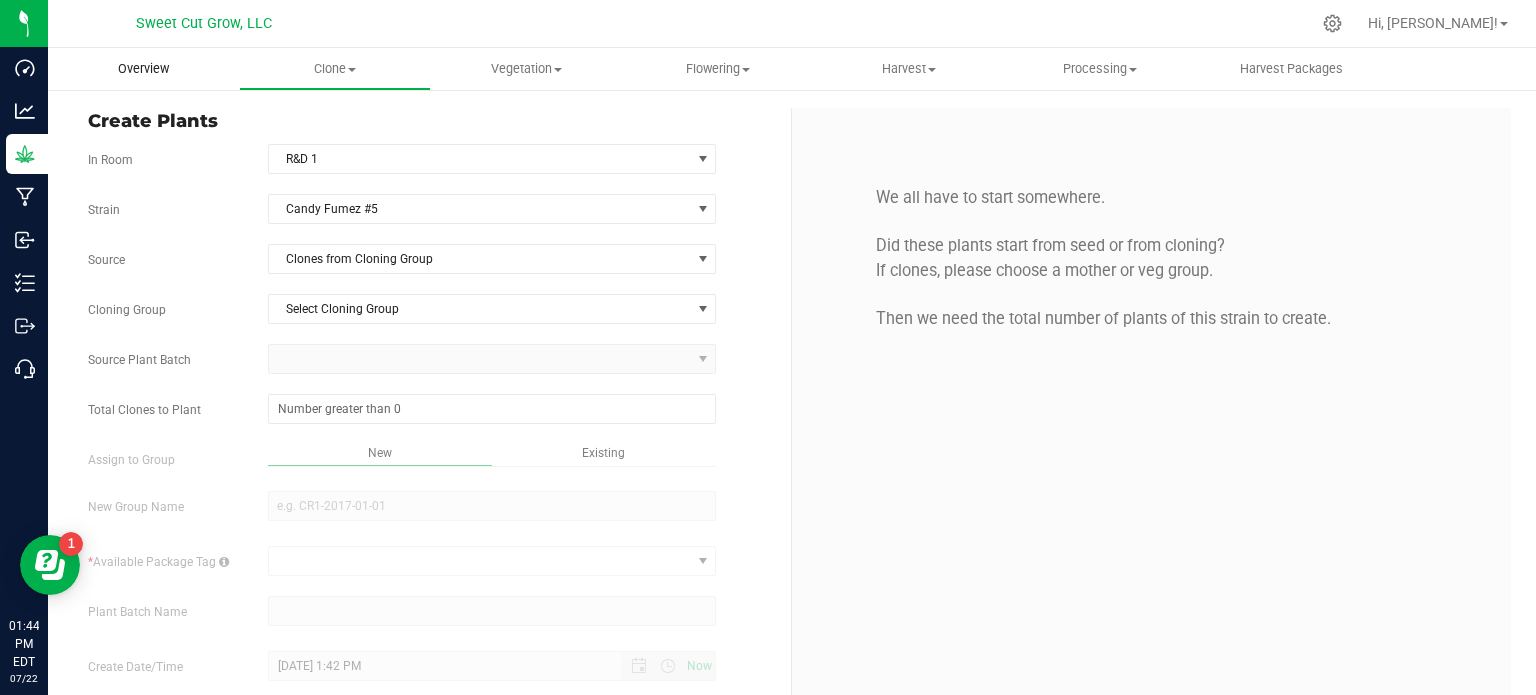 click on "Overview" at bounding box center (143, 69) 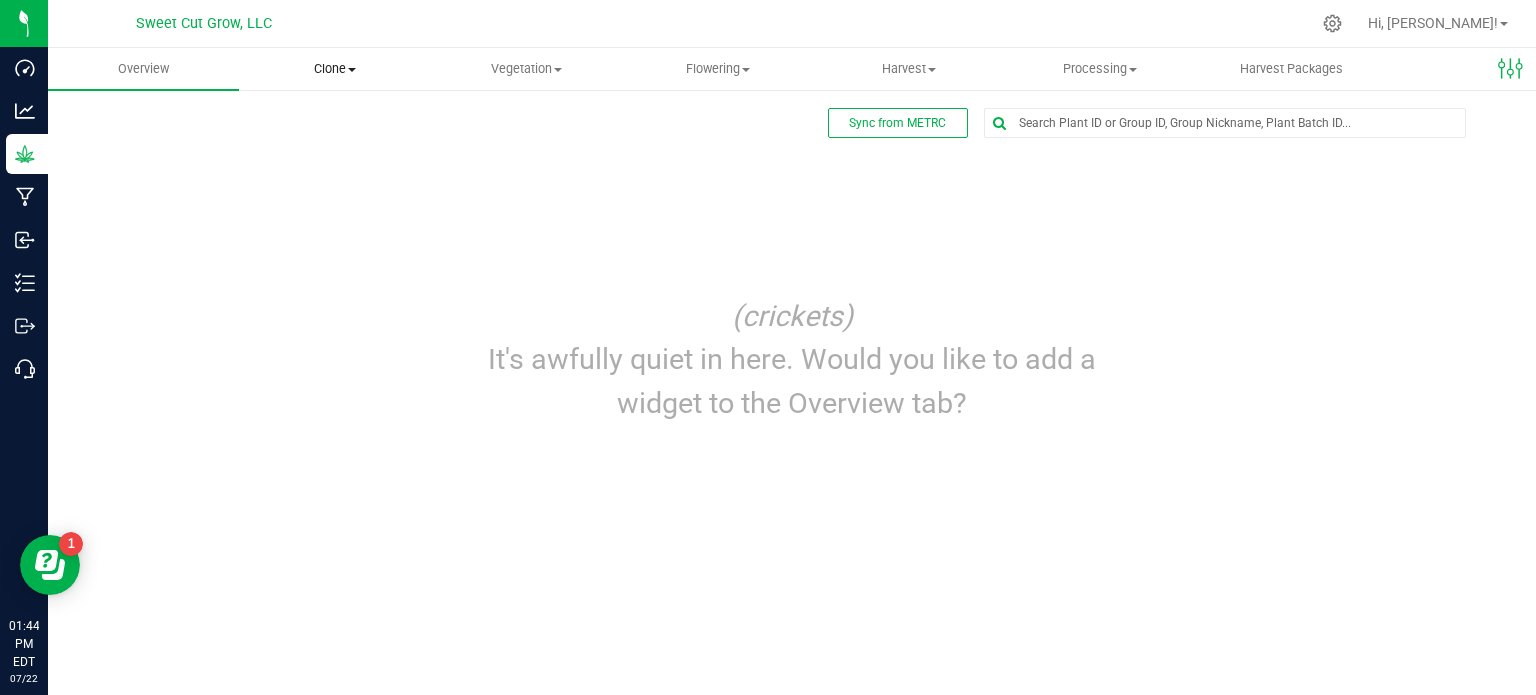 click on "Clone" at bounding box center [334, 69] 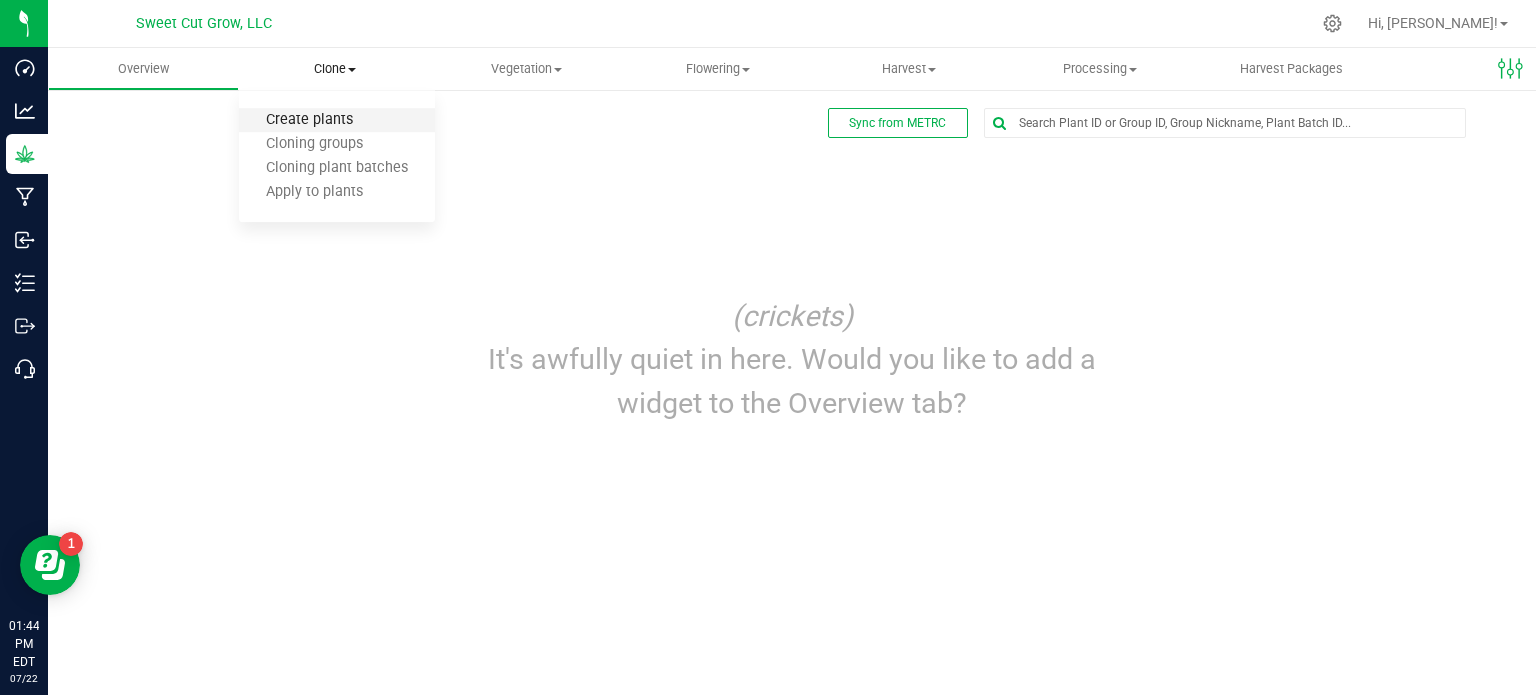 click on "Create plants" at bounding box center (309, 120) 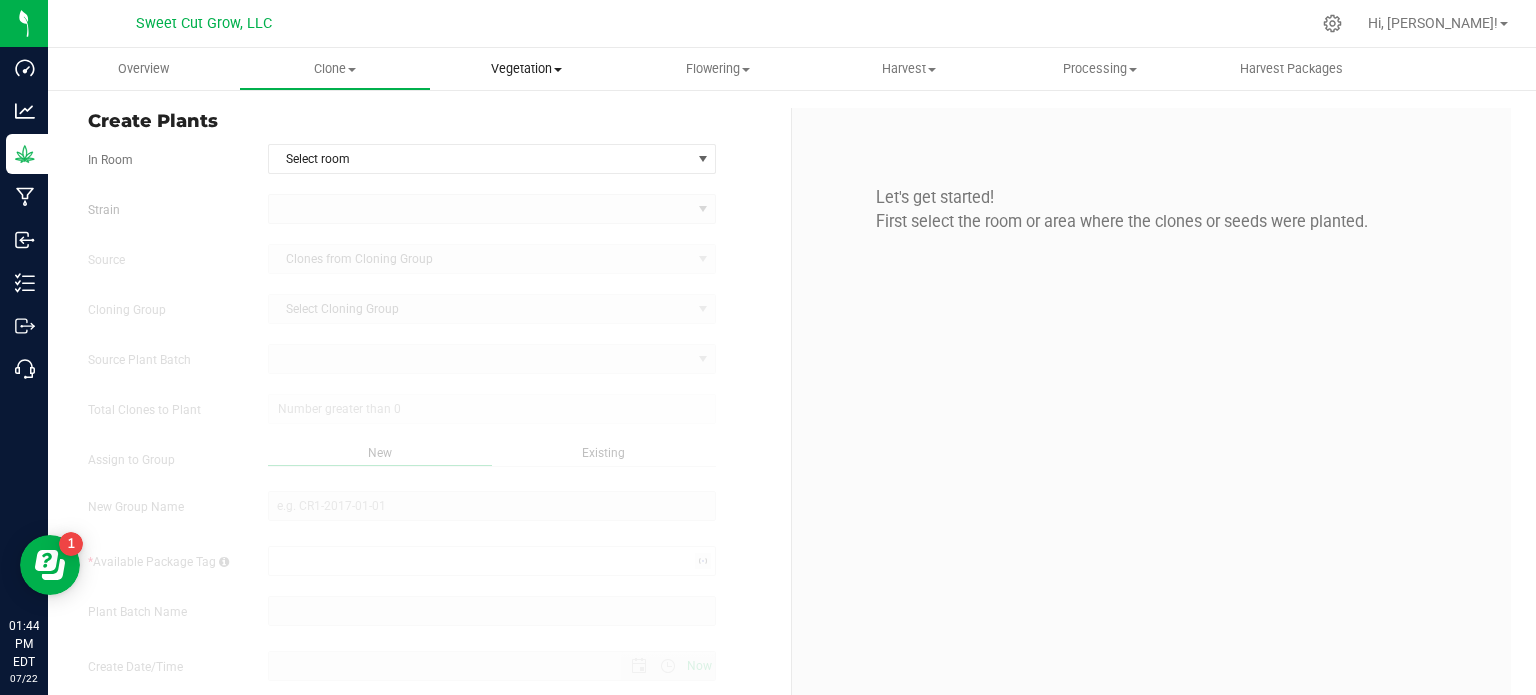 type on "[DATE] 1:44 PM" 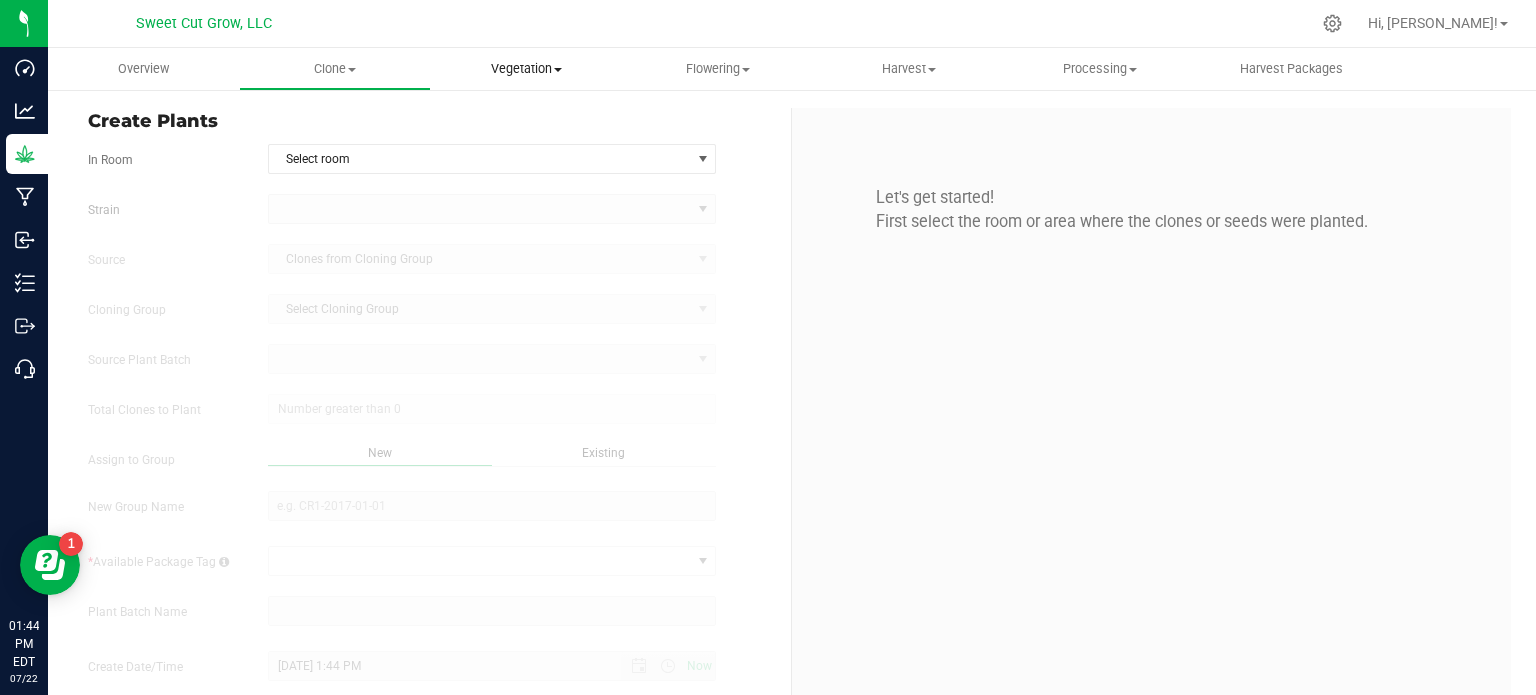 click on "Vegetation" at bounding box center (526, 69) 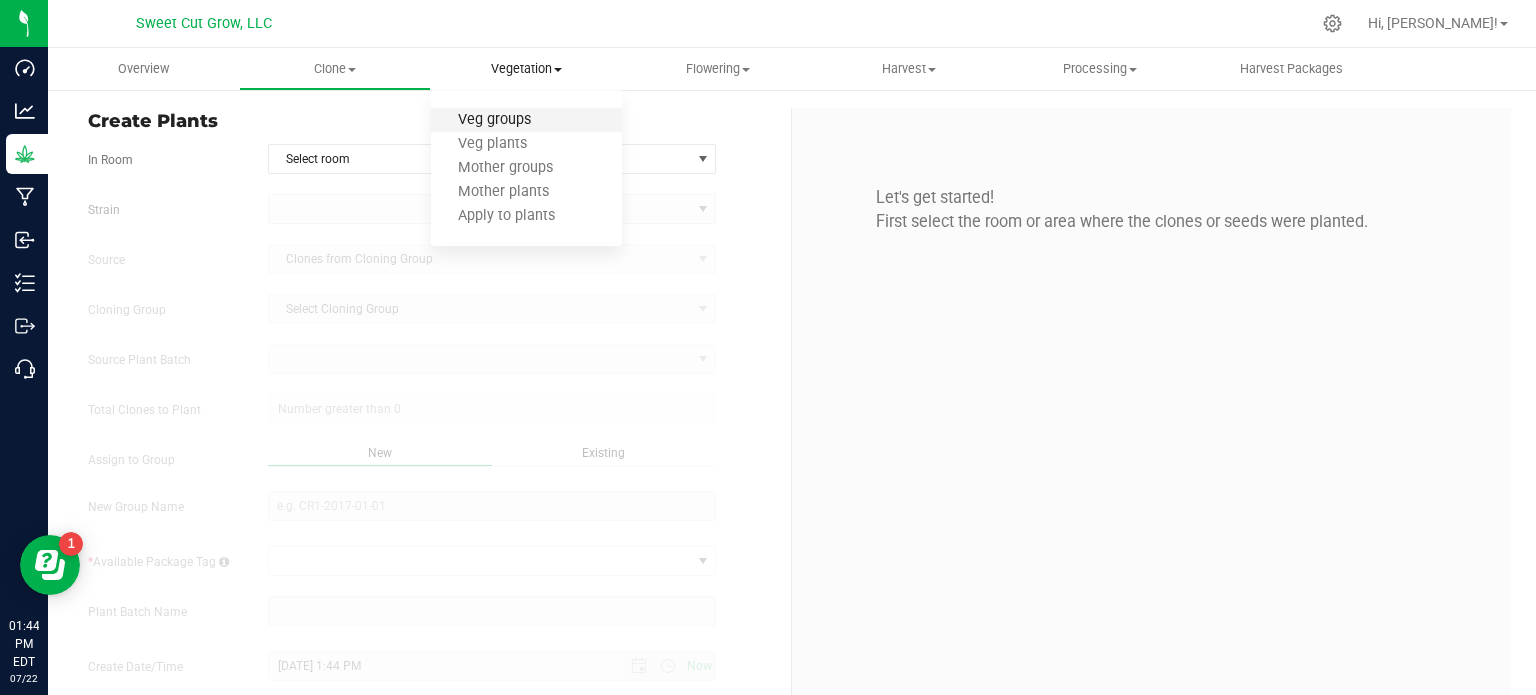 click on "Veg groups" at bounding box center [494, 120] 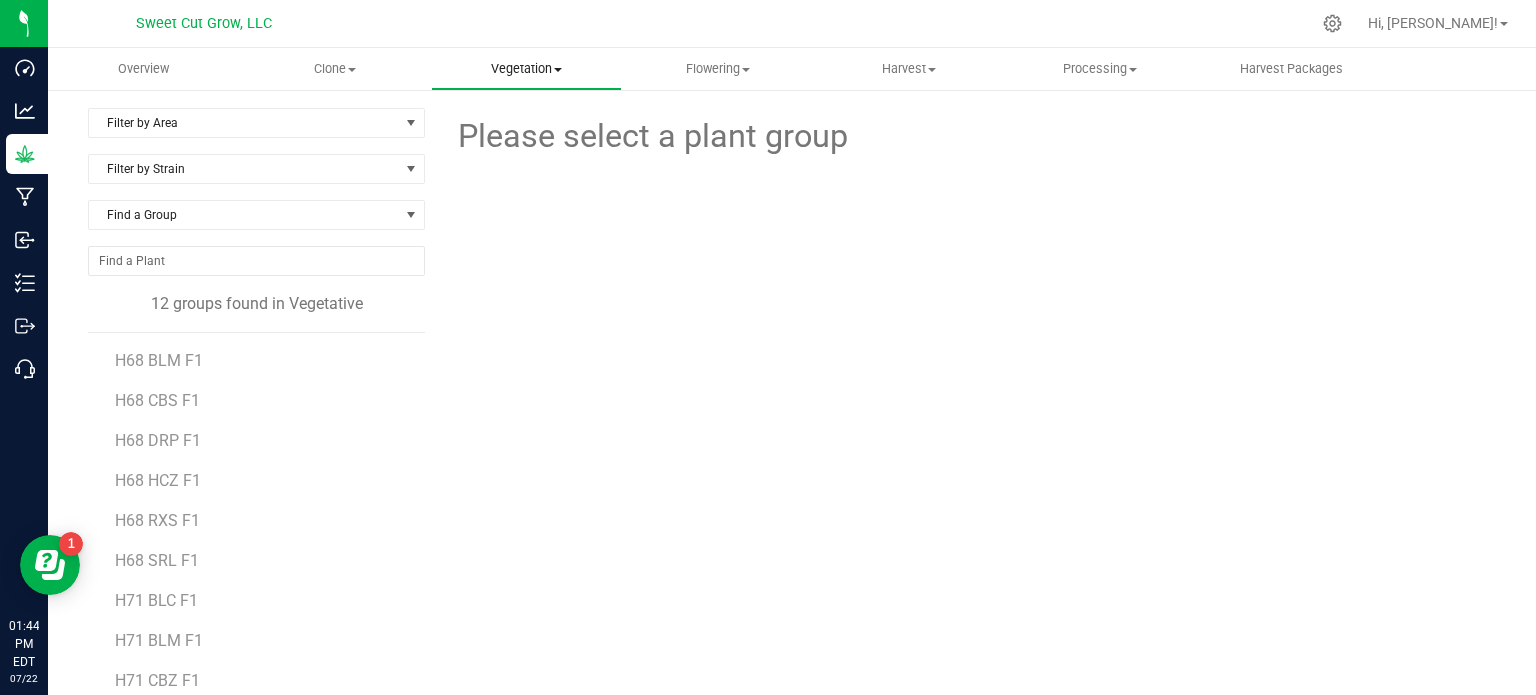 click on "Vegetation
Veg groups
Veg plants
Mother groups
Mother plants
Apply to plants" at bounding box center (526, 69) 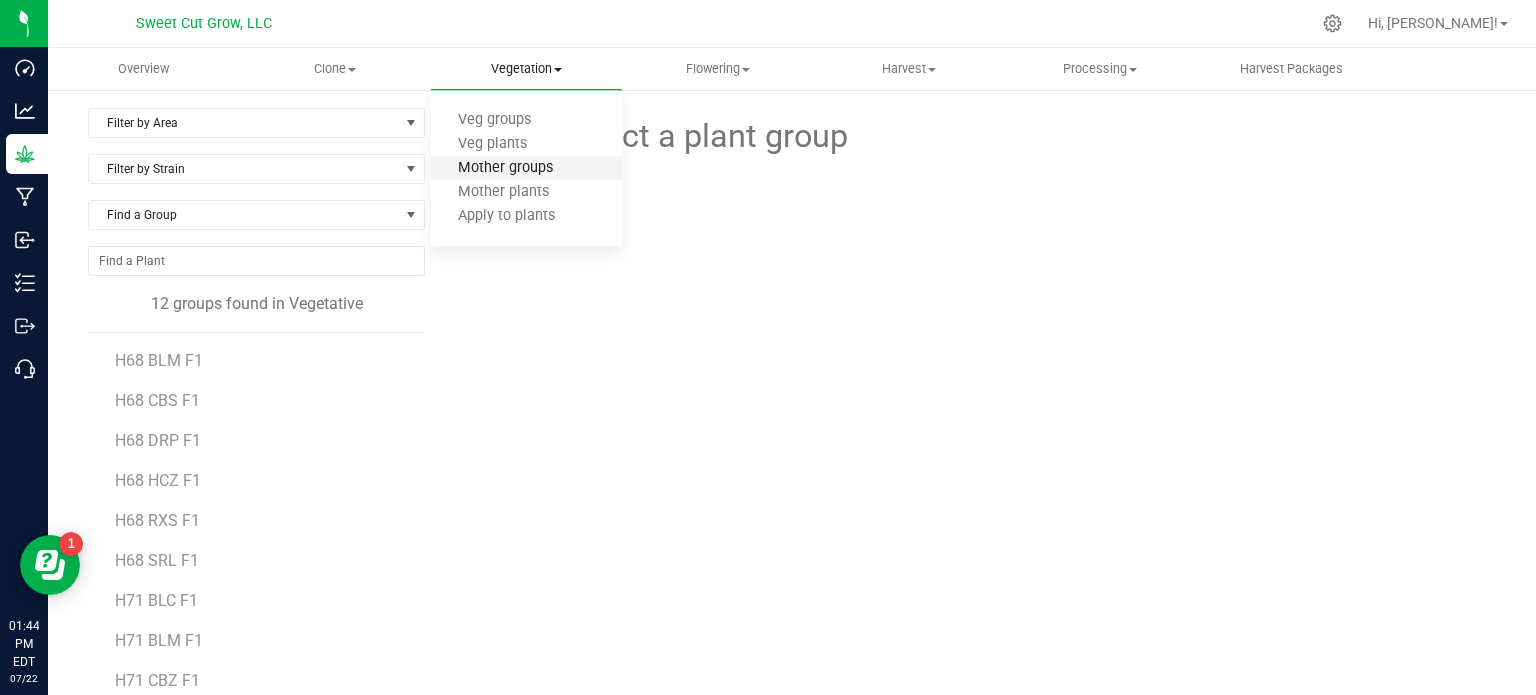 click on "Mother groups" at bounding box center [505, 168] 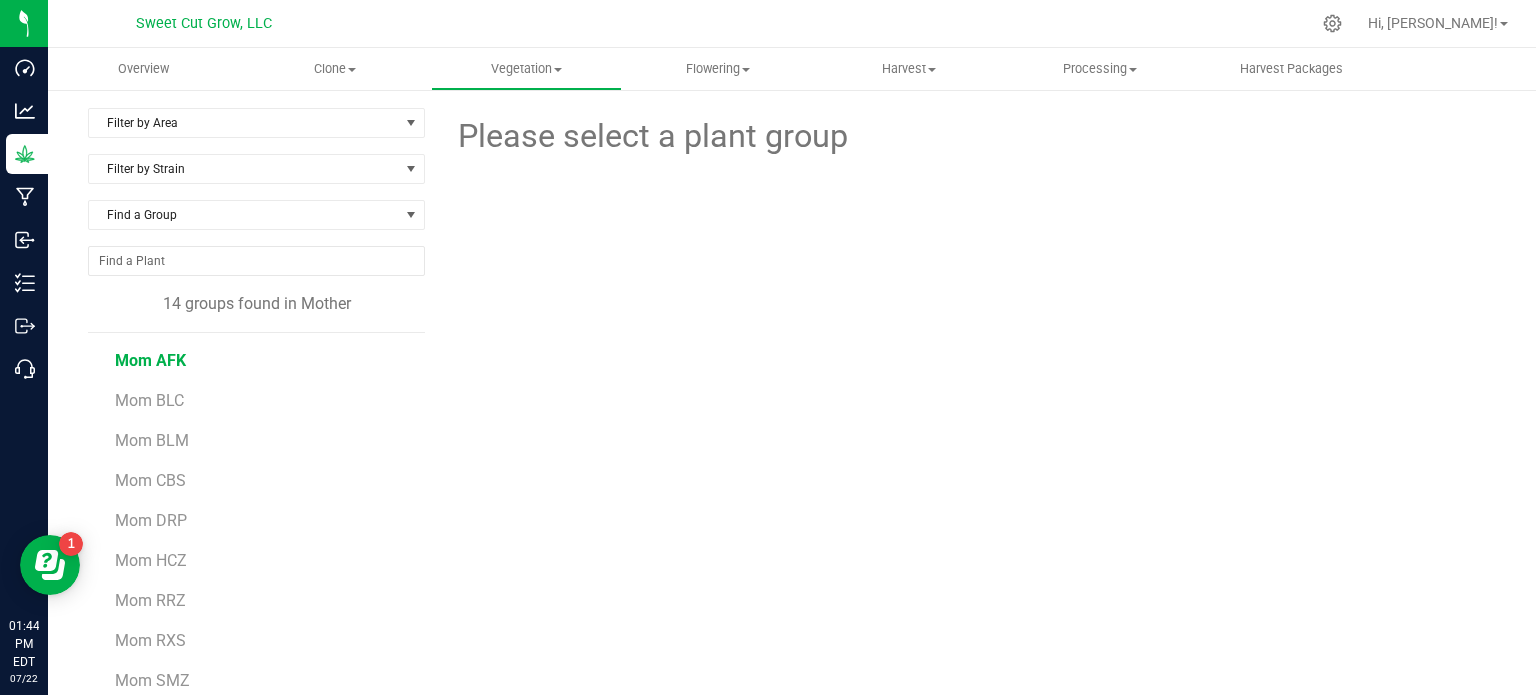 click on "Mom AFK" at bounding box center [150, 360] 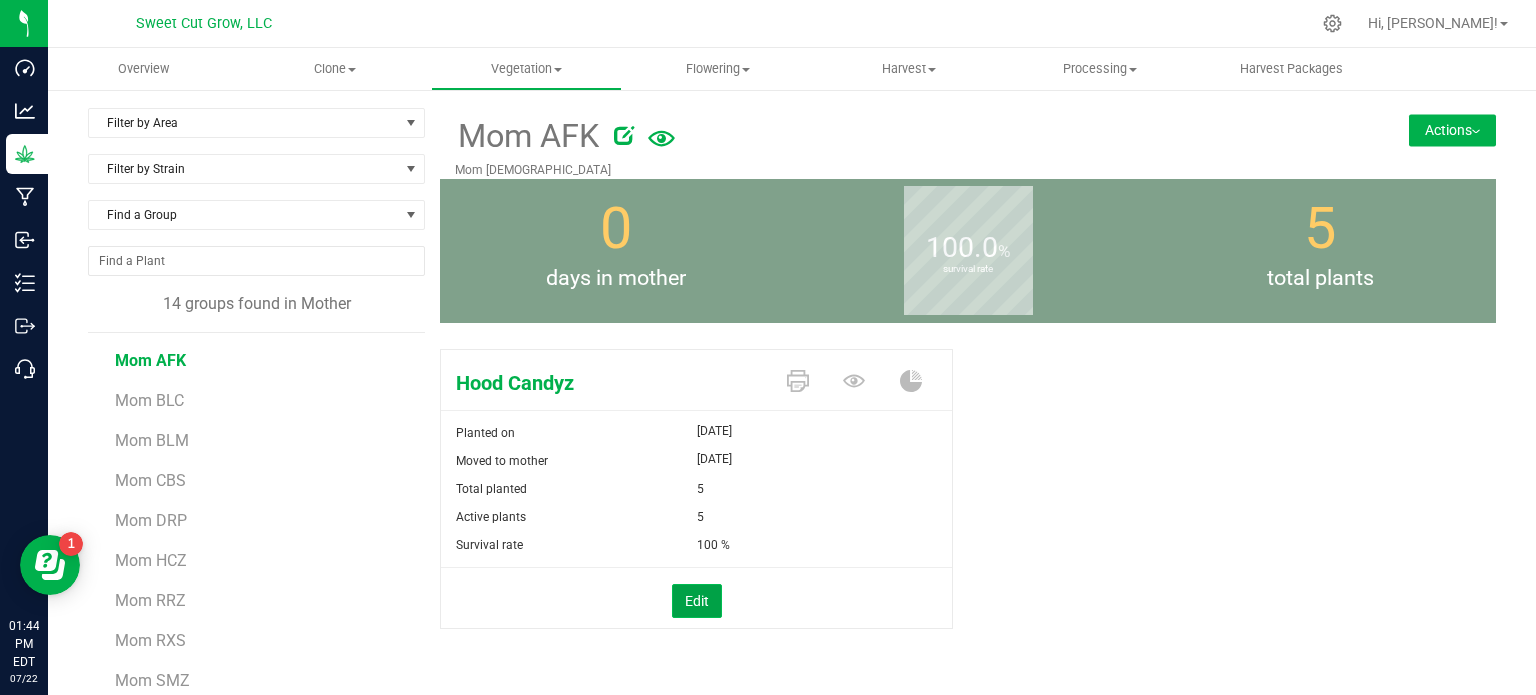 click on "Edit" at bounding box center [697, 601] 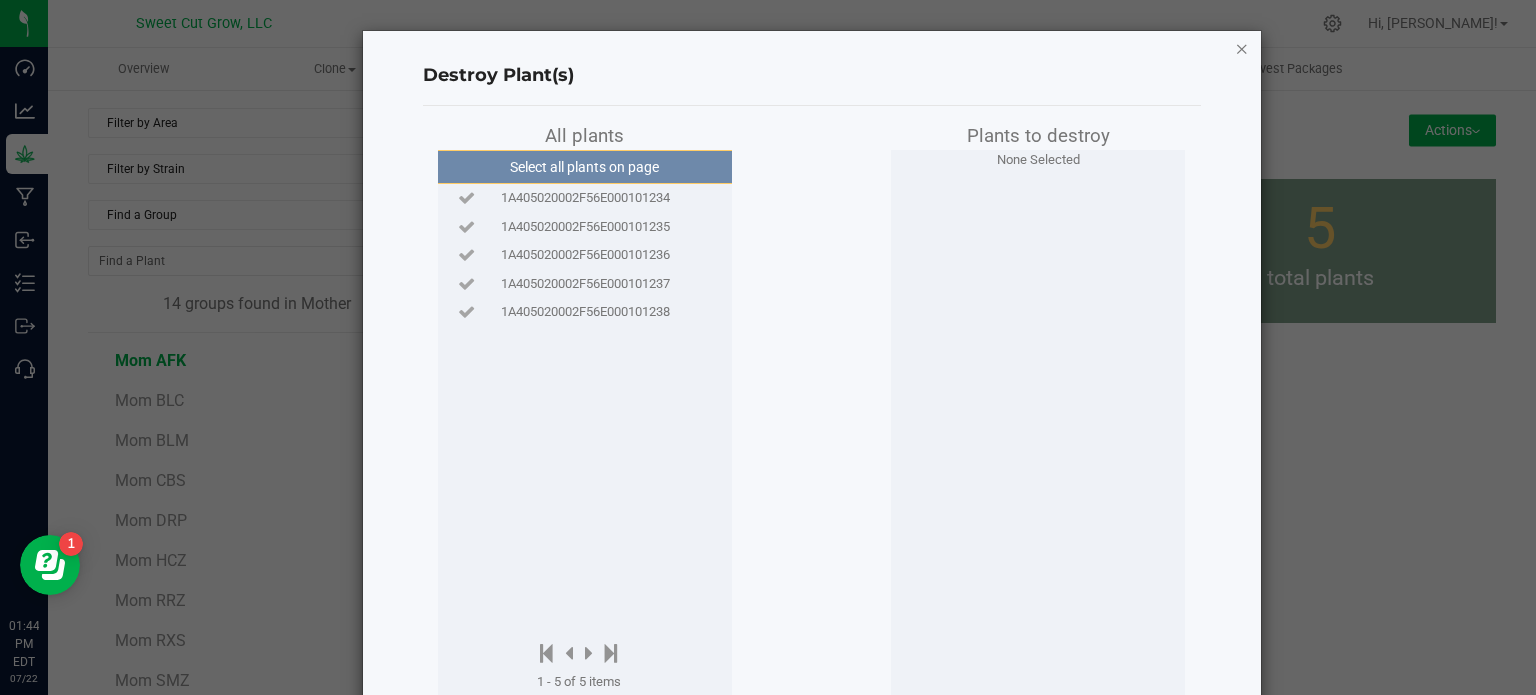 click 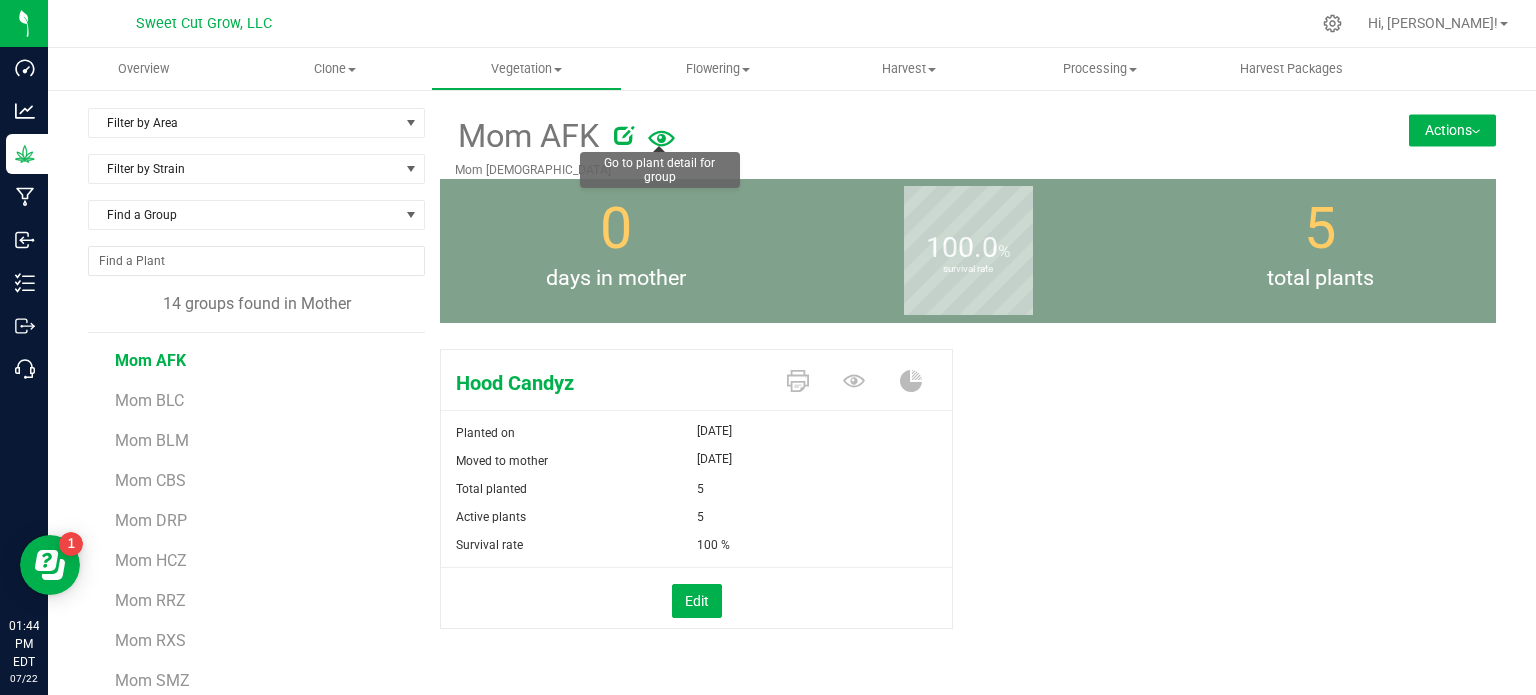 click 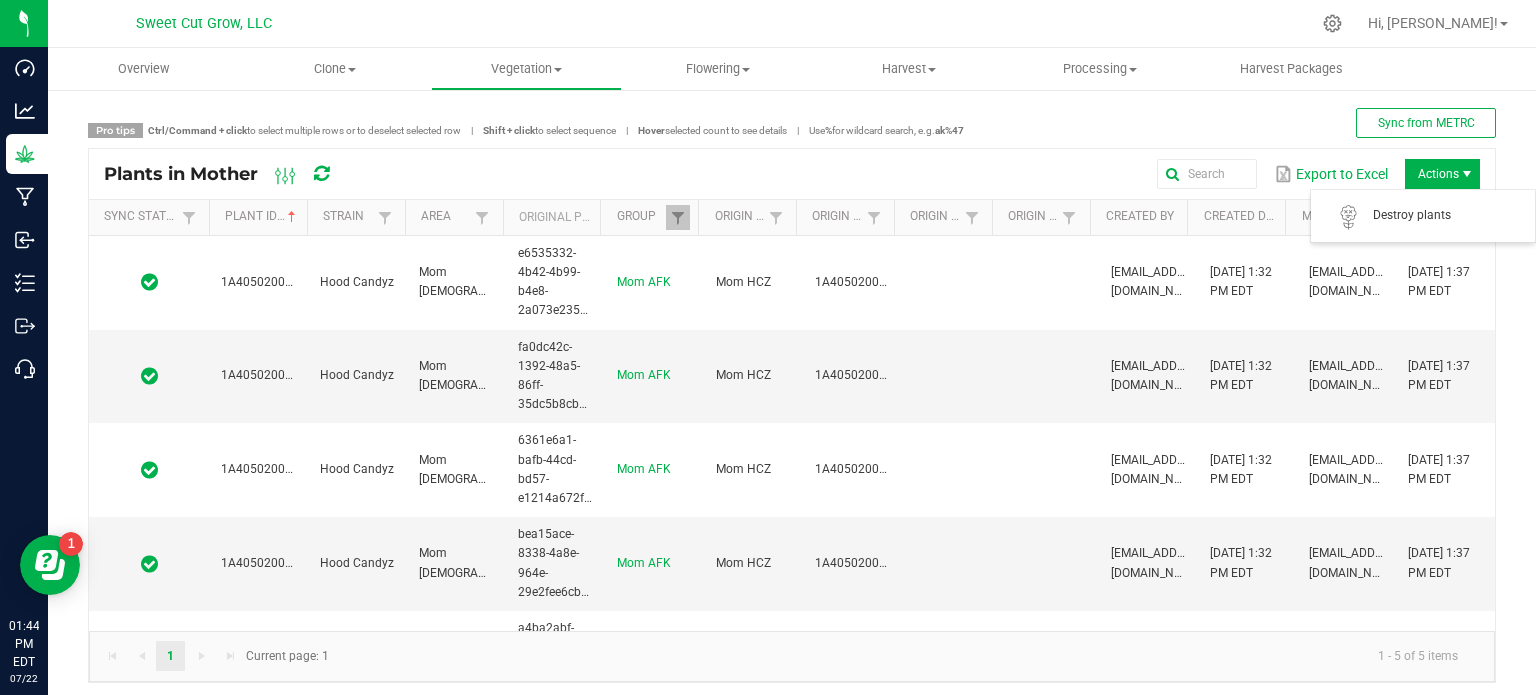 click on "Actions" at bounding box center [1442, 174] 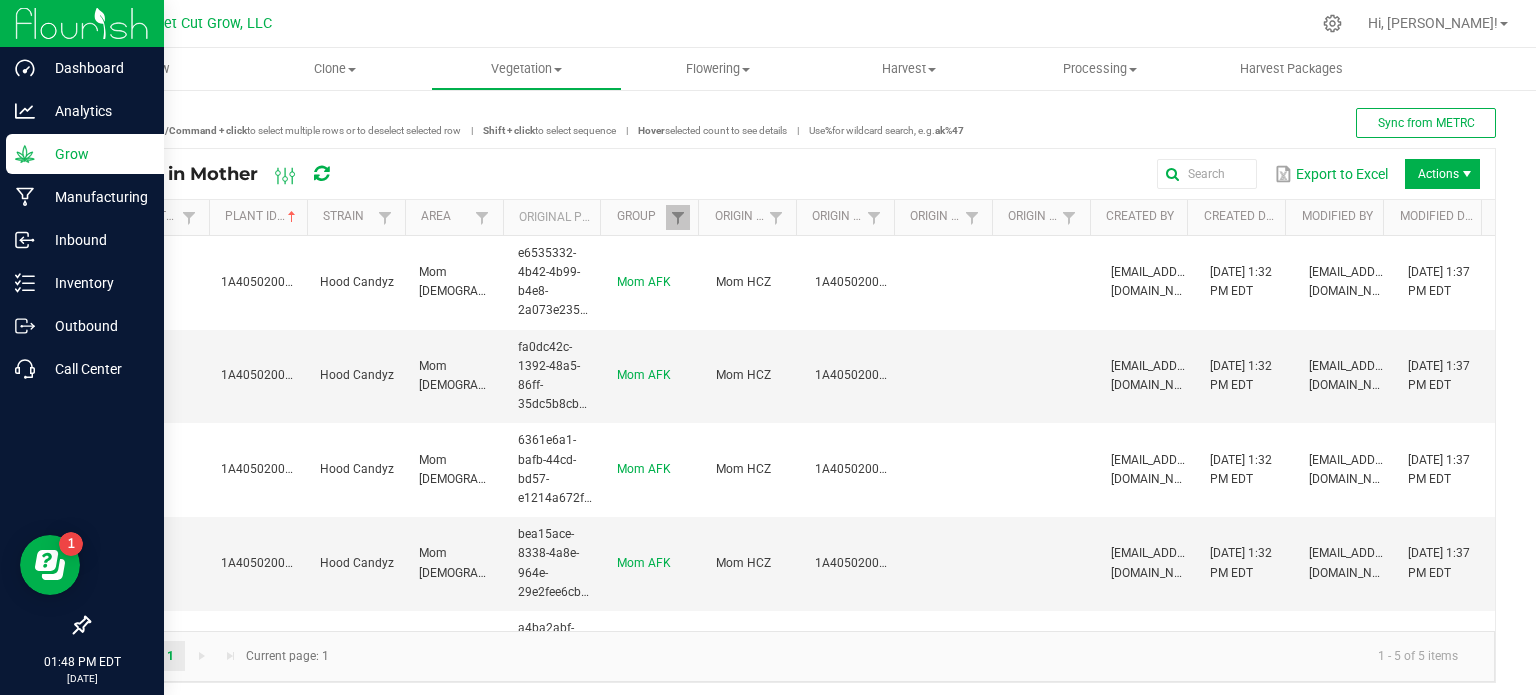 click 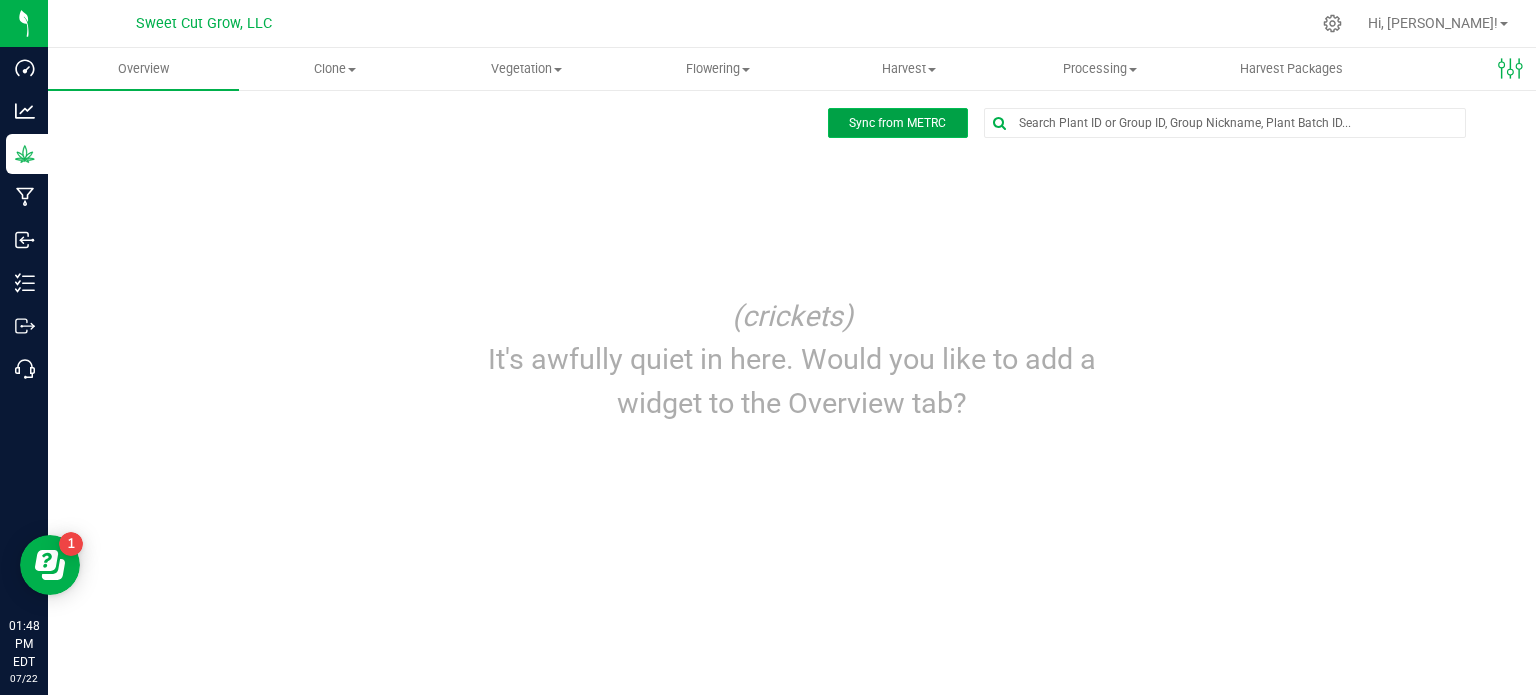 click on "Sync from METRC" at bounding box center (897, 123) 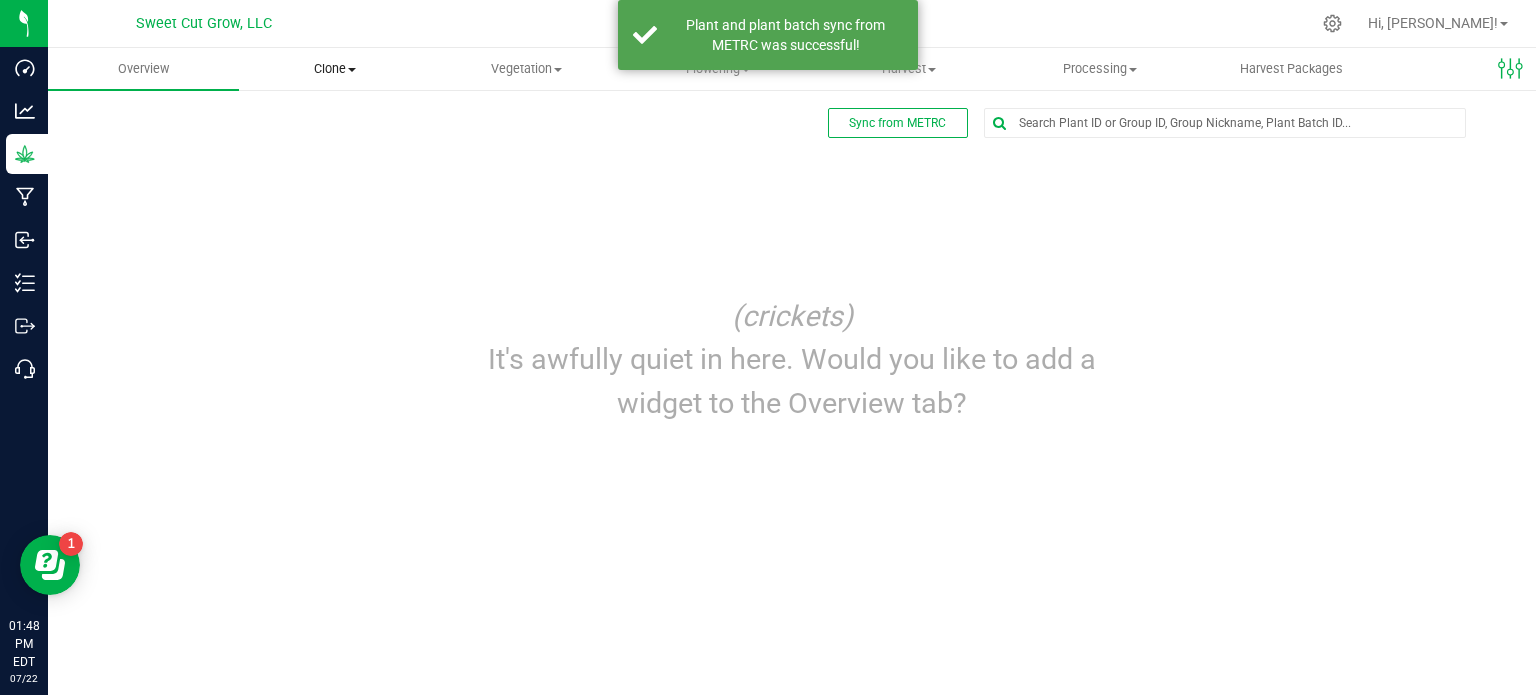 click on "Clone" at bounding box center (334, 69) 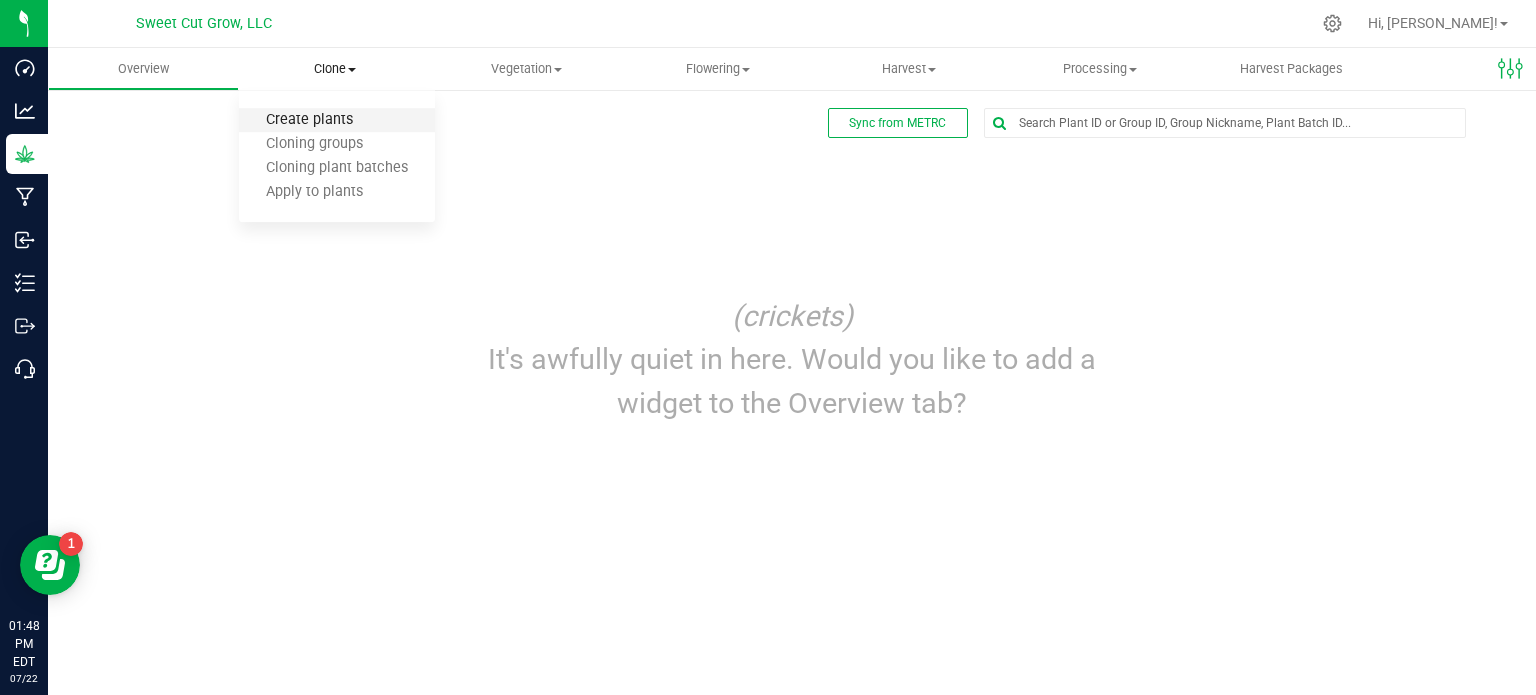 click on "Create plants" at bounding box center (309, 120) 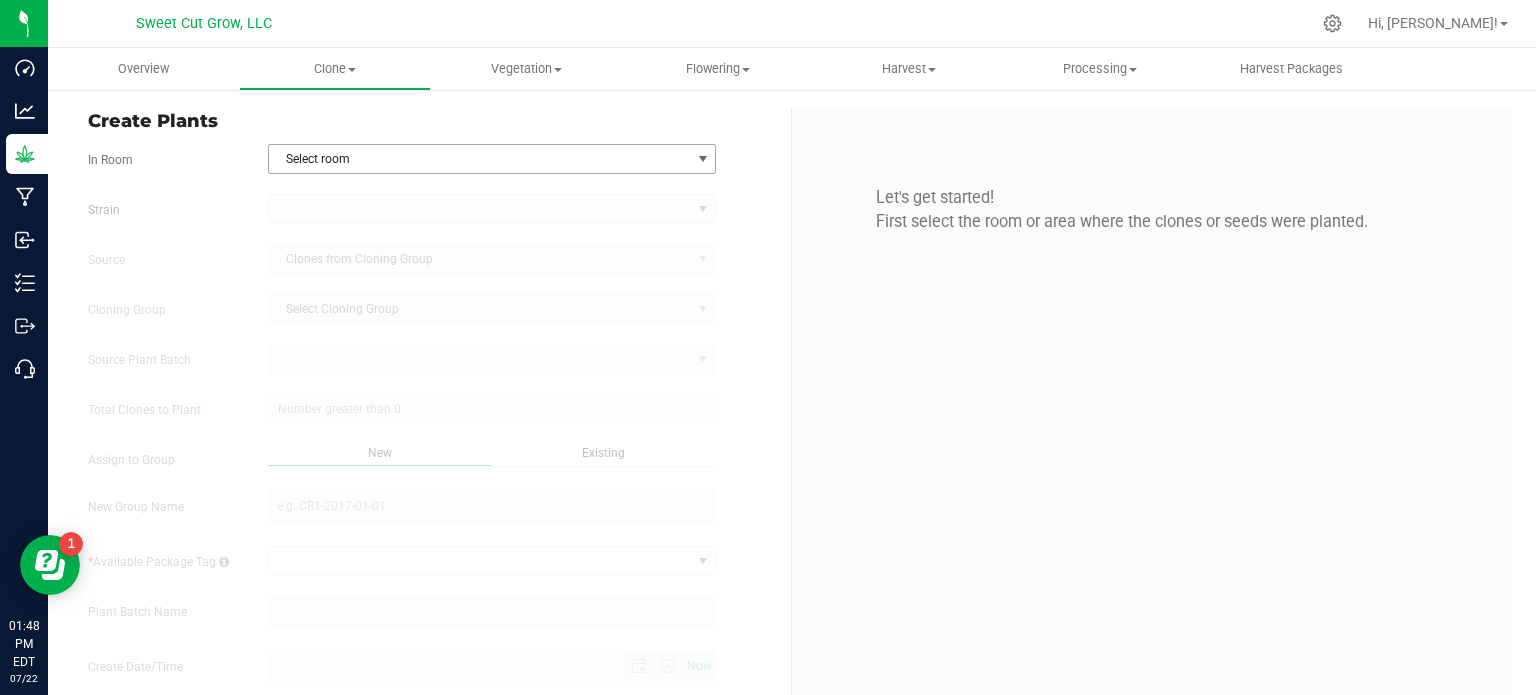 type on "[DATE] 1:48 PM" 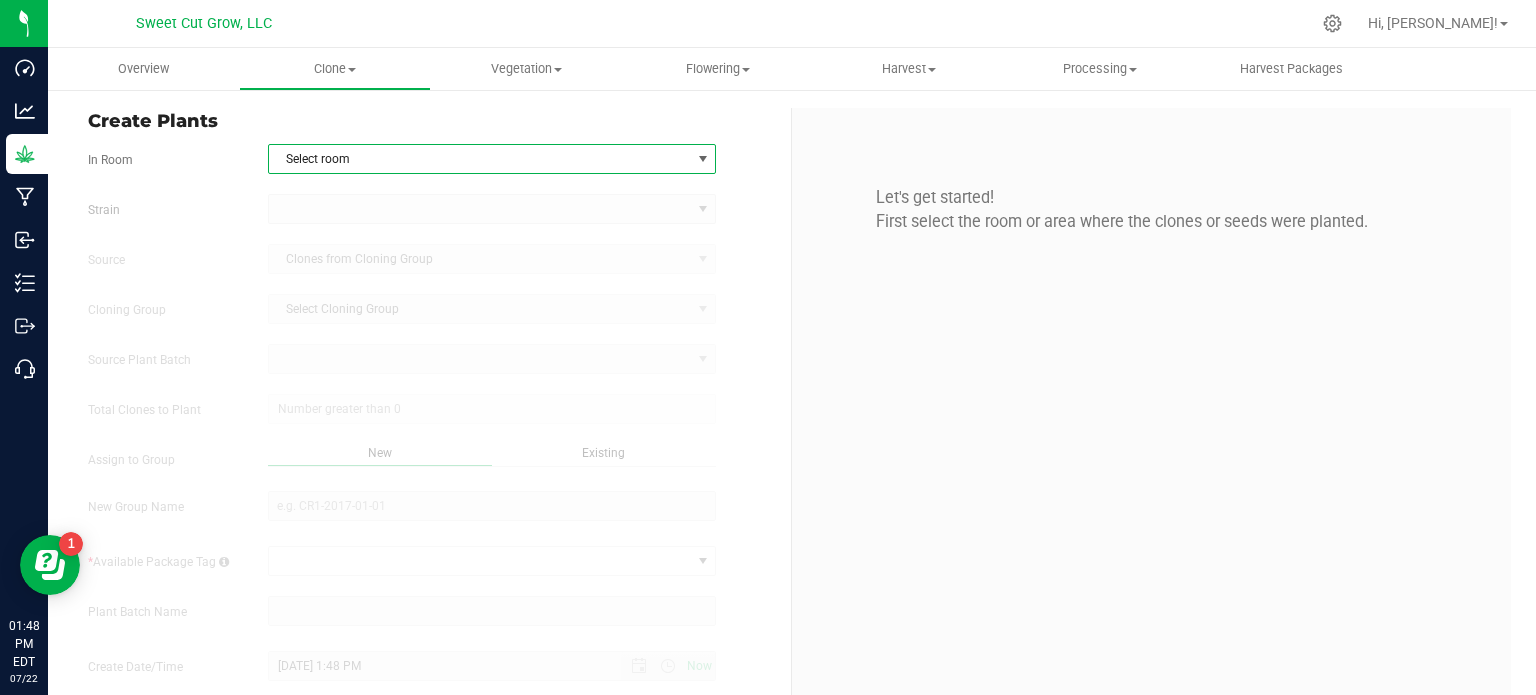 click on "Select room" at bounding box center (480, 159) 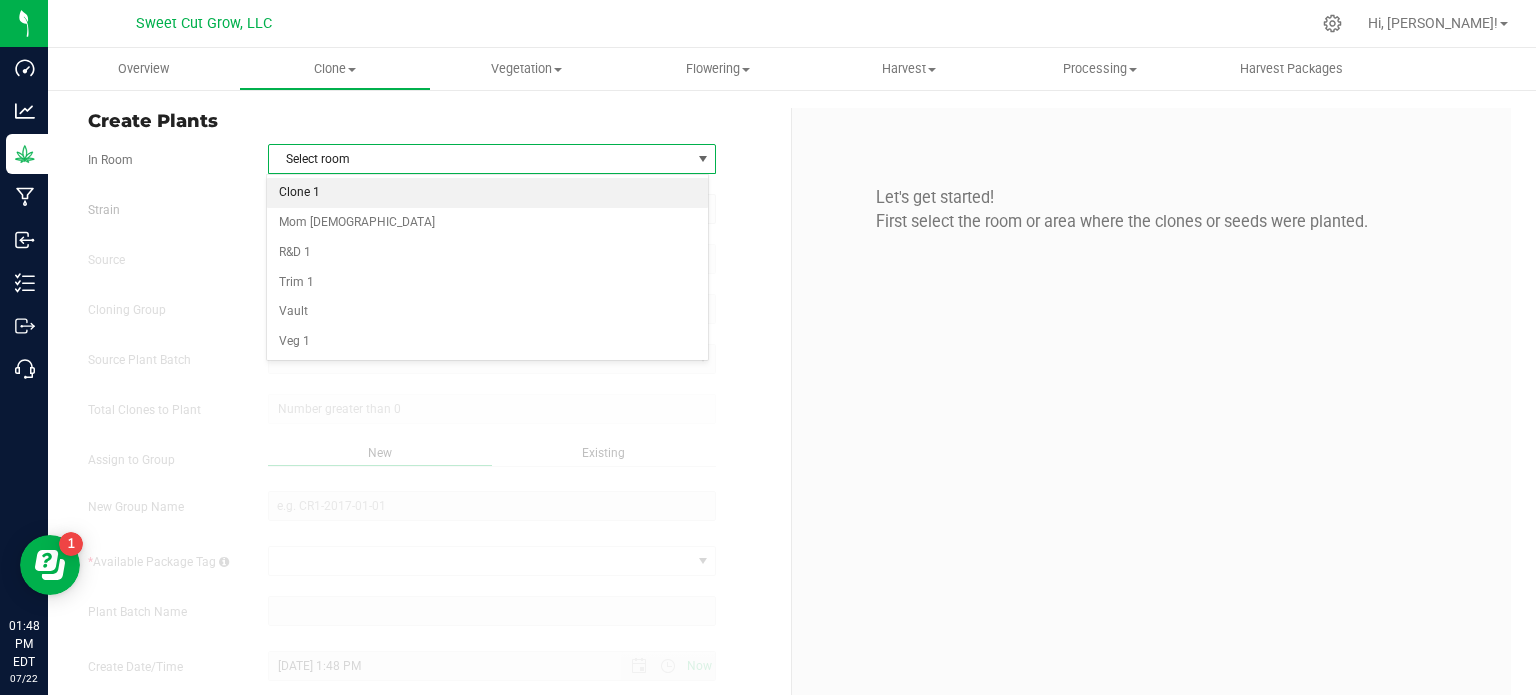 click on "Clone 1" at bounding box center (488, 193) 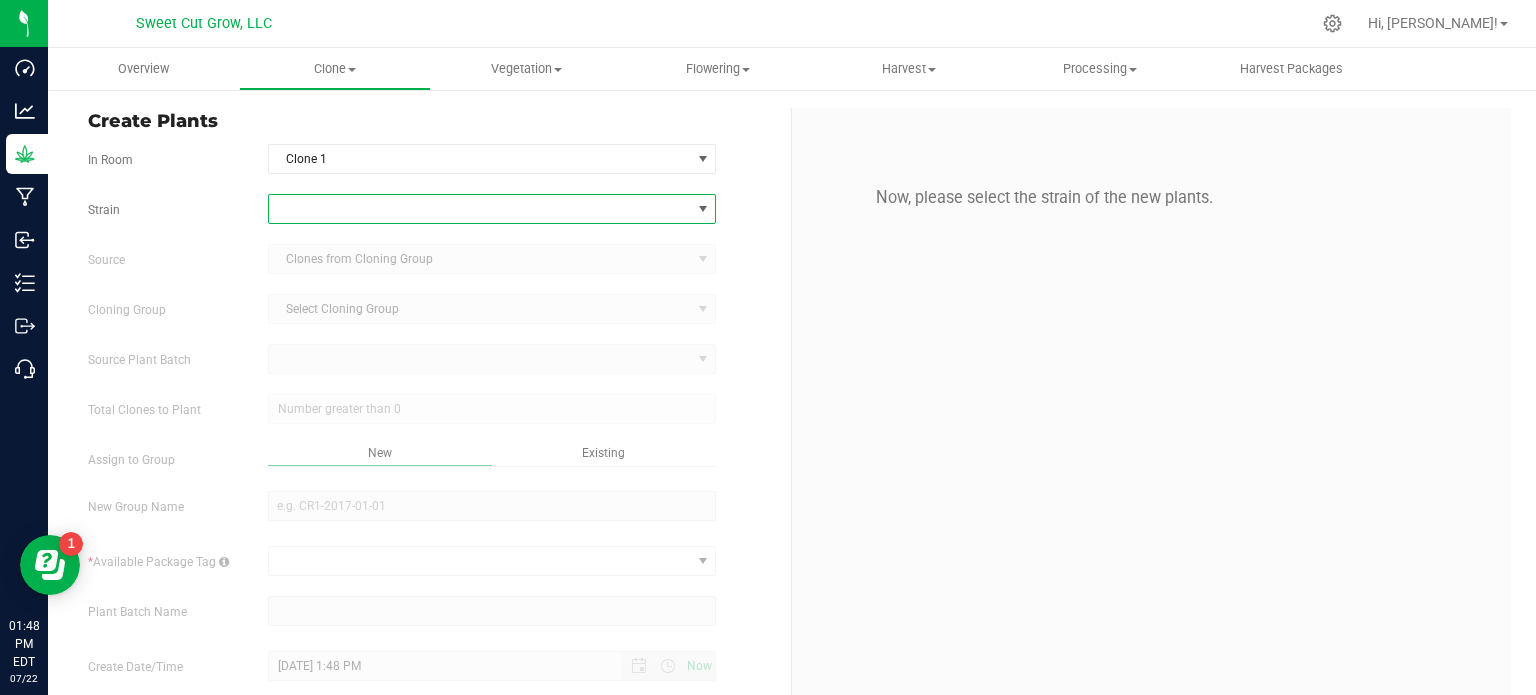 click at bounding box center (480, 209) 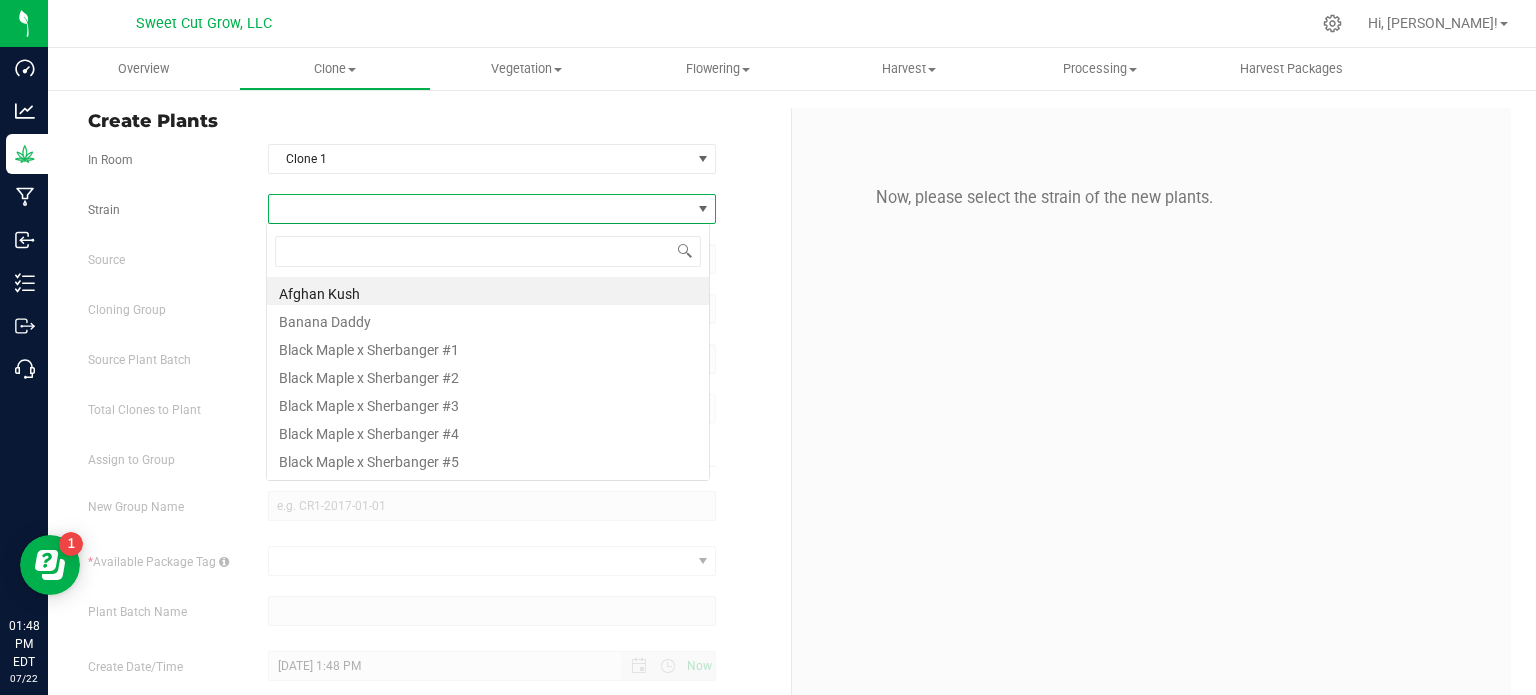 scroll, scrollTop: 99970, scrollLeft: 99556, axis: both 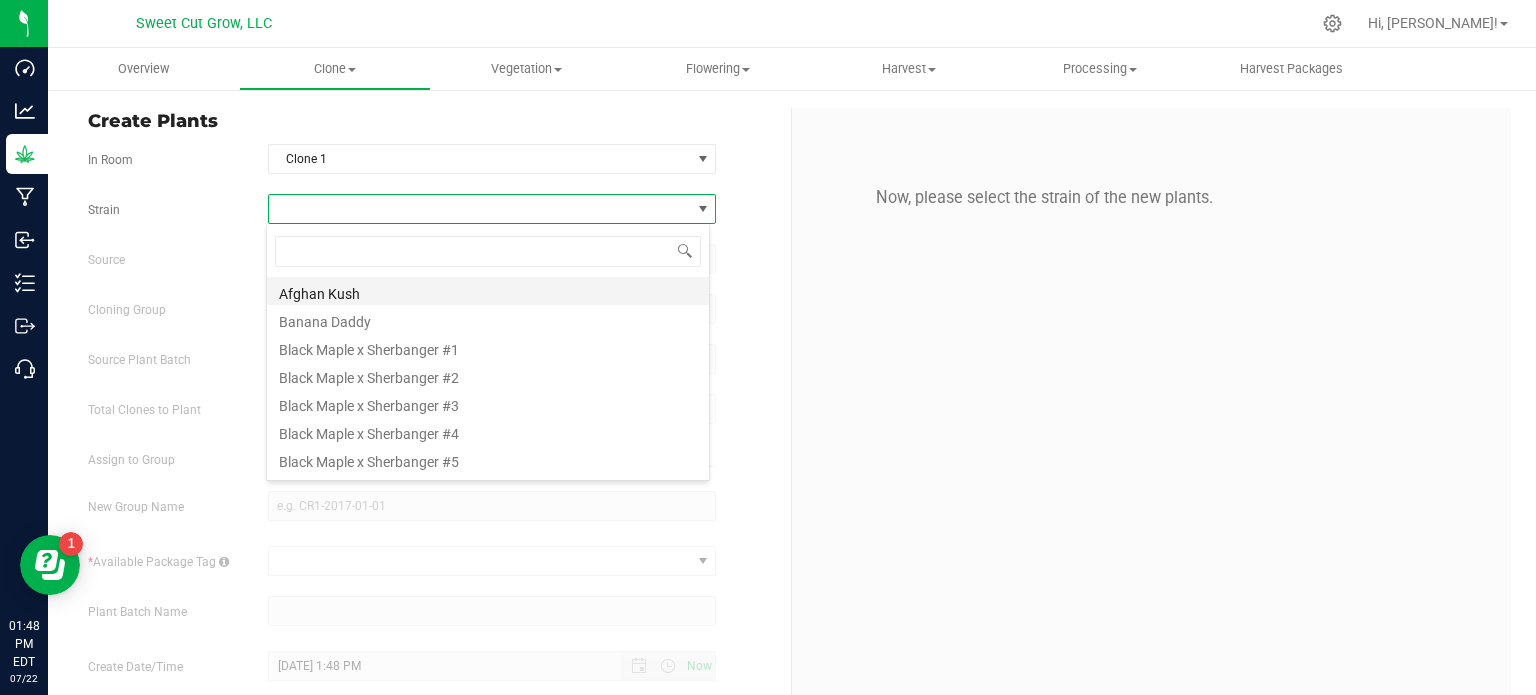click on "Afghan Kush" at bounding box center [488, 291] 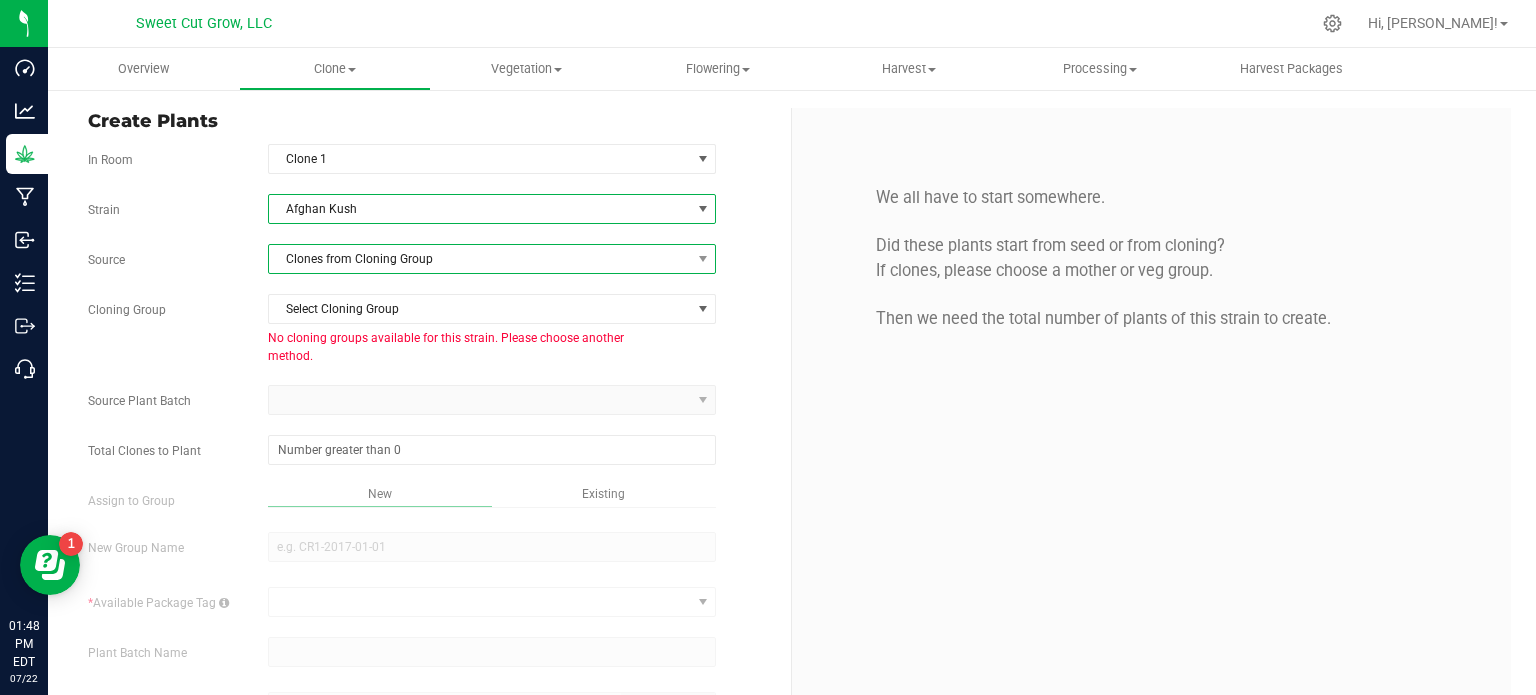 click on "Clones from Cloning Group" at bounding box center (480, 259) 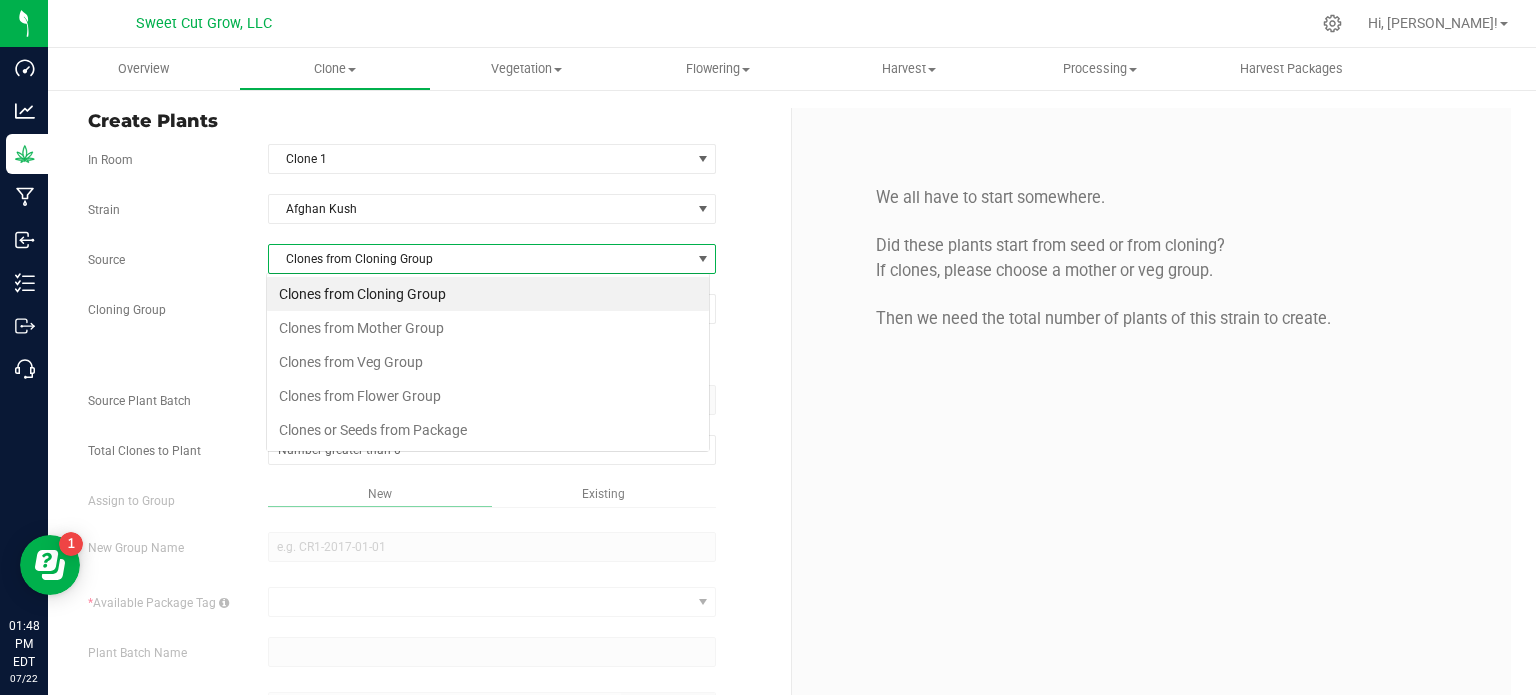 scroll, scrollTop: 99970, scrollLeft: 99556, axis: both 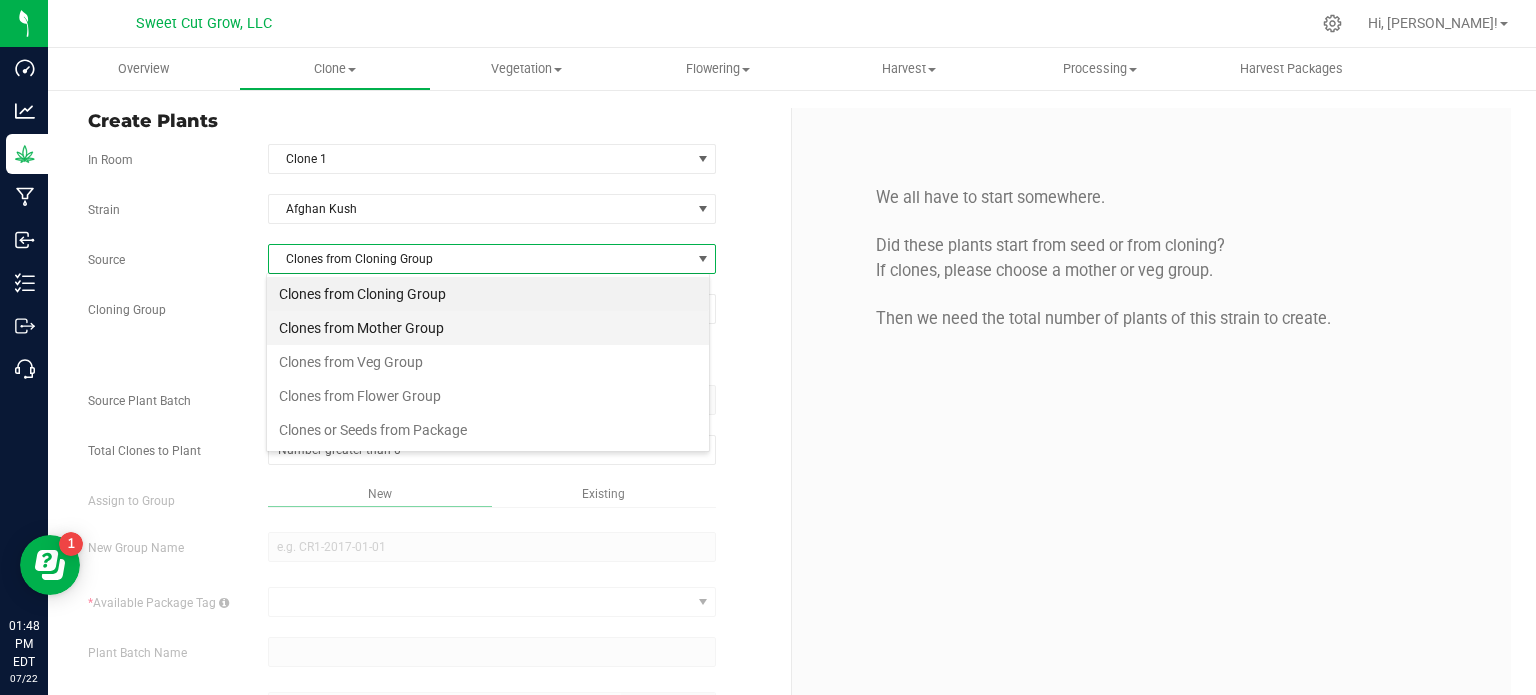 click on "Clones from Mother Group" at bounding box center (488, 328) 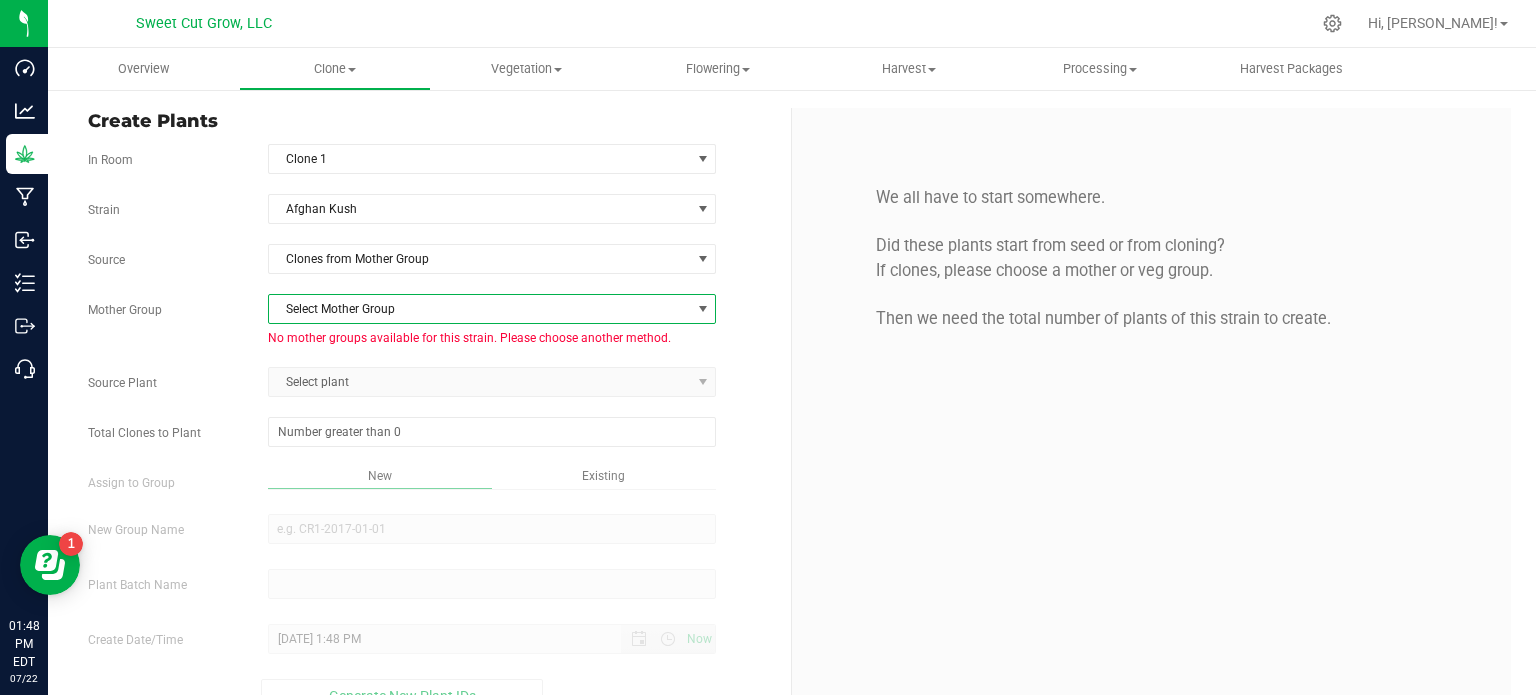 click on "Select Mother Group" at bounding box center [480, 309] 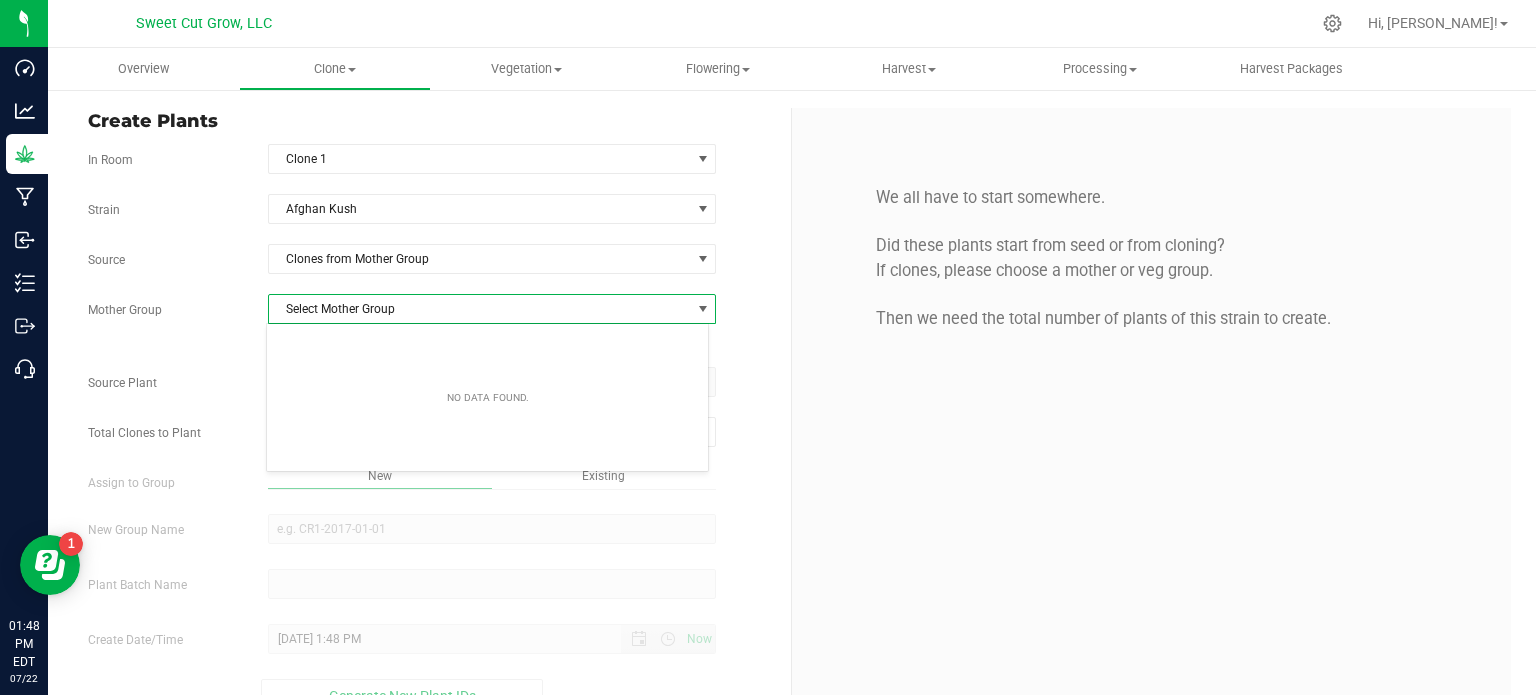 click on "Select Mother Group" at bounding box center [480, 309] 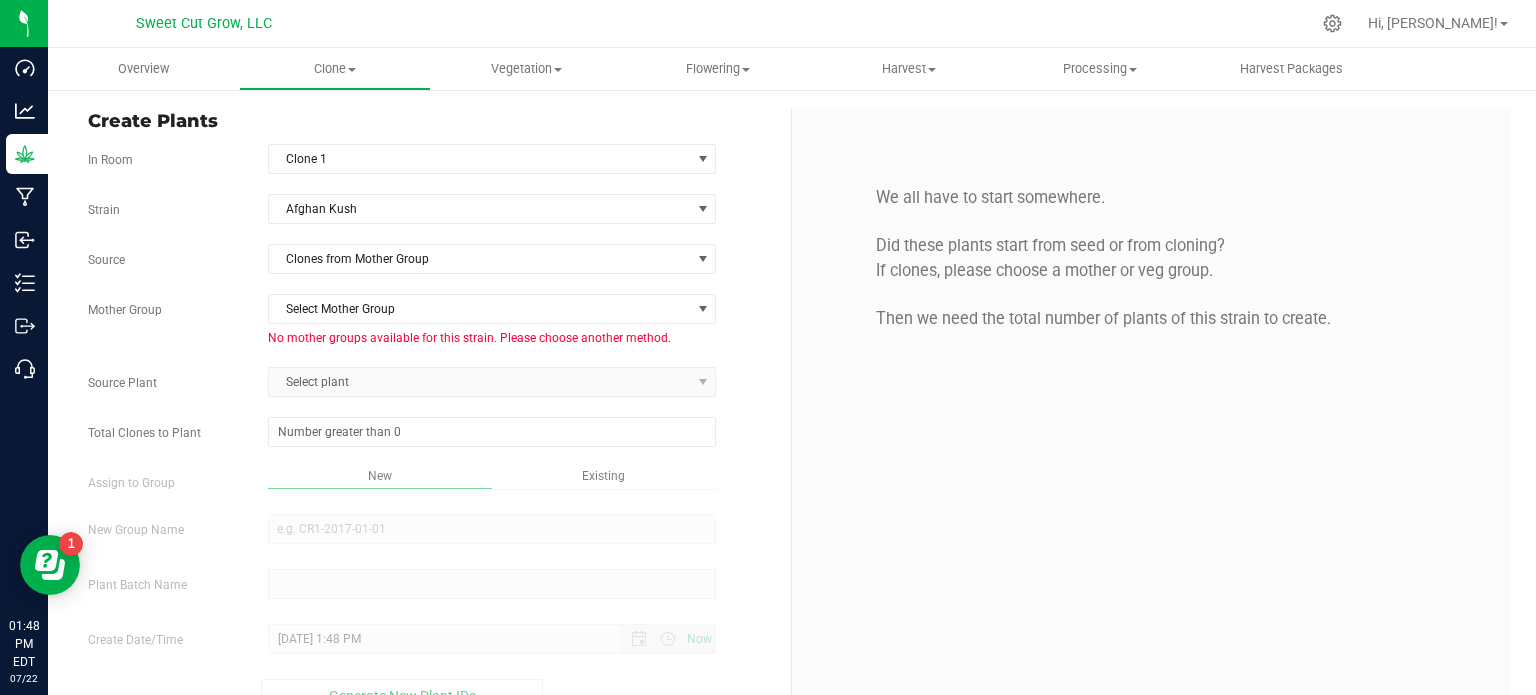 click on "Select plant" at bounding box center [492, 382] 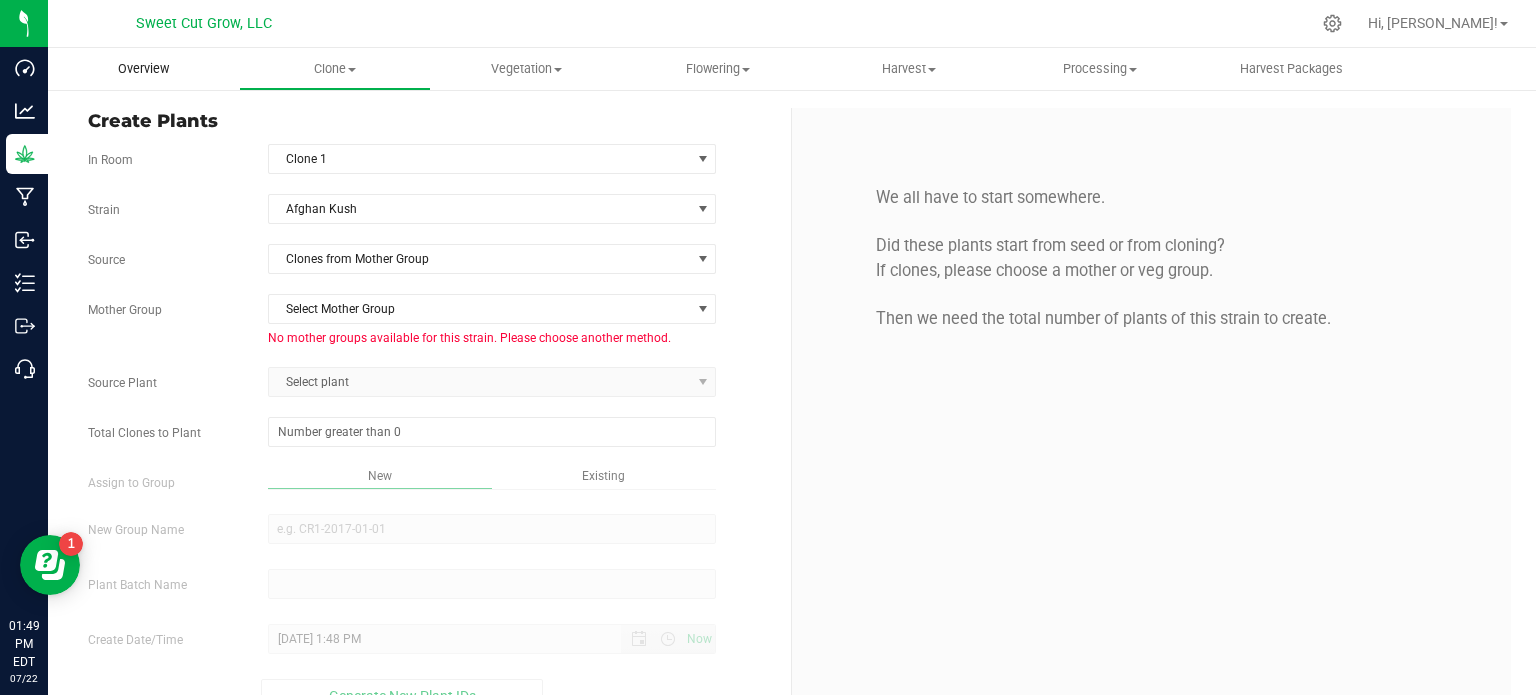 click on "Overview" at bounding box center [143, 69] 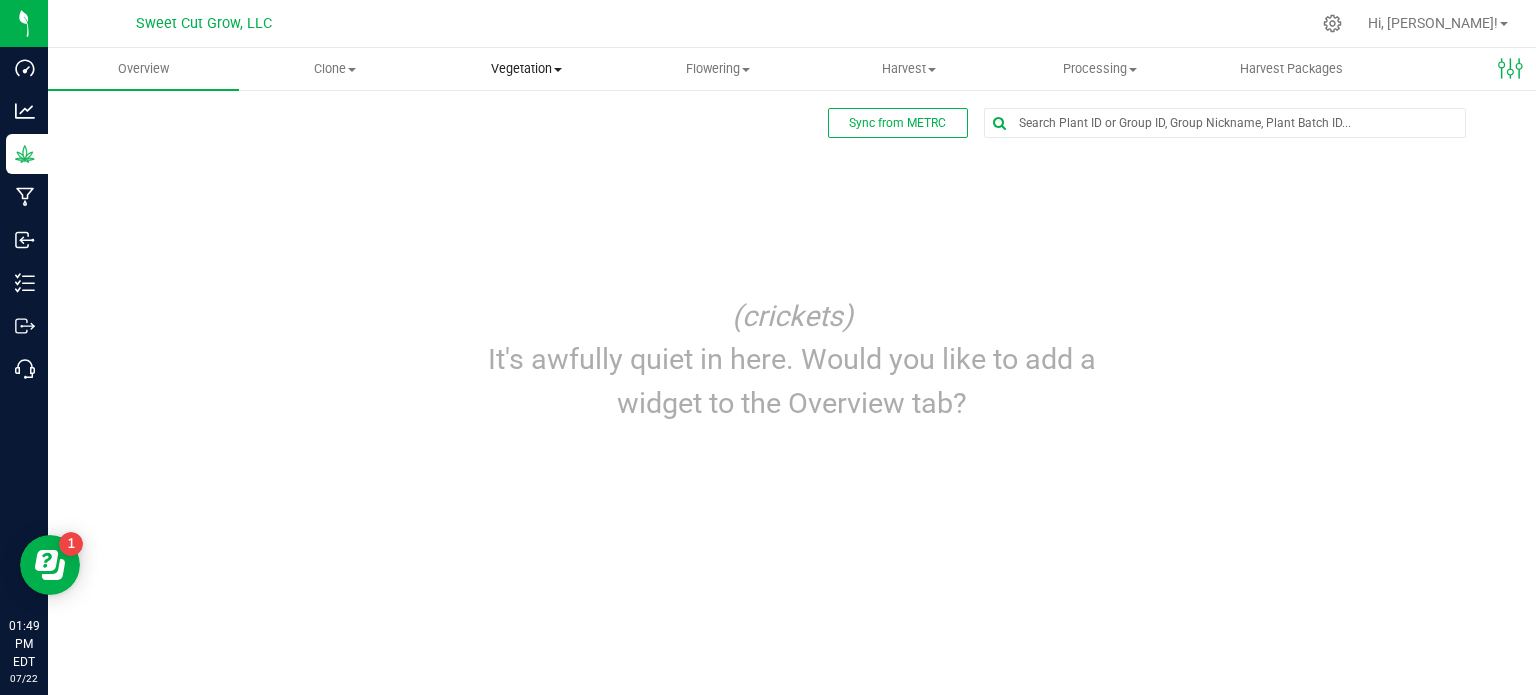 click on "Vegetation" at bounding box center (526, 69) 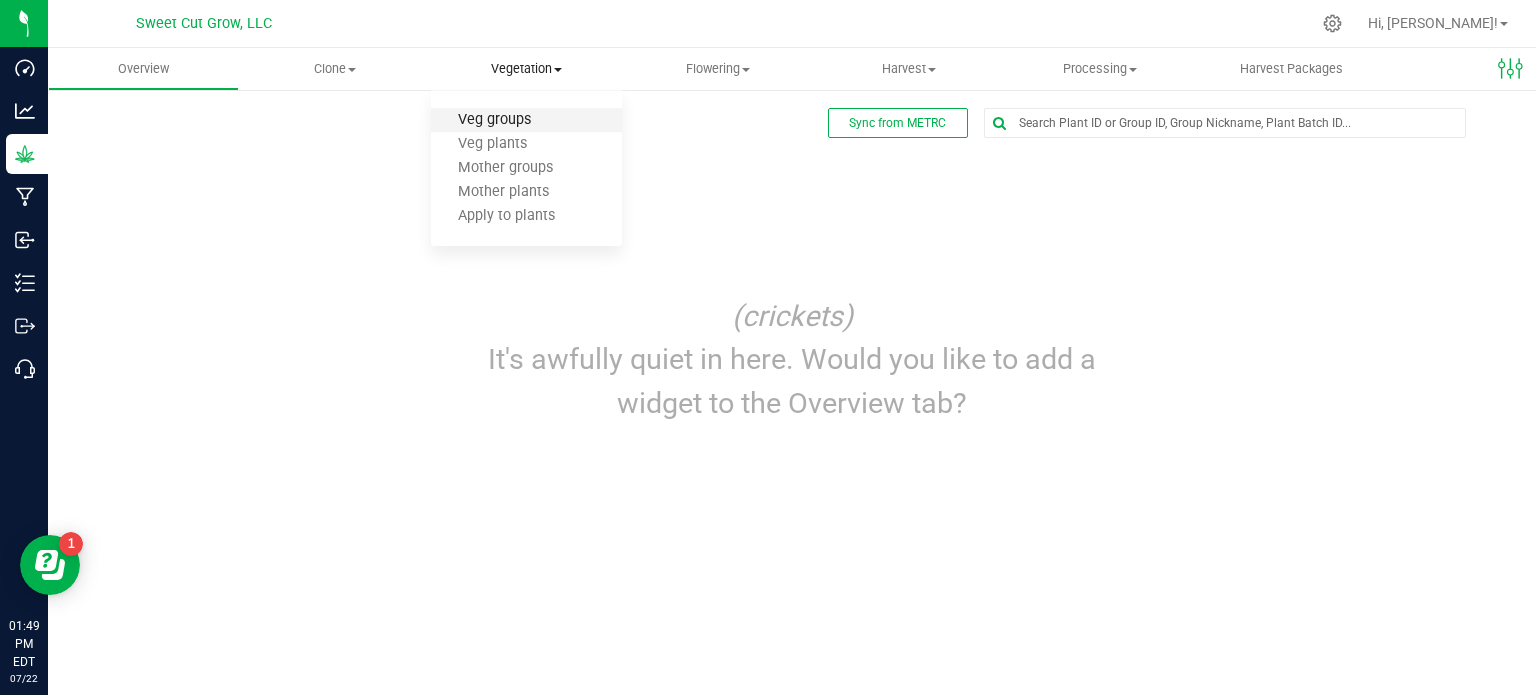click on "Veg groups" at bounding box center (494, 120) 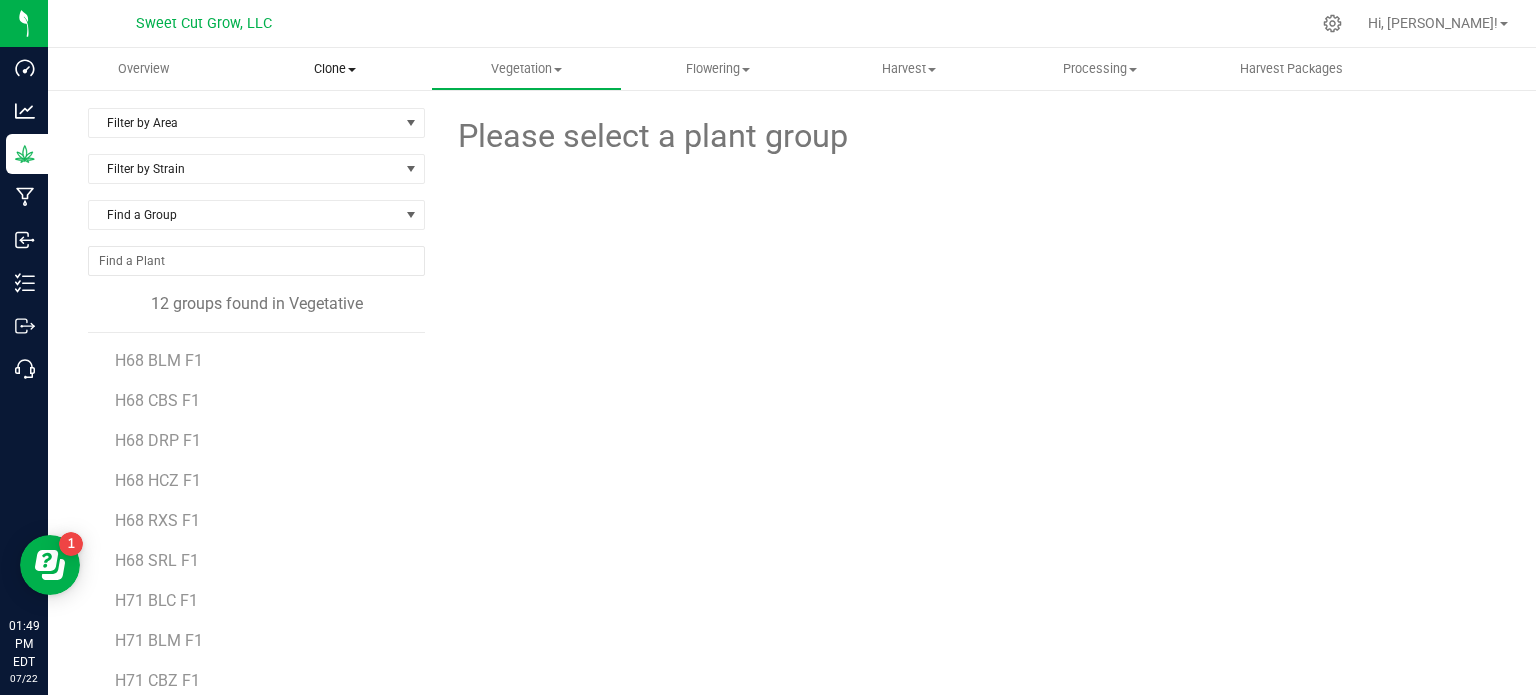 click on "Clone" at bounding box center (334, 69) 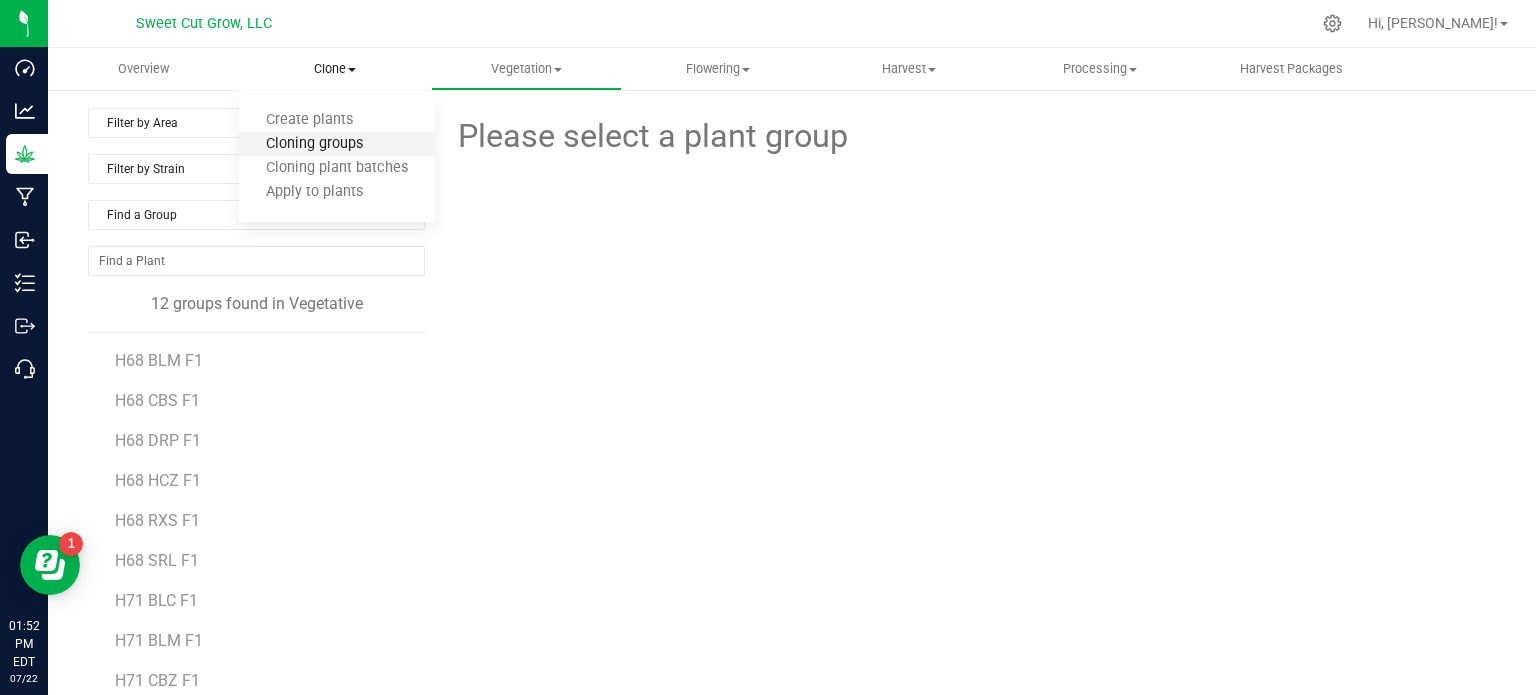 click on "Cloning groups" at bounding box center (314, 144) 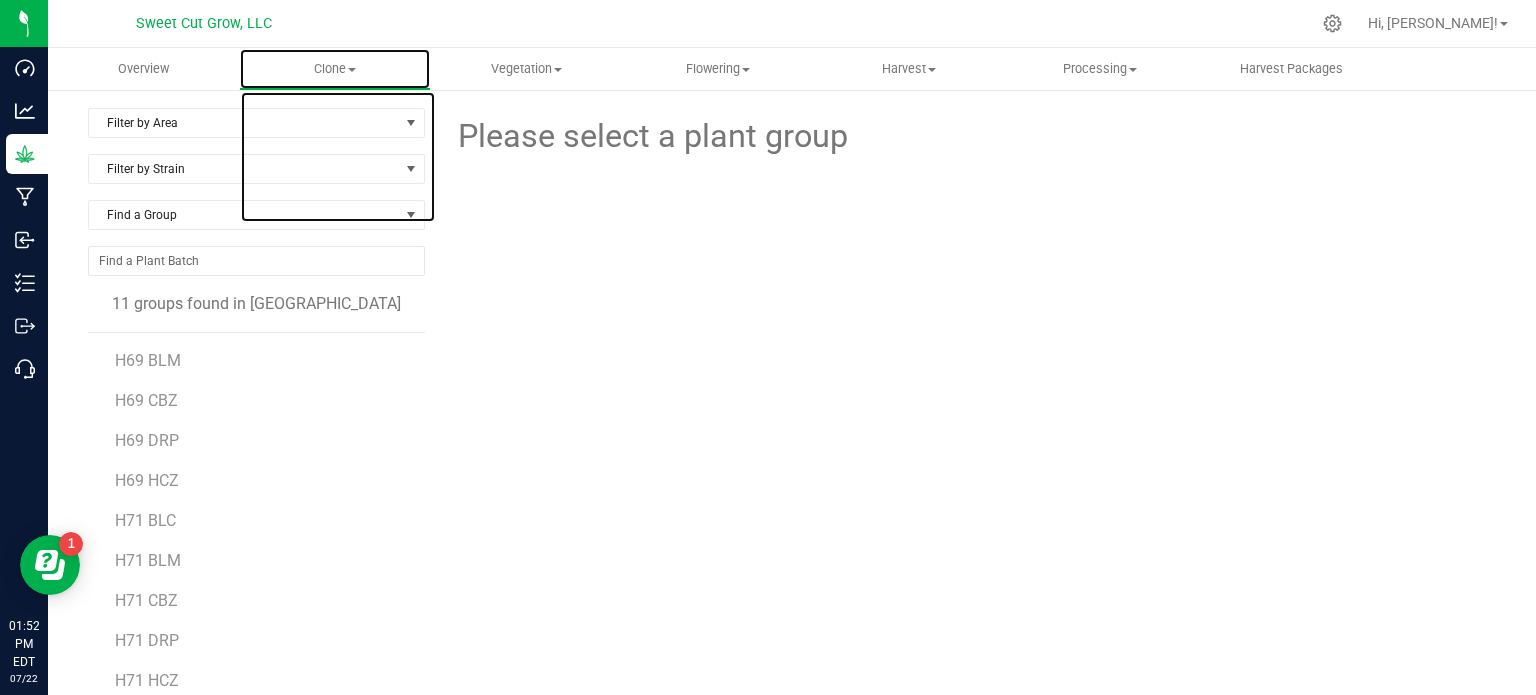 click on "Clone" at bounding box center (334, 69) 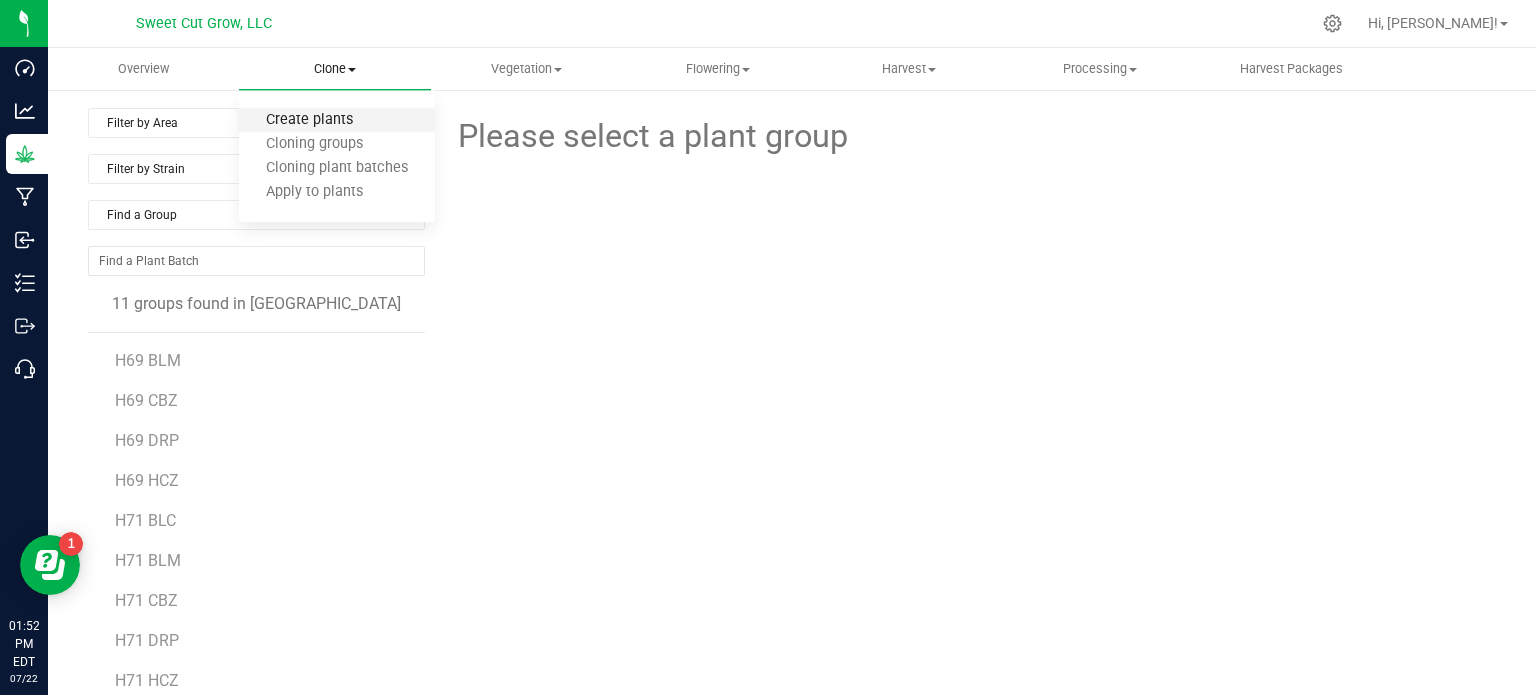 click on "Create plants" at bounding box center (309, 120) 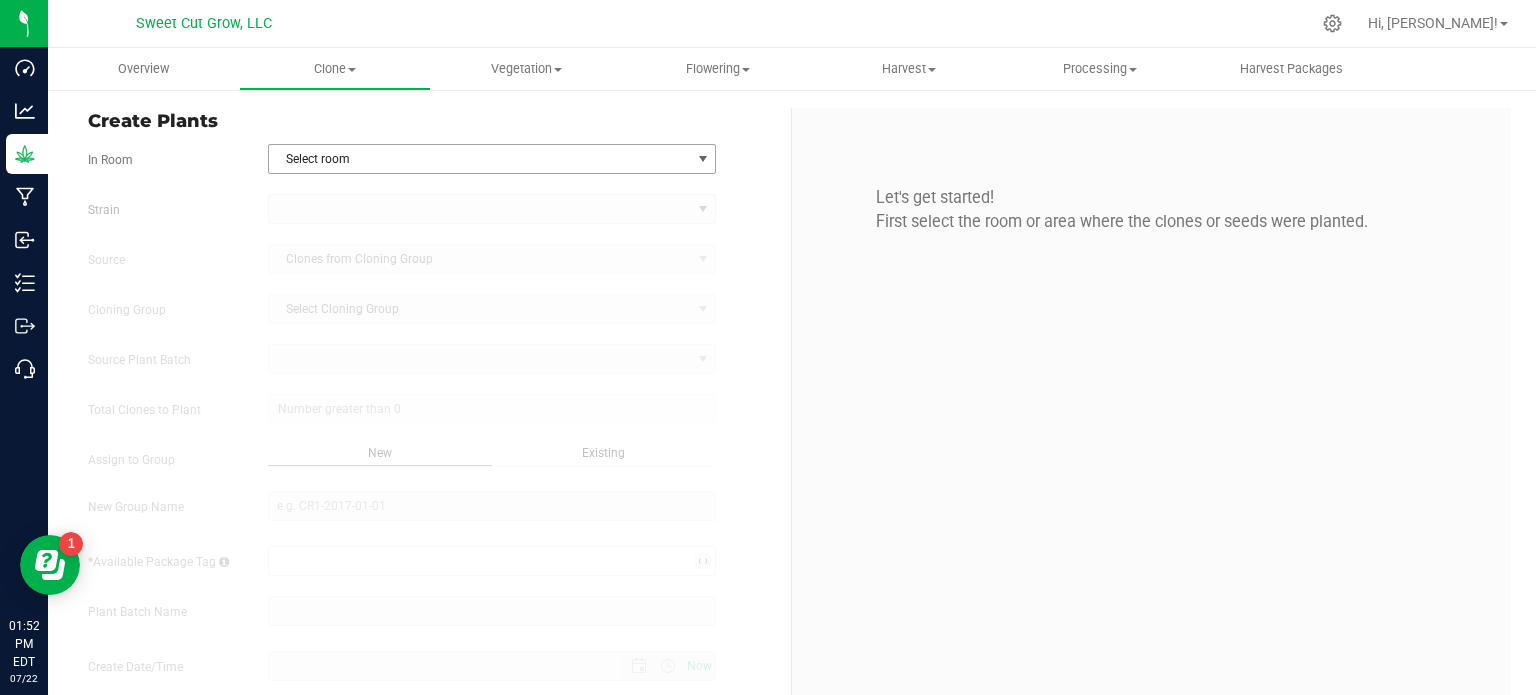 type on "[DATE] 1:52 PM" 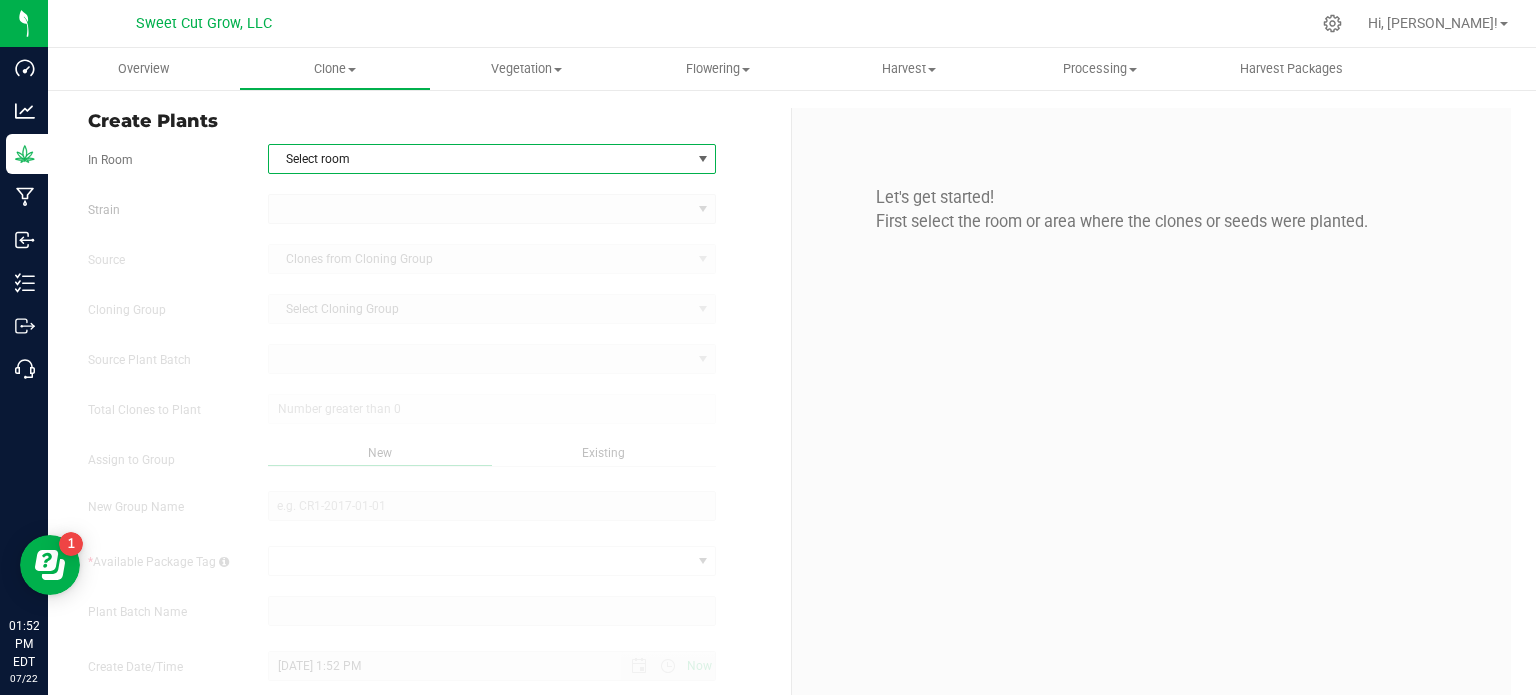 click on "Select room" at bounding box center (480, 159) 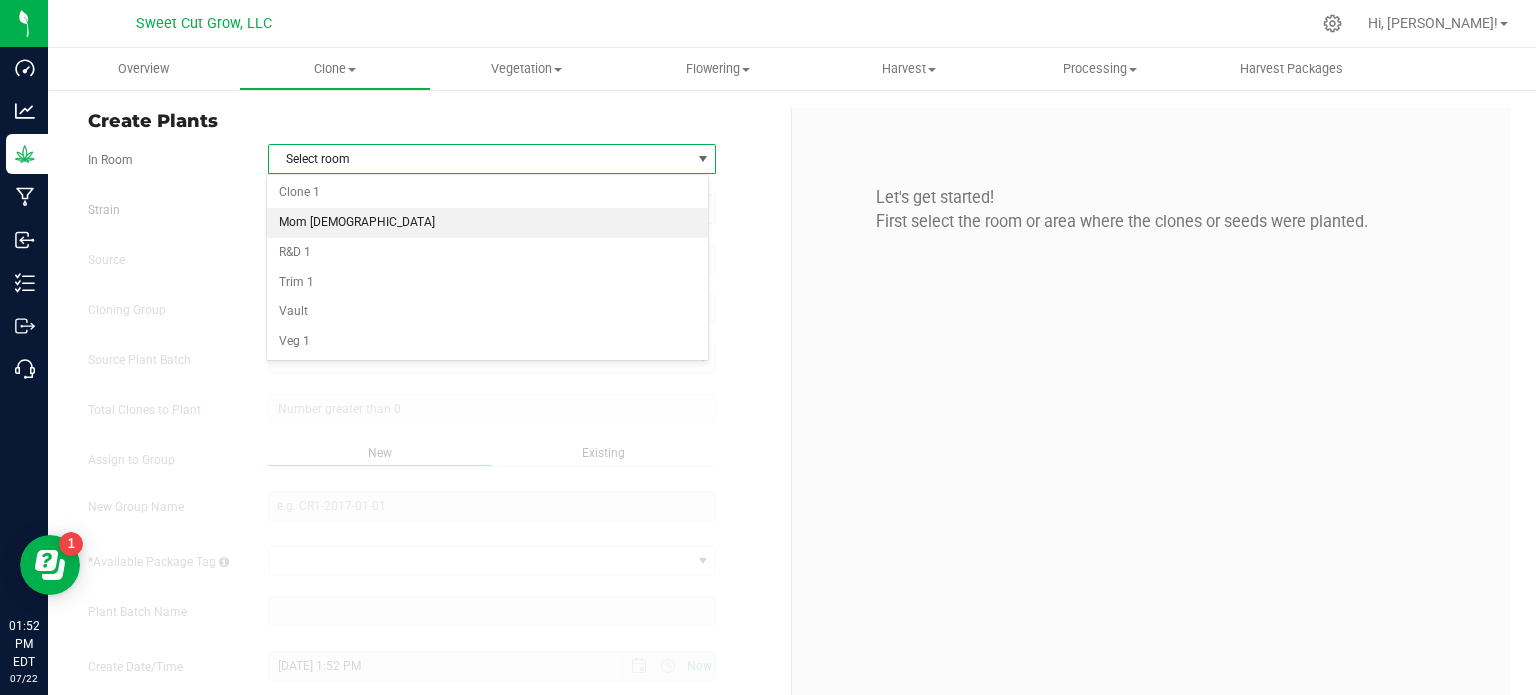 click on "Mom [DEMOGRAPHIC_DATA]" at bounding box center [488, 223] 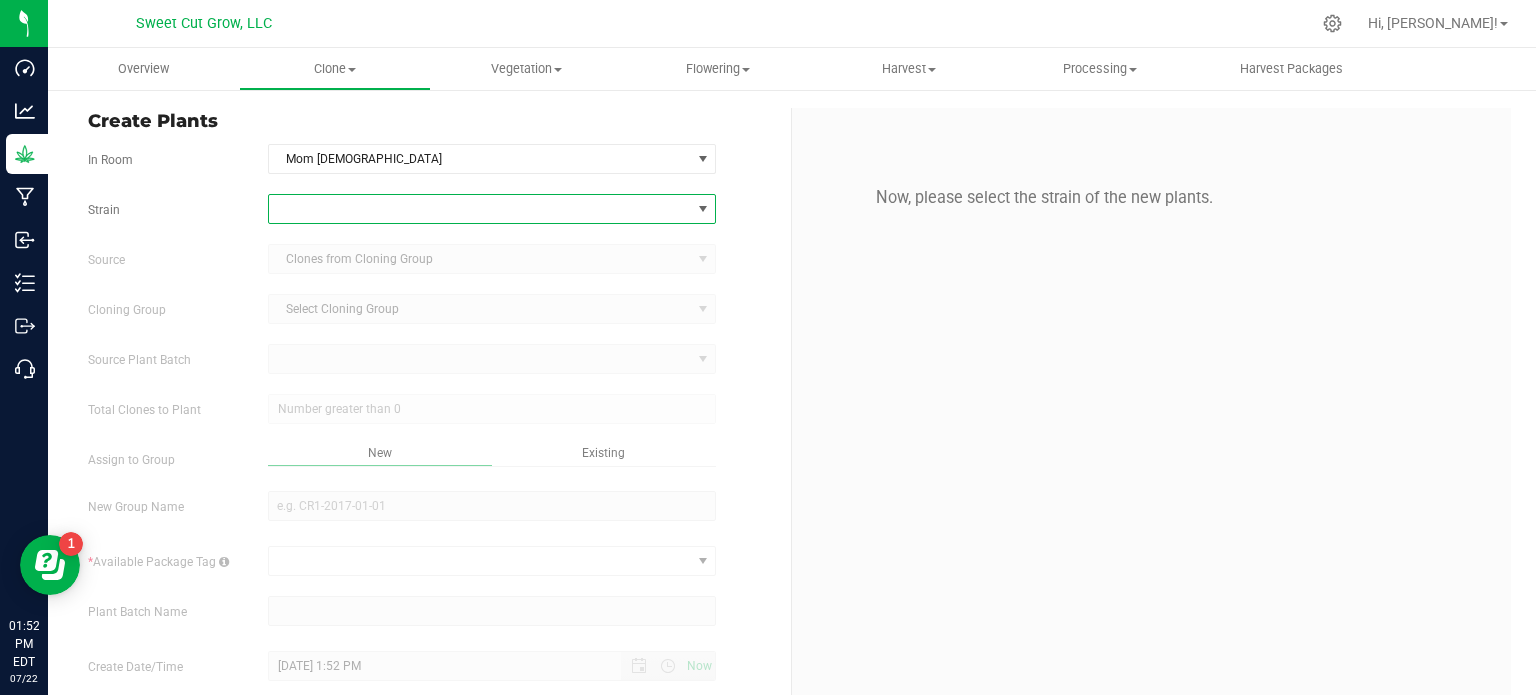 click at bounding box center (480, 209) 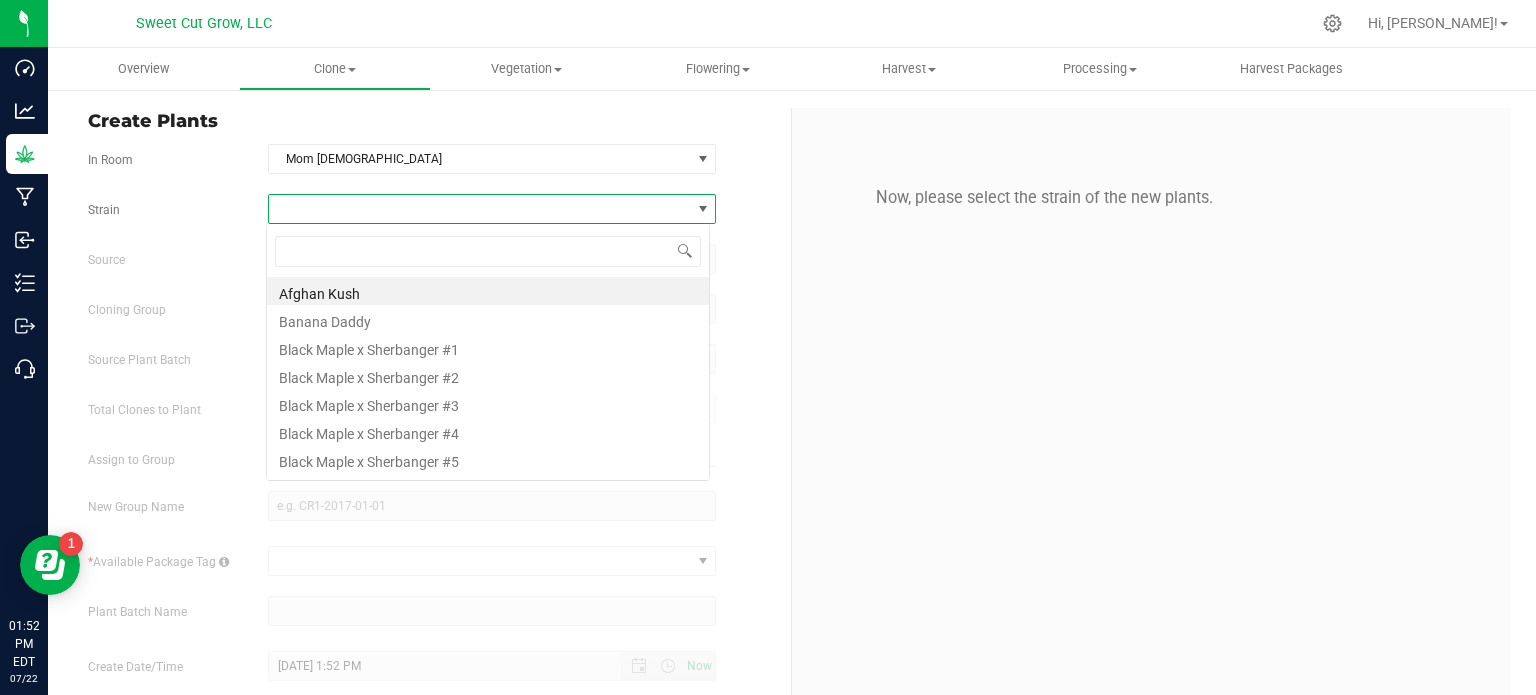 scroll, scrollTop: 99970, scrollLeft: 99556, axis: both 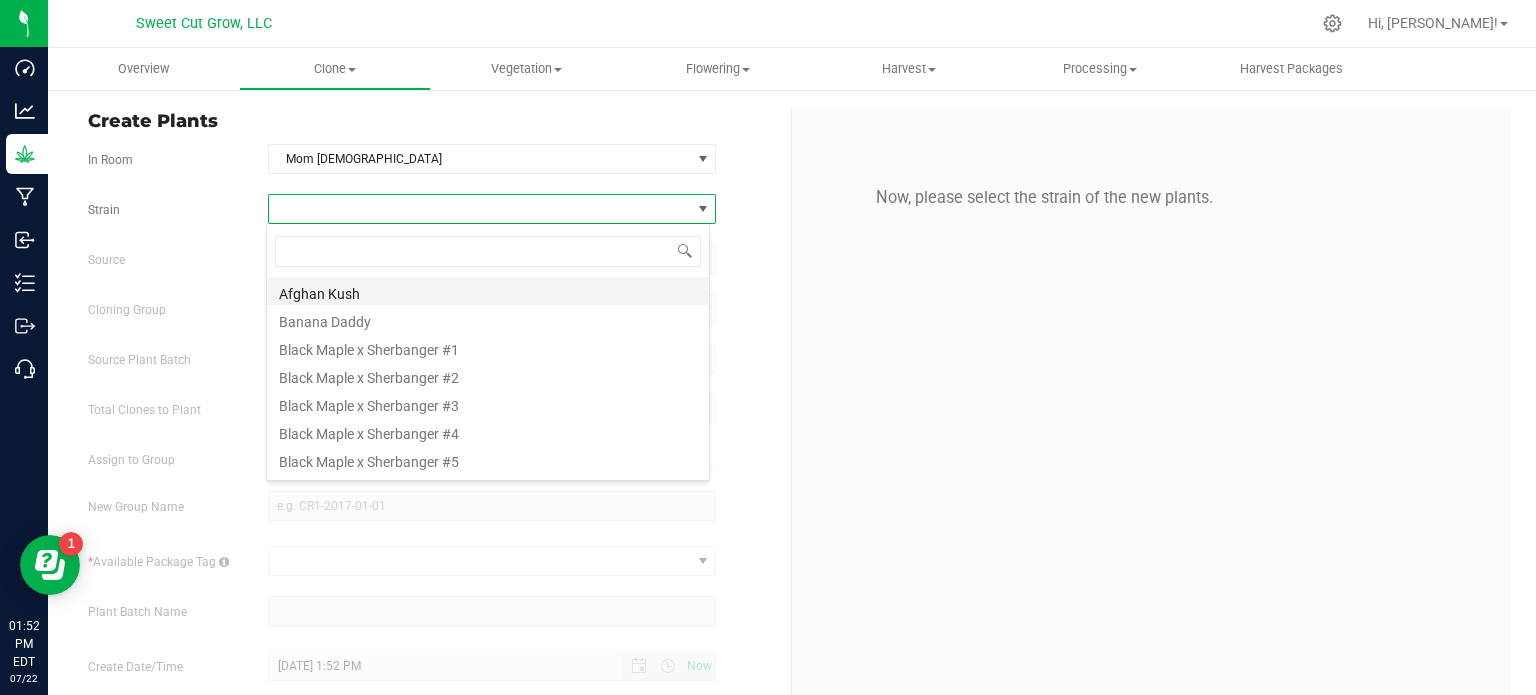 click on "Afghan Kush" at bounding box center [488, 291] 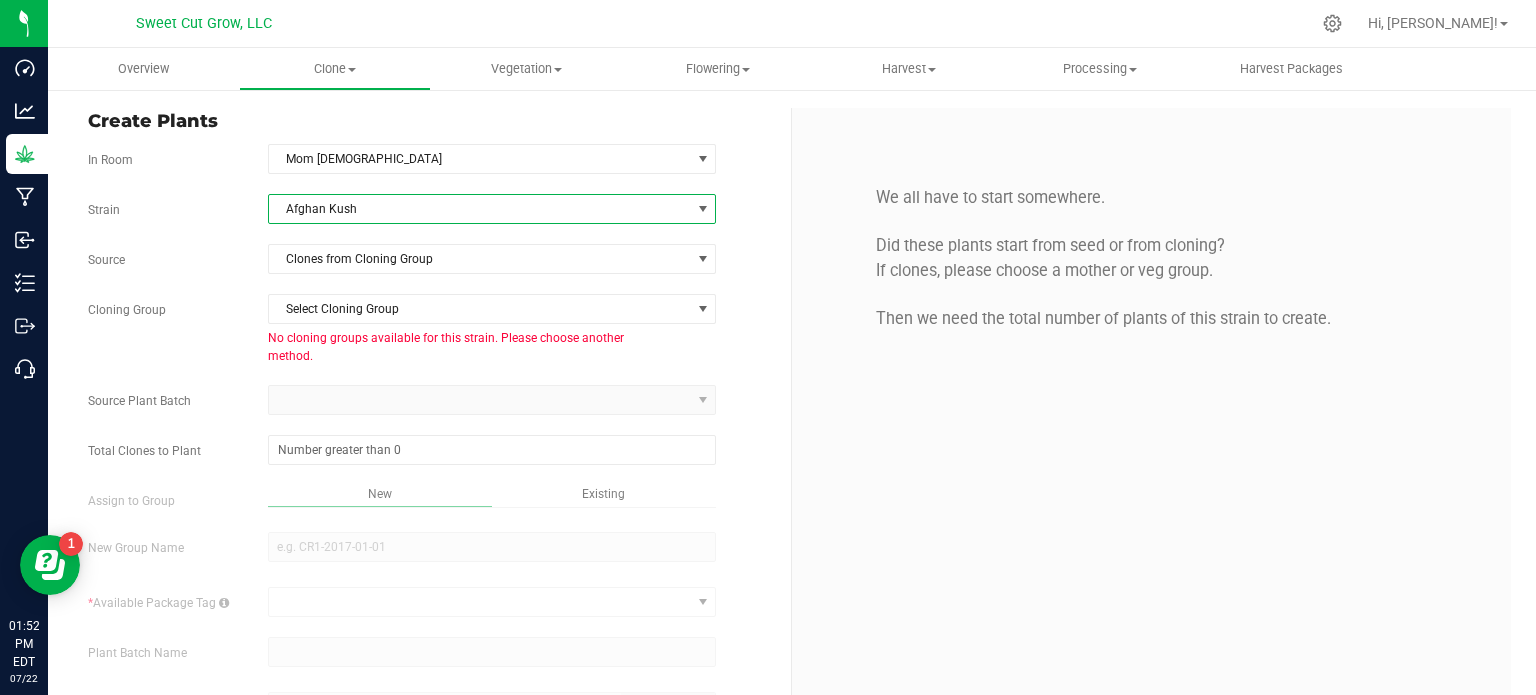 click on "Afghan Kush" at bounding box center [480, 209] 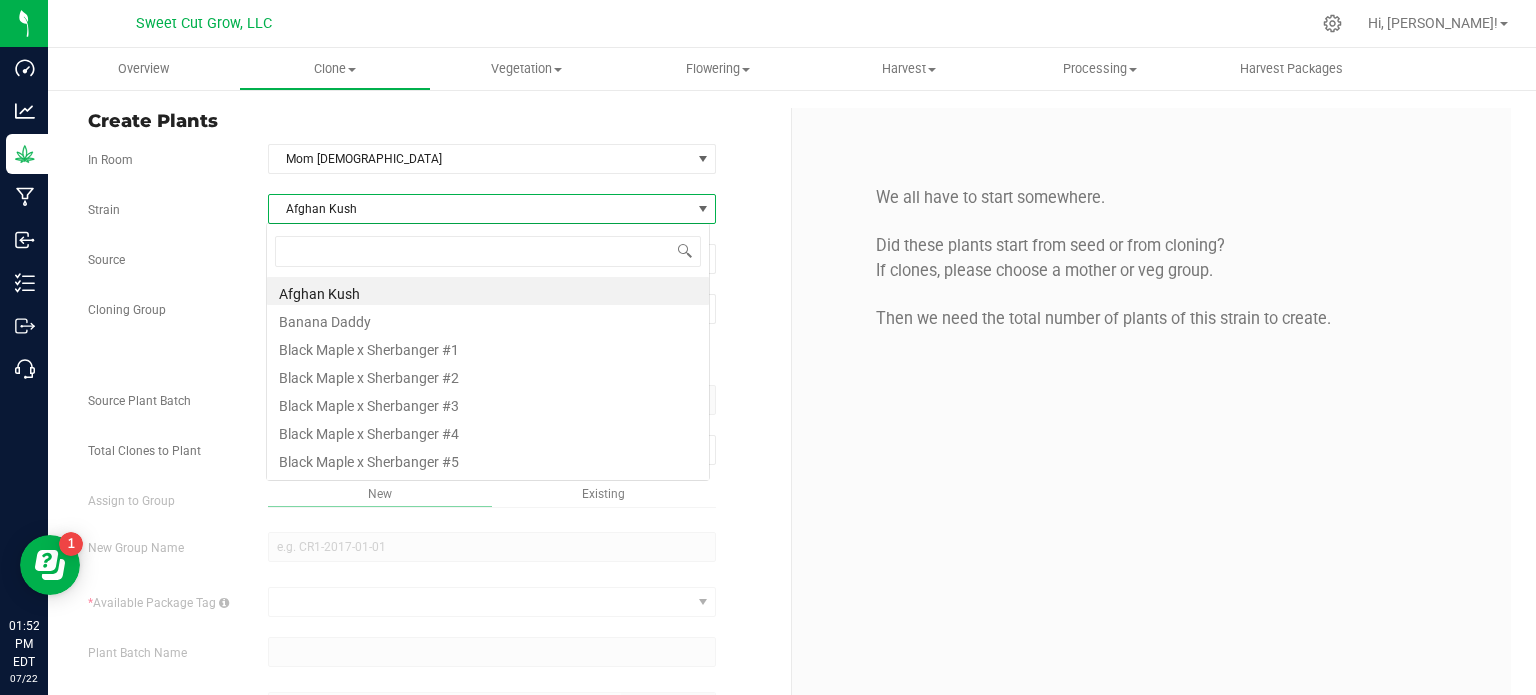 scroll, scrollTop: 99970, scrollLeft: 99556, axis: both 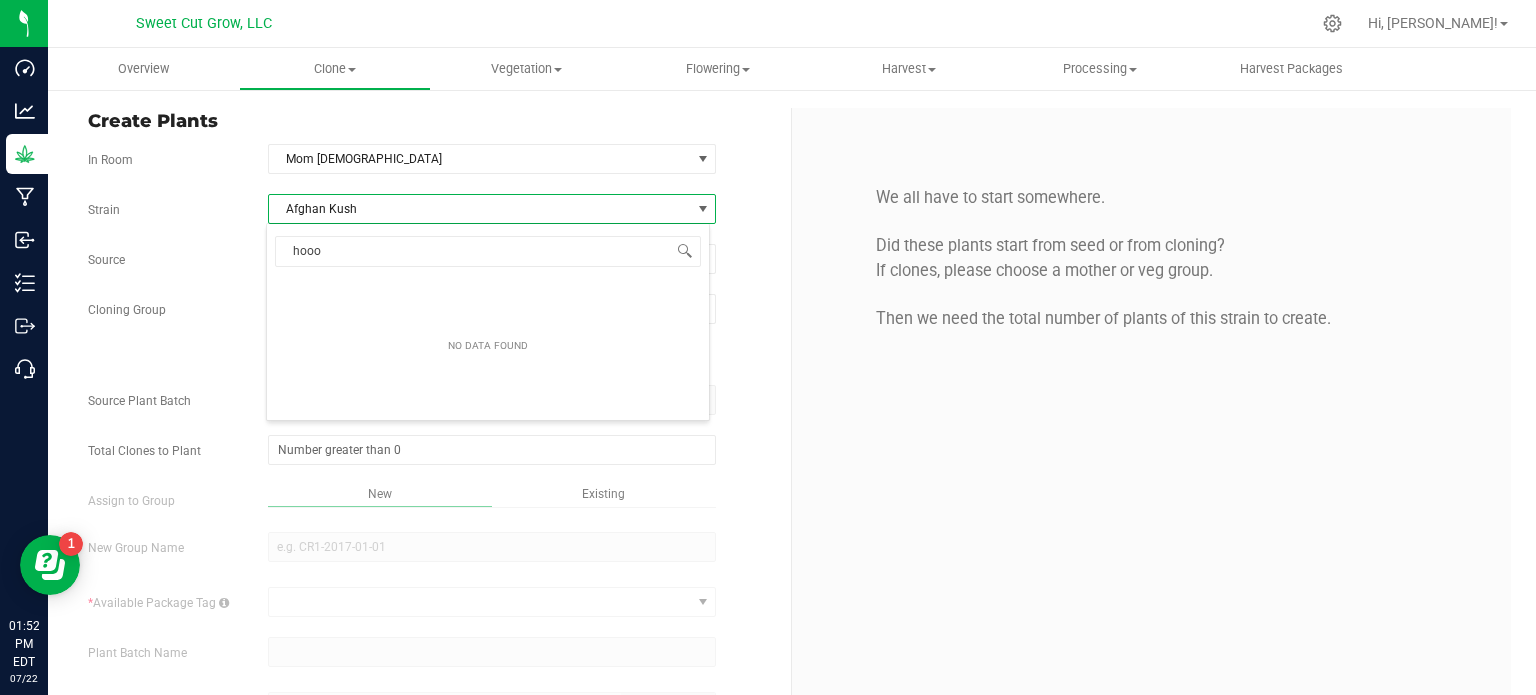type on "hoo" 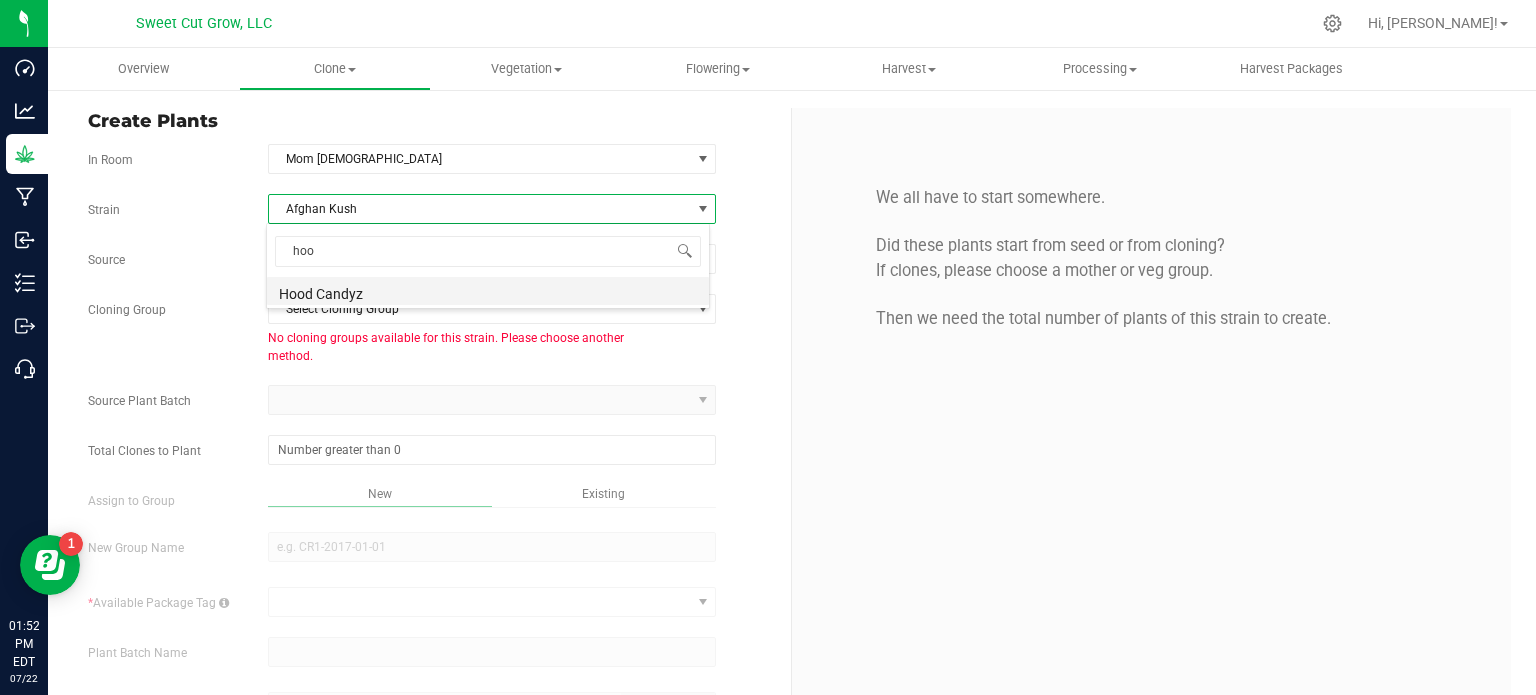 click on "Hood Candyz" at bounding box center [488, 291] 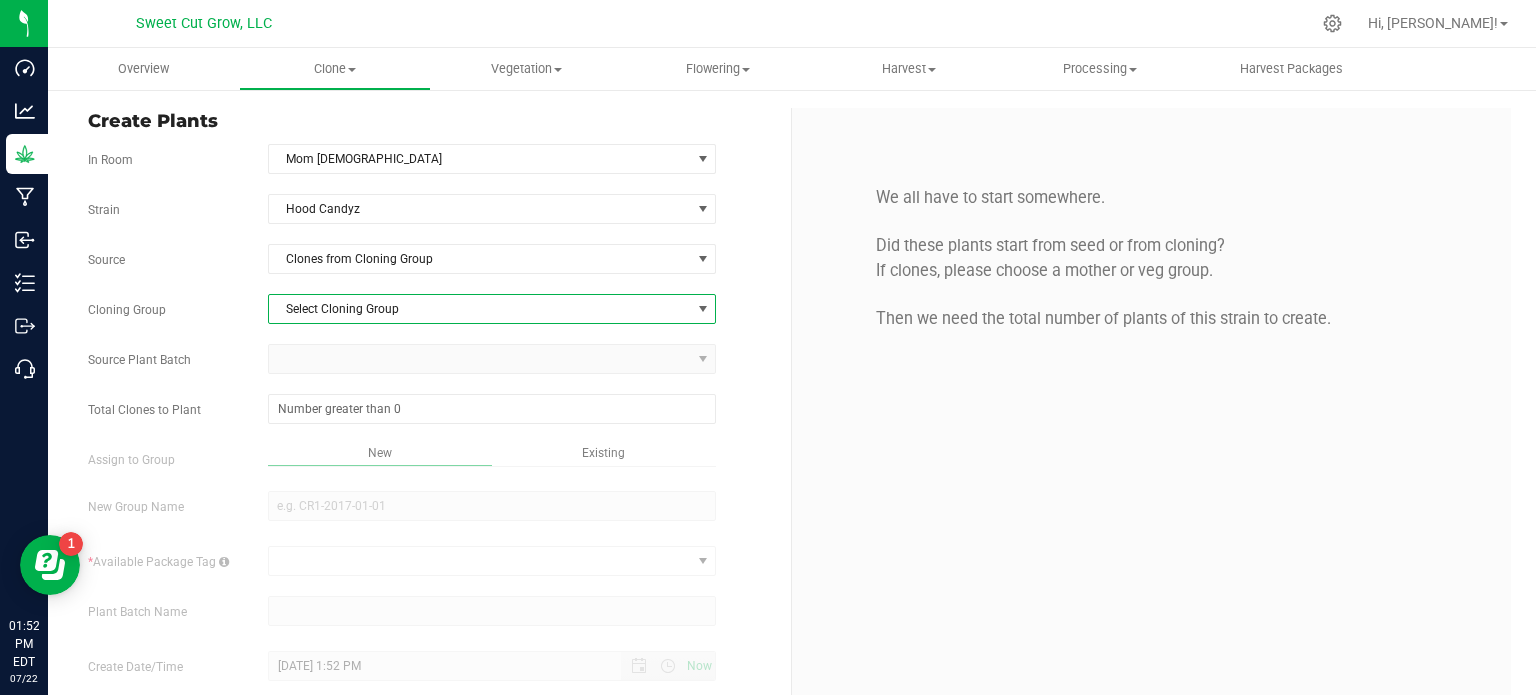 click on "Select Cloning Group" at bounding box center [480, 309] 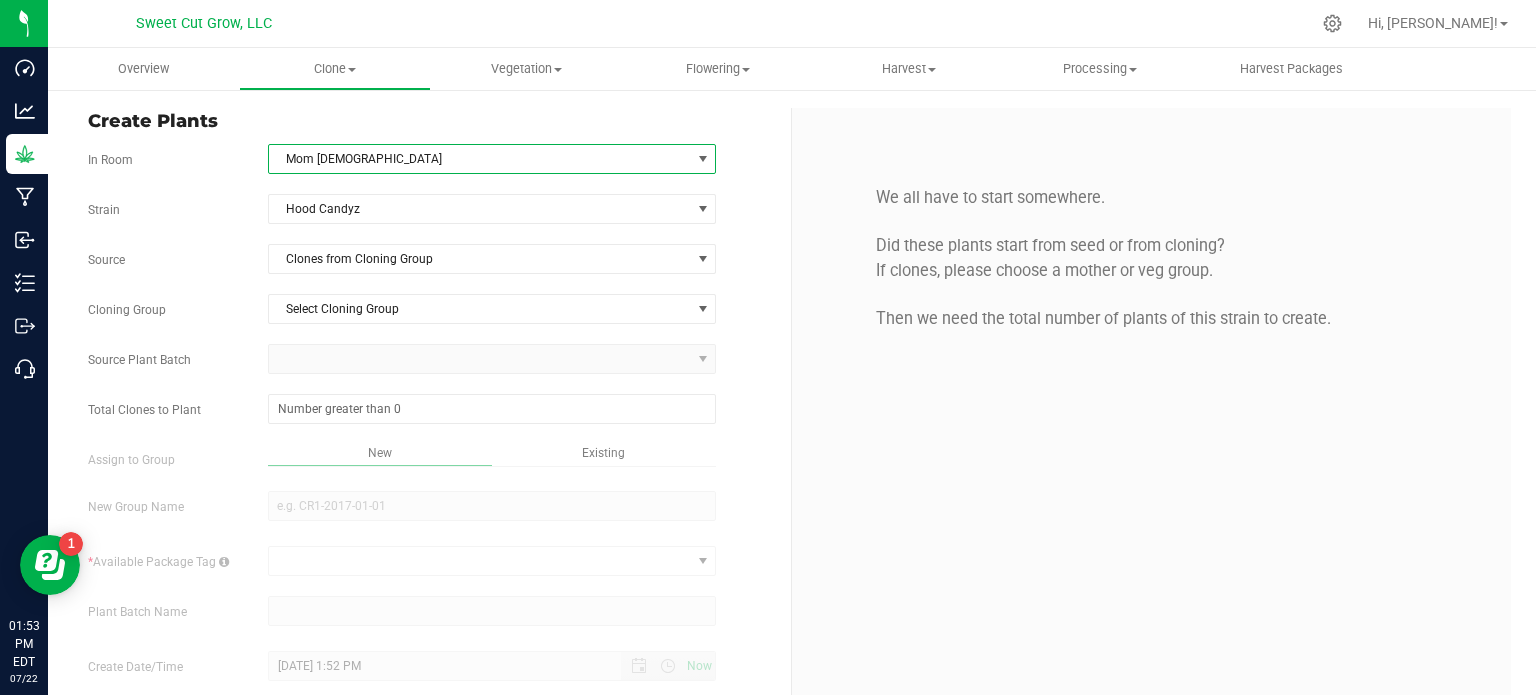 click on "Mom [DEMOGRAPHIC_DATA]" at bounding box center [480, 159] 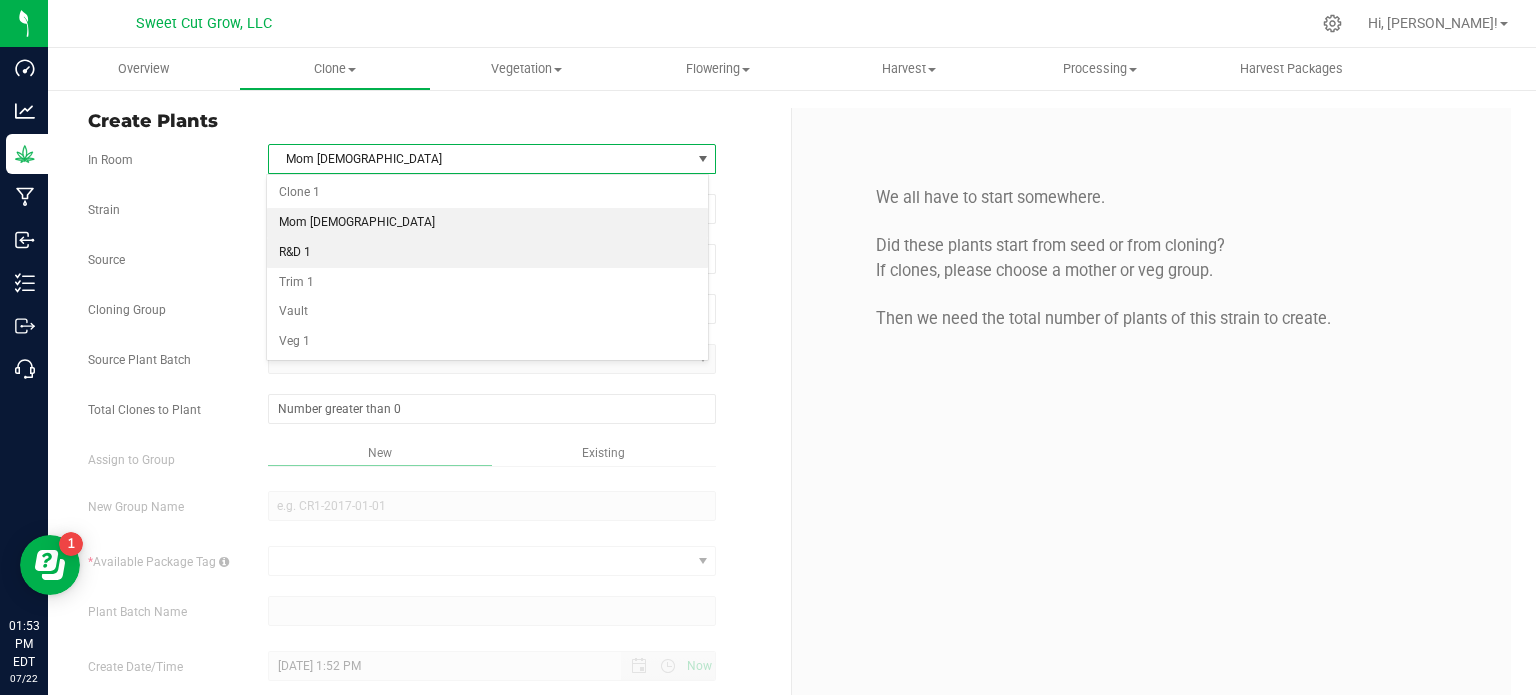 click on "R&D 1" at bounding box center (488, 253) 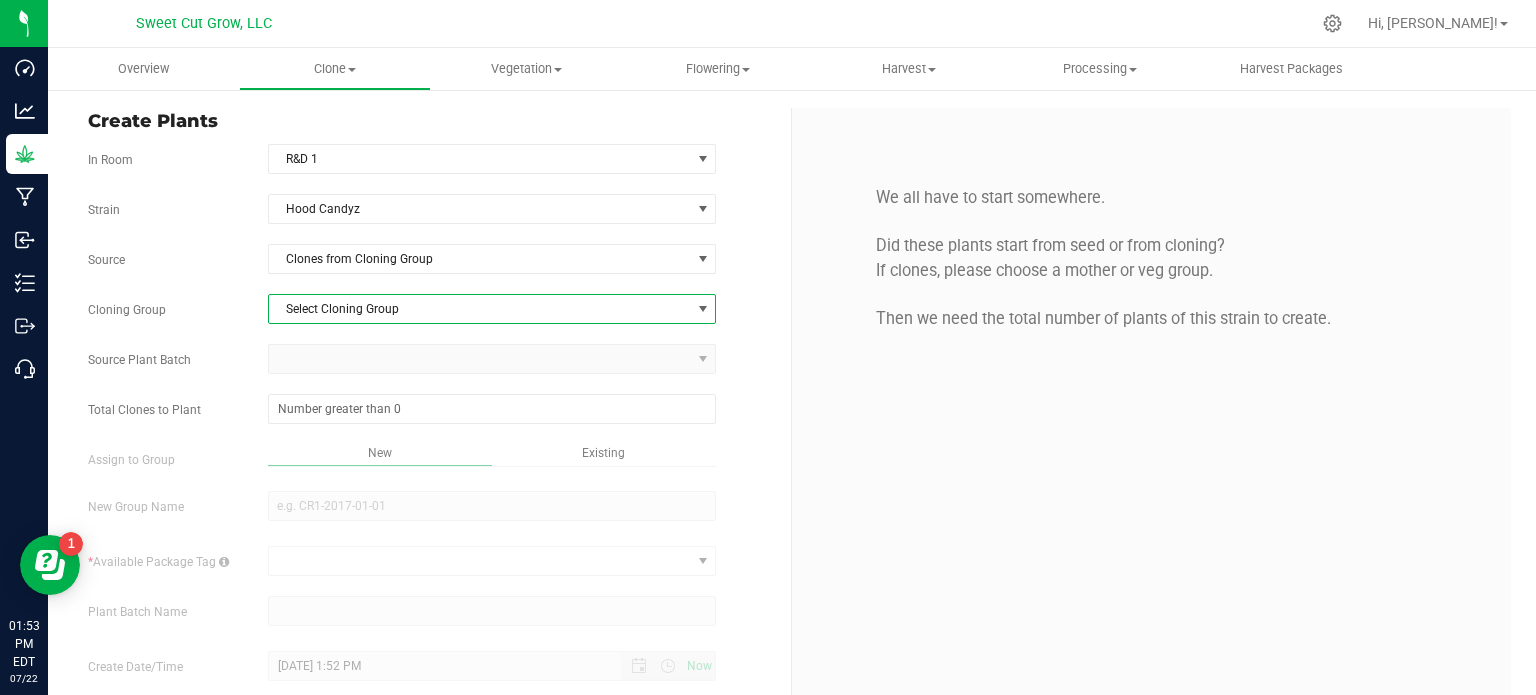 click on "Select Cloning Group" at bounding box center (480, 309) 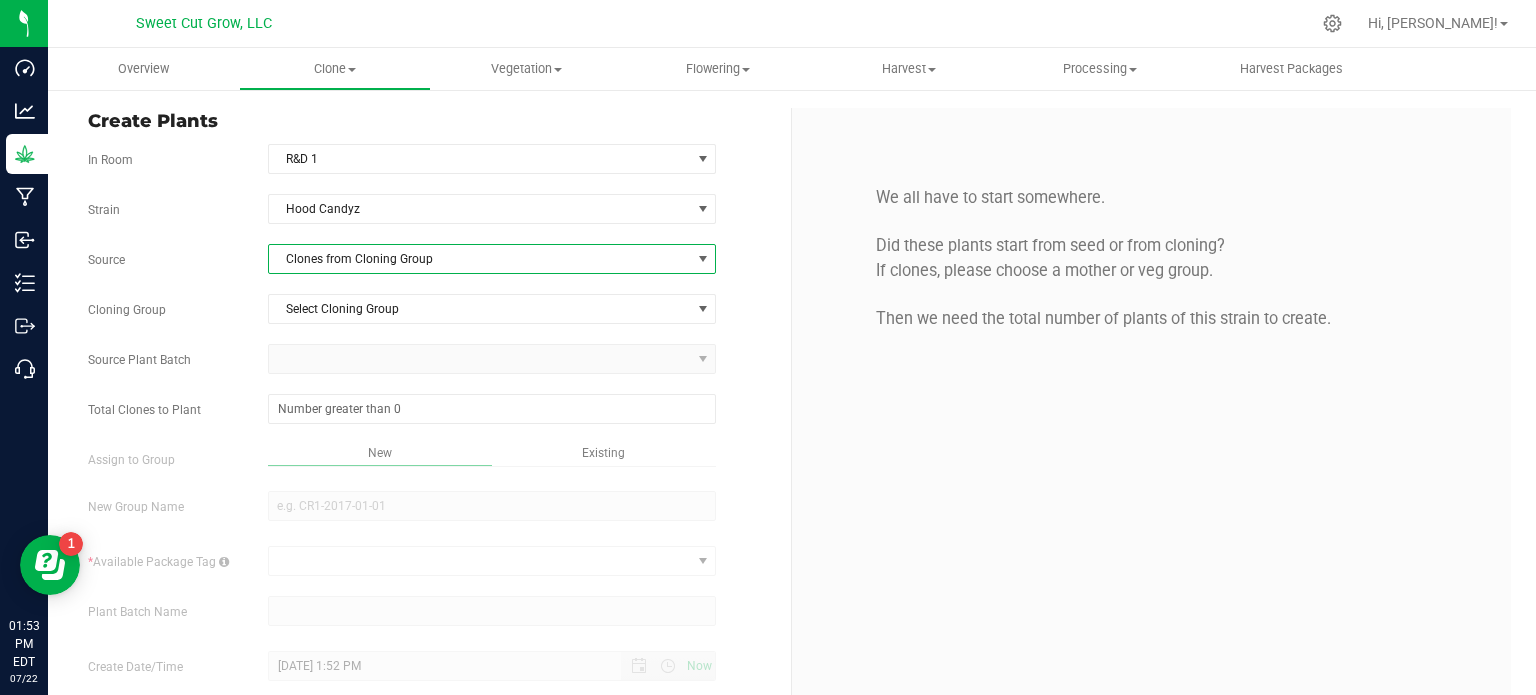 click on "Clones from Cloning Group" at bounding box center [480, 259] 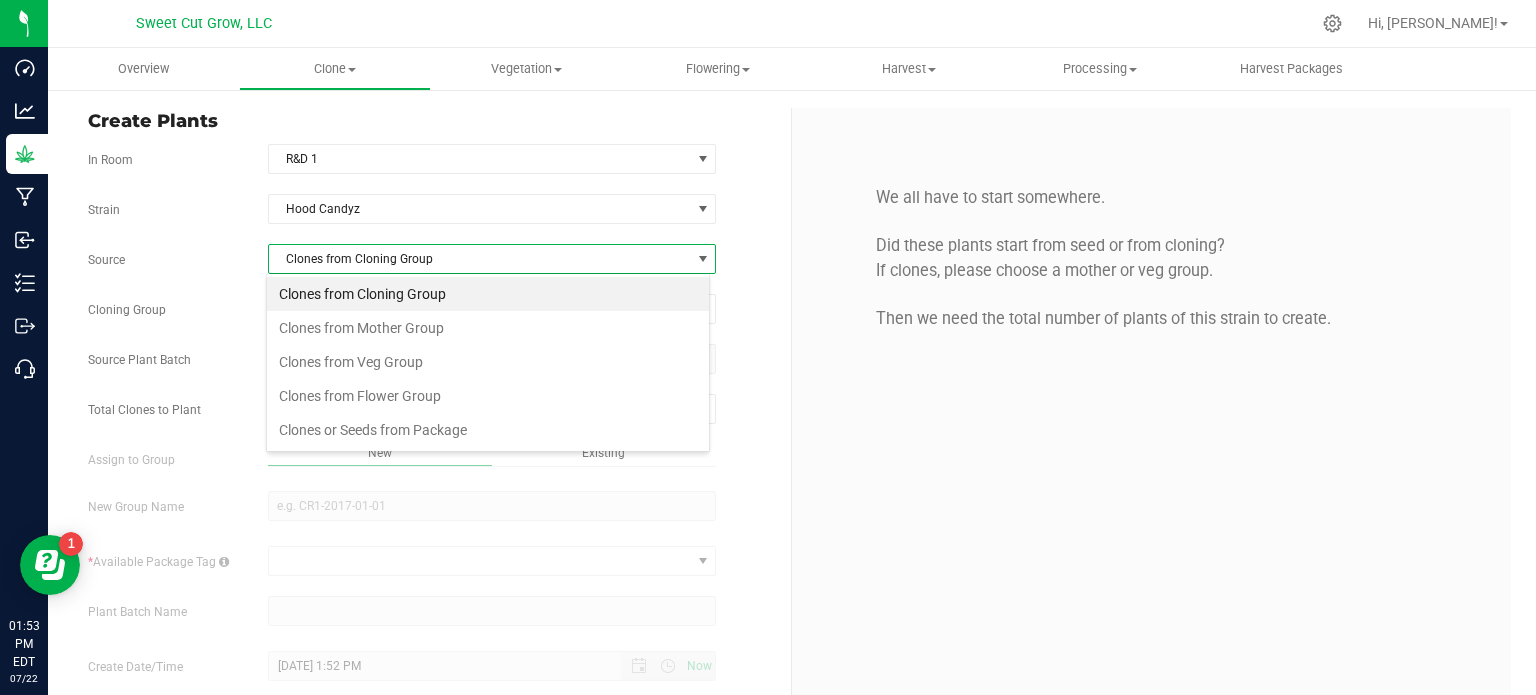 scroll, scrollTop: 99970, scrollLeft: 99556, axis: both 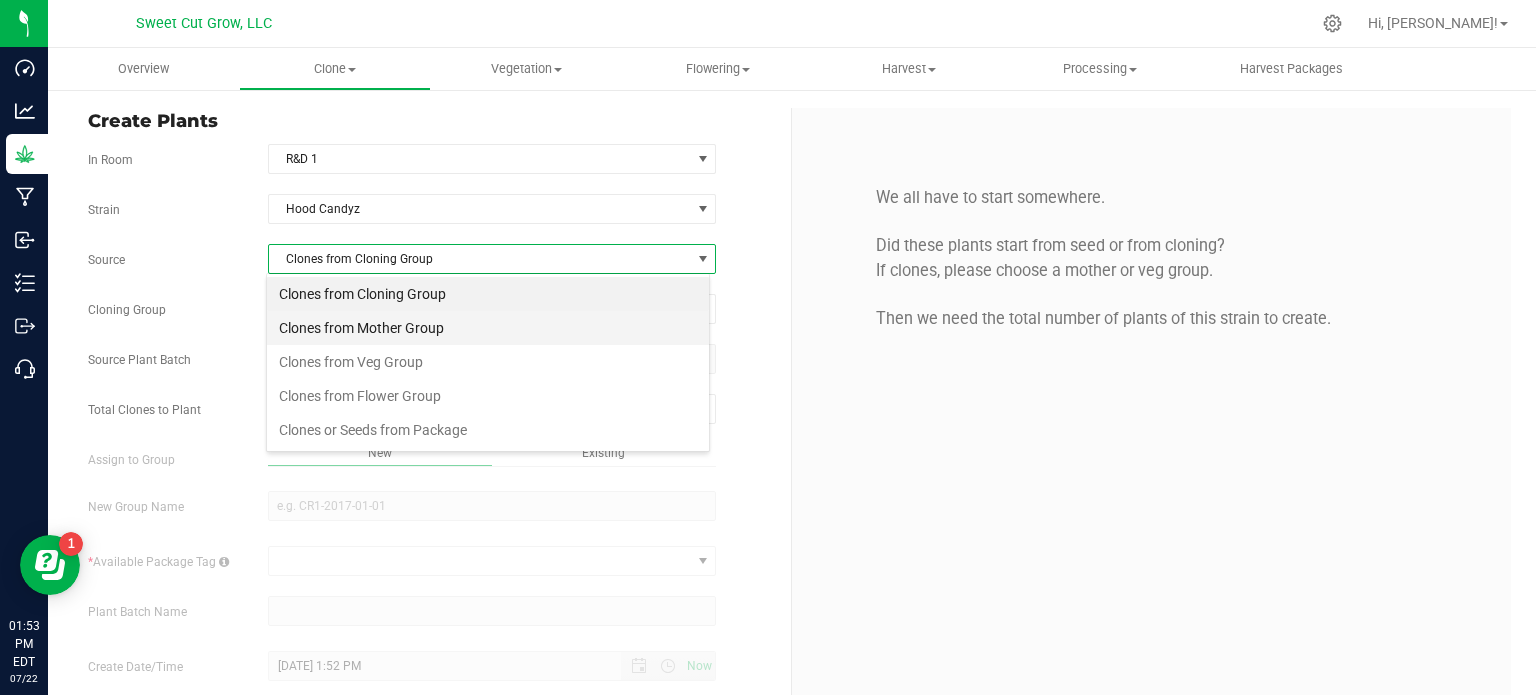 click on "Clones from Mother Group" at bounding box center (488, 328) 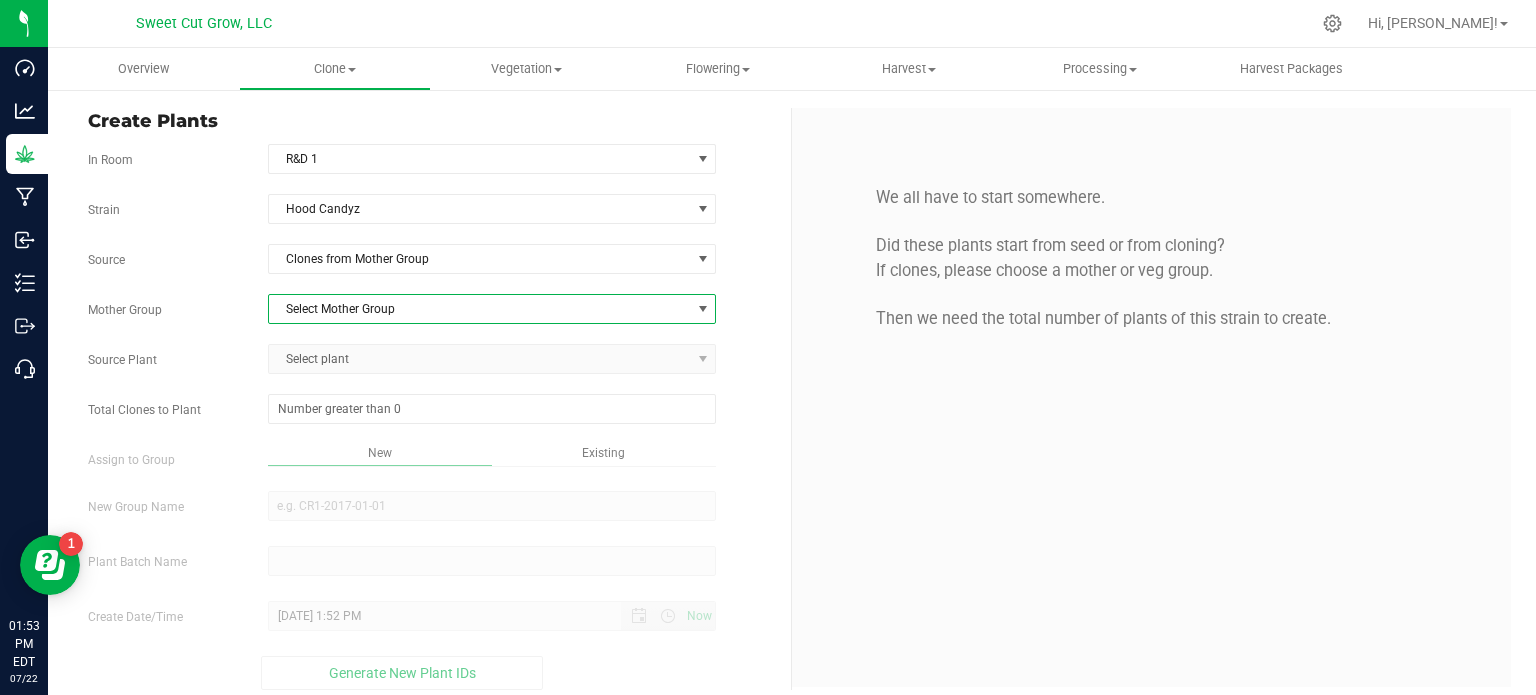 click on "Select Mother Group" at bounding box center (480, 309) 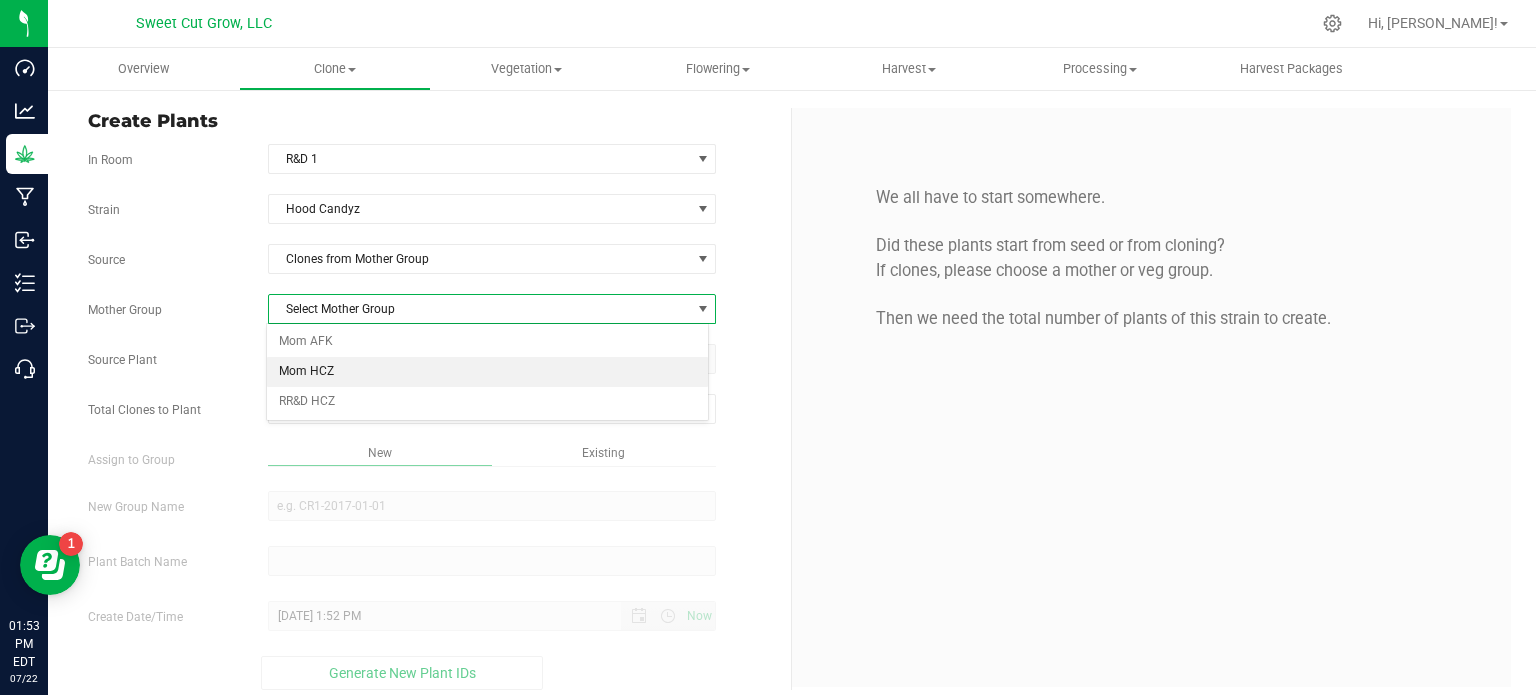 click on "Mom HCZ" at bounding box center (488, 372) 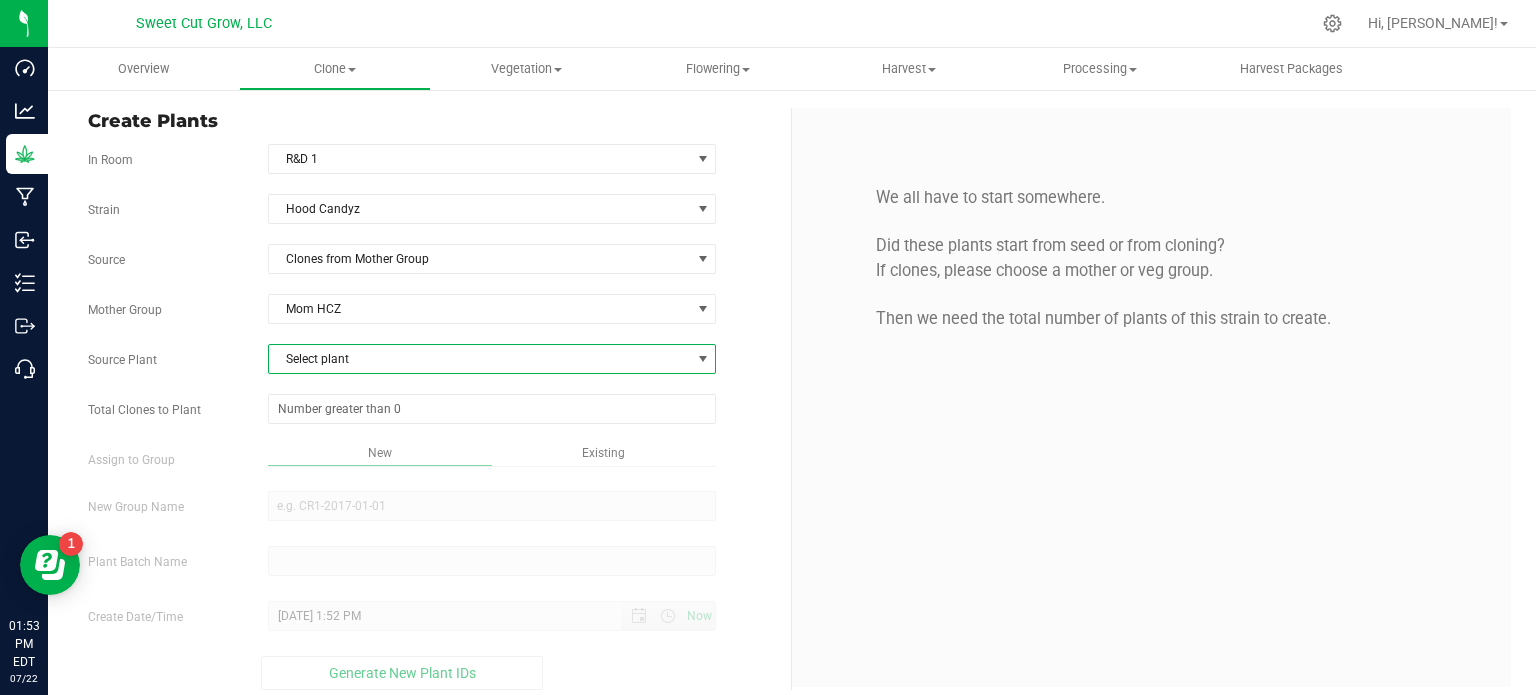 click on "Select plant" at bounding box center (480, 359) 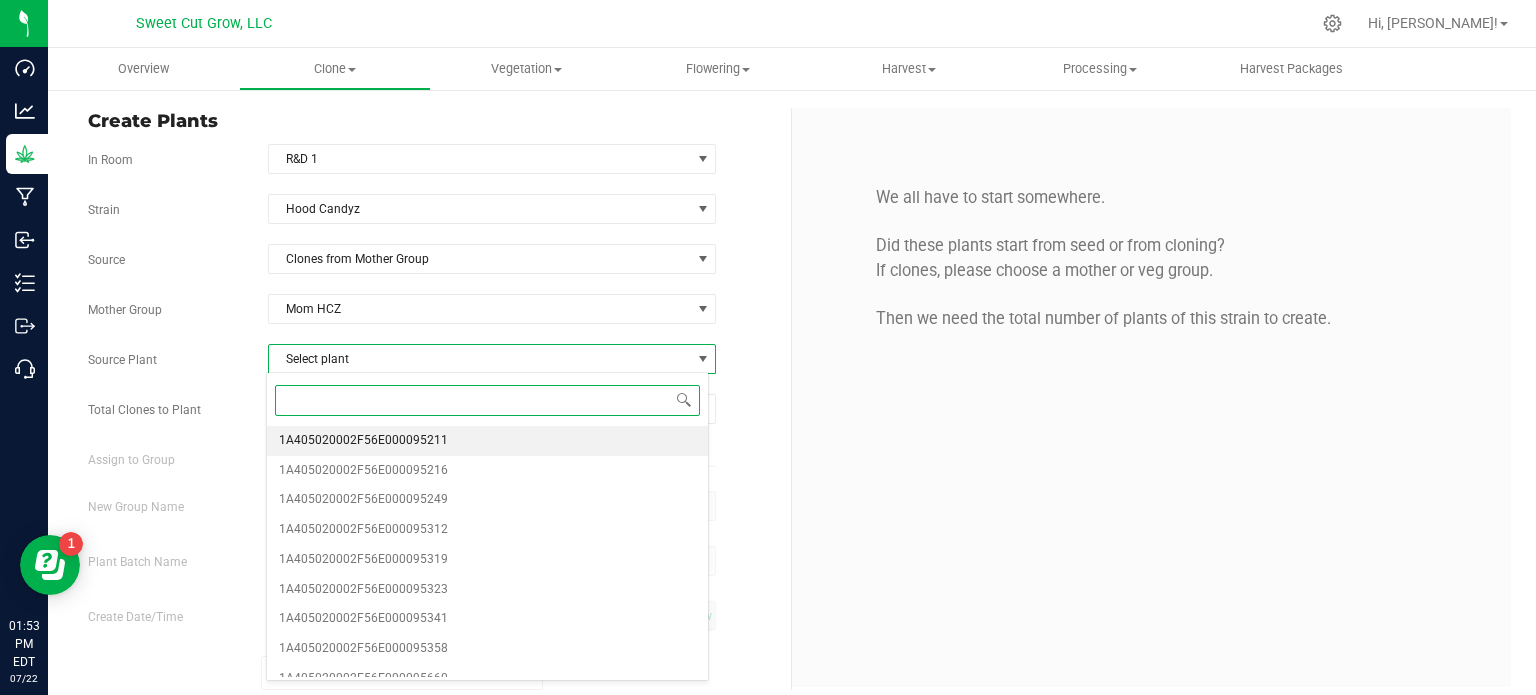 click on "1A405020002F56E000095211" at bounding box center [363, 441] 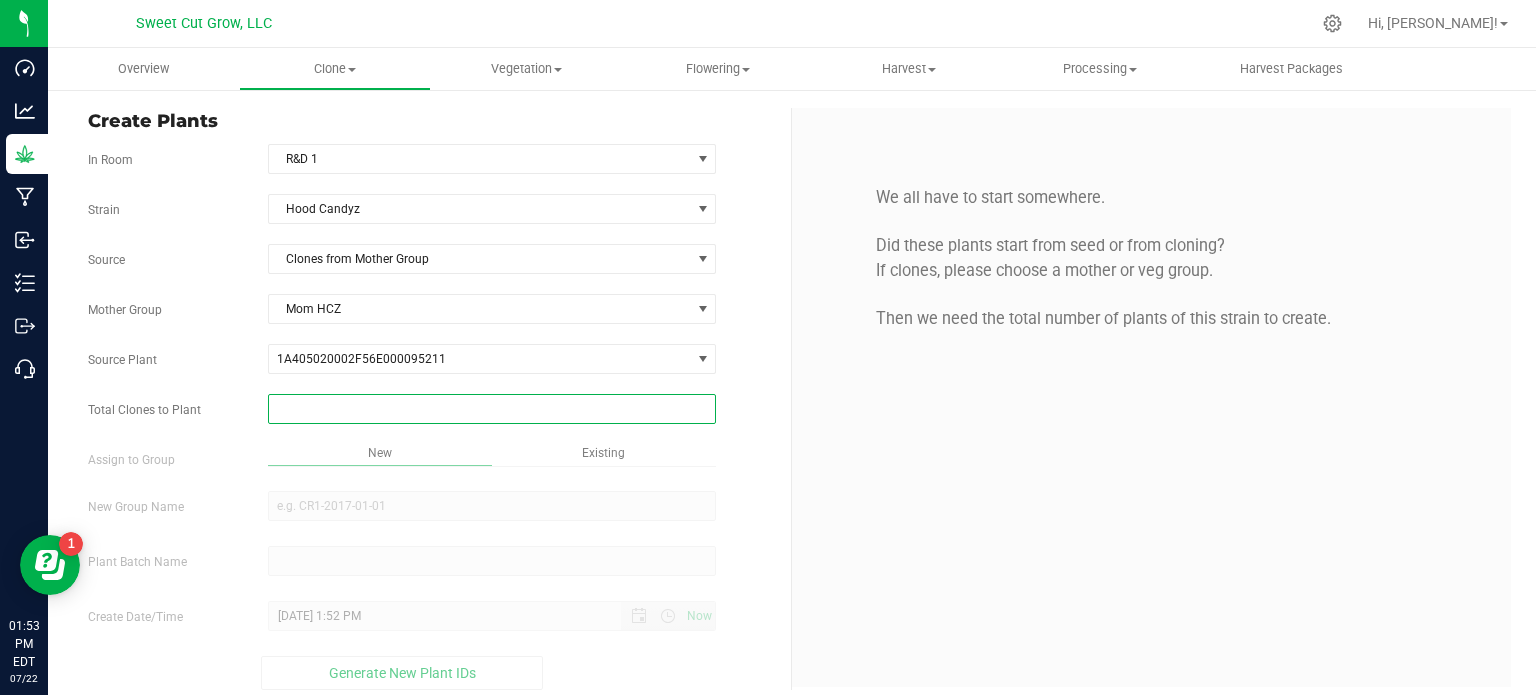 click at bounding box center [492, 409] 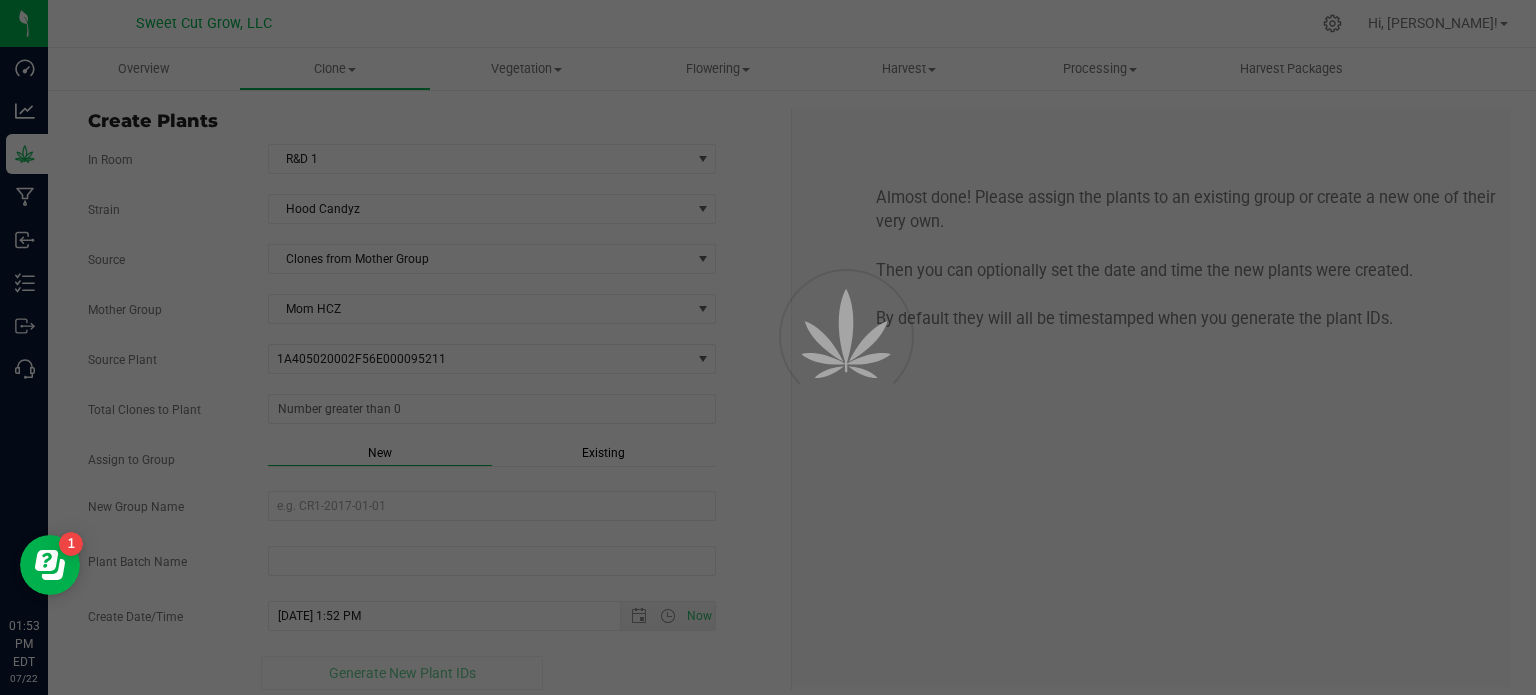 type on "5" 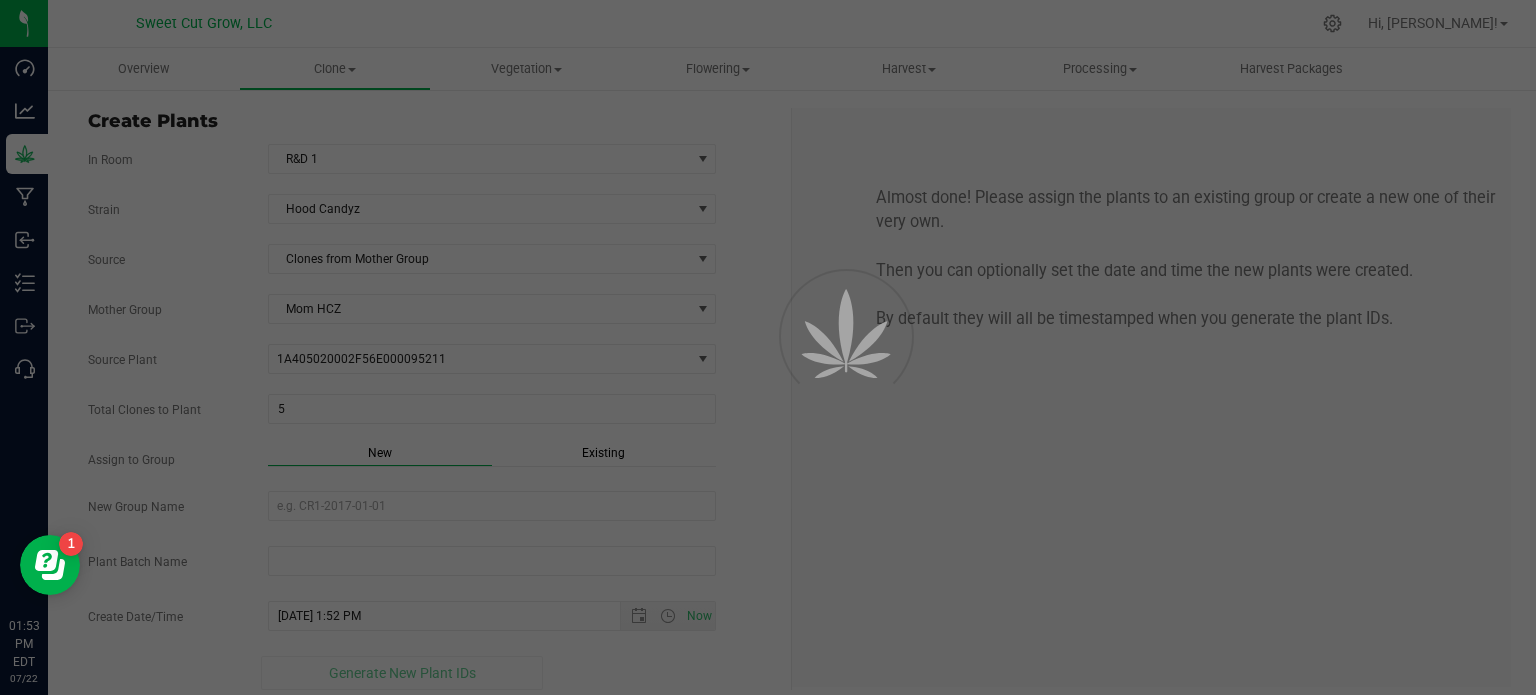 click on "Almost done! Please assign the plants to an existing group or create a new one of their very own.
Then you can optionally set the date and time the new plants were created.
By default they will all be timestamped when you generate the plant IDs." at bounding box center [1151, 397] 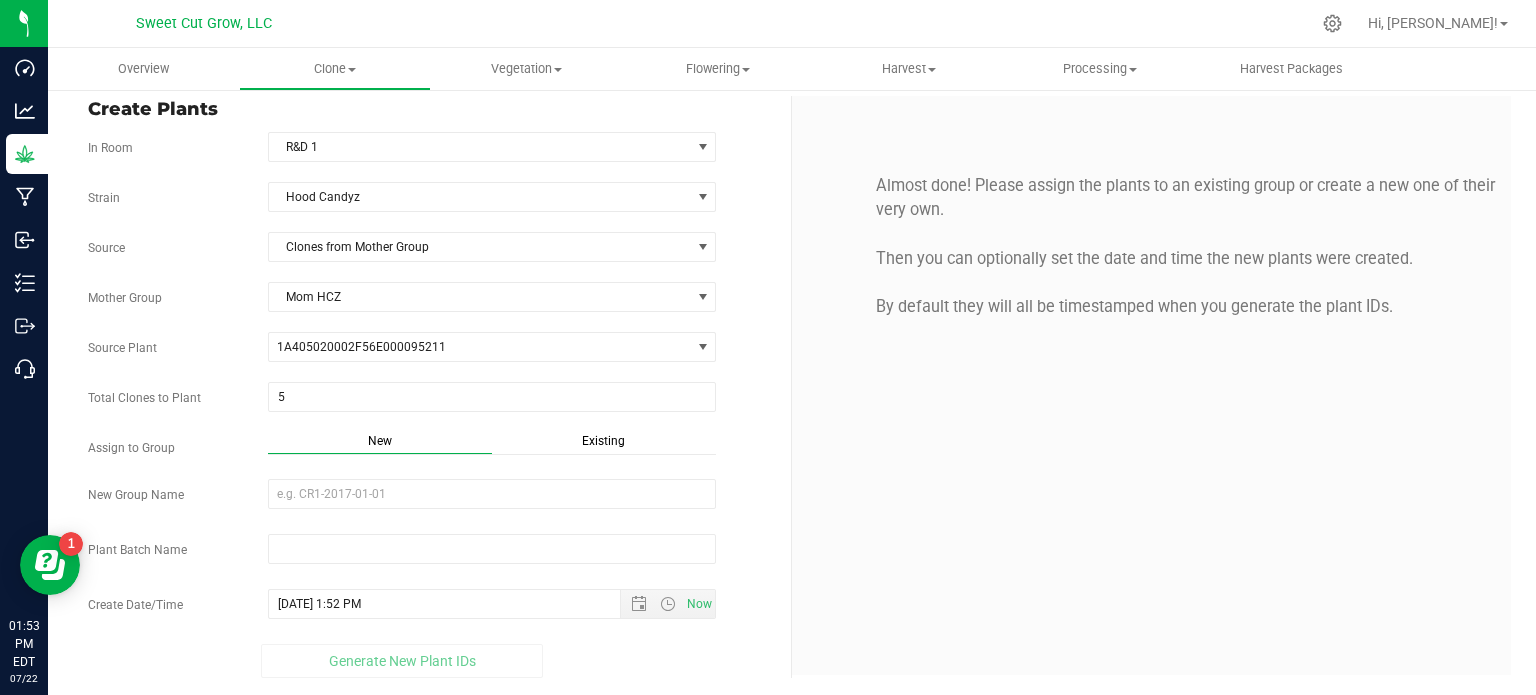 scroll, scrollTop: 0, scrollLeft: 0, axis: both 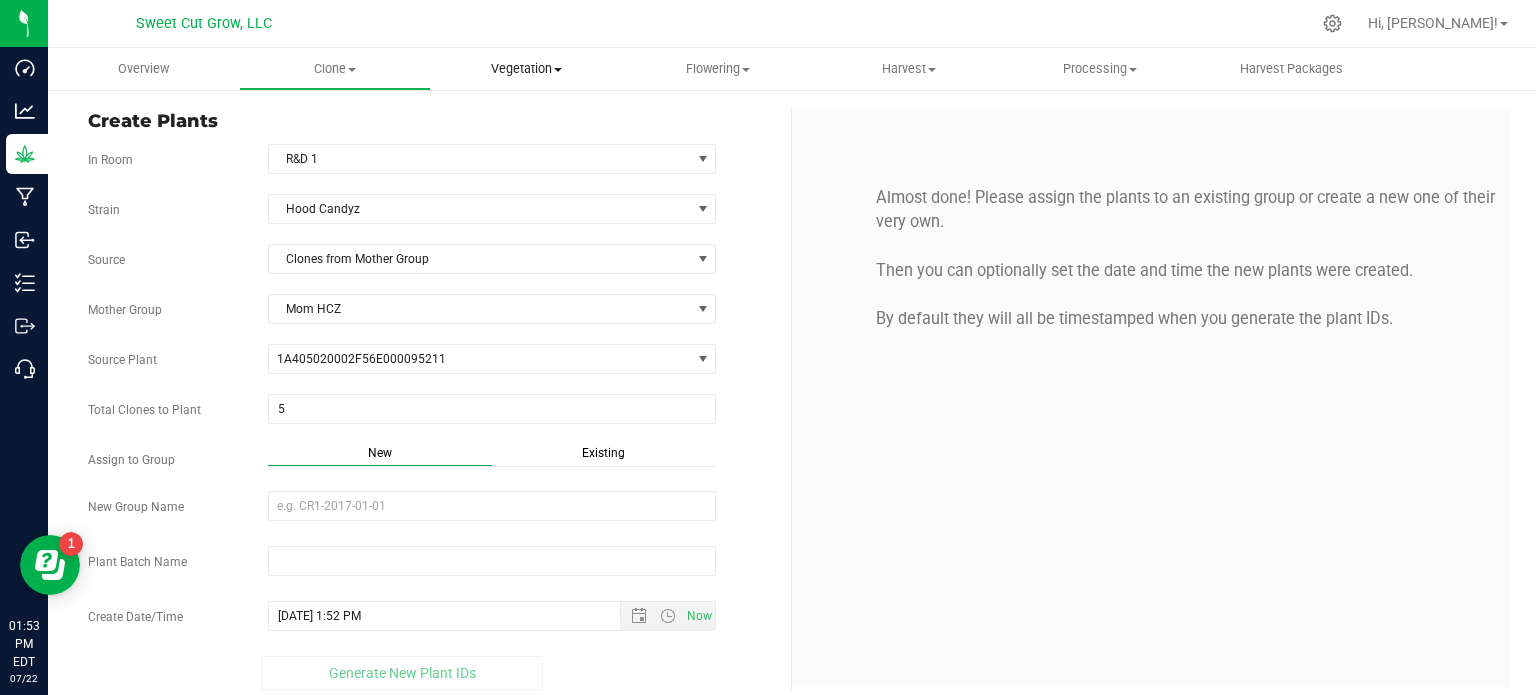 click on "Vegetation" at bounding box center (526, 69) 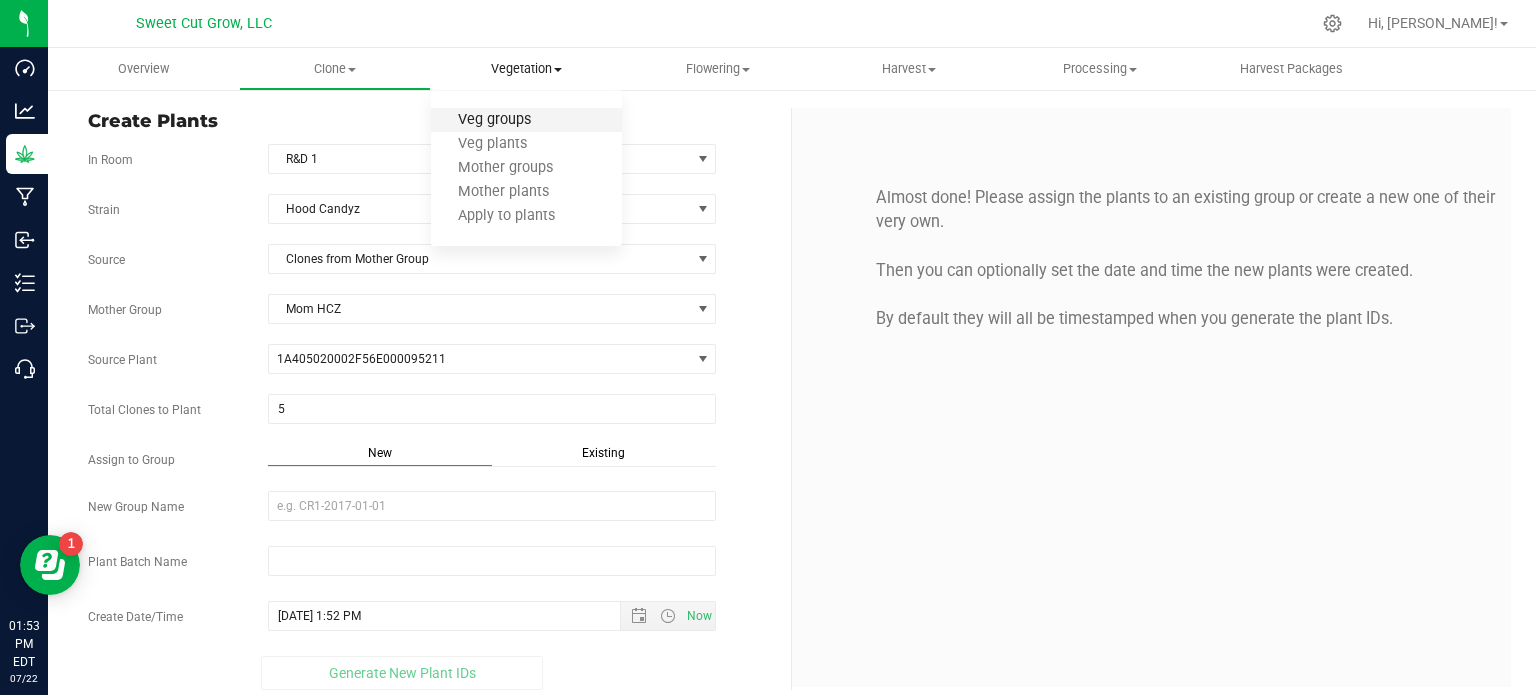 click on "Veg groups" at bounding box center [494, 120] 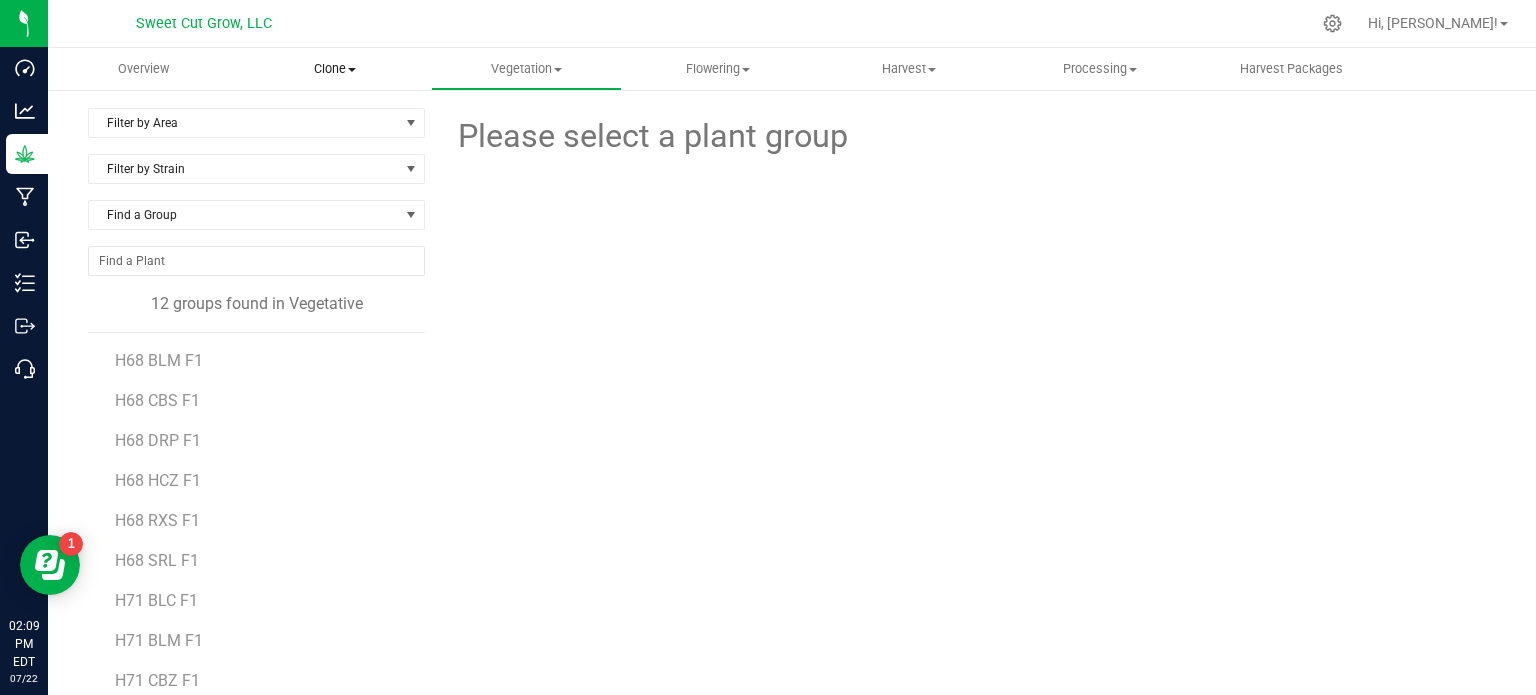 click on "Clone" at bounding box center [334, 69] 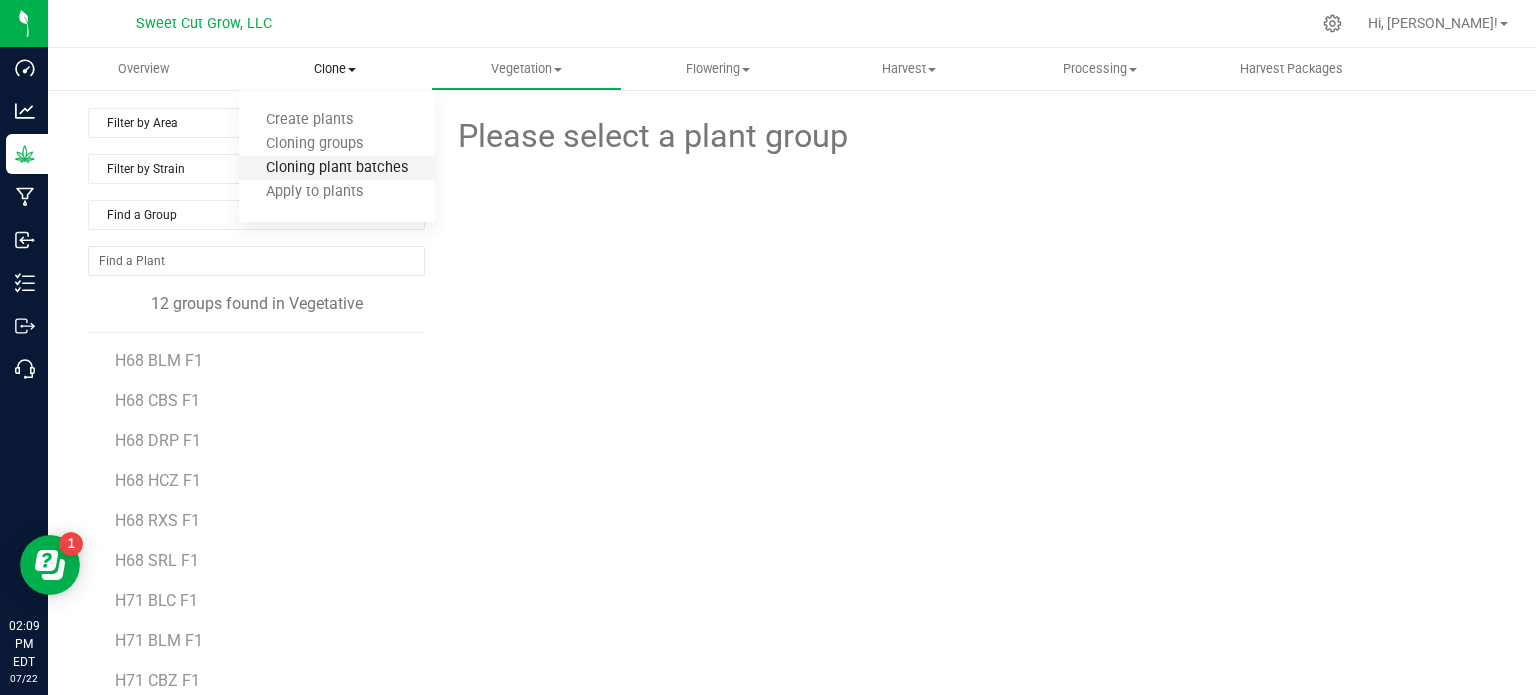 click on "Cloning plant batches" at bounding box center [337, 168] 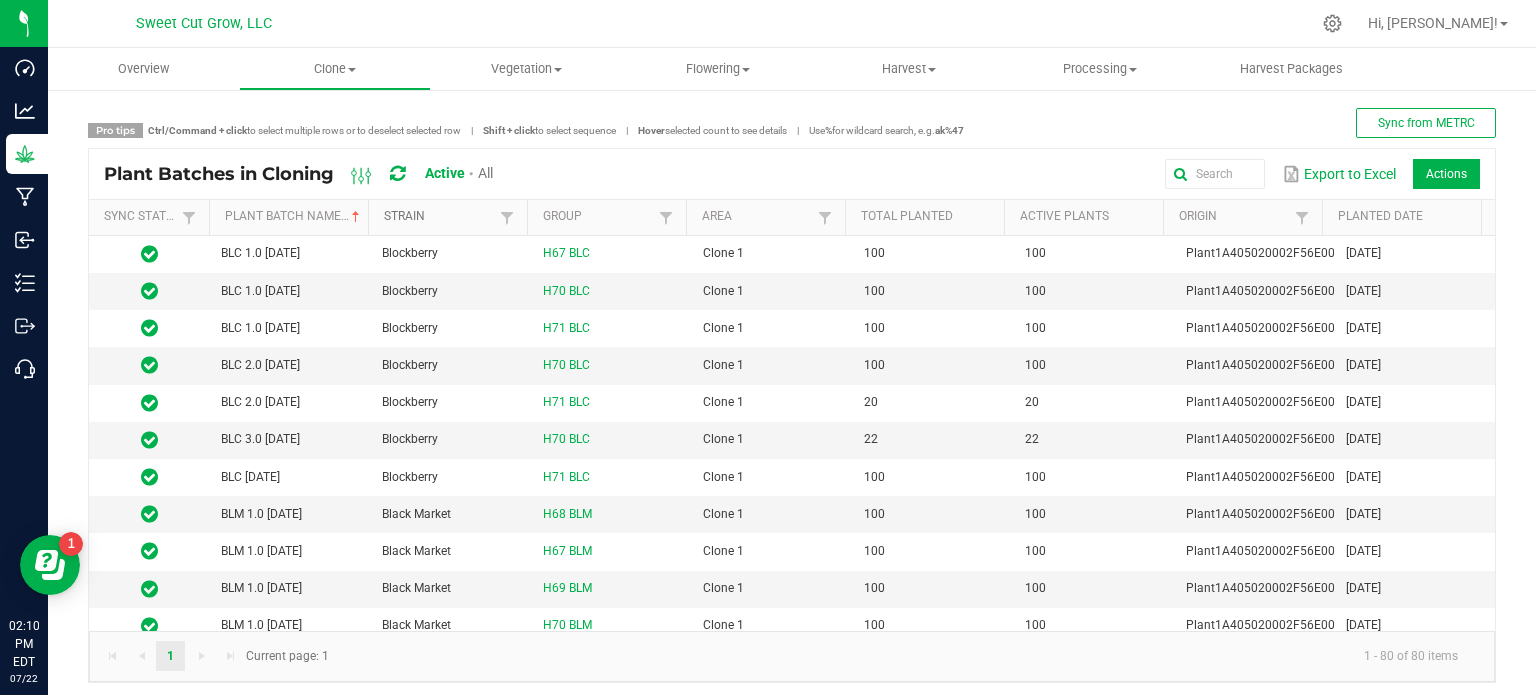 click on "Strain" at bounding box center (439, 217) 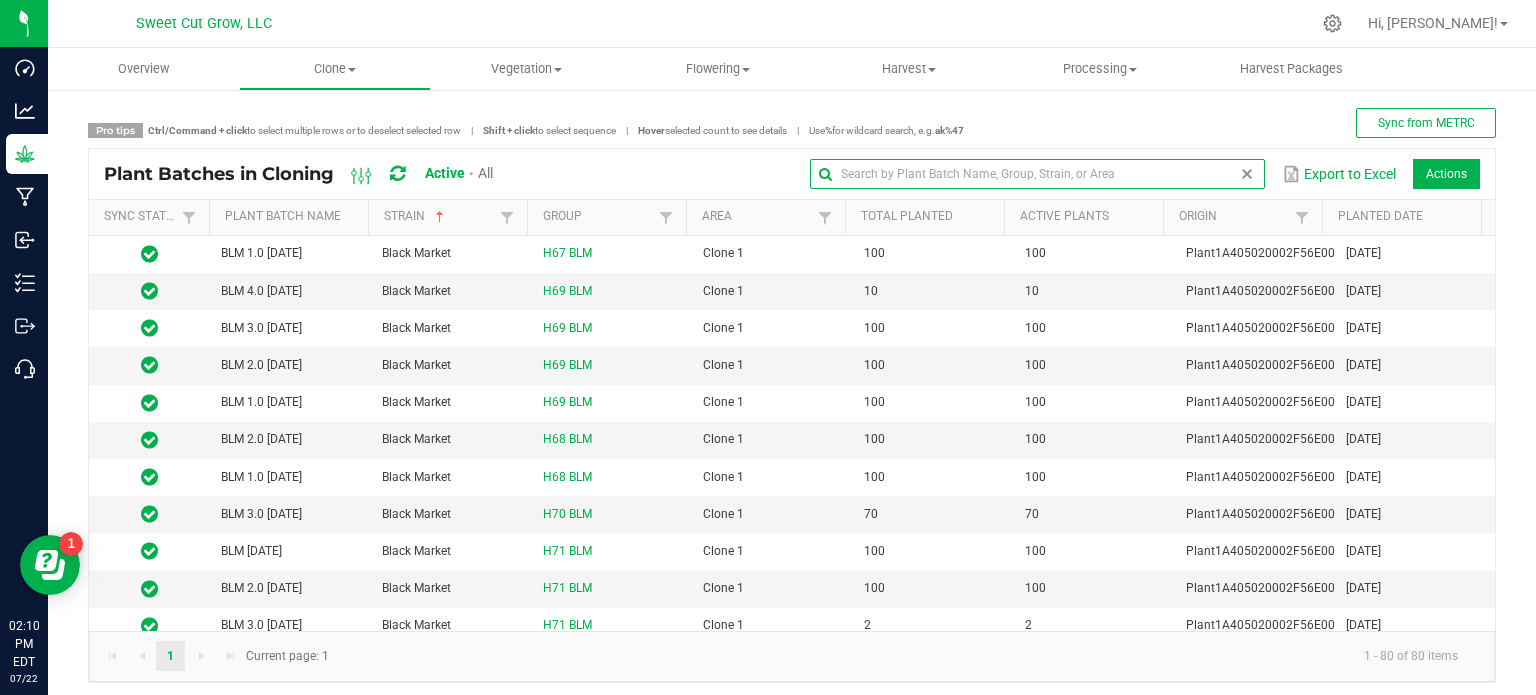 click at bounding box center (1037, 174) 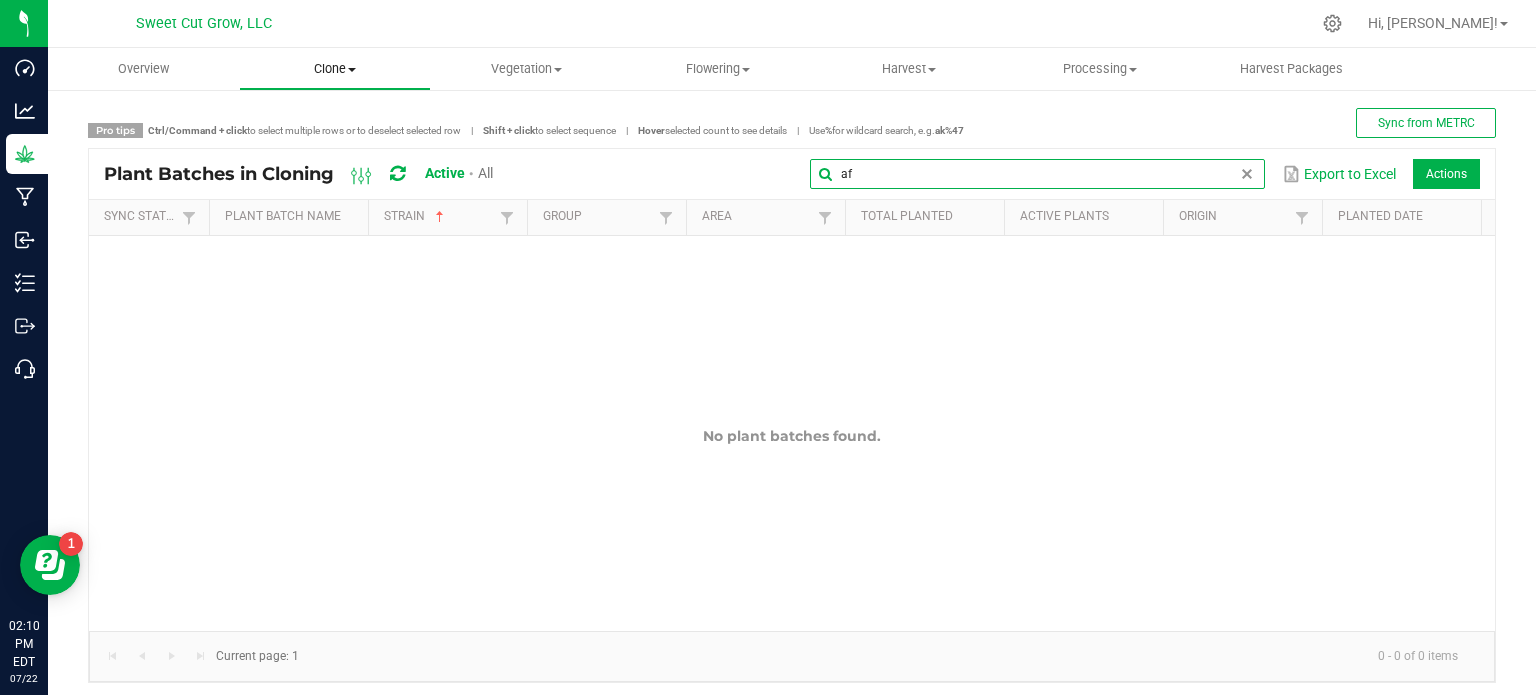 type on "af" 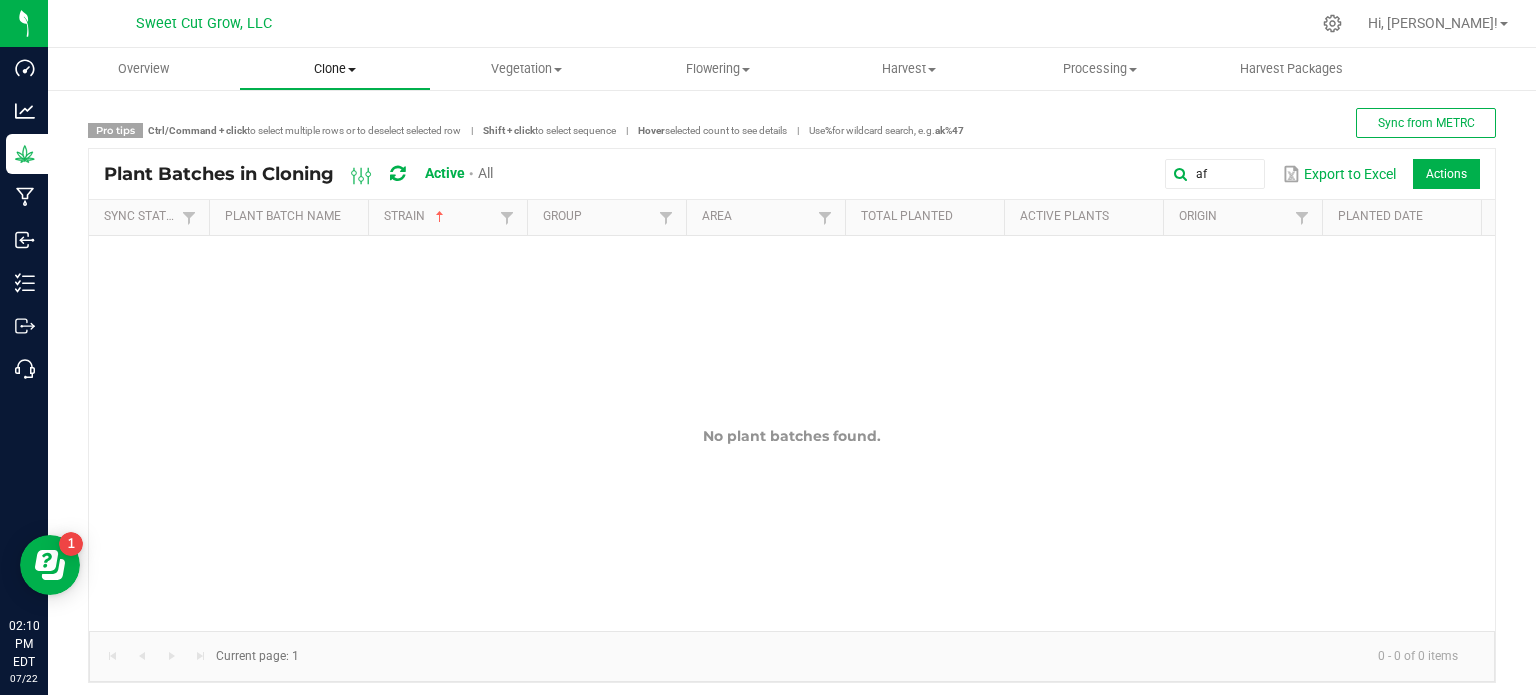 click on "Clone
Create plants
Cloning groups
Cloning plant batches
Apply to plants" at bounding box center [334, 69] 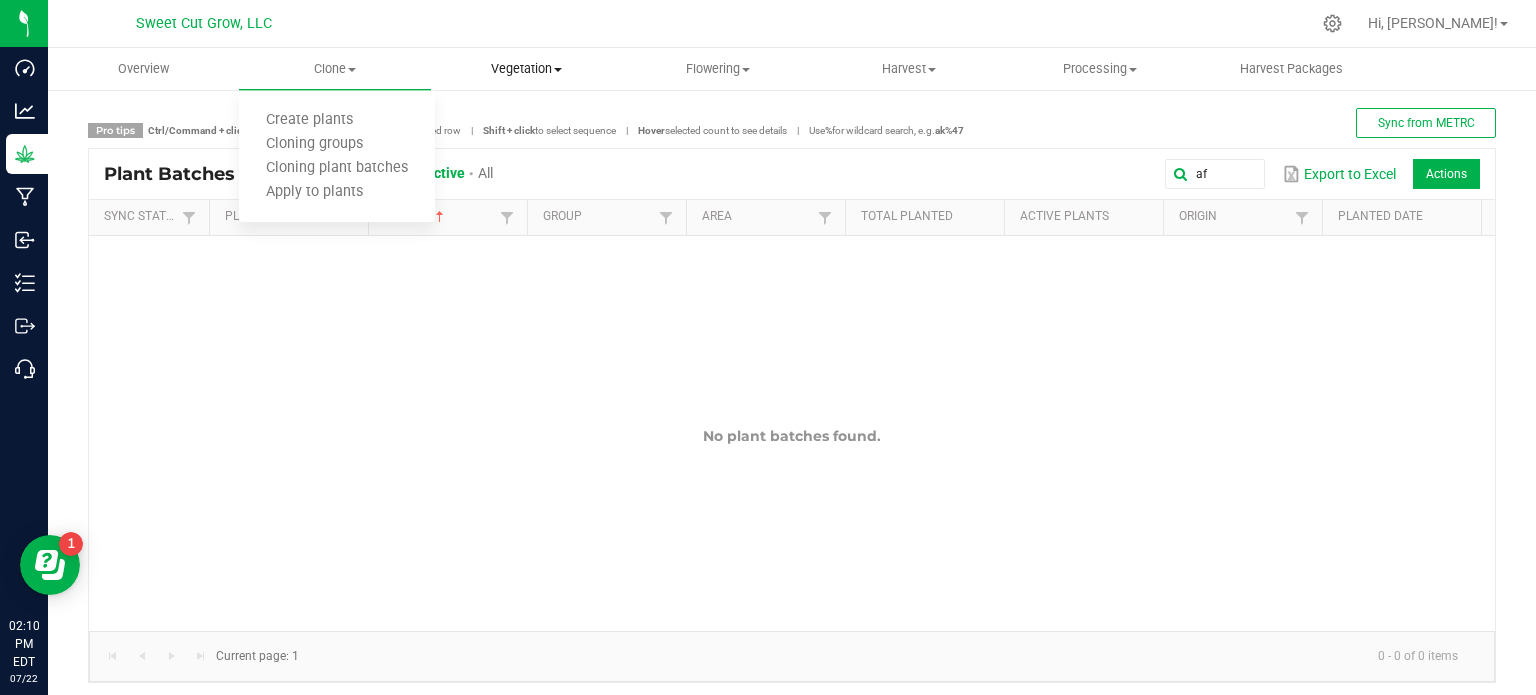 click on "Vegetation" at bounding box center [526, 69] 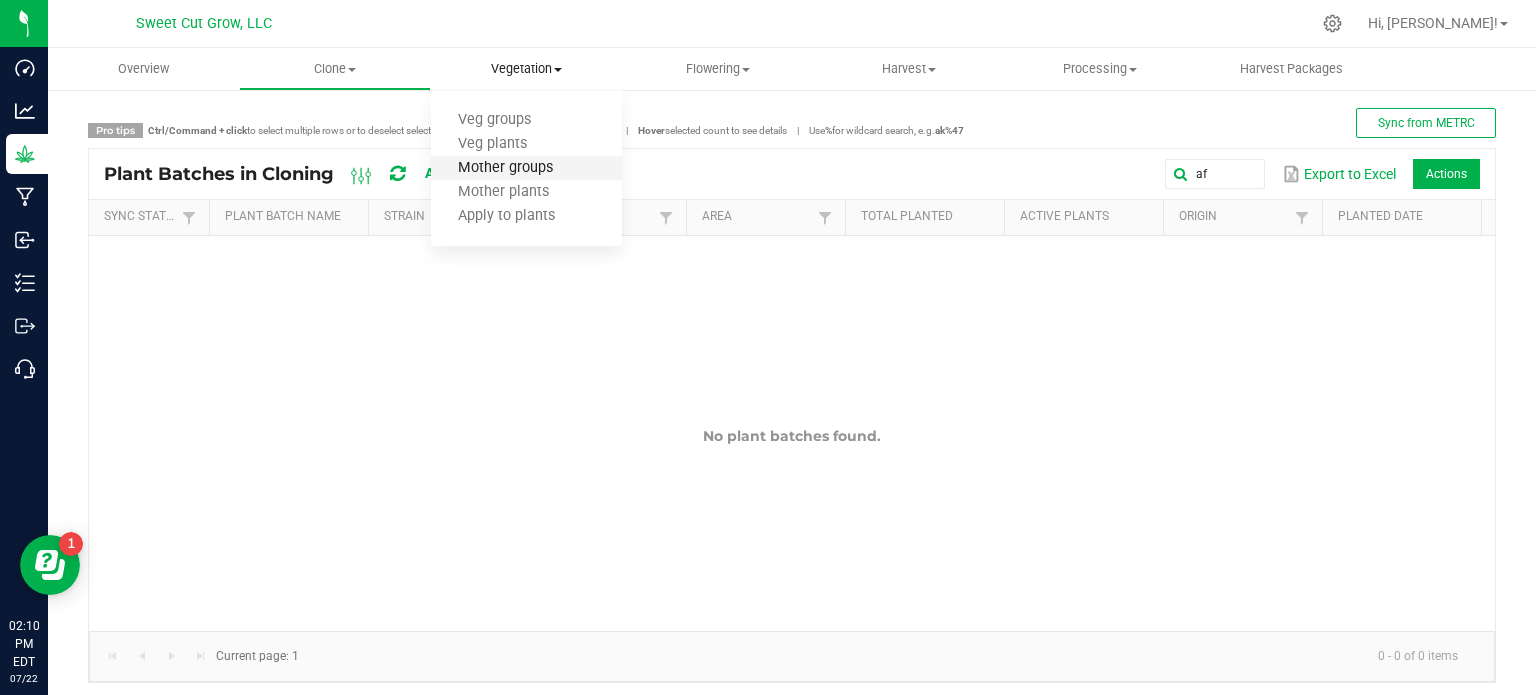 click on "Mother groups" at bounding box center (505, 168) 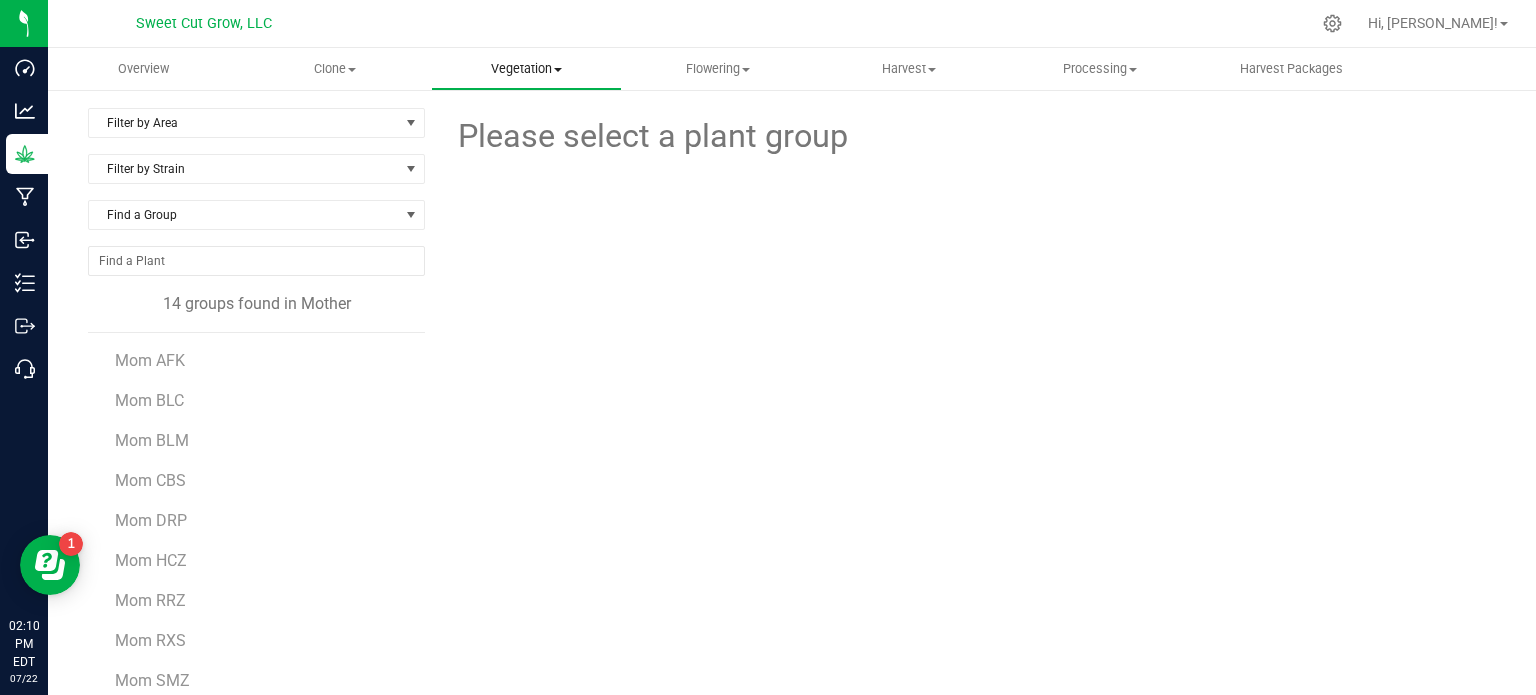 click on "Vegetation
Veg groups
Veg plants
Mother groups
Mother plants
Apply to plants" at bounding box center [526, 69] 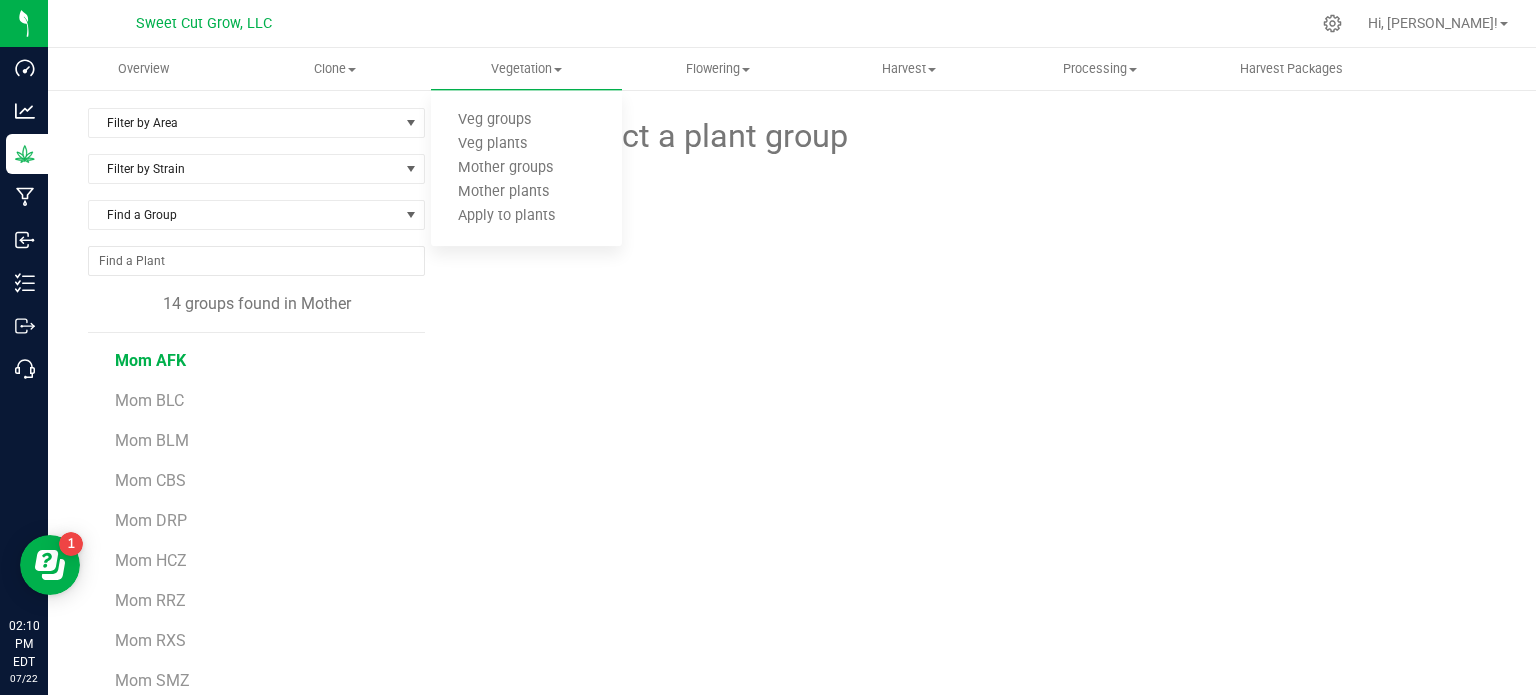 click on "Mom AFK" at bounding box center (150, 360) 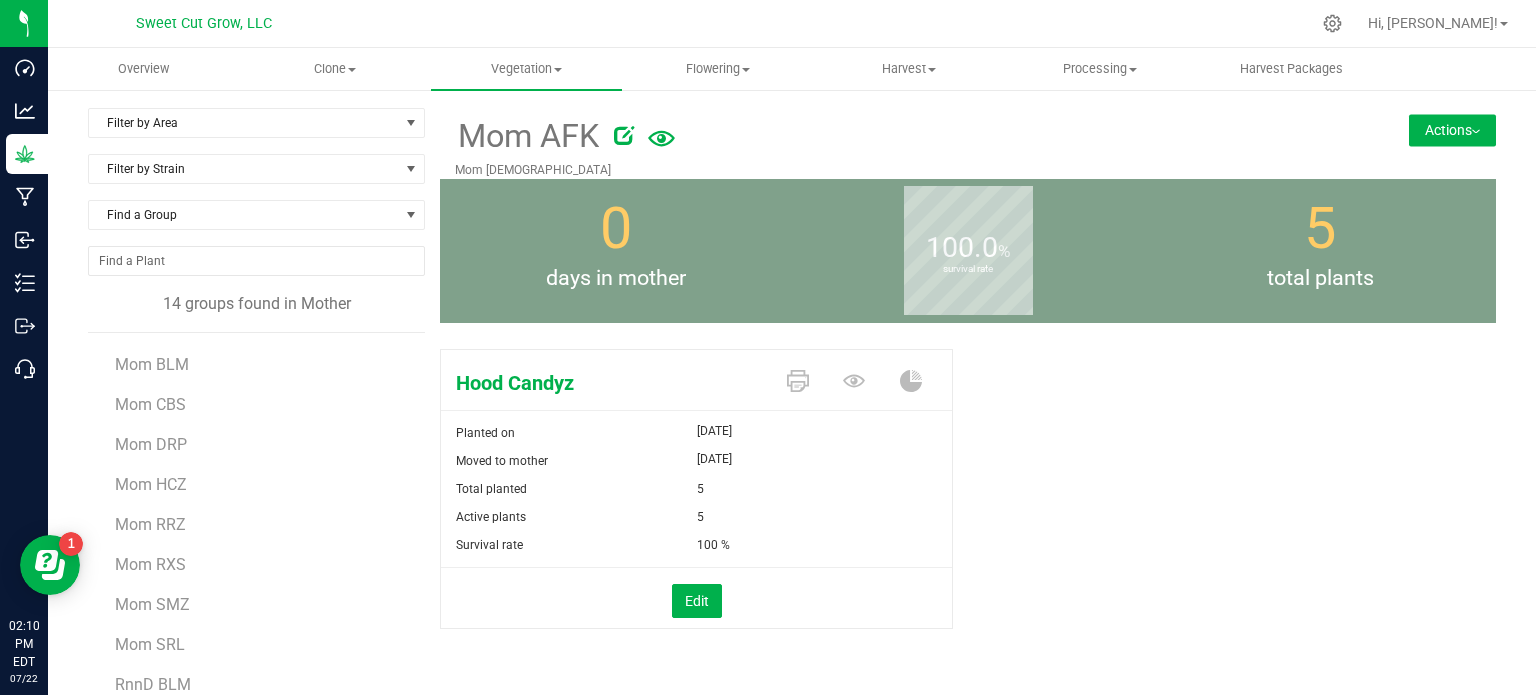 scroll, scrollTop: 0, scrollLeft: 0, axis: both 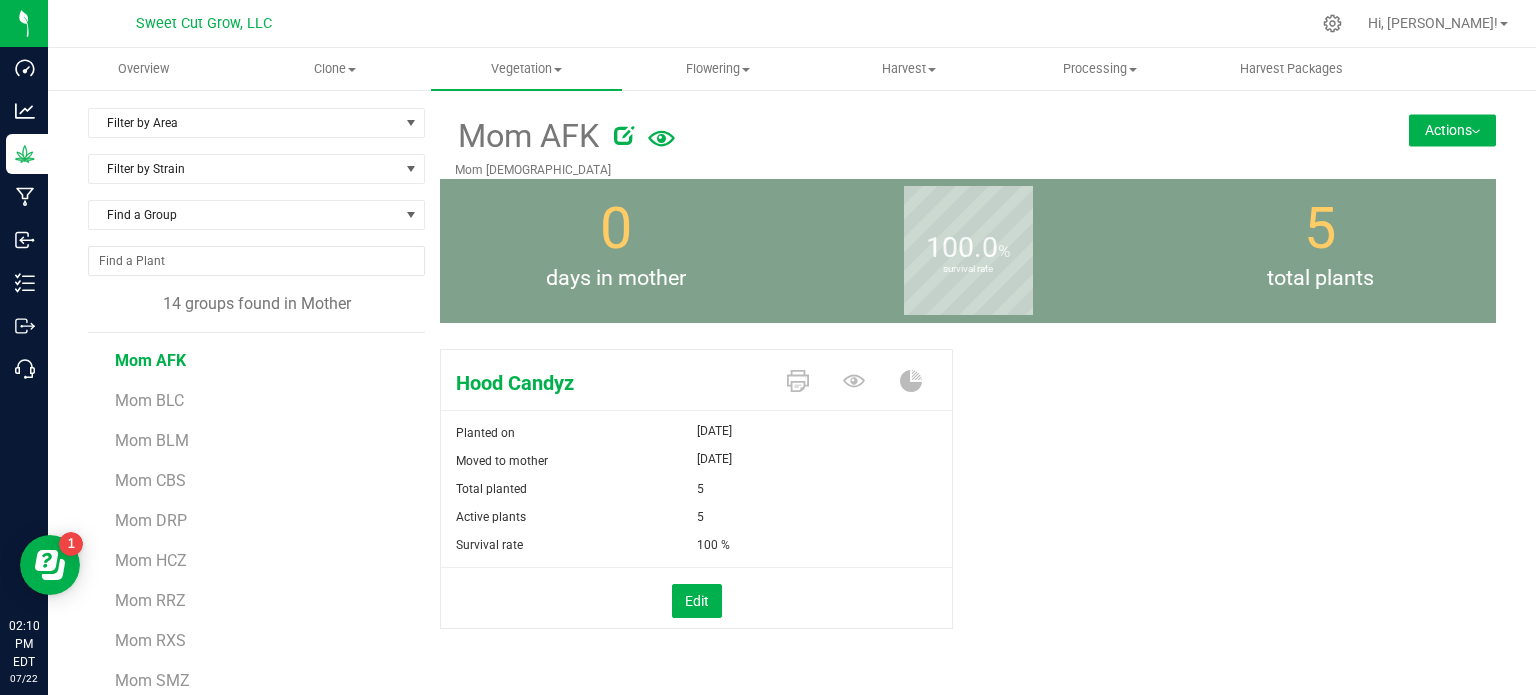 click at bounding box center (834, 23) 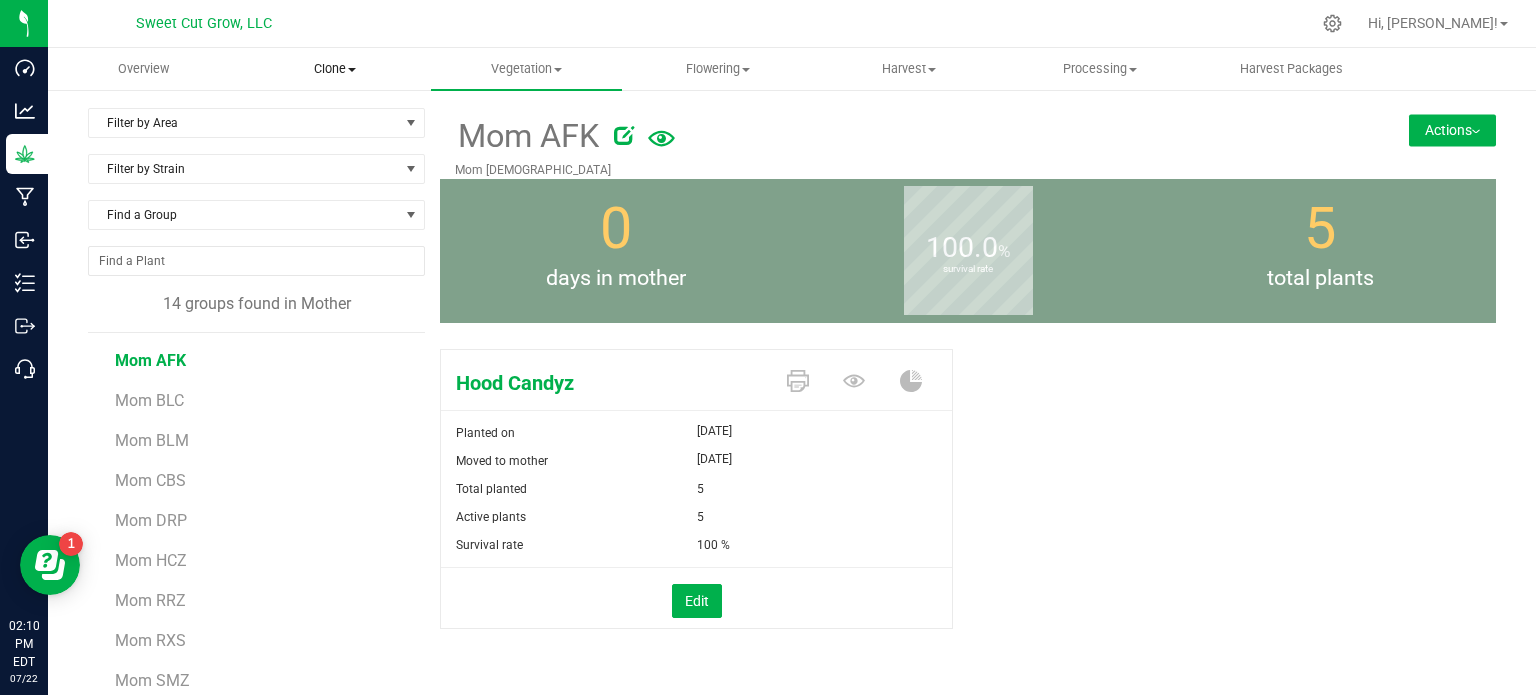 click on "Clone
Create plants
Cloning groups
Cloning plant batches
Apply to plants" at bounding box center (334, 69) 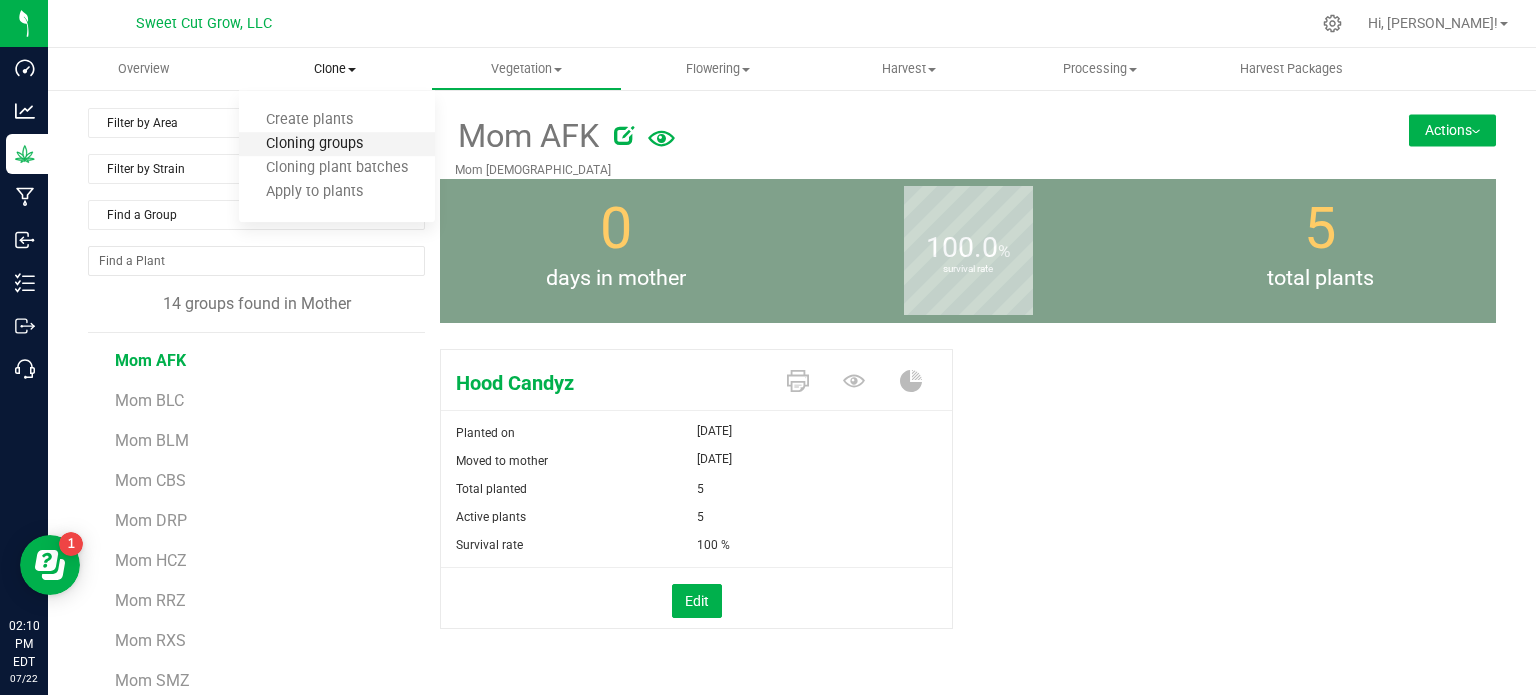 click on "Cloning groups" at bounding box center [314, 144] 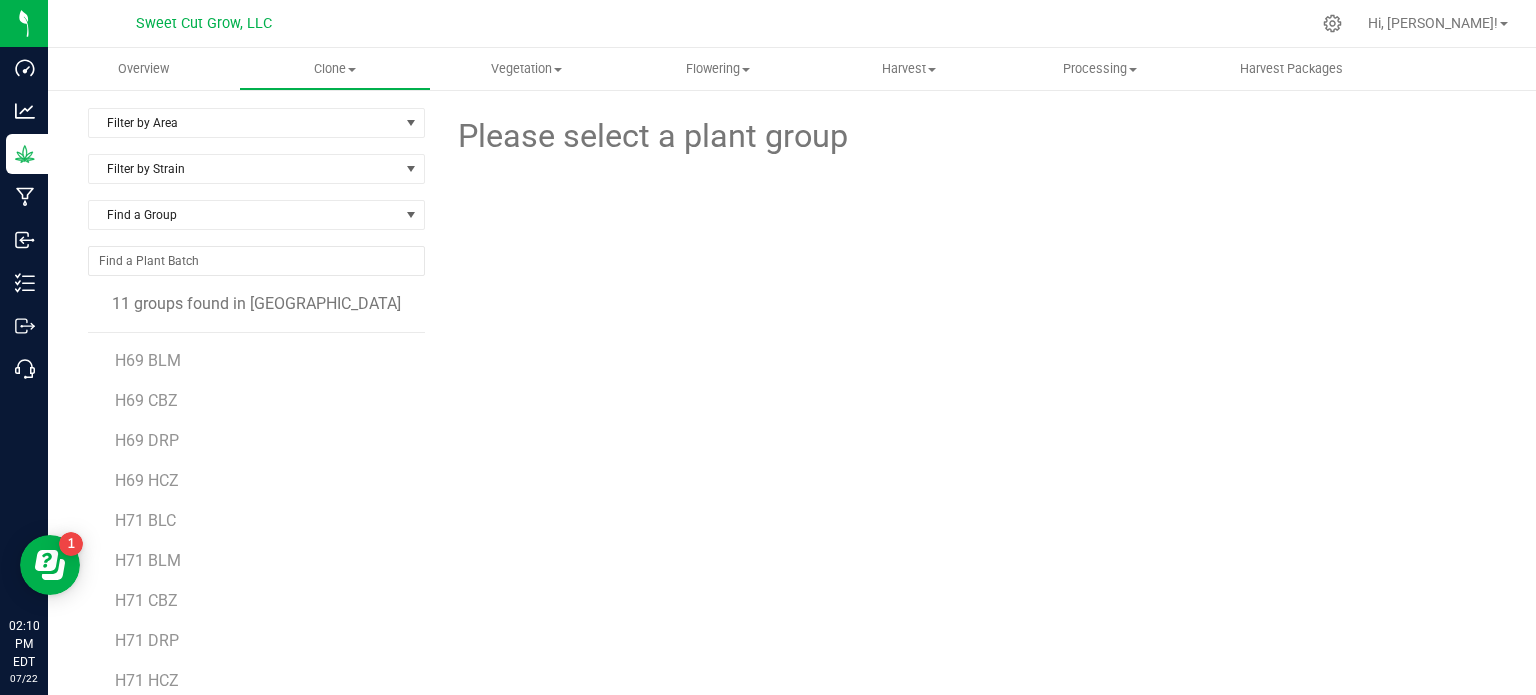 click on "Please select a plant group" at bounding box center (968, 449) 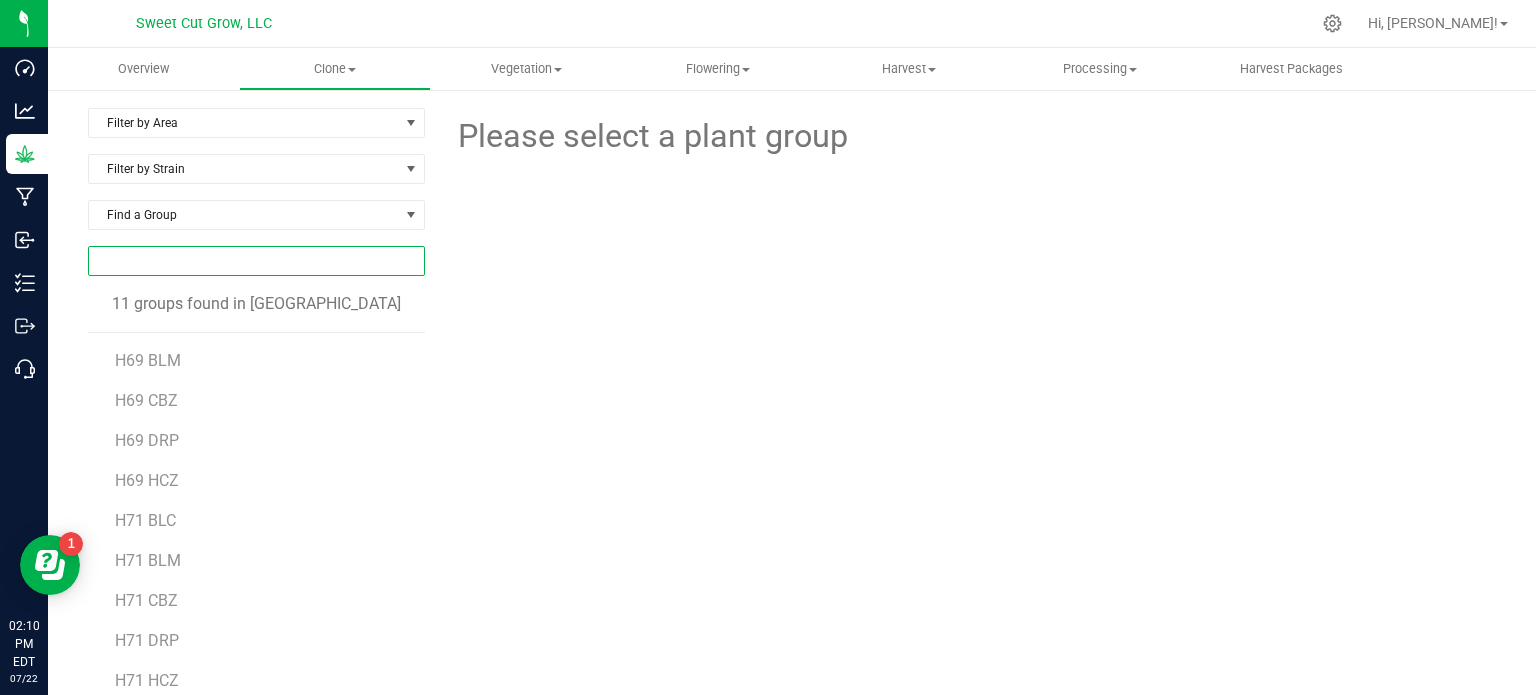 click at bounding box center (256, 261) 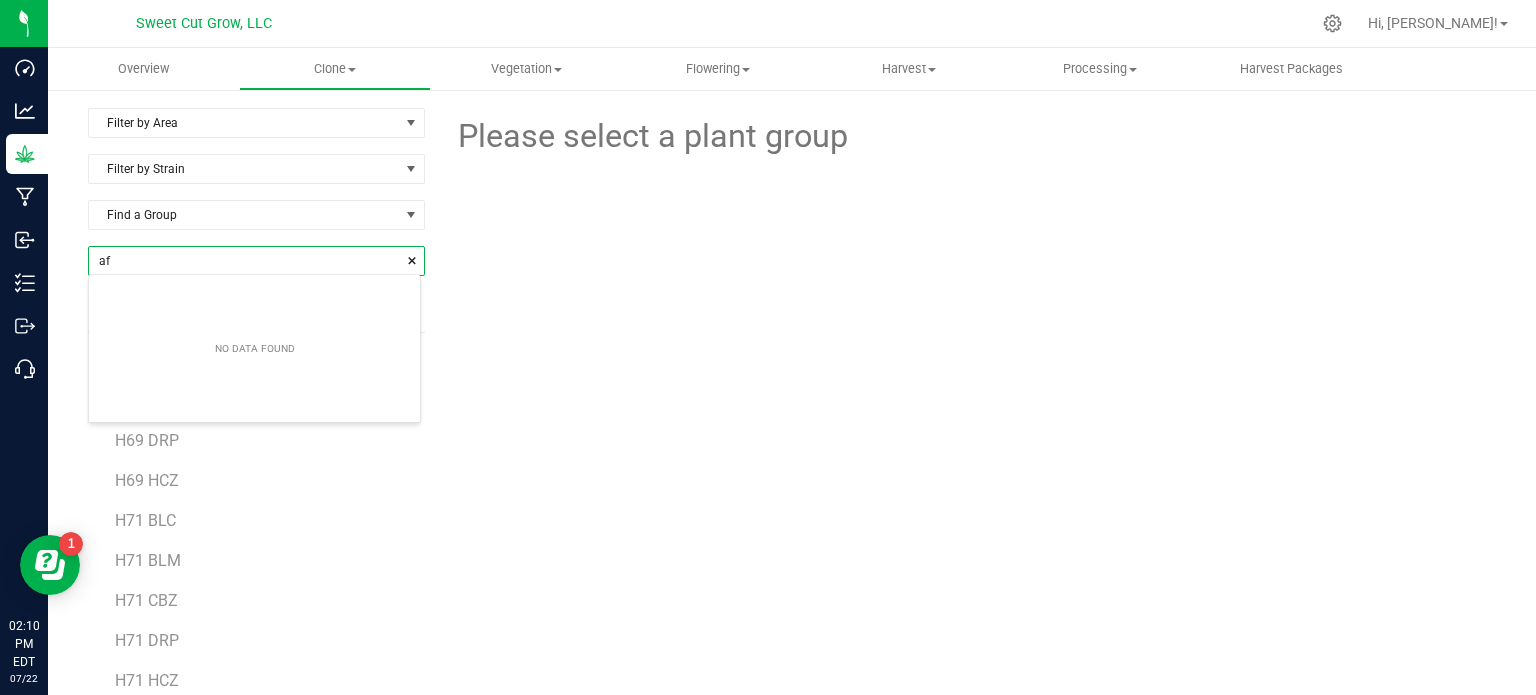 scroll, scrollTop: 99972, scrollLeft: 99668, axis: both 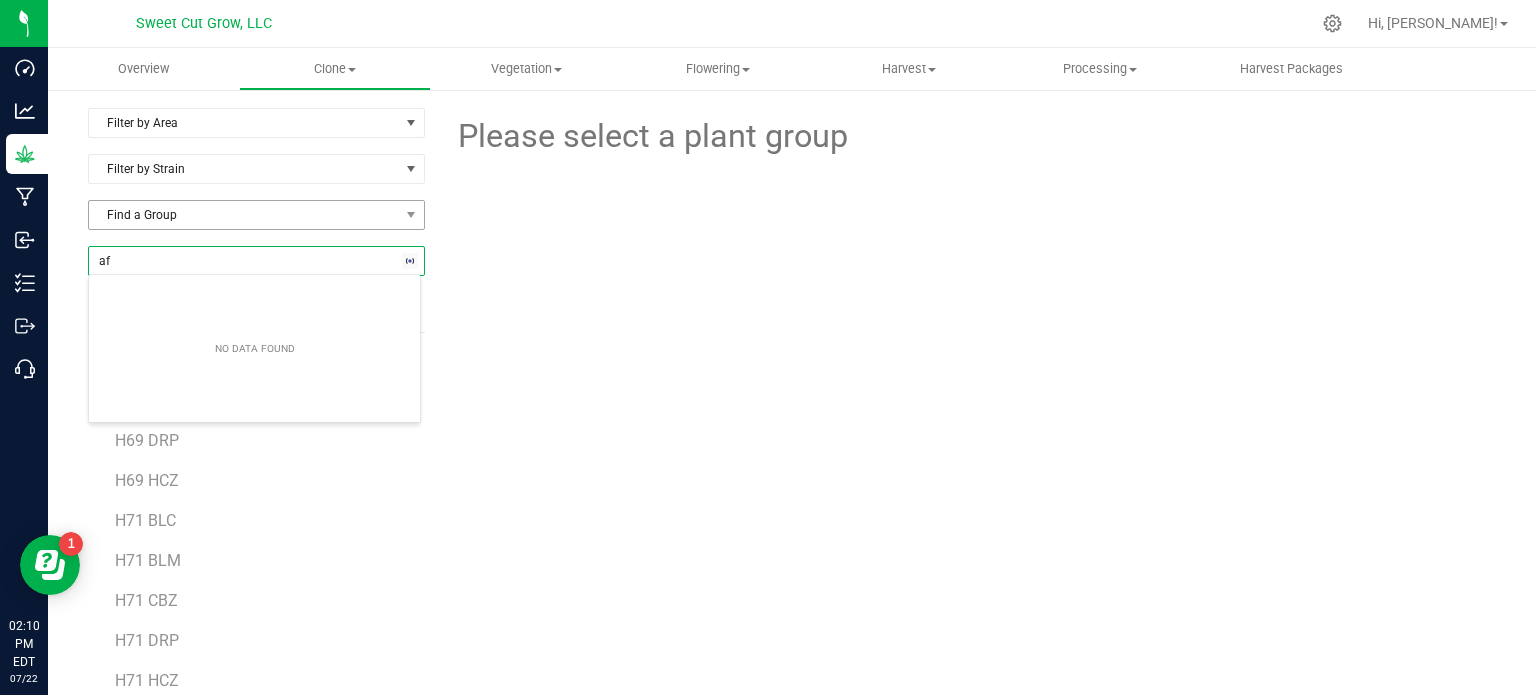 type on "af" 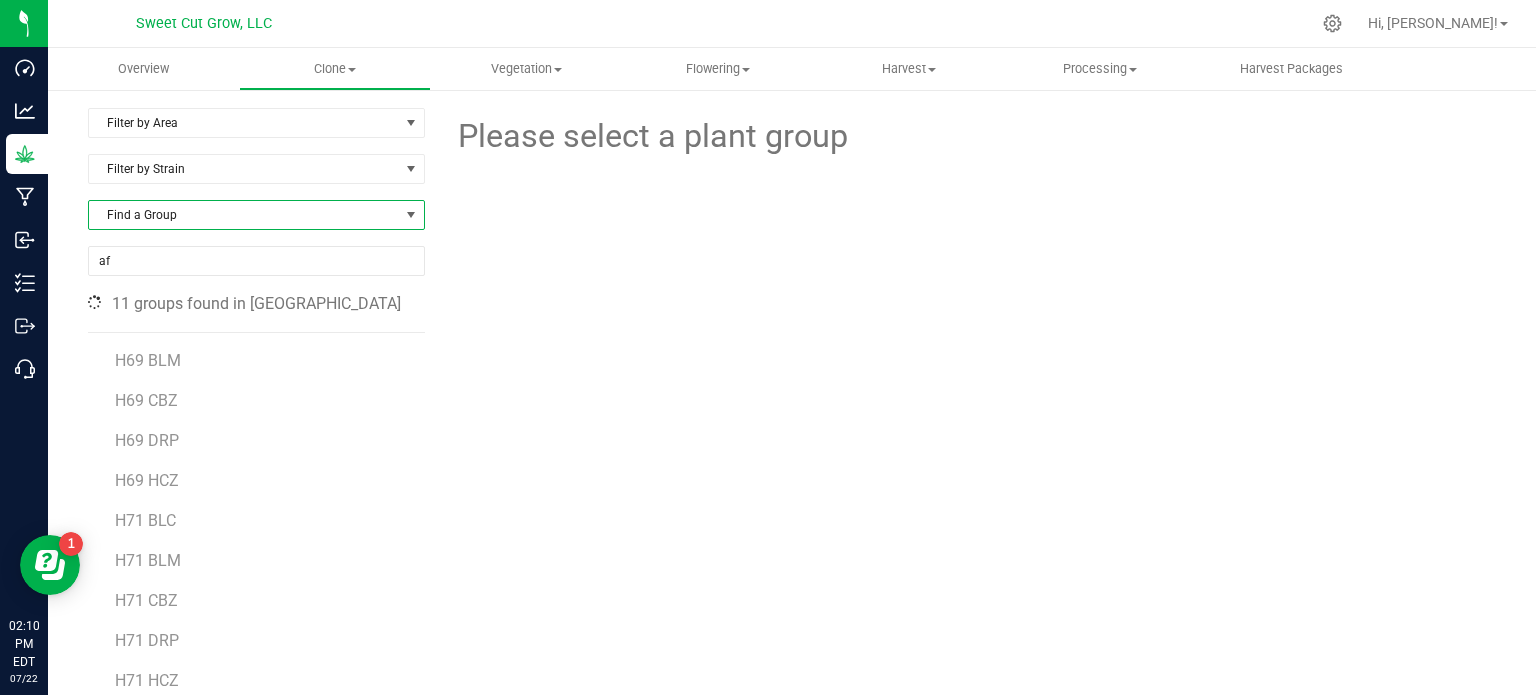 click on "Find a Group" at bounding box center [244, 215] 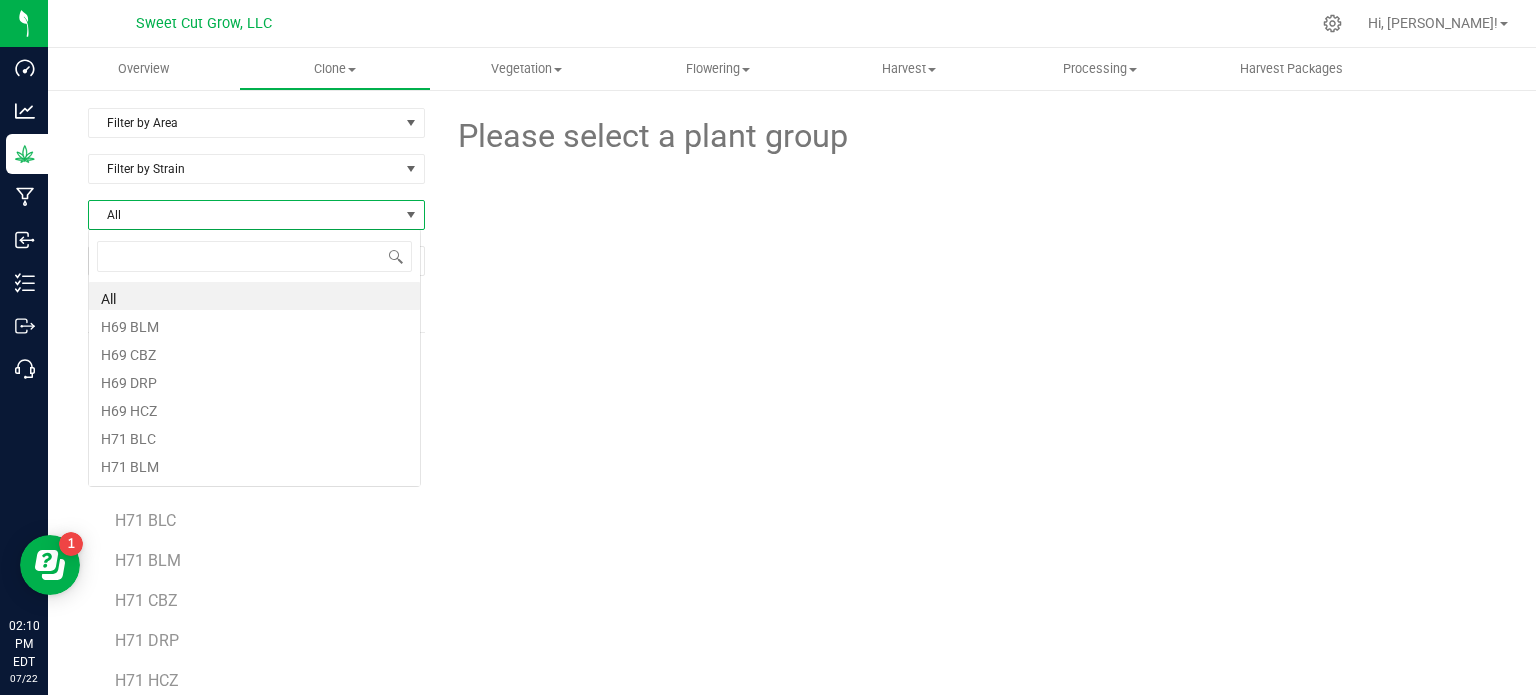 scroll, scrollTop: 99970, scrollLeft: 99666, axis: both 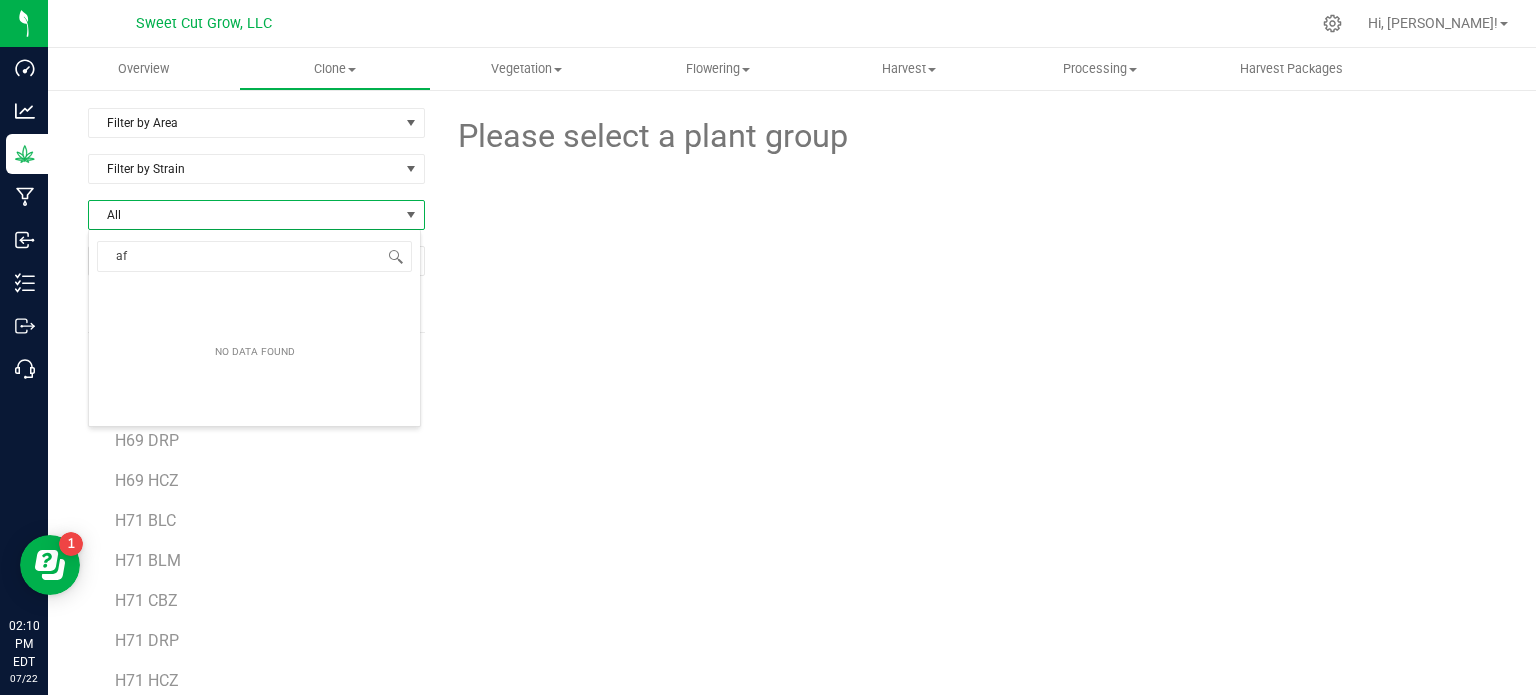 type on "af" 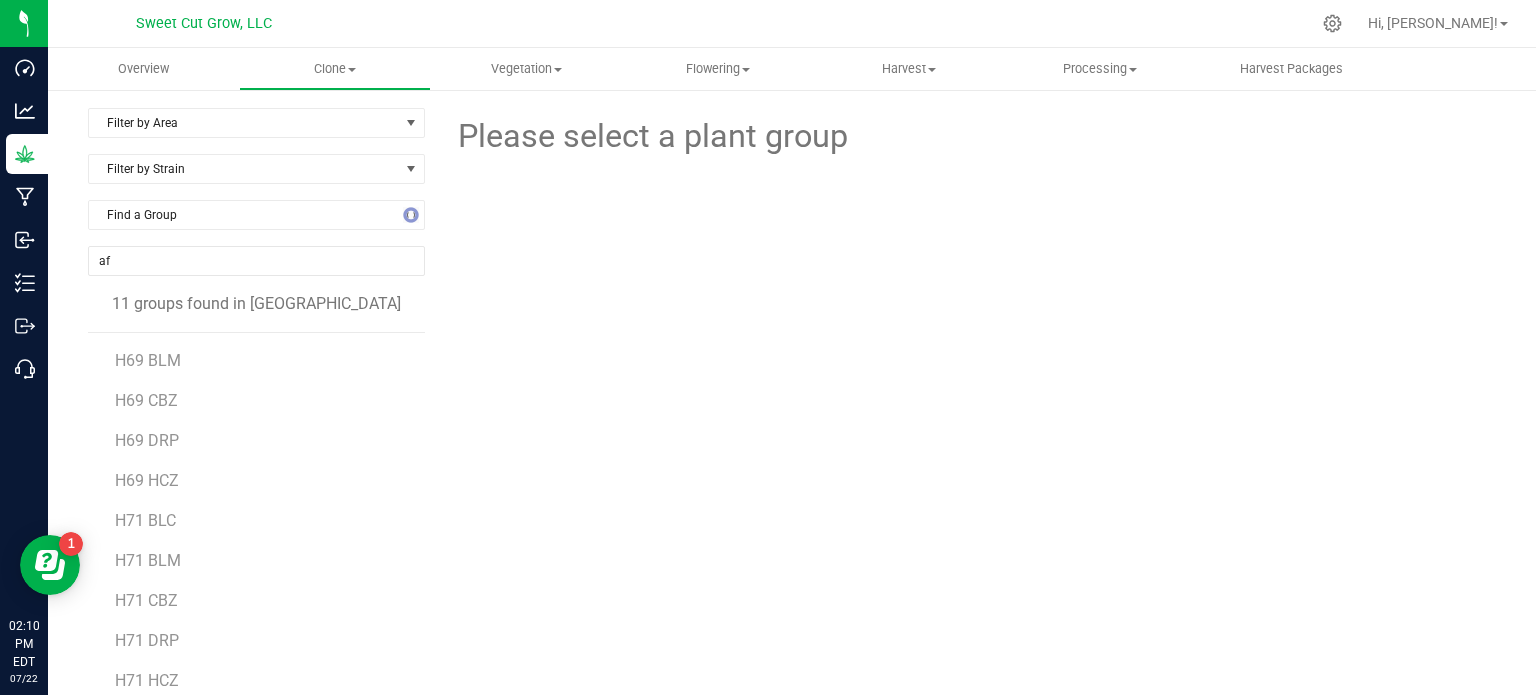 click on "Filter by Strain" at bounding box center [256, 177] 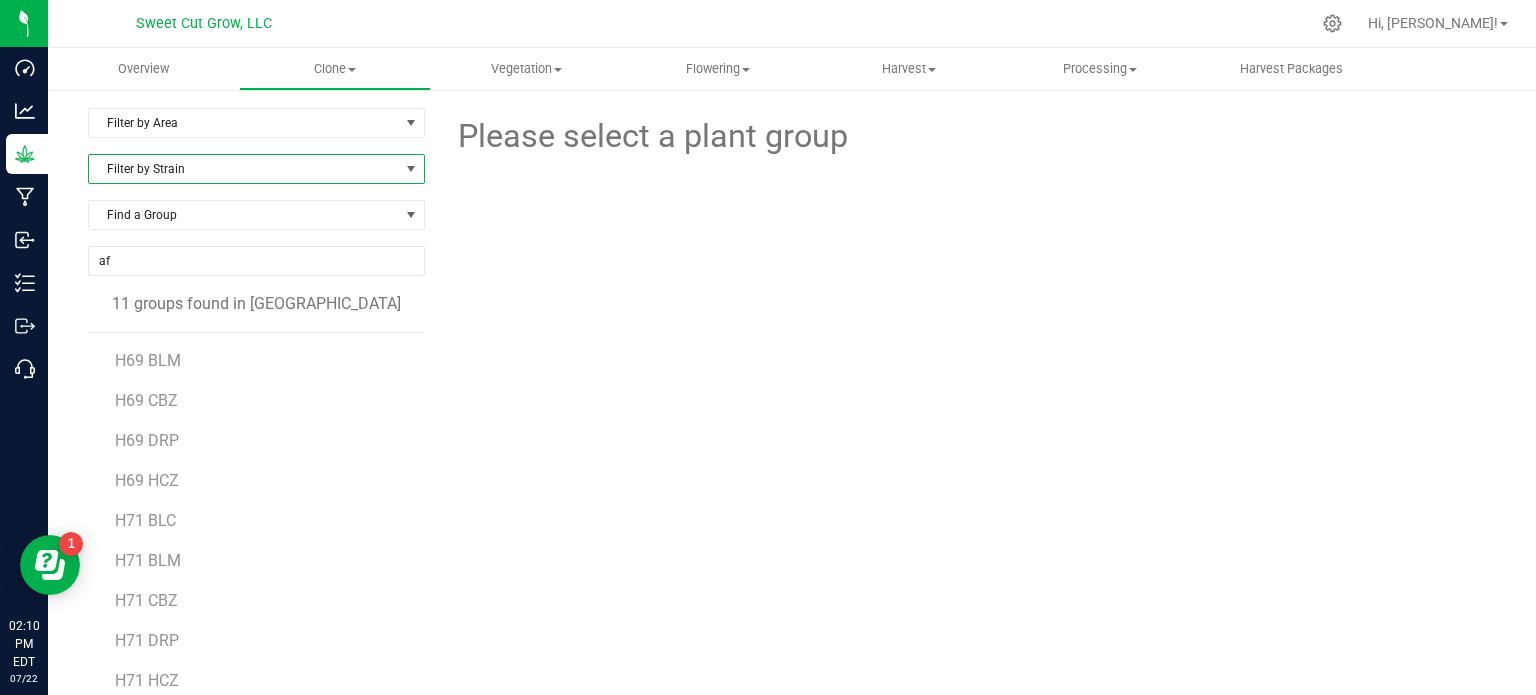 click on "Filter by Strain" at bounding box center (244, 169) 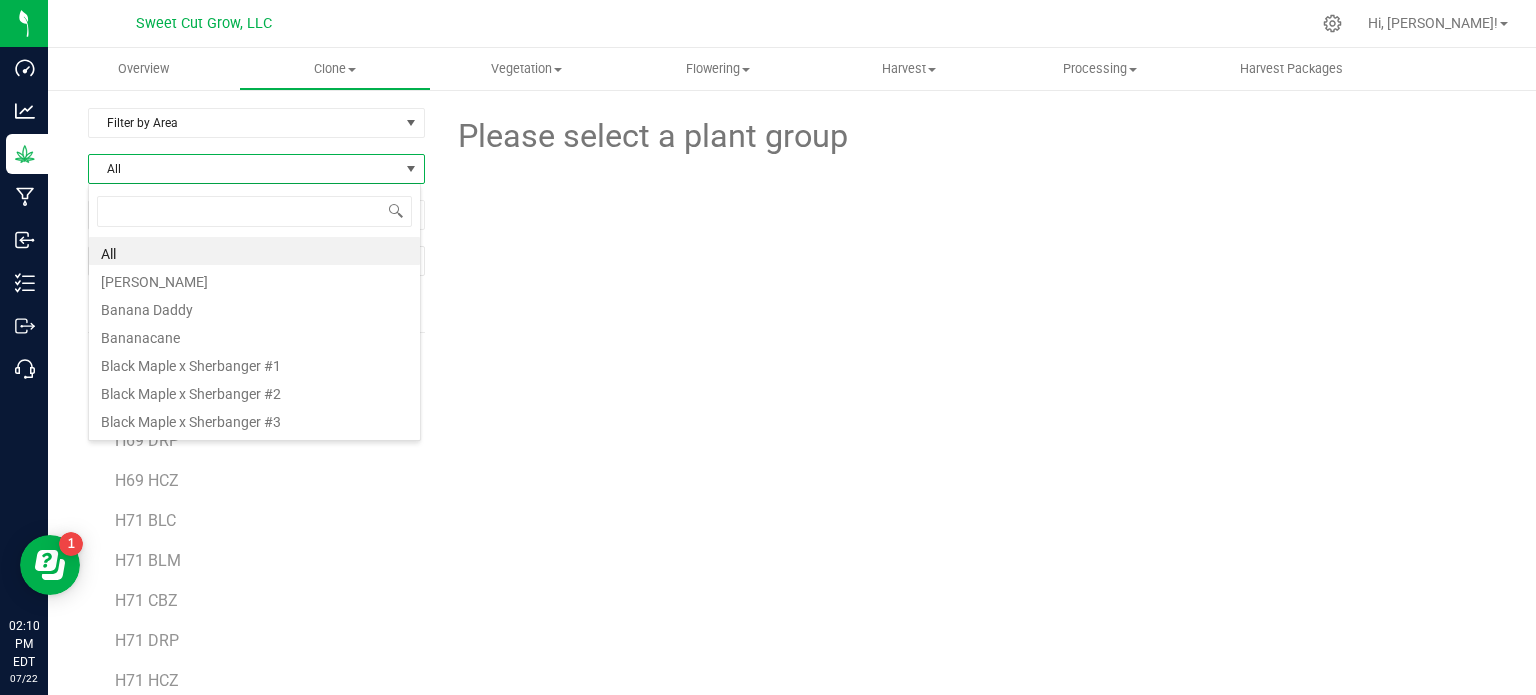 scroll, scrollTop: 99970, scrollLeft: 99666, axis: both 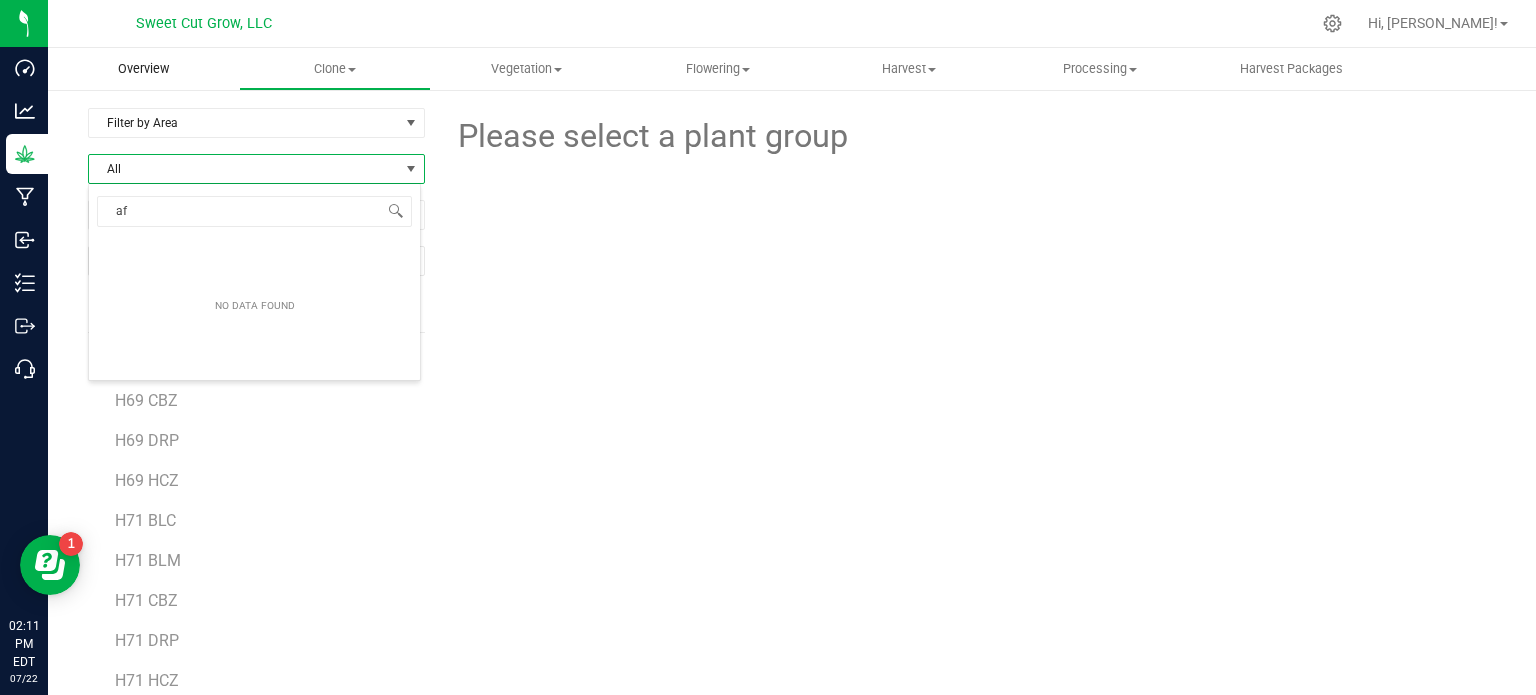 type on "af" 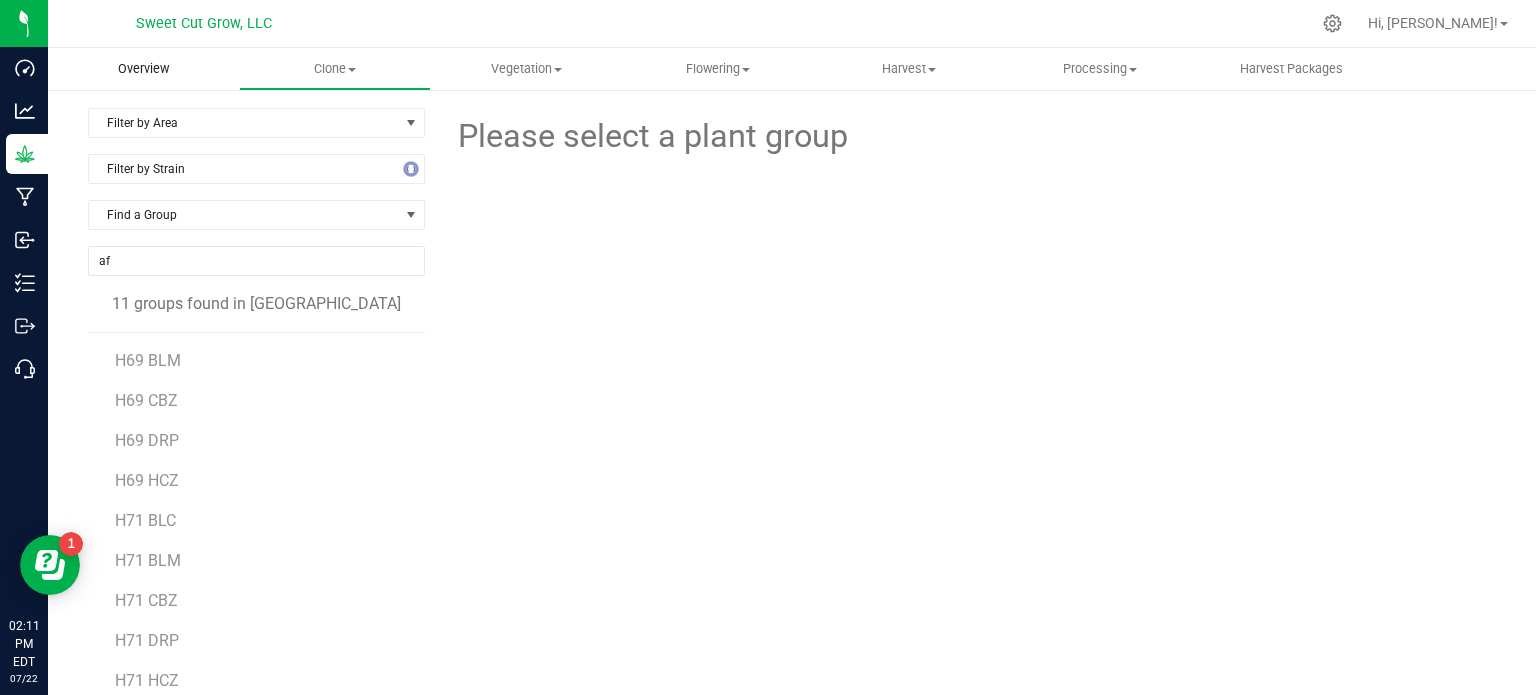 click on "Overview" at bounding box center (143, 69) 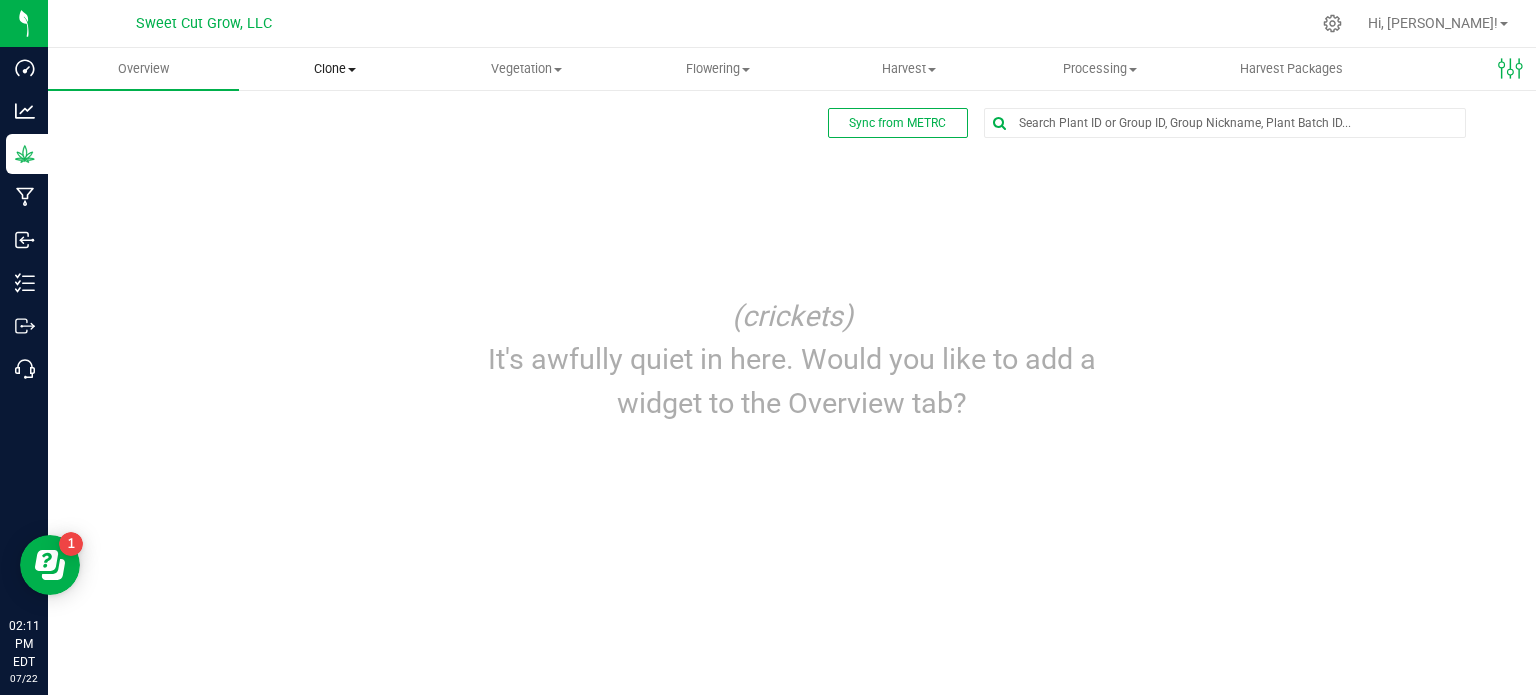 click on "Clone" at bounding box center [334, 69] 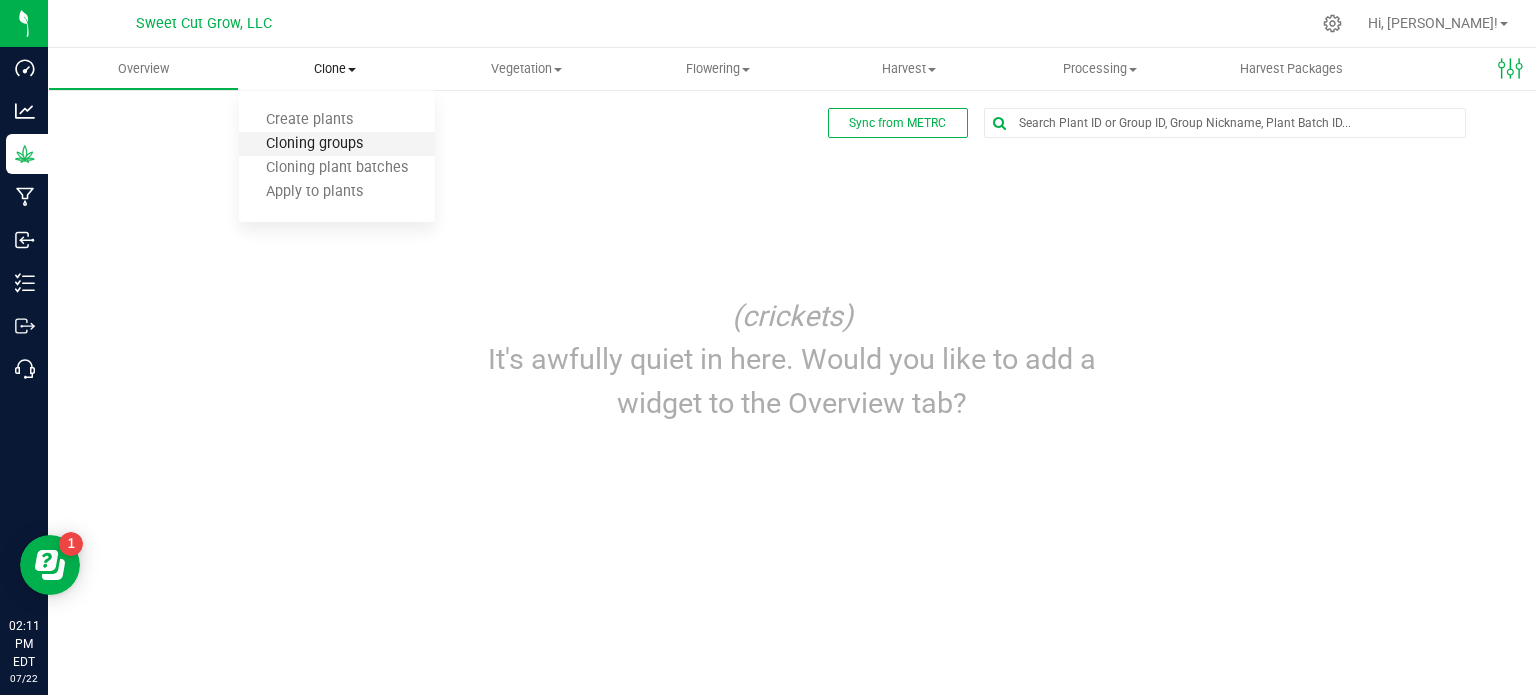 click on "Cloning groups" at bounding box center [314, 144] 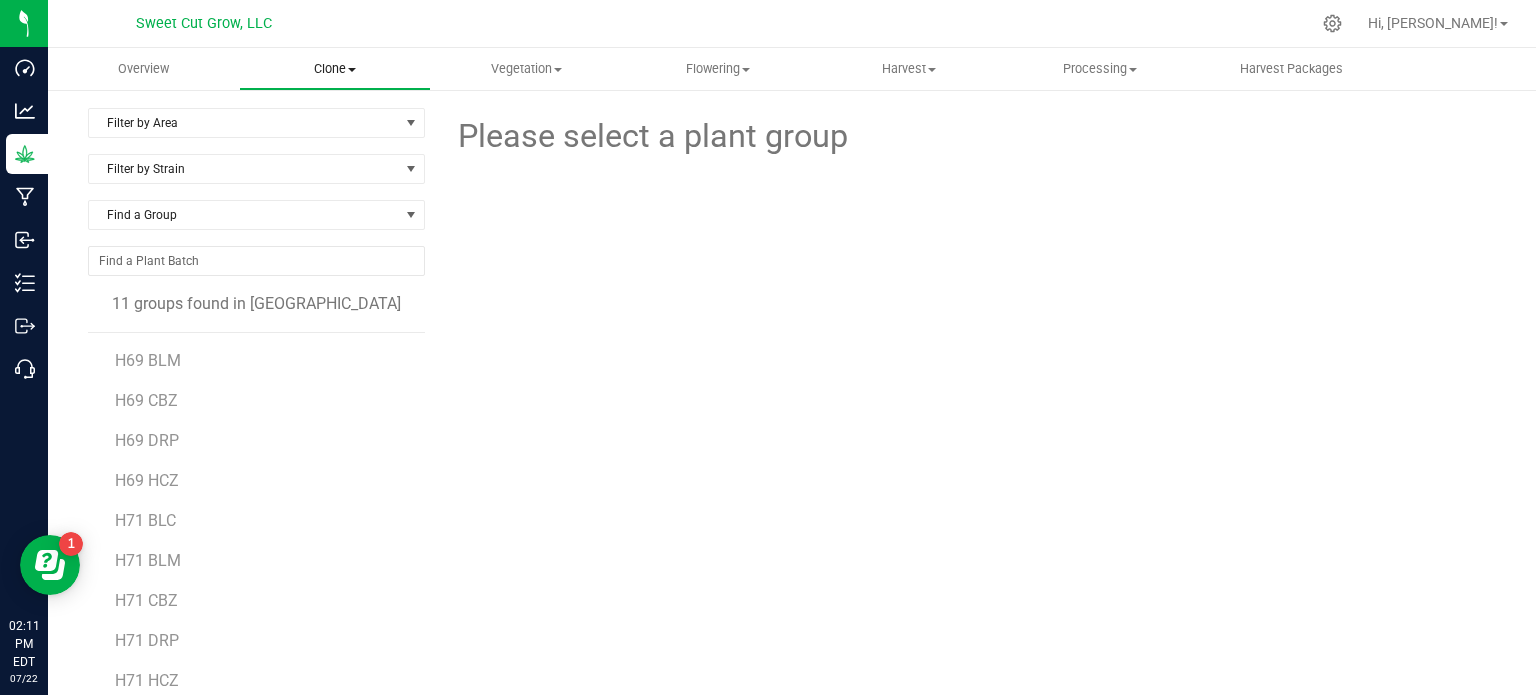 click on "Clone" at bounding box center (334, 69) 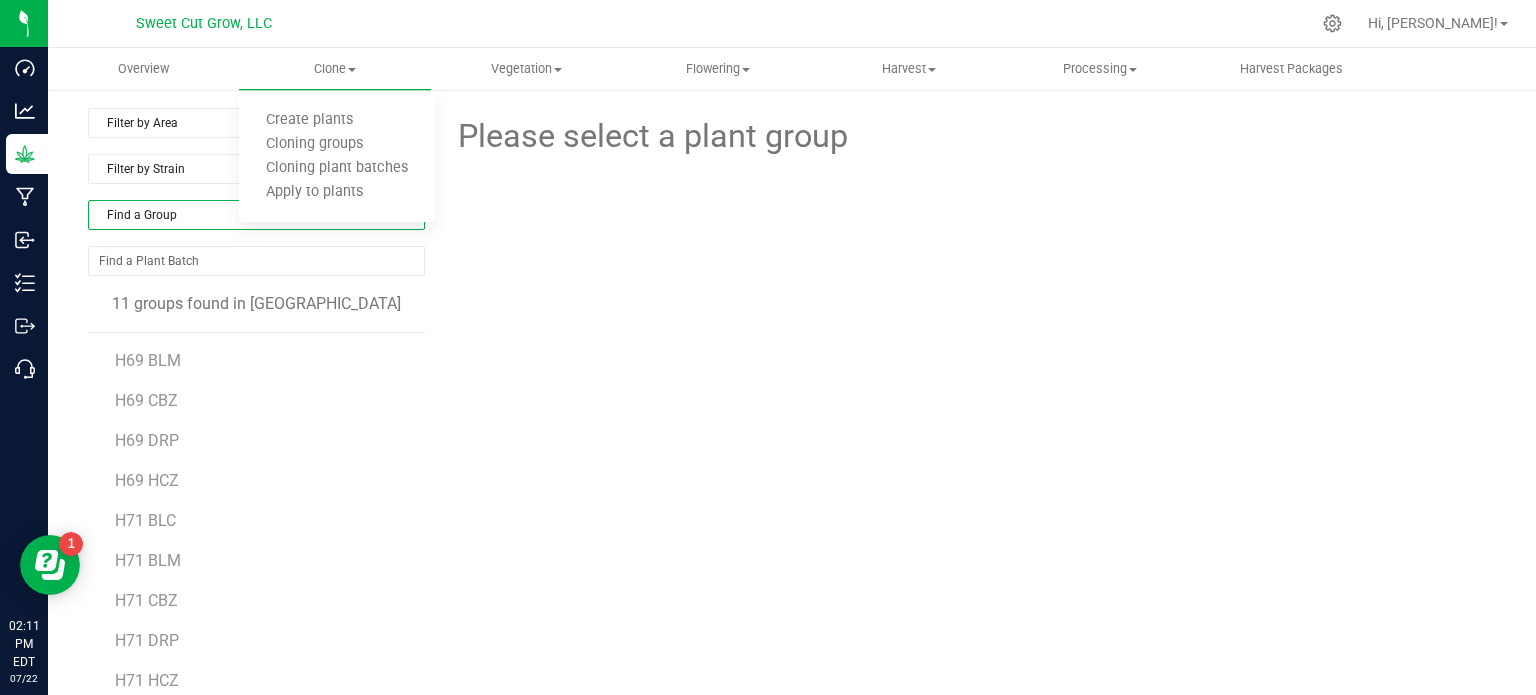 click on "Find a Group" at bounding box center (244, 215) 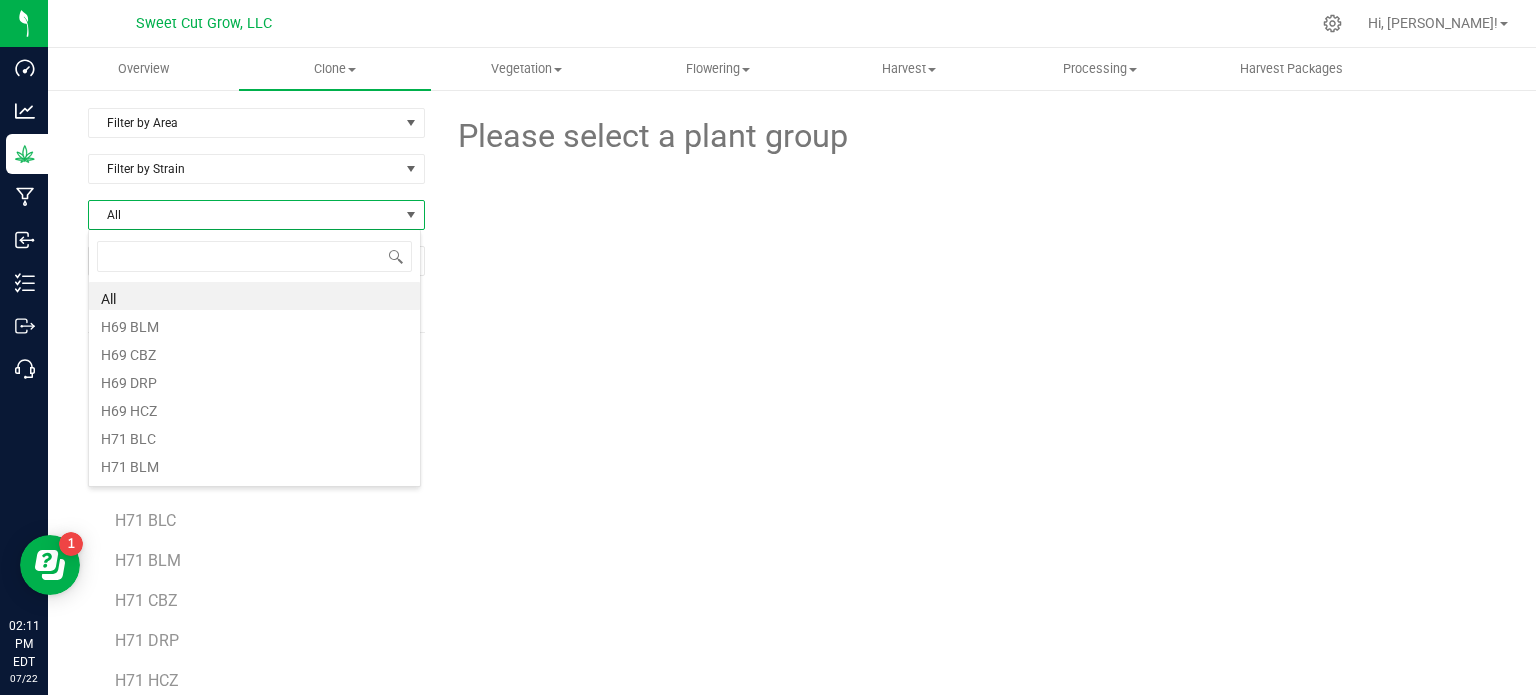 scroll, scrollTop: 99970, scrollLeft: 99666, axis: both 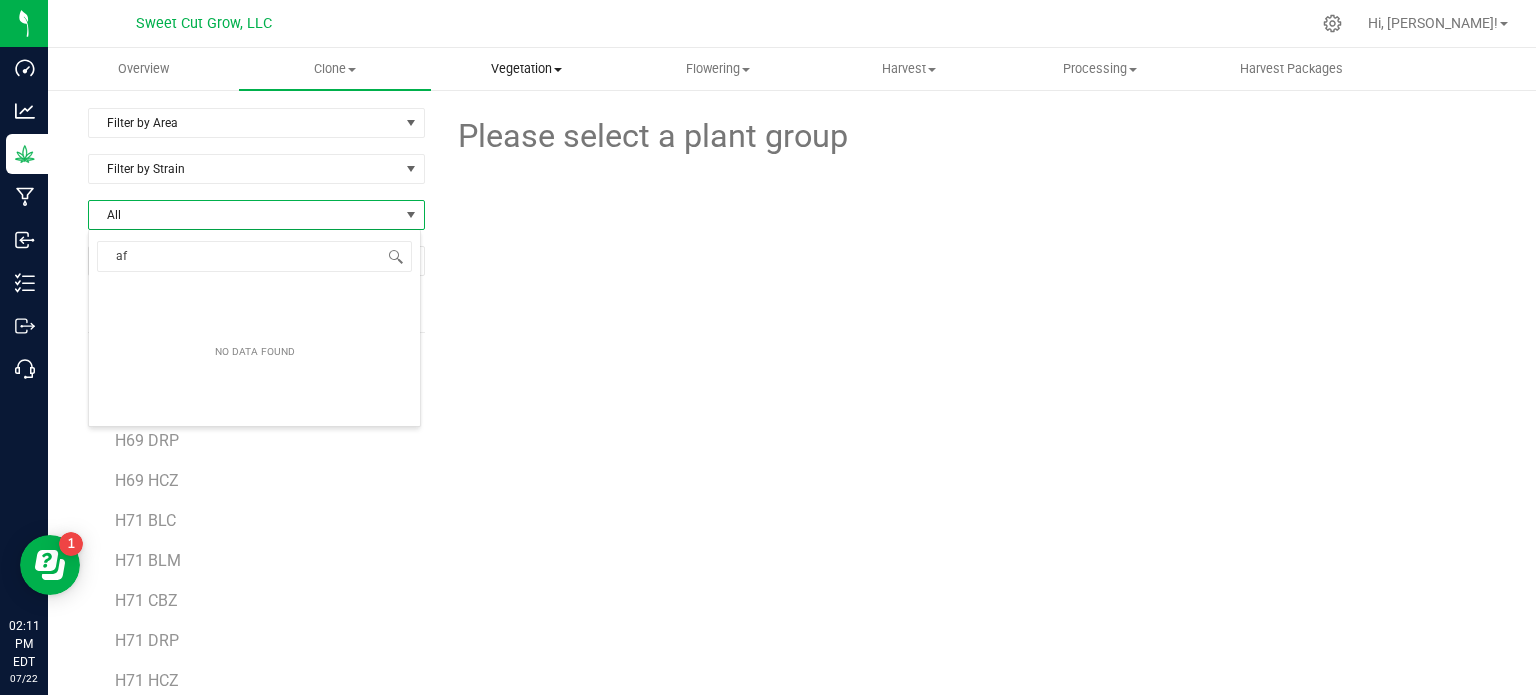 type on "af" 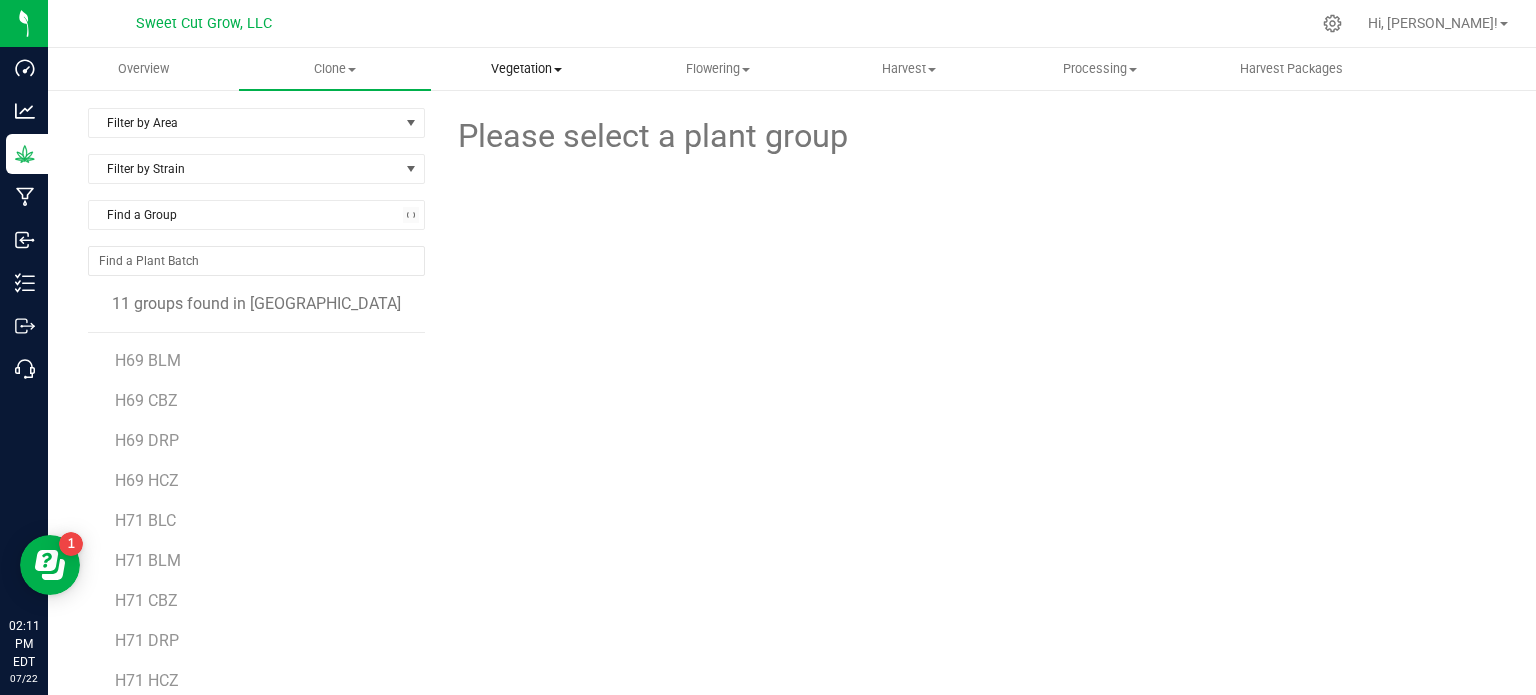 click on "Vegetation" at bounding box center (526, 69) 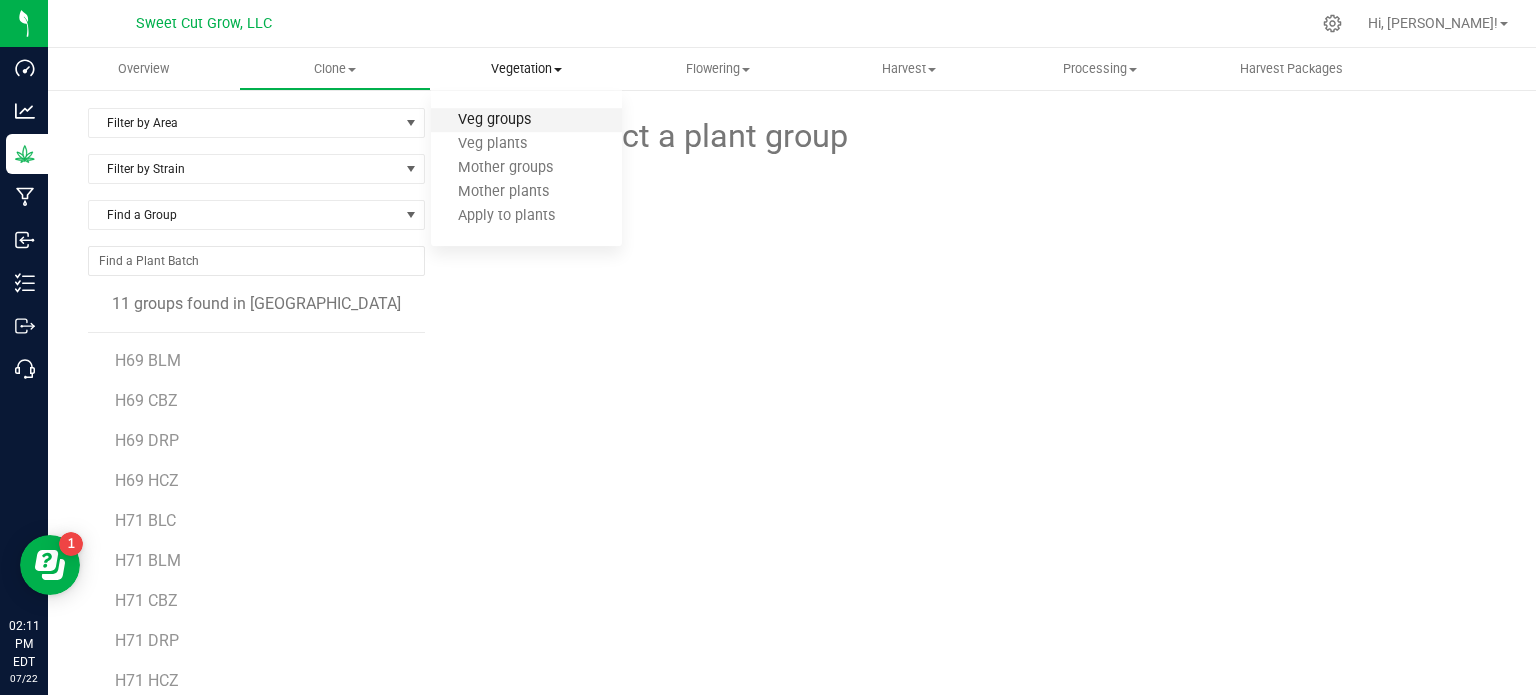 click on "Veg groups" at bounding box center [494, 120] 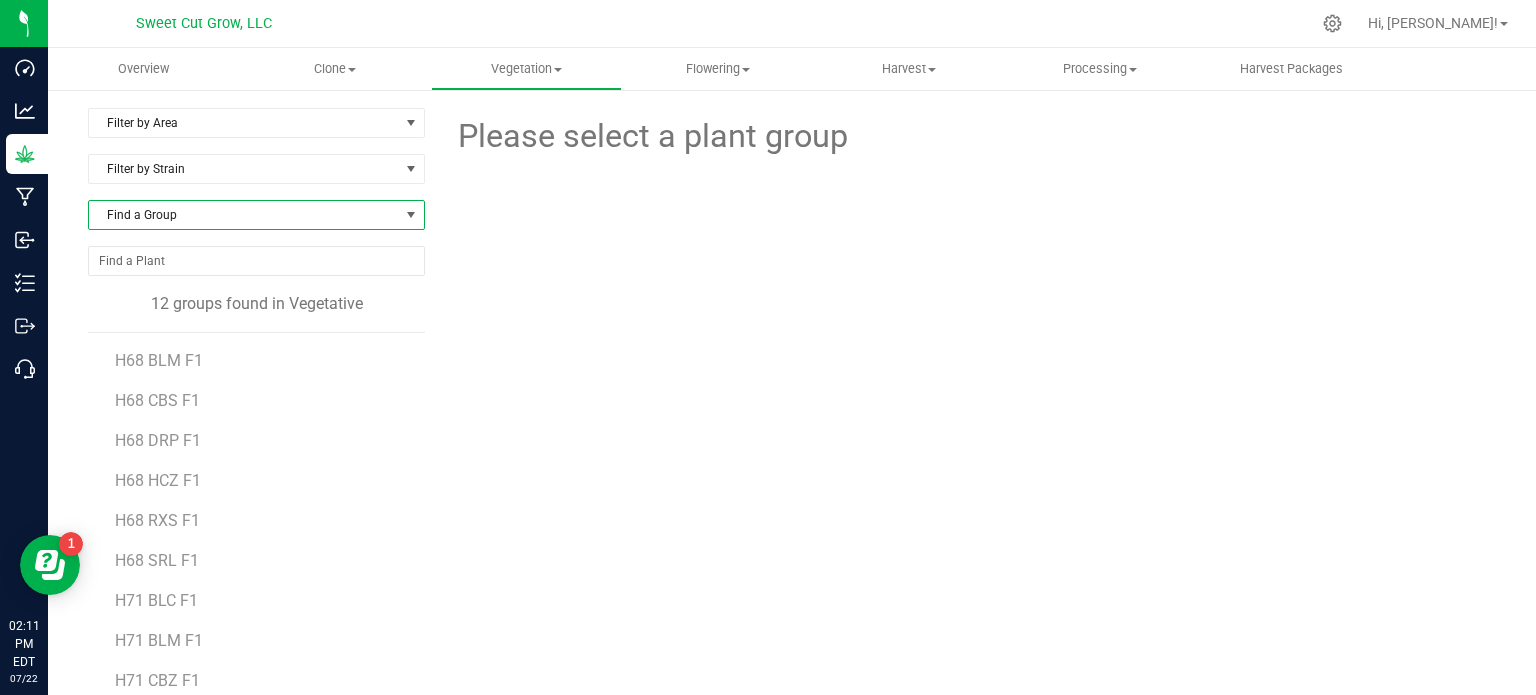 click on "Find a Group" at bounding box center (244, 215) 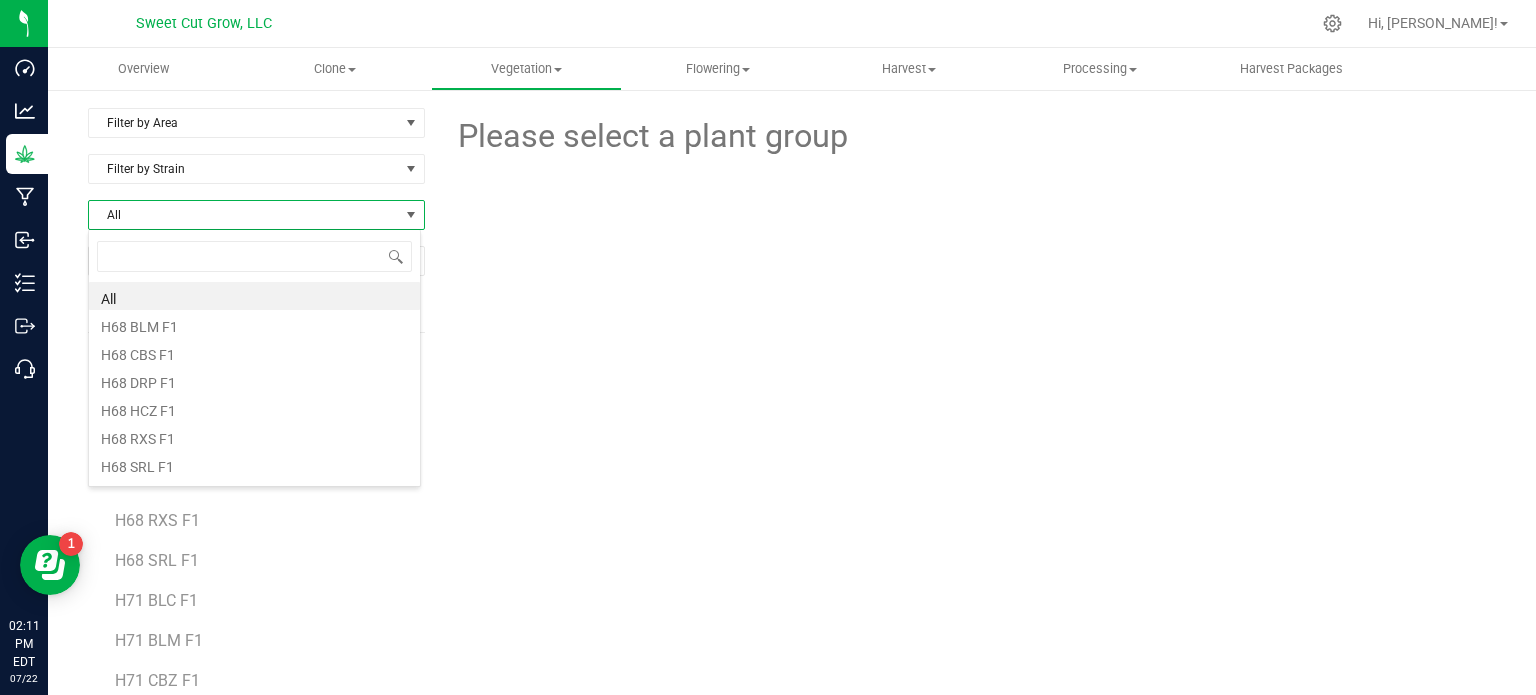 scroll, scrollTop: 99970, scrollLeft: 99666, axis: both 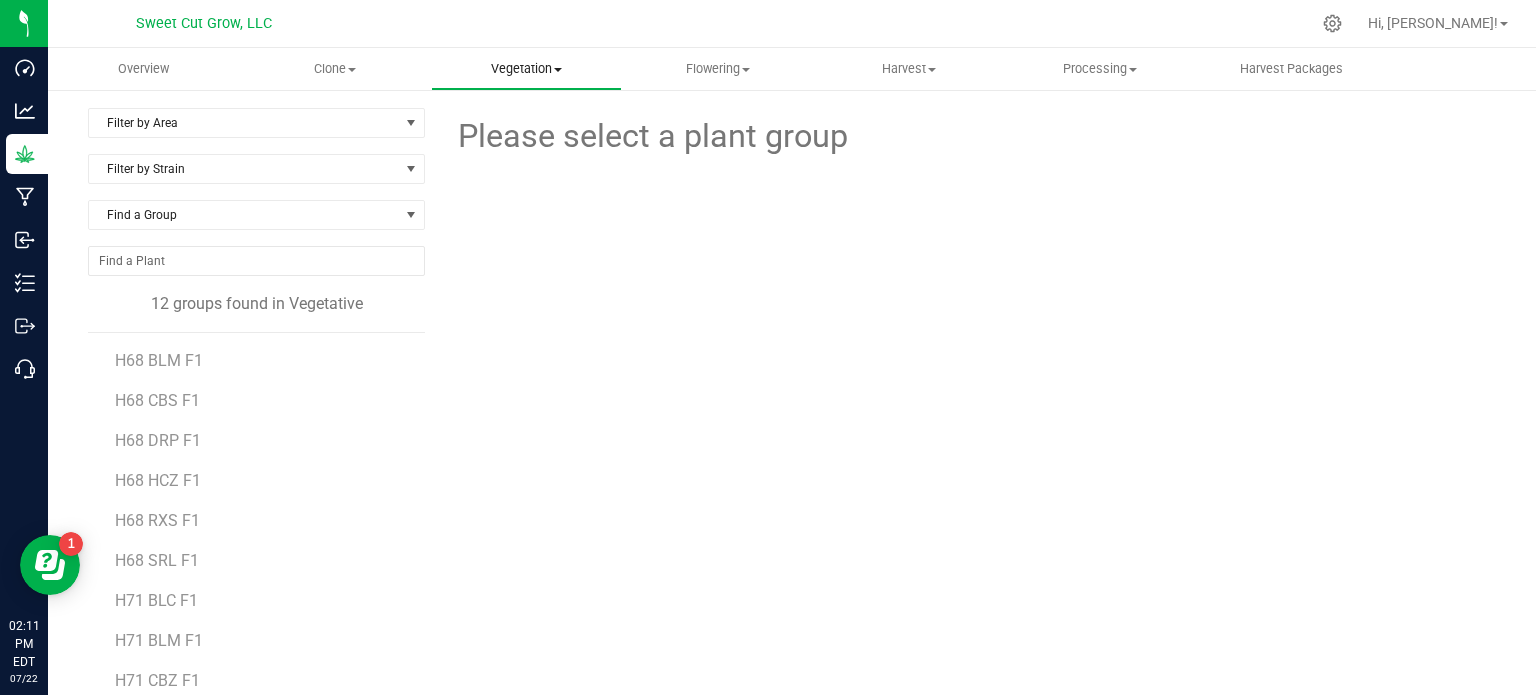 click on "Vegetation" at bounding box center (526, 69) 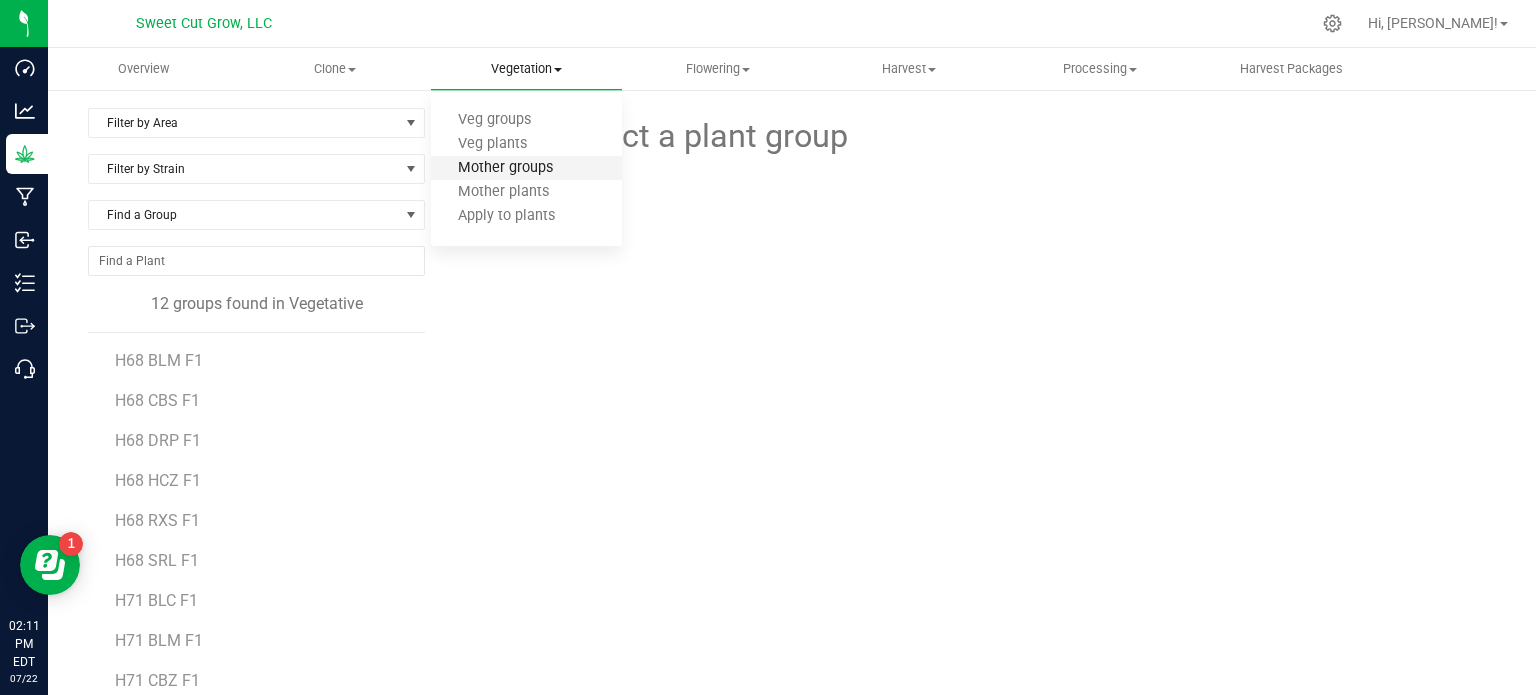 click on "Mother groups" at bounding box center (505, 168) 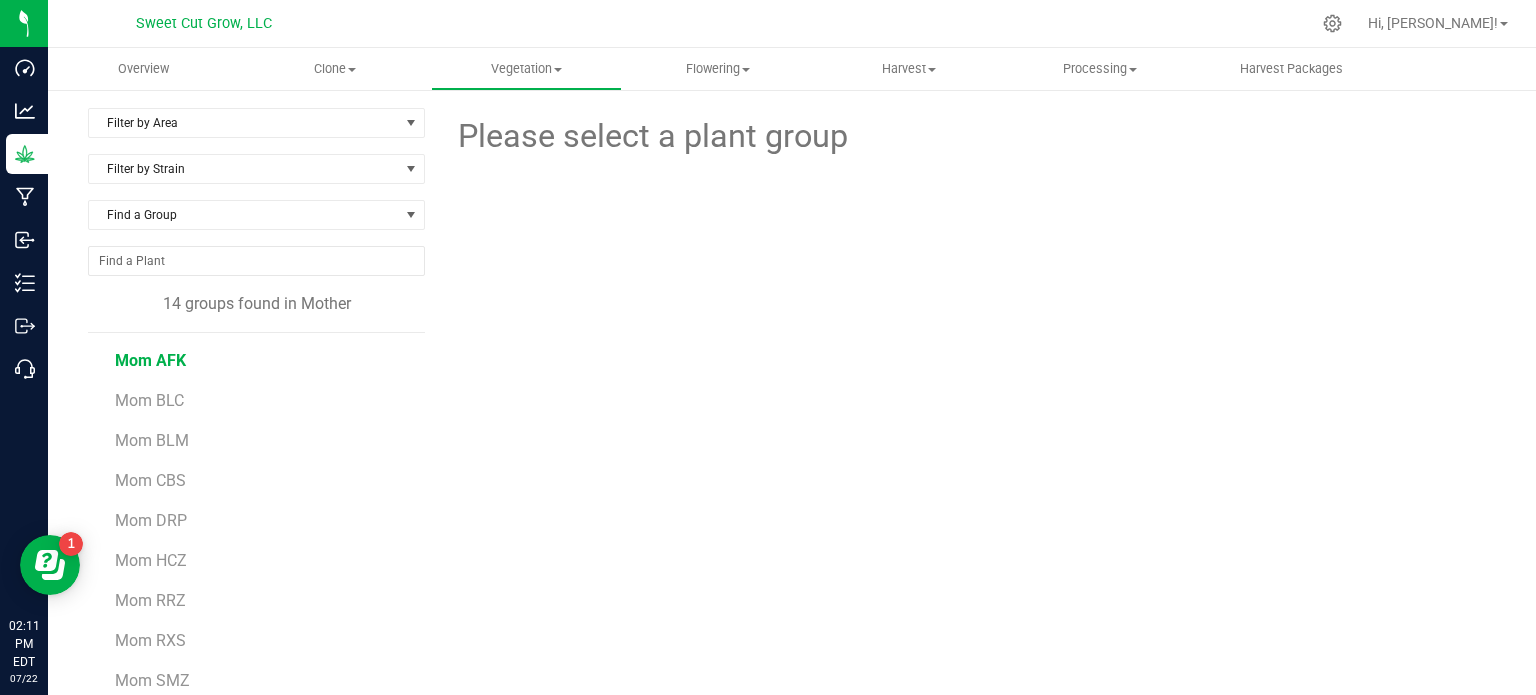 click on "Mom AFK" at bounding box center (150, 360) 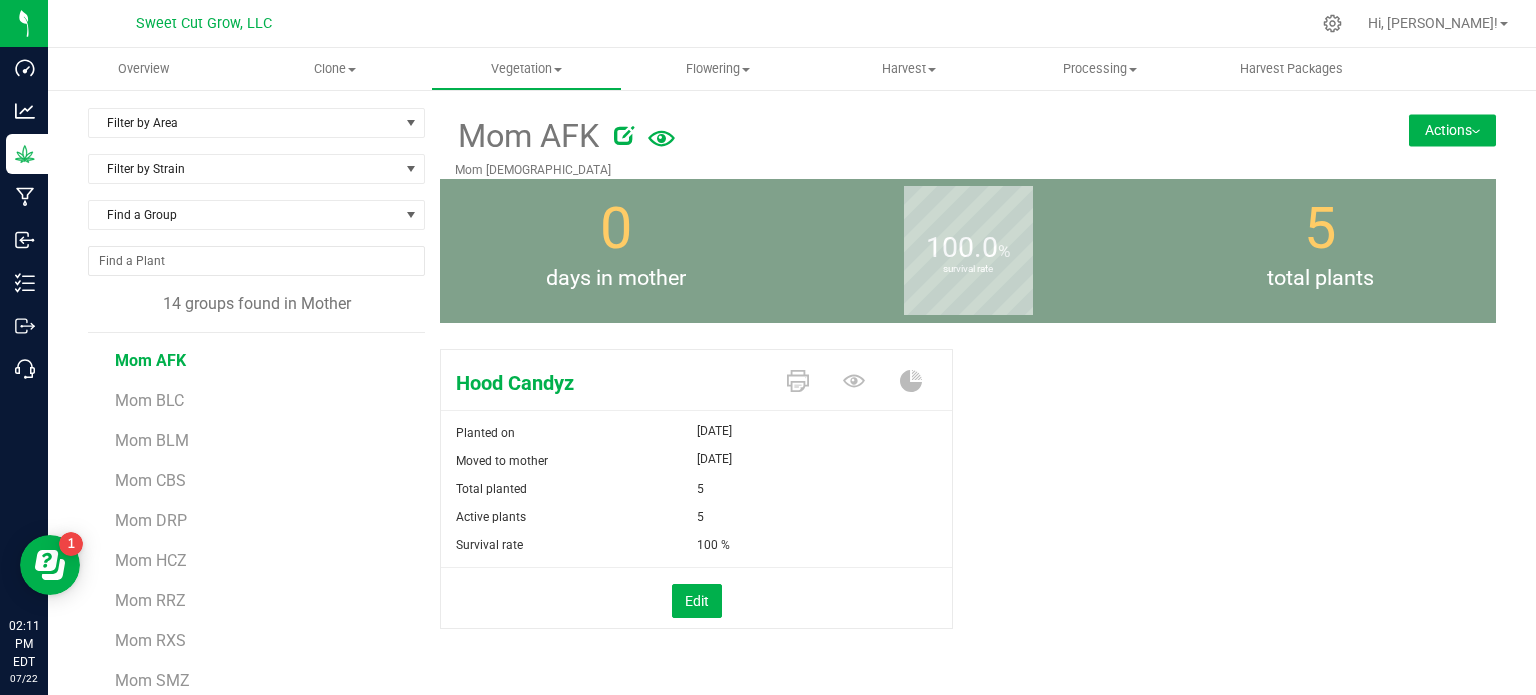 click on "Actions" at bounding box center [1452, 130] 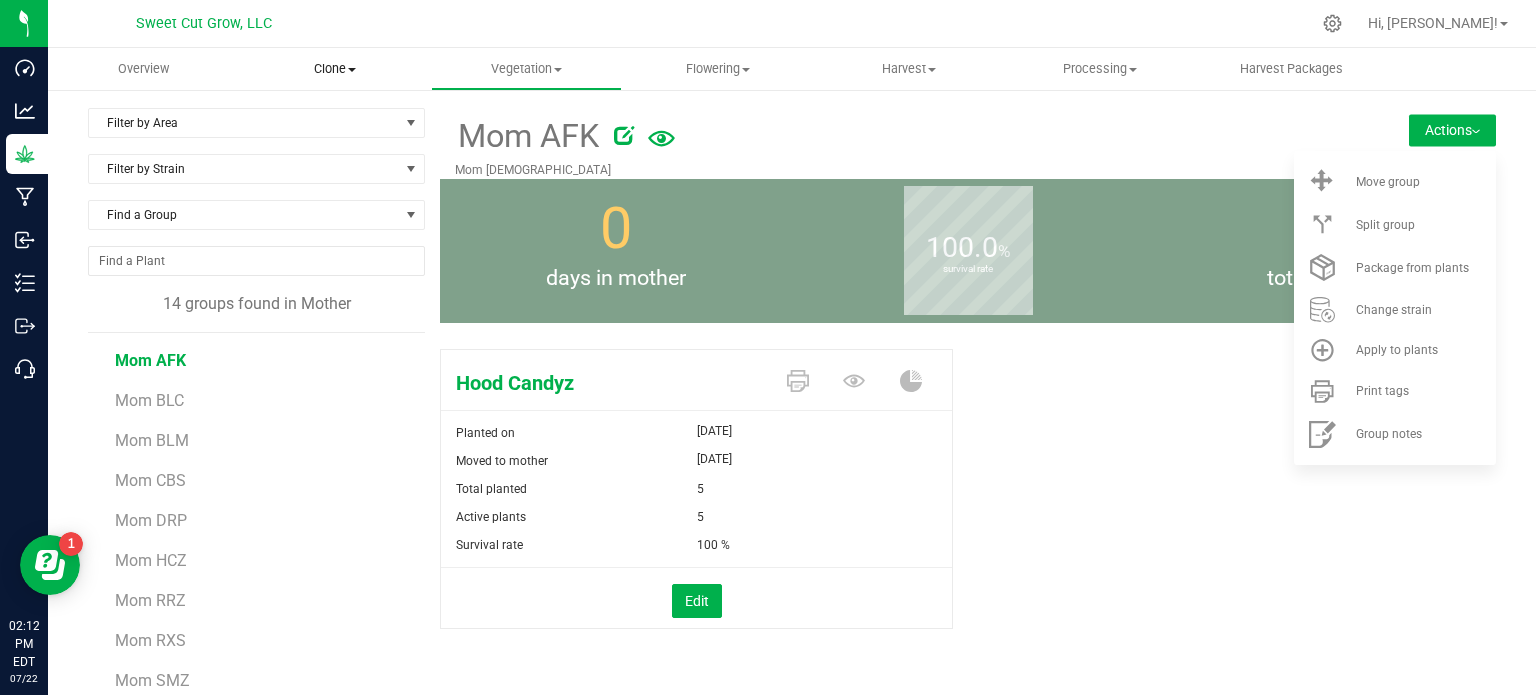 click on "Clone" at bounding box center (334, 69) 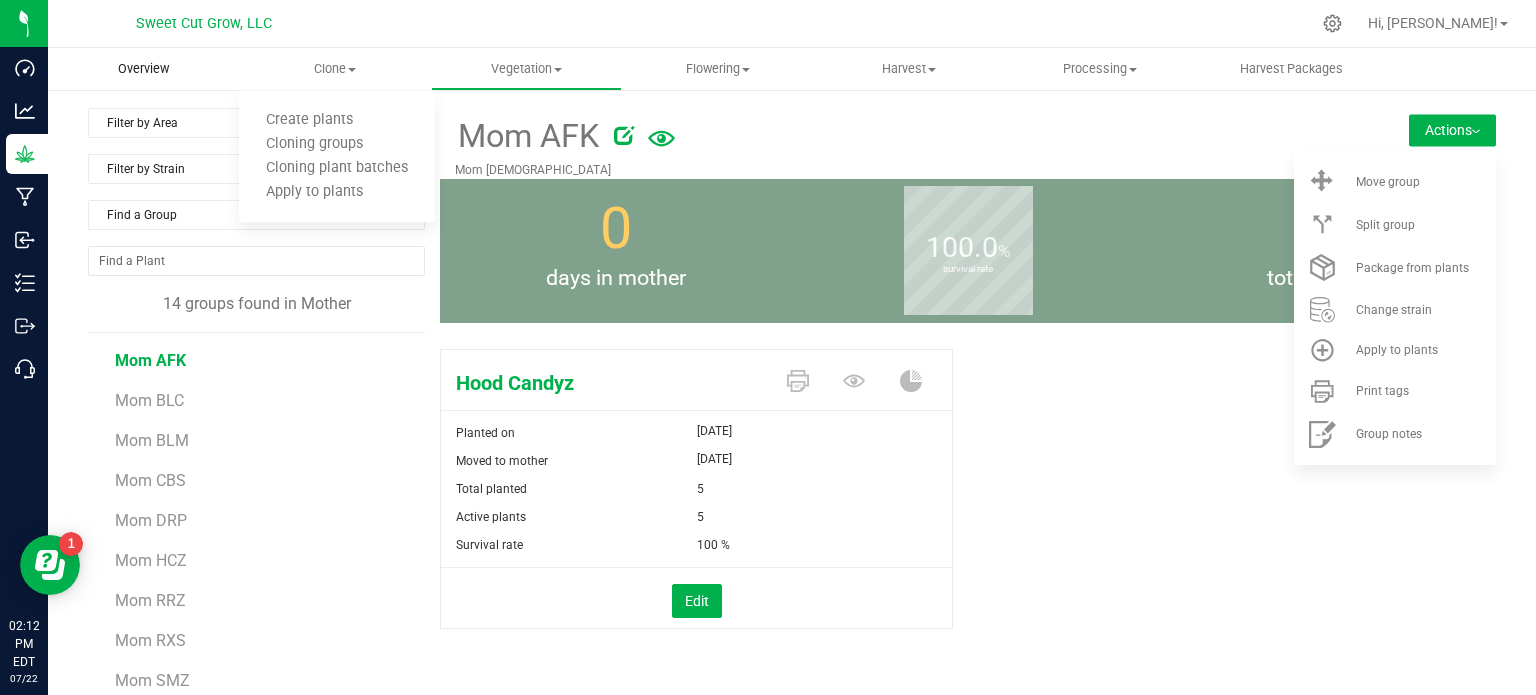 click on "Overview" at bounding box center (143, 69) 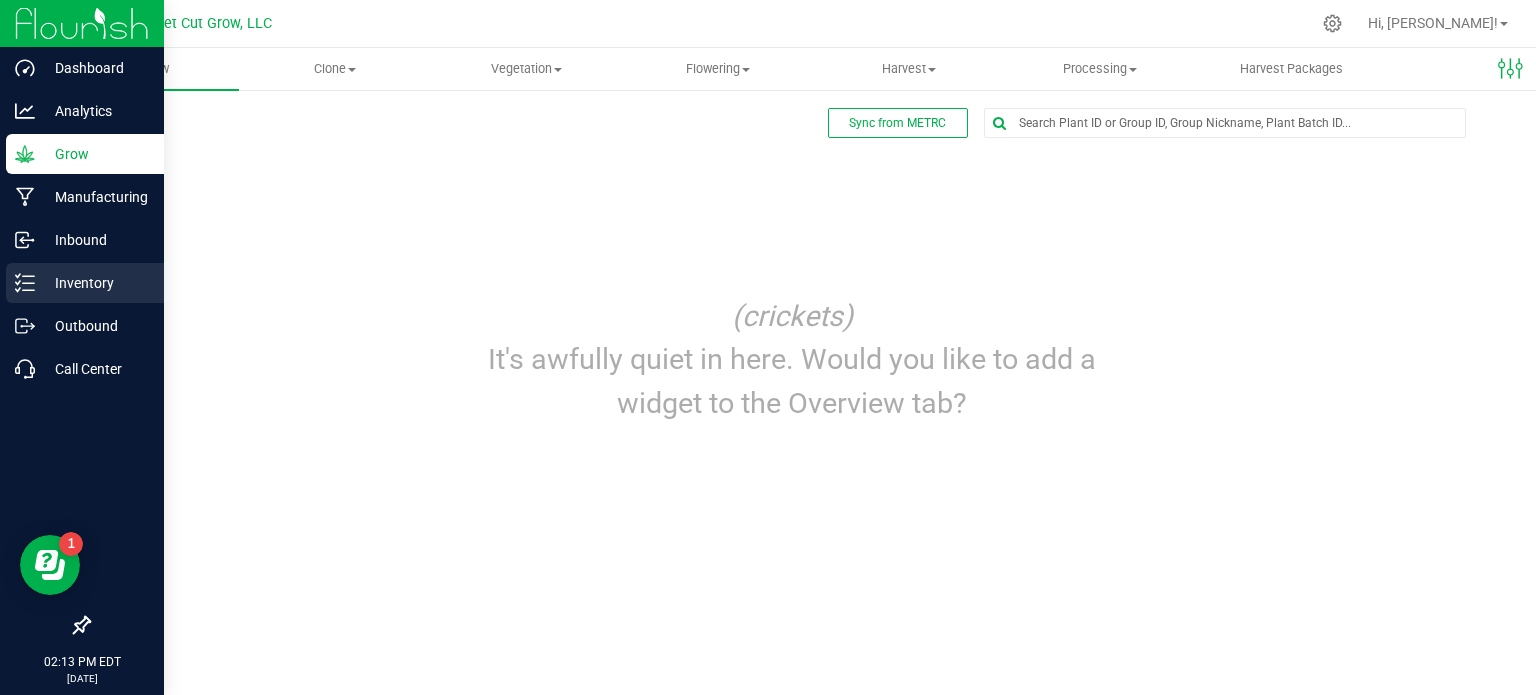 click on "Inventory" at bounding box center [95, 283] 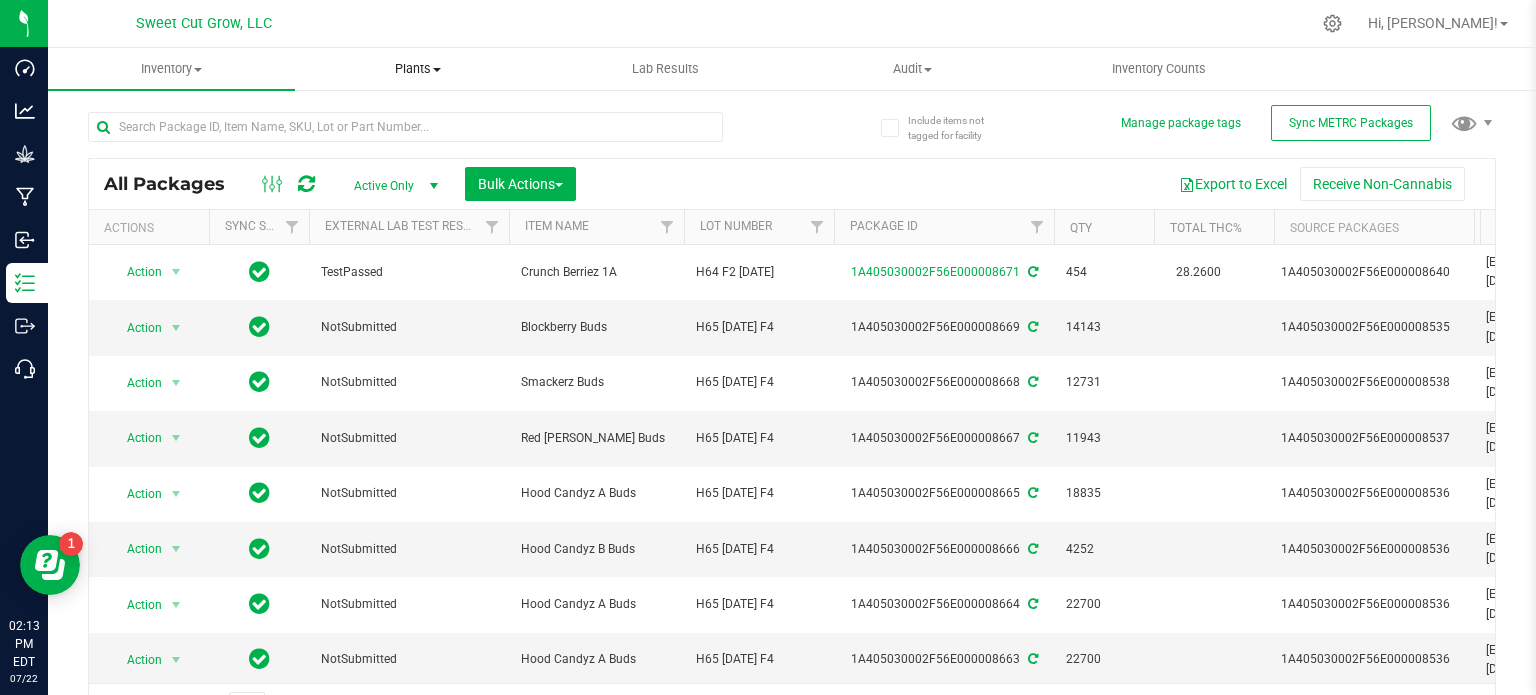 click on "Plants" at bounding box center [418, 69] 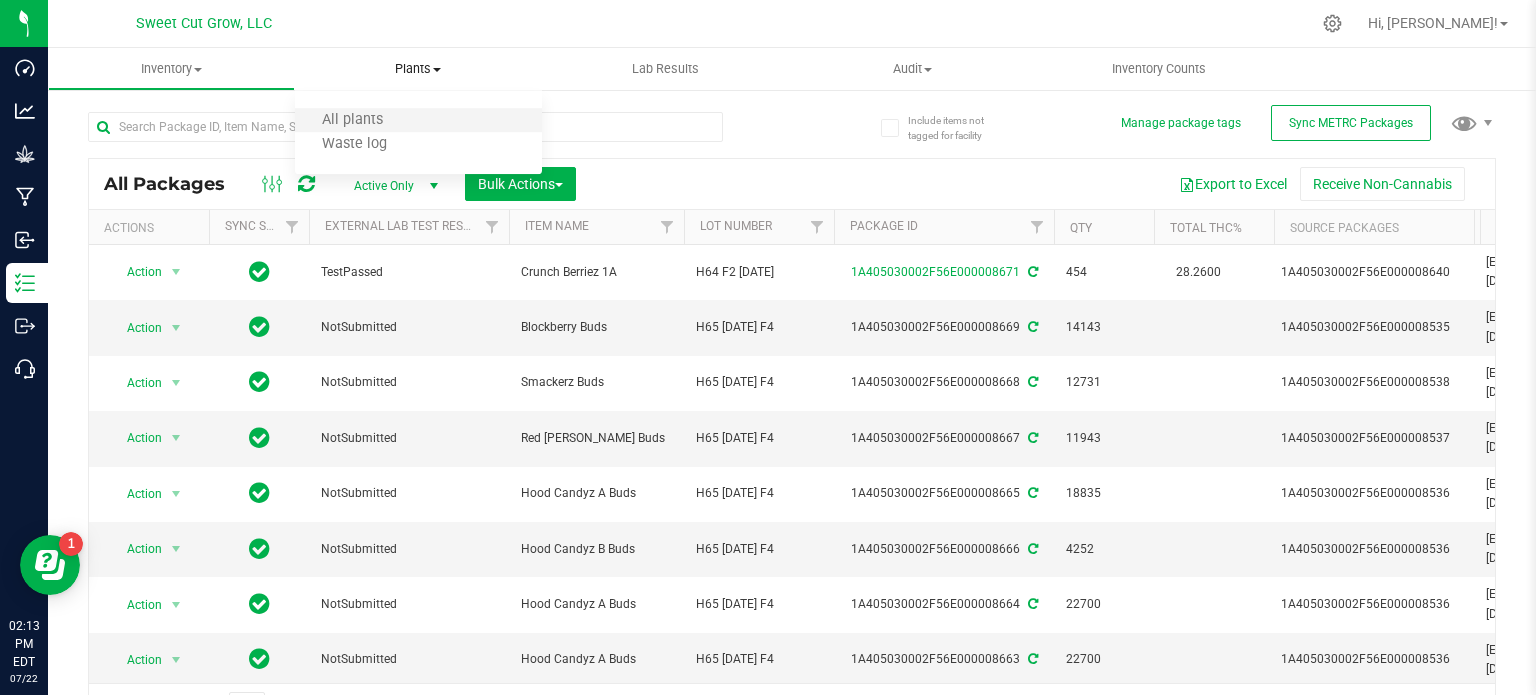 click on "All plants" at bounding box center (418, 121) 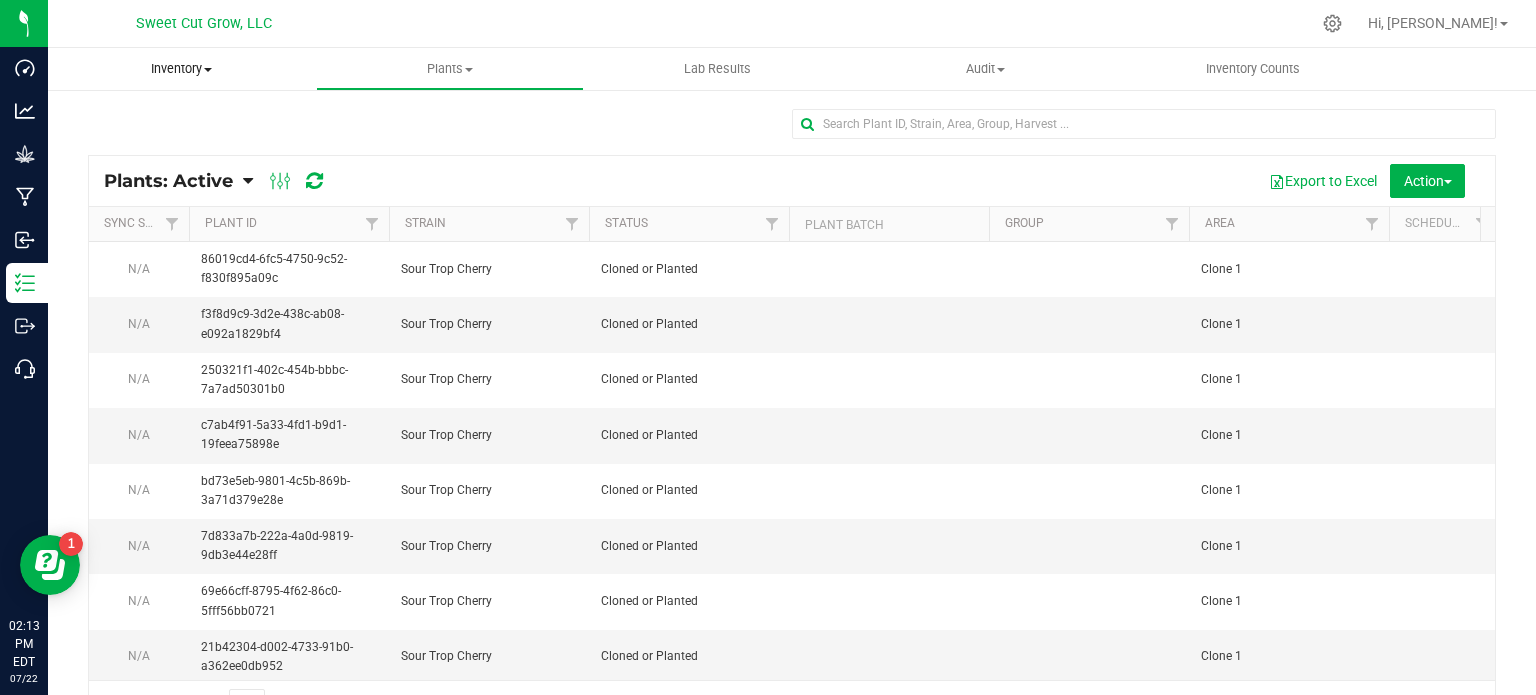 click on "Inventory" at bounding box center (182, 69) 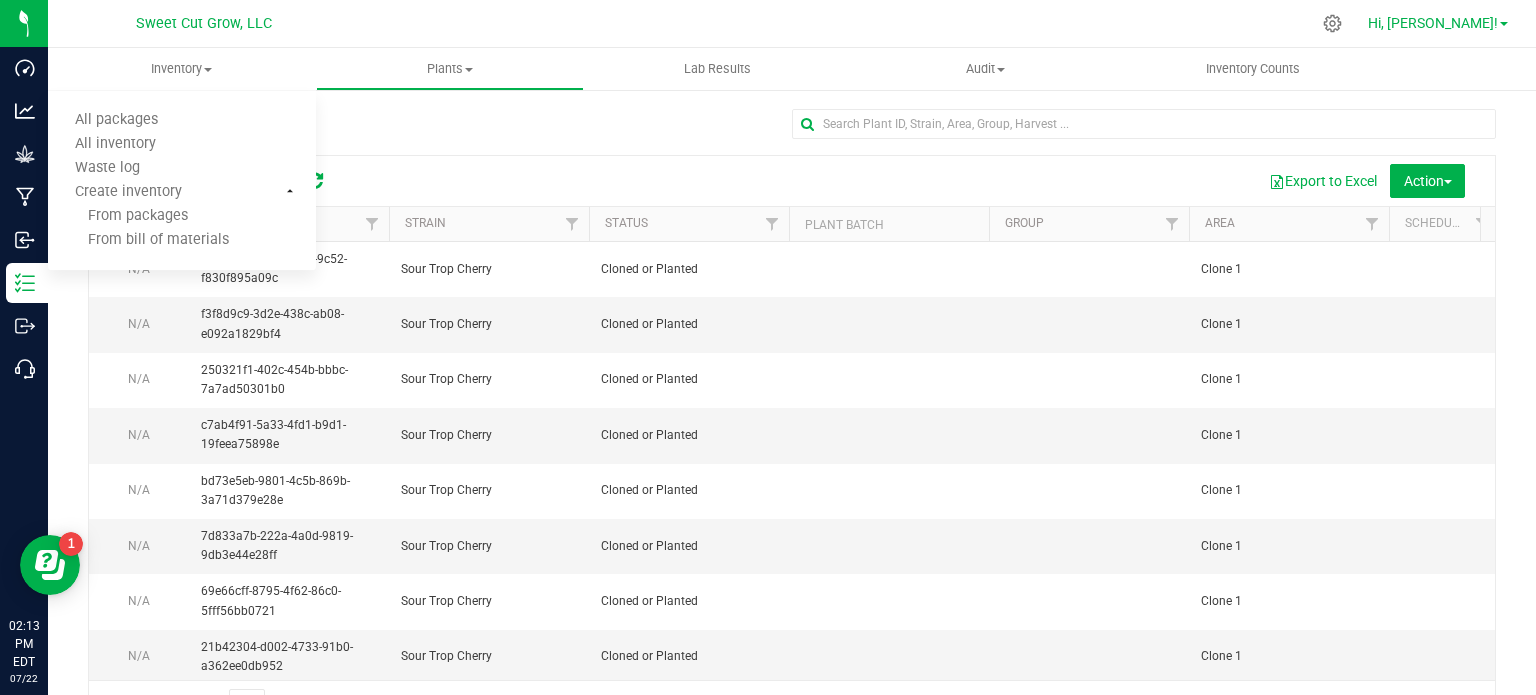 click on "Hi, [PERSON_NAME]!" at bounding box center [1438, 23] 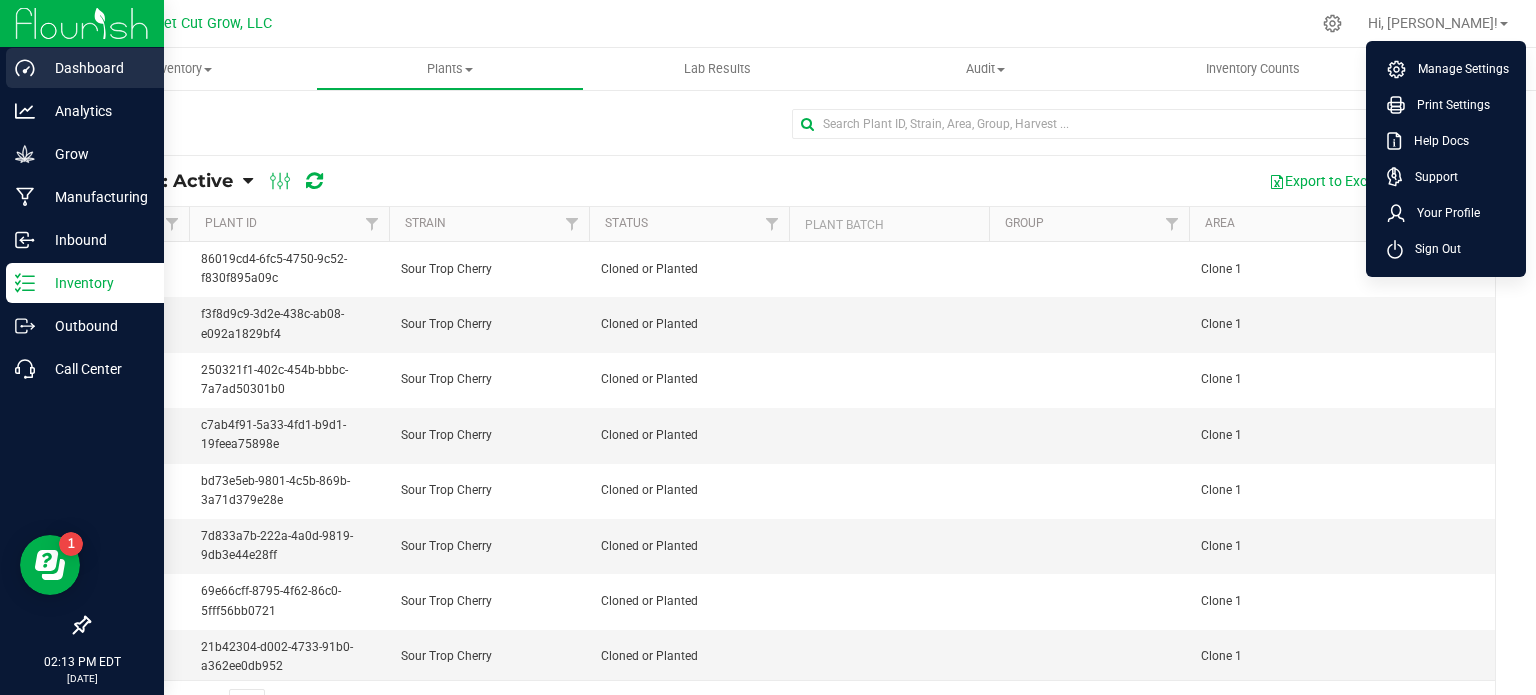 click on "Dashboard" at bounding box center (85, 68) 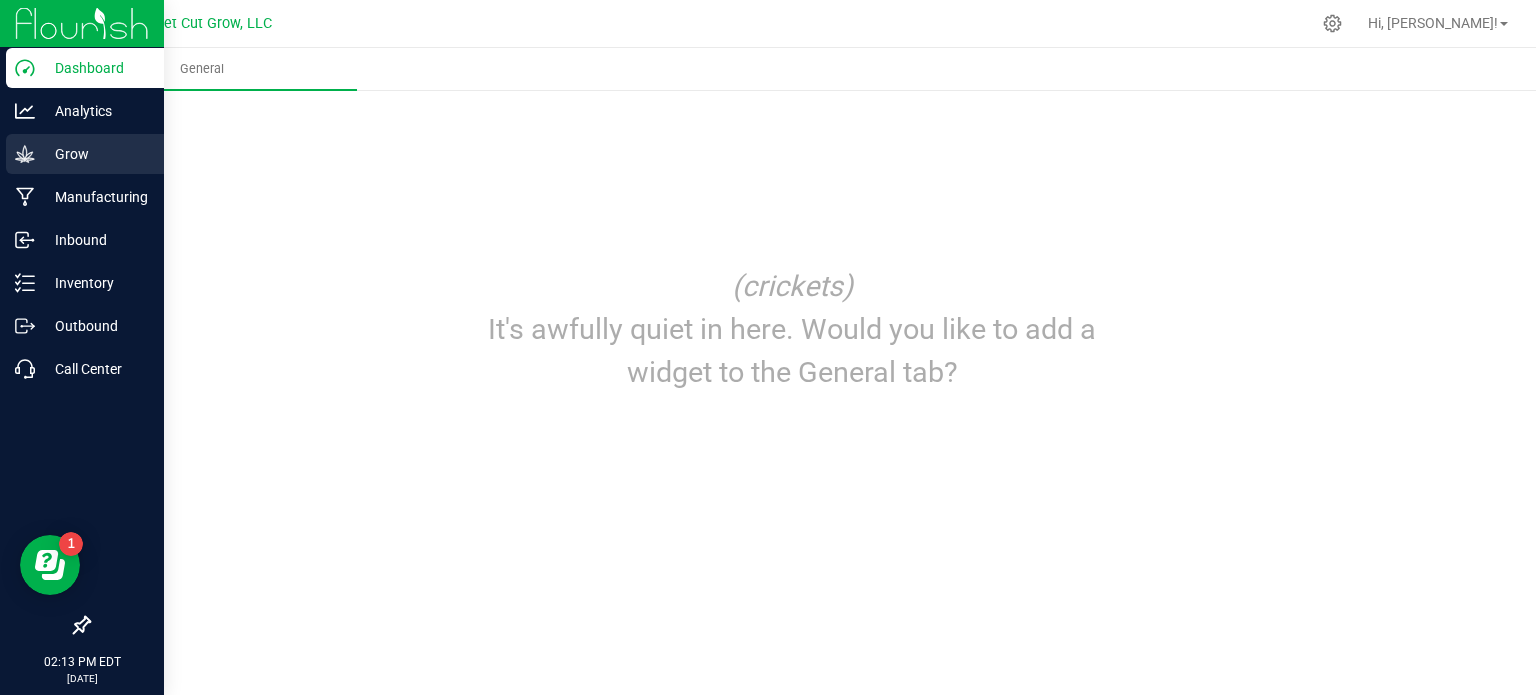 click on "Grow" at bounding box center (95, 154) 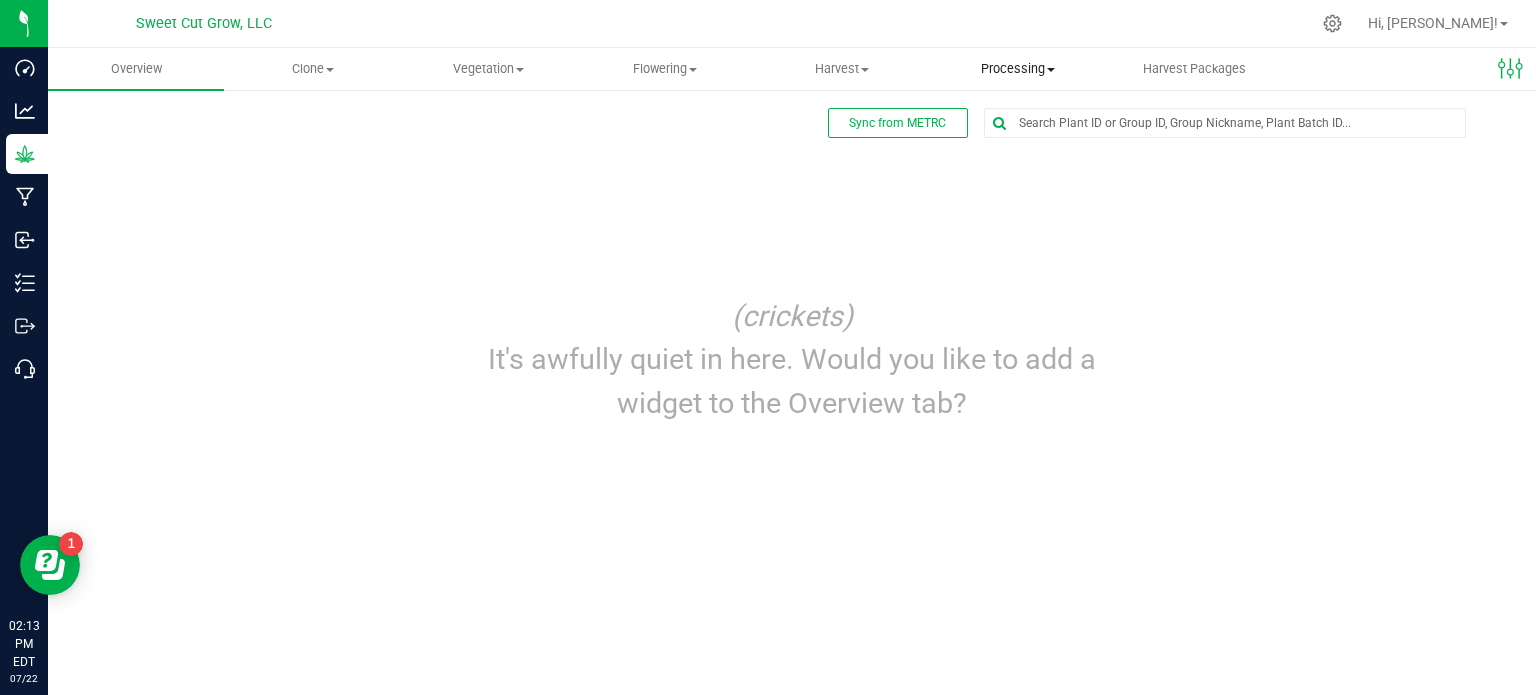 click at bounding box center (1051, 70) 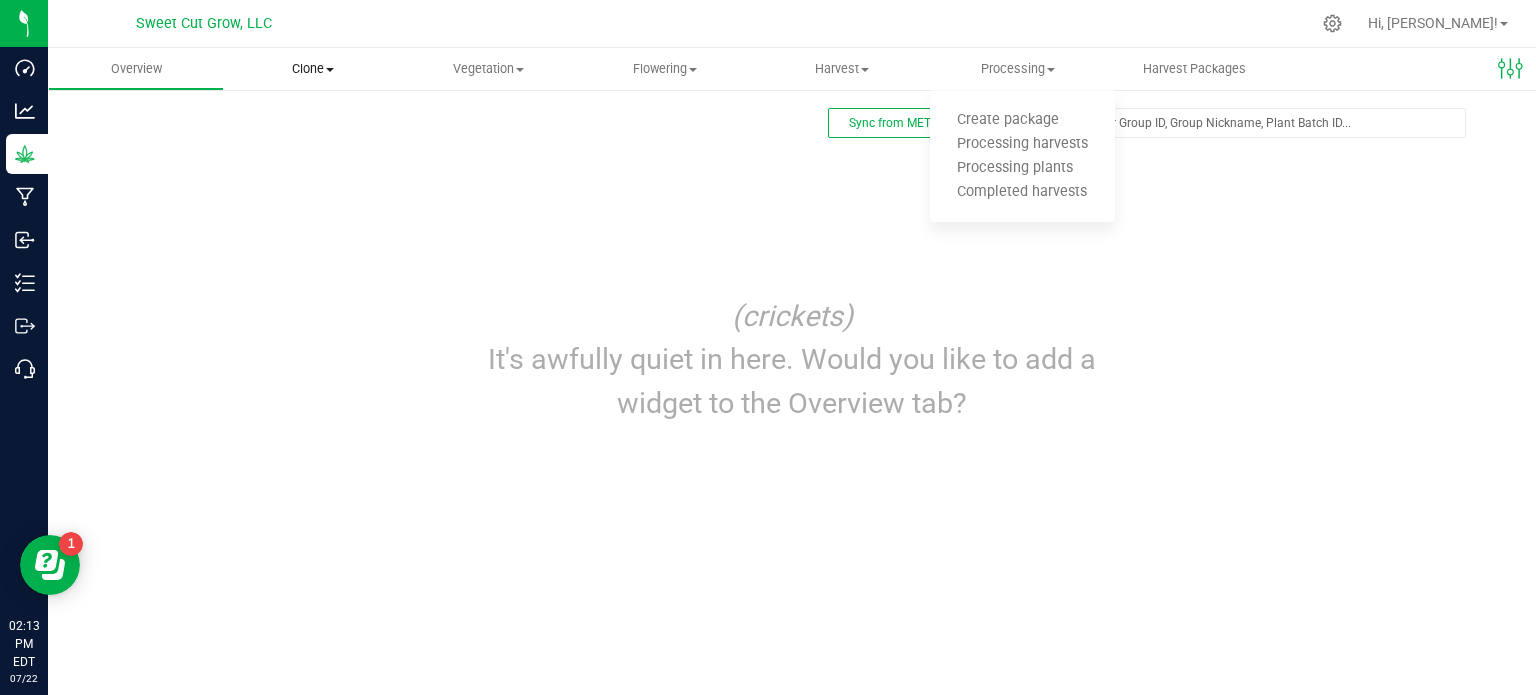click on "Clone" at bounding box center (312, 69) 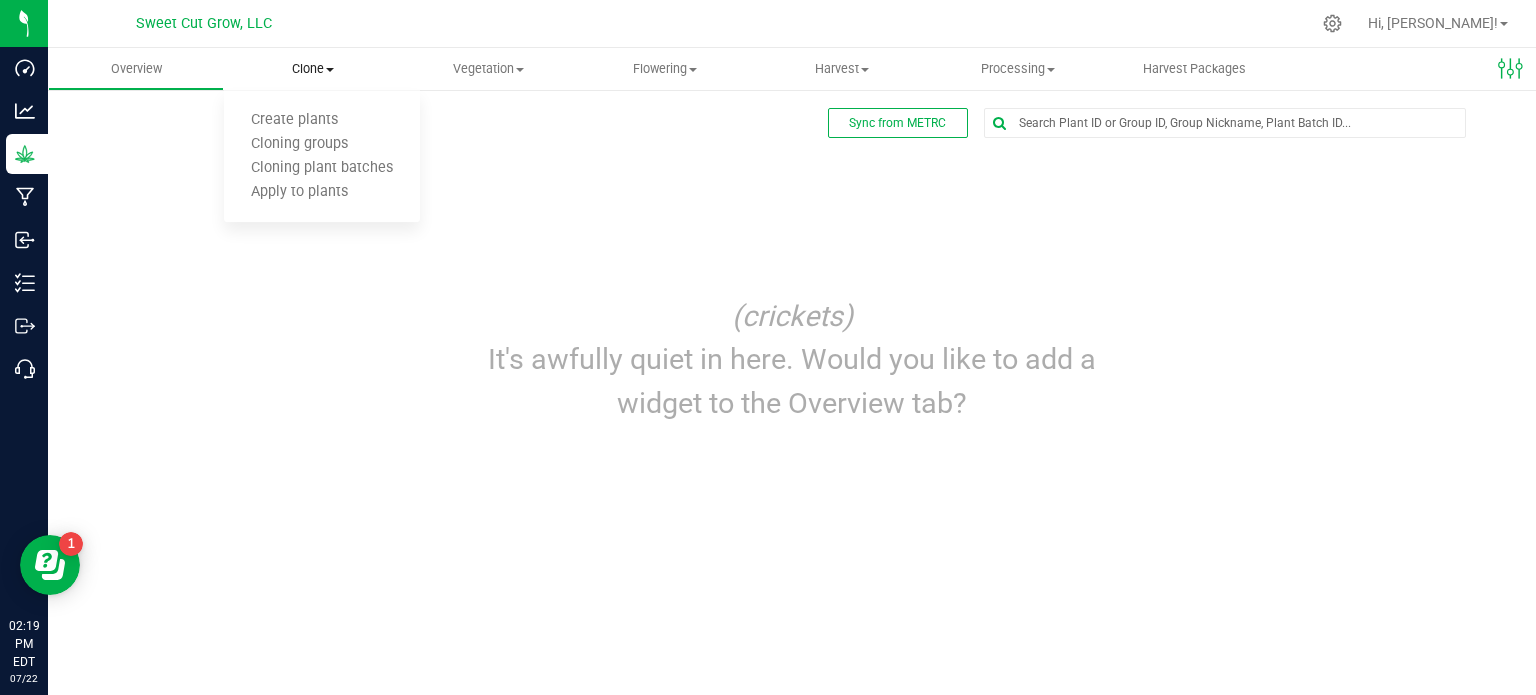 click on "Clone" at bounding box center [312, 69] 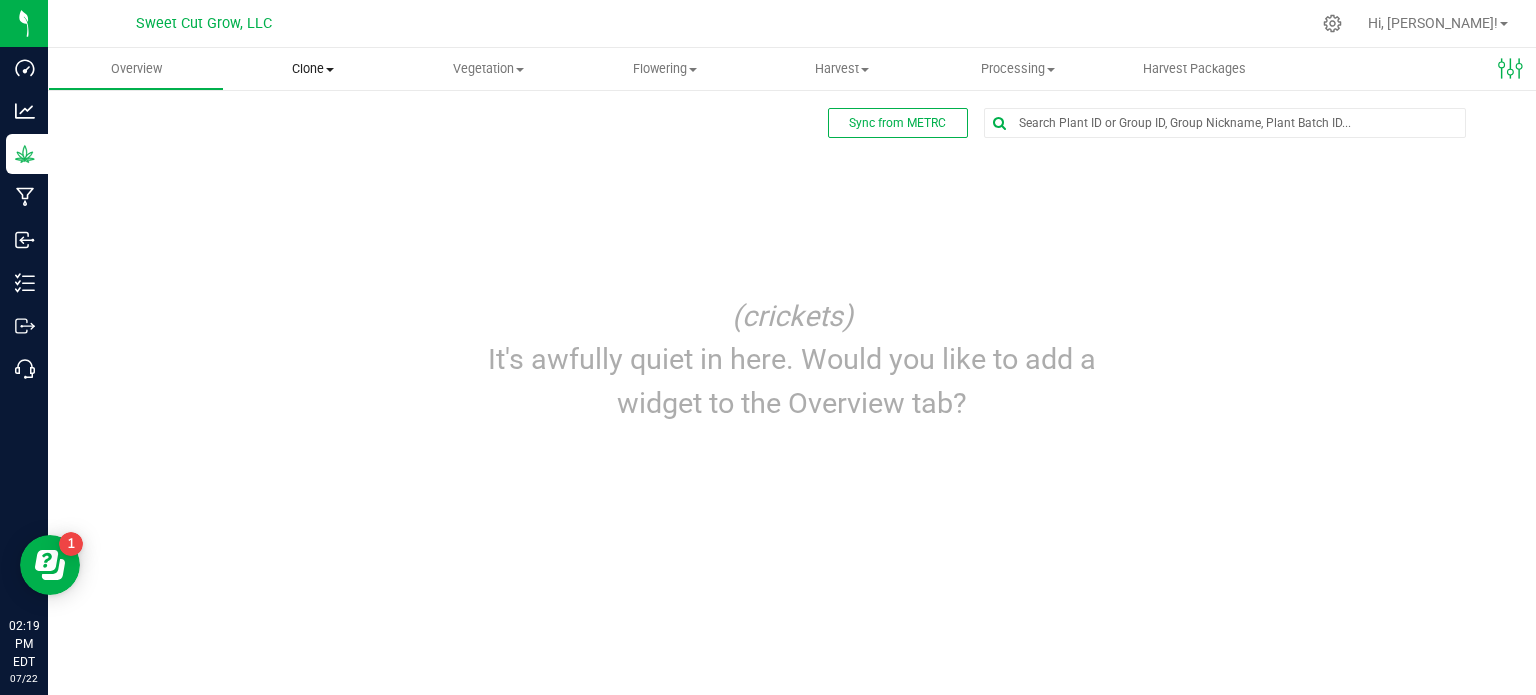 click on "Clone" at bounding box center [312, 69] 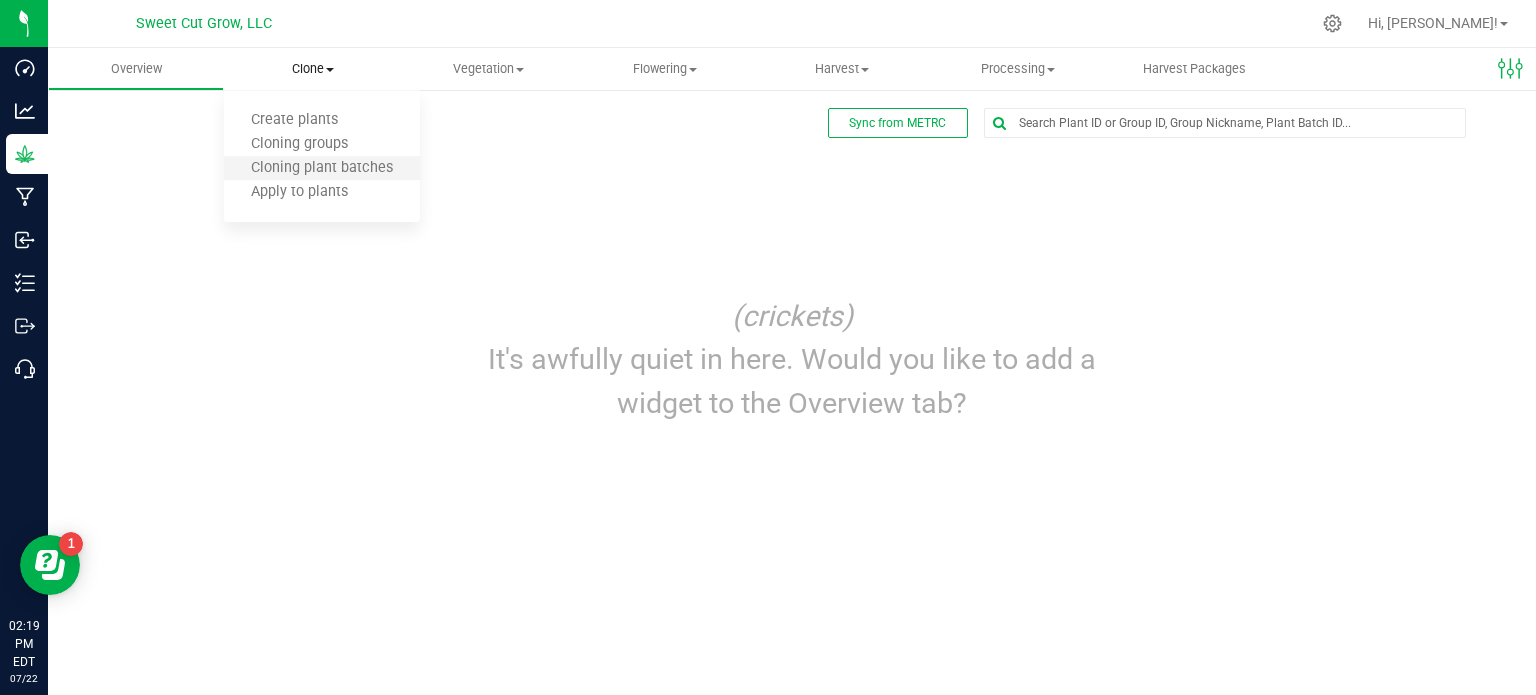 click on "Cloning plant batches" at bounding box center [322, 169] 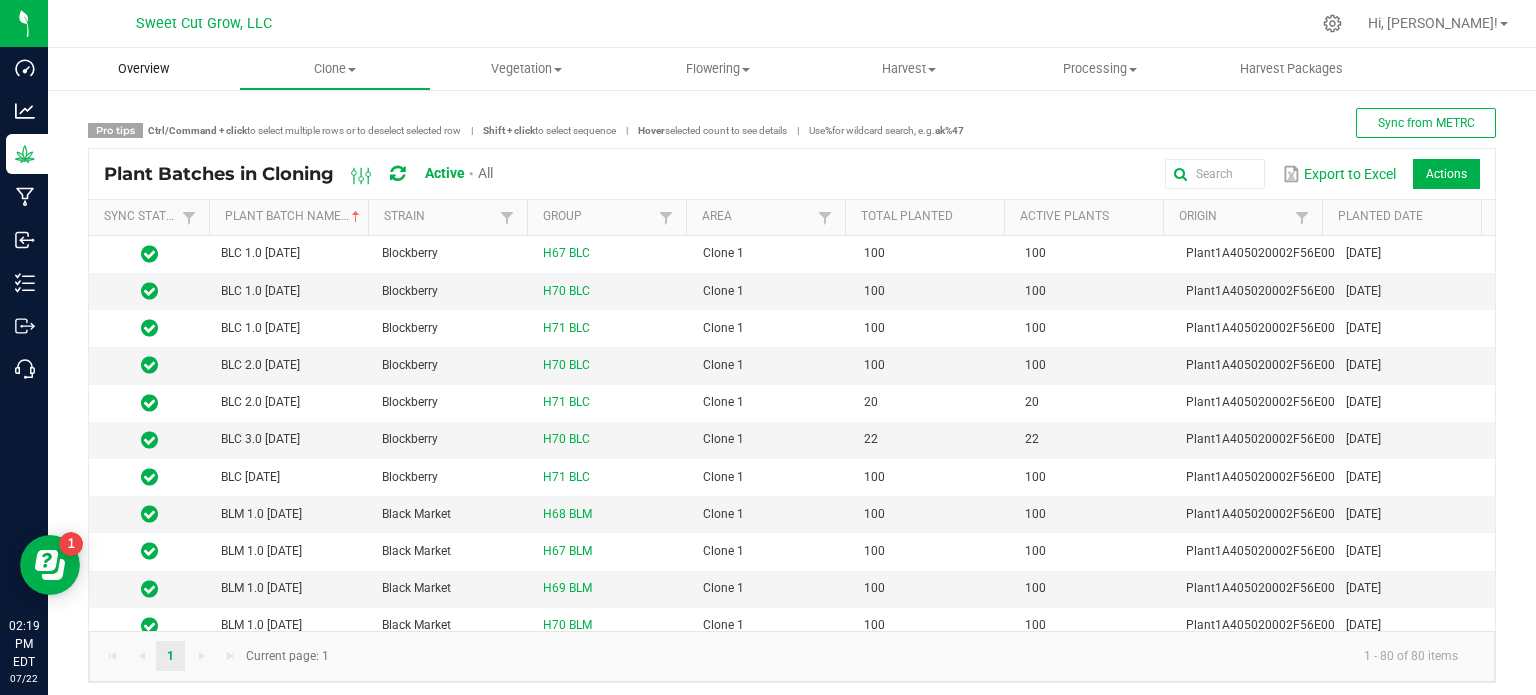click on "Overview" at bounding box center [143, 69] 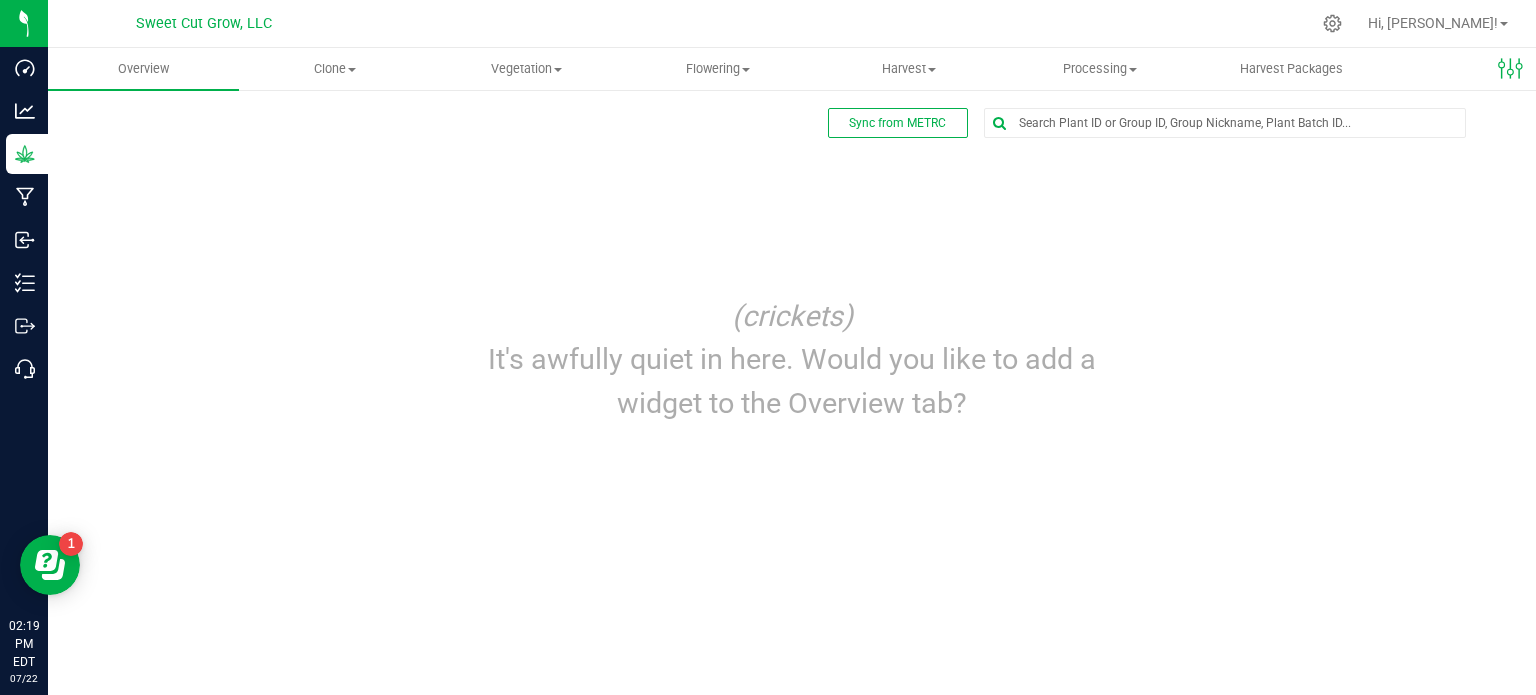 click at bounding box center [792, 138] 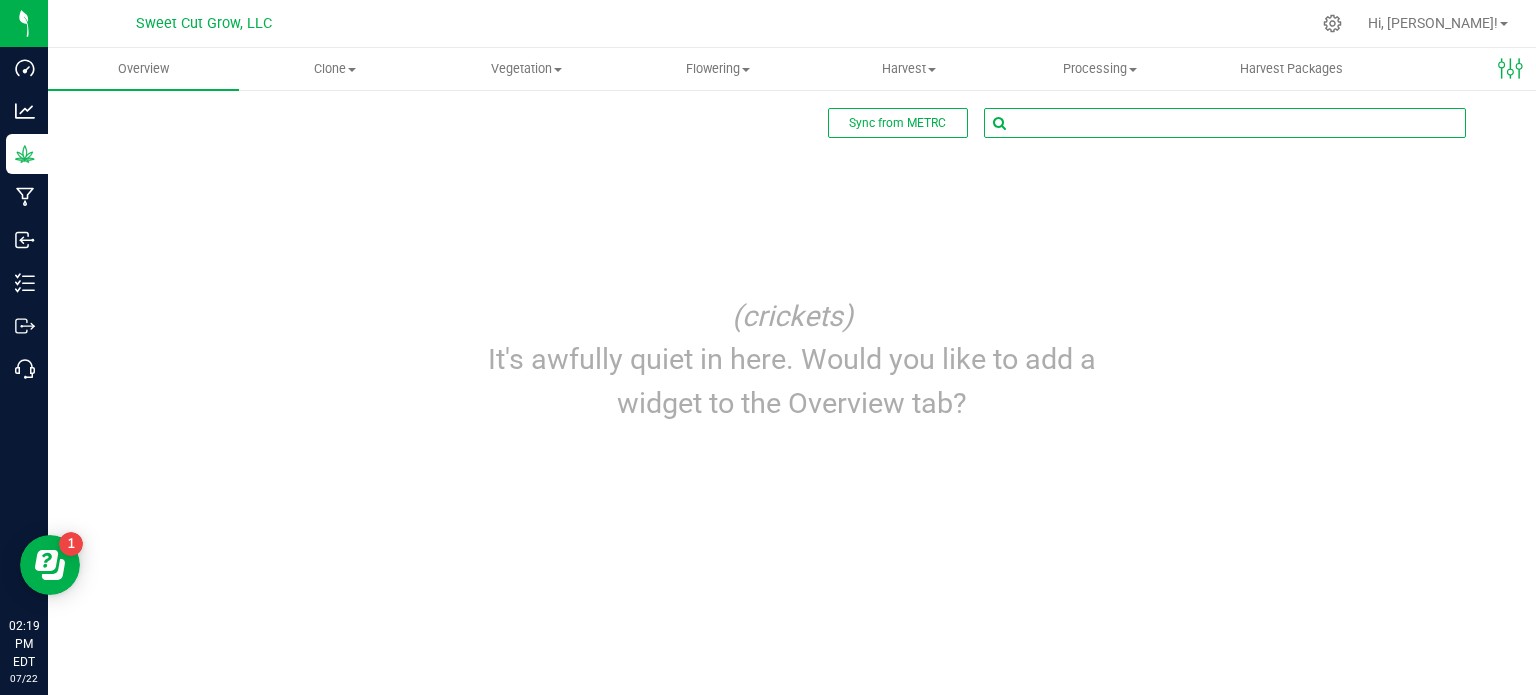click at bounding box center (1225, 123) 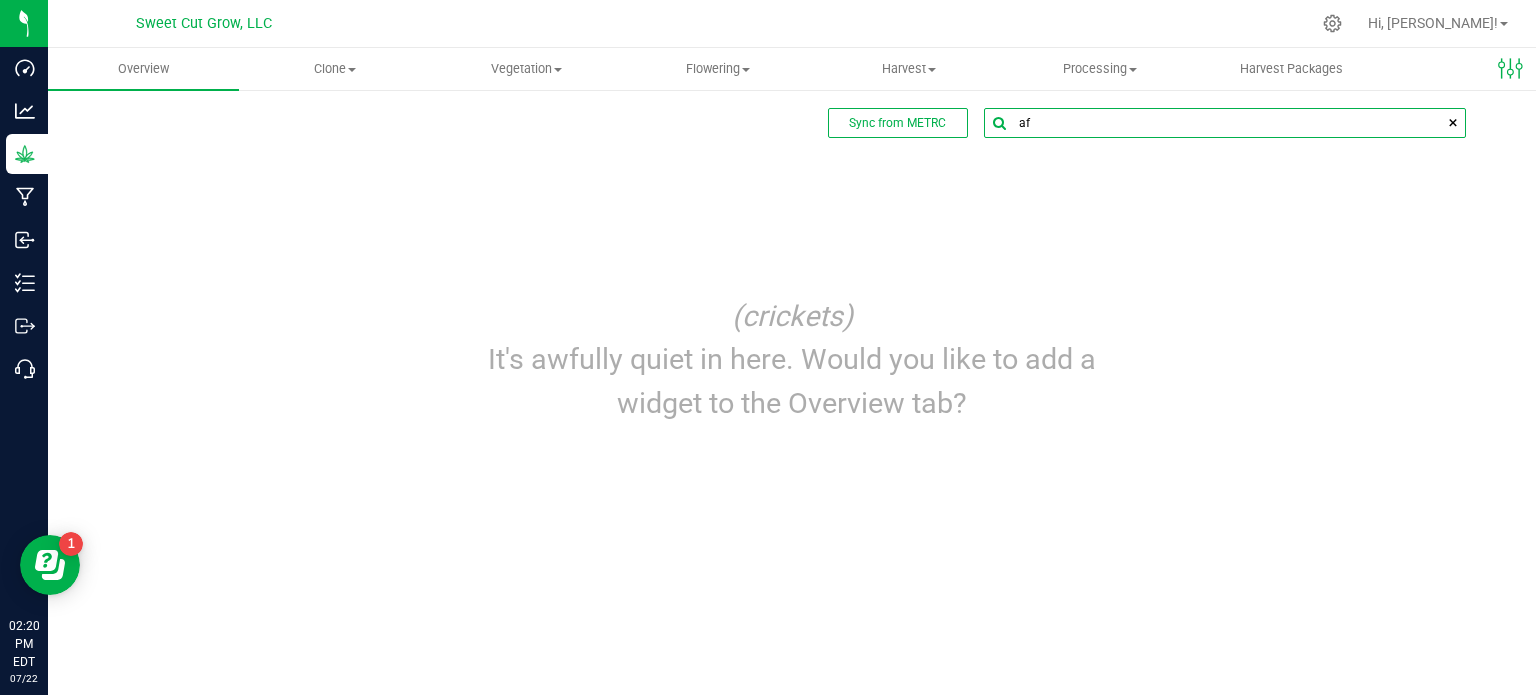type on "afk" 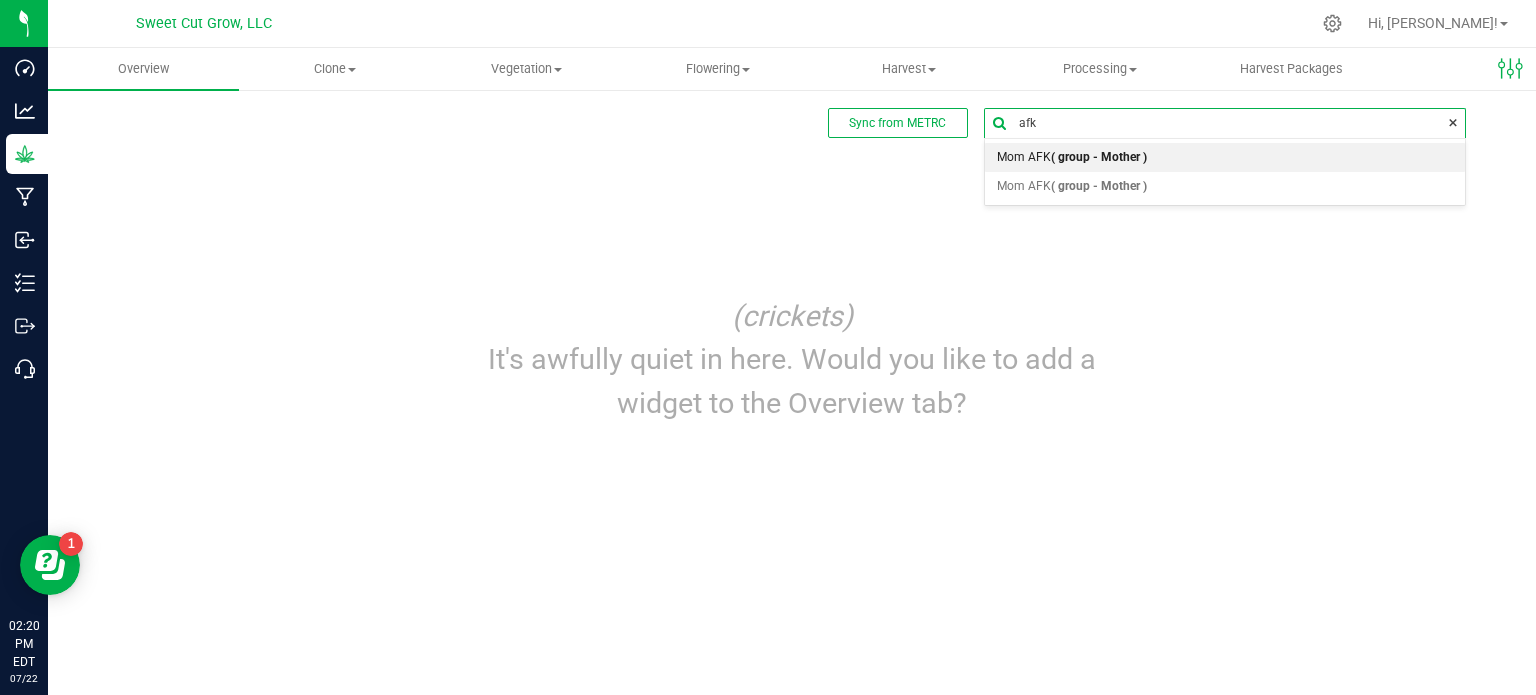 click on "( group - Mother )" at bounding box center [1099, 157] 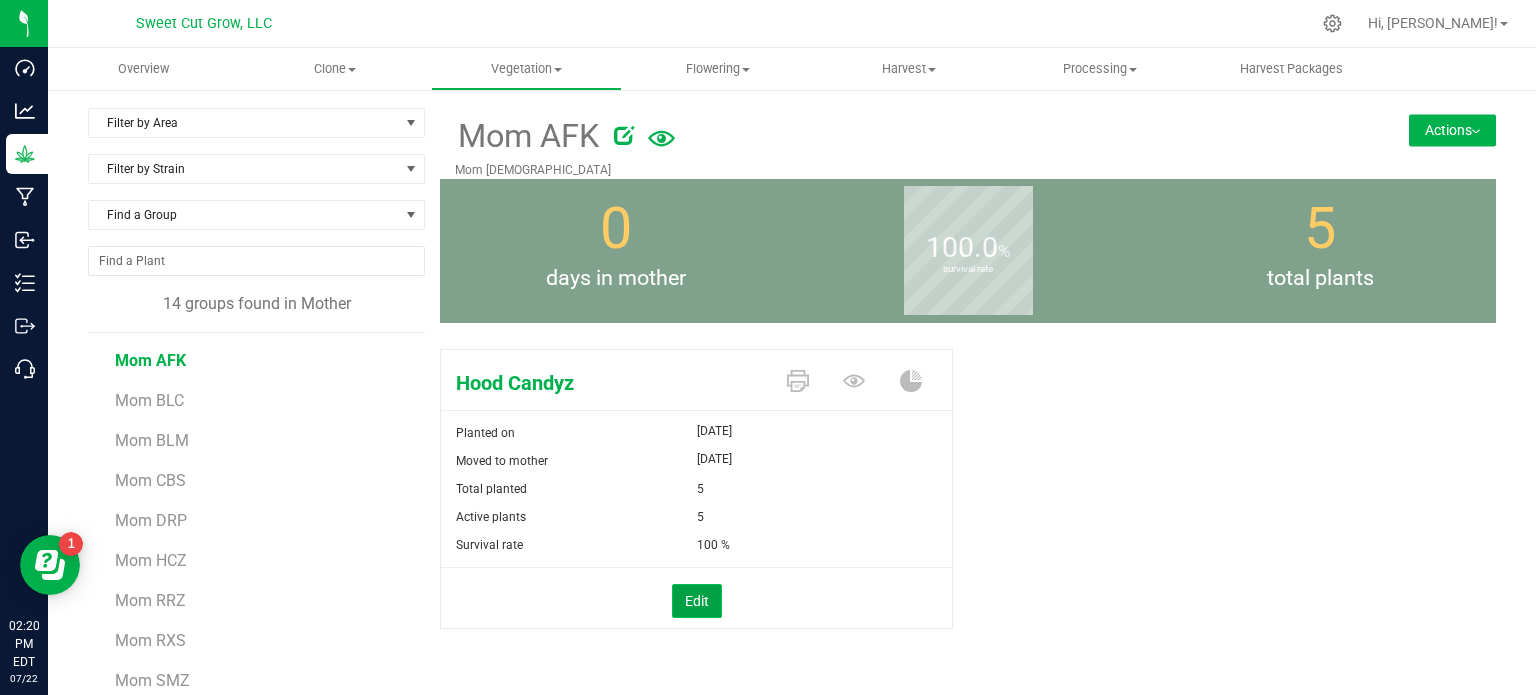 click on "Edit" at bounding box center [697, 601] 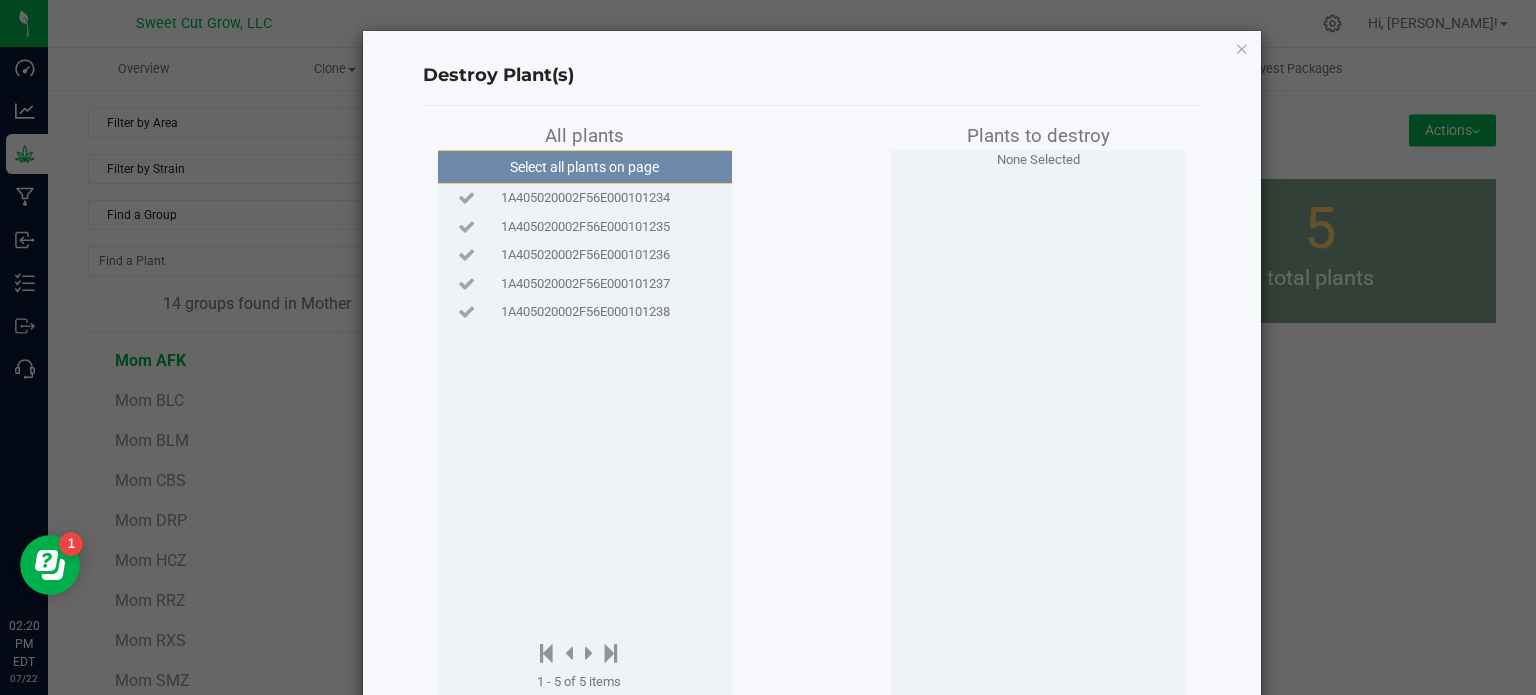 click on "1A405020002F56E000101235" 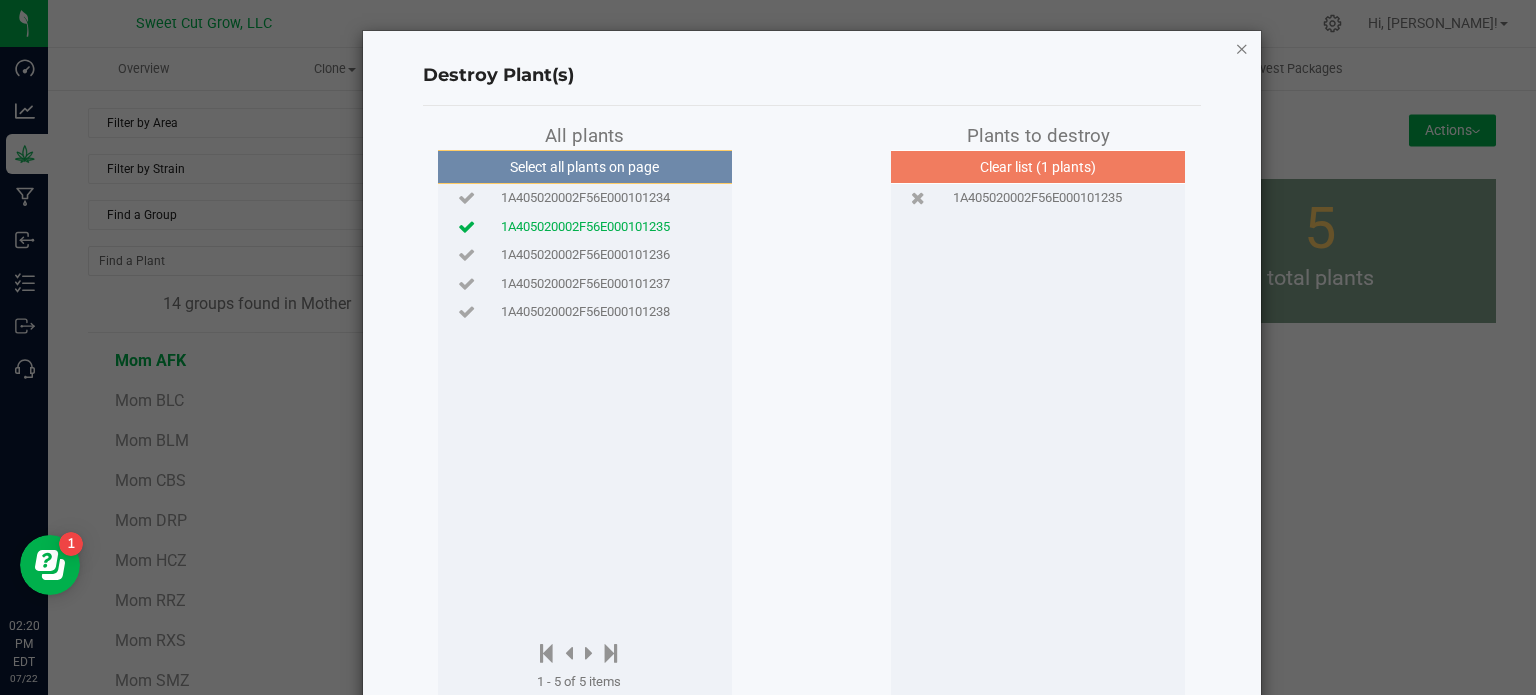click 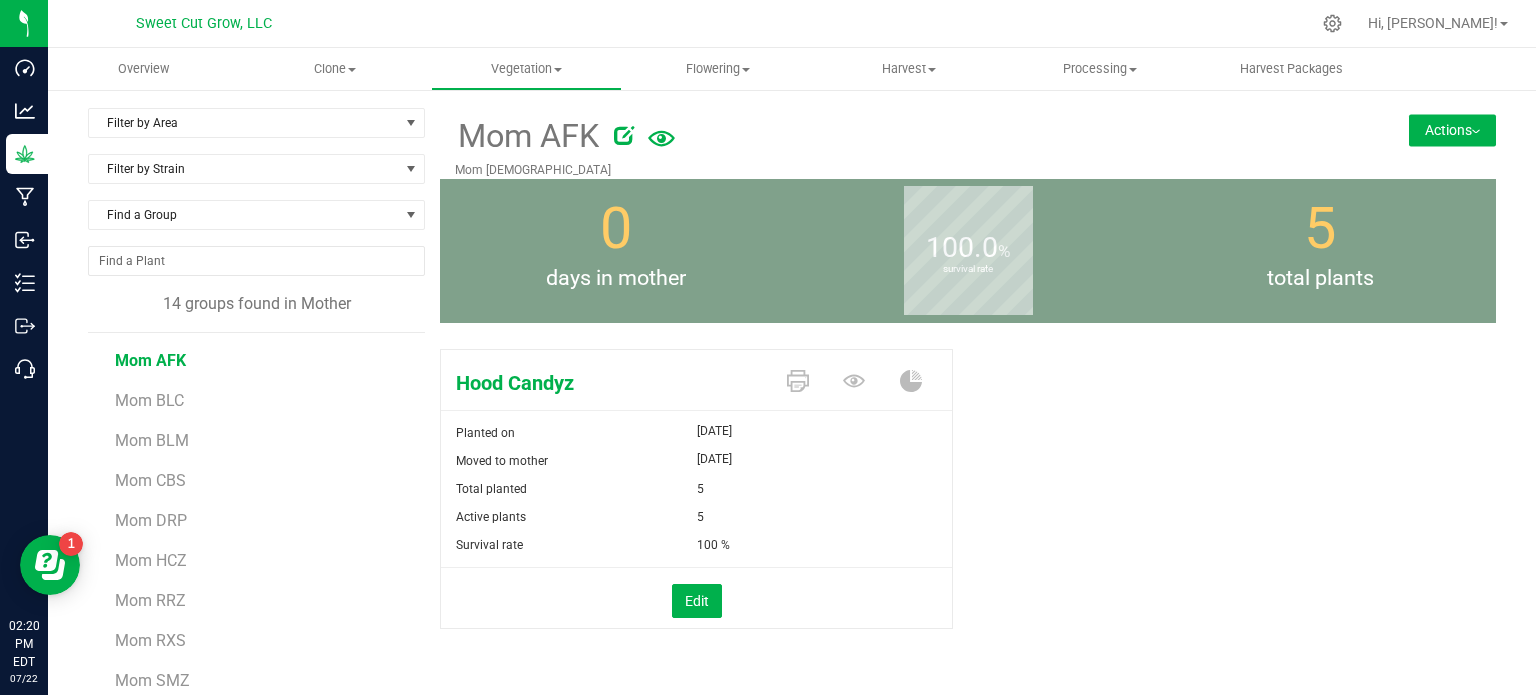 click on "Hood Candyz" at bounding box center [606, 383] 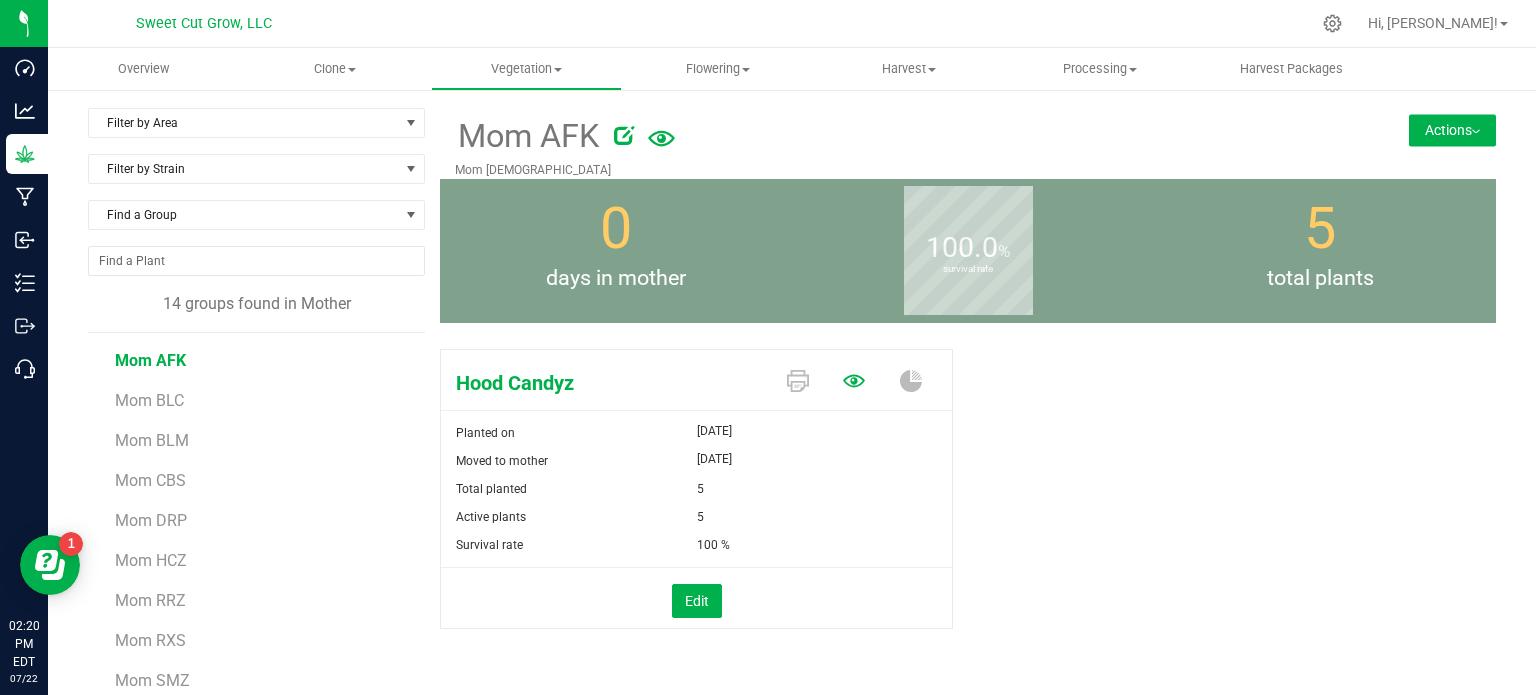 click 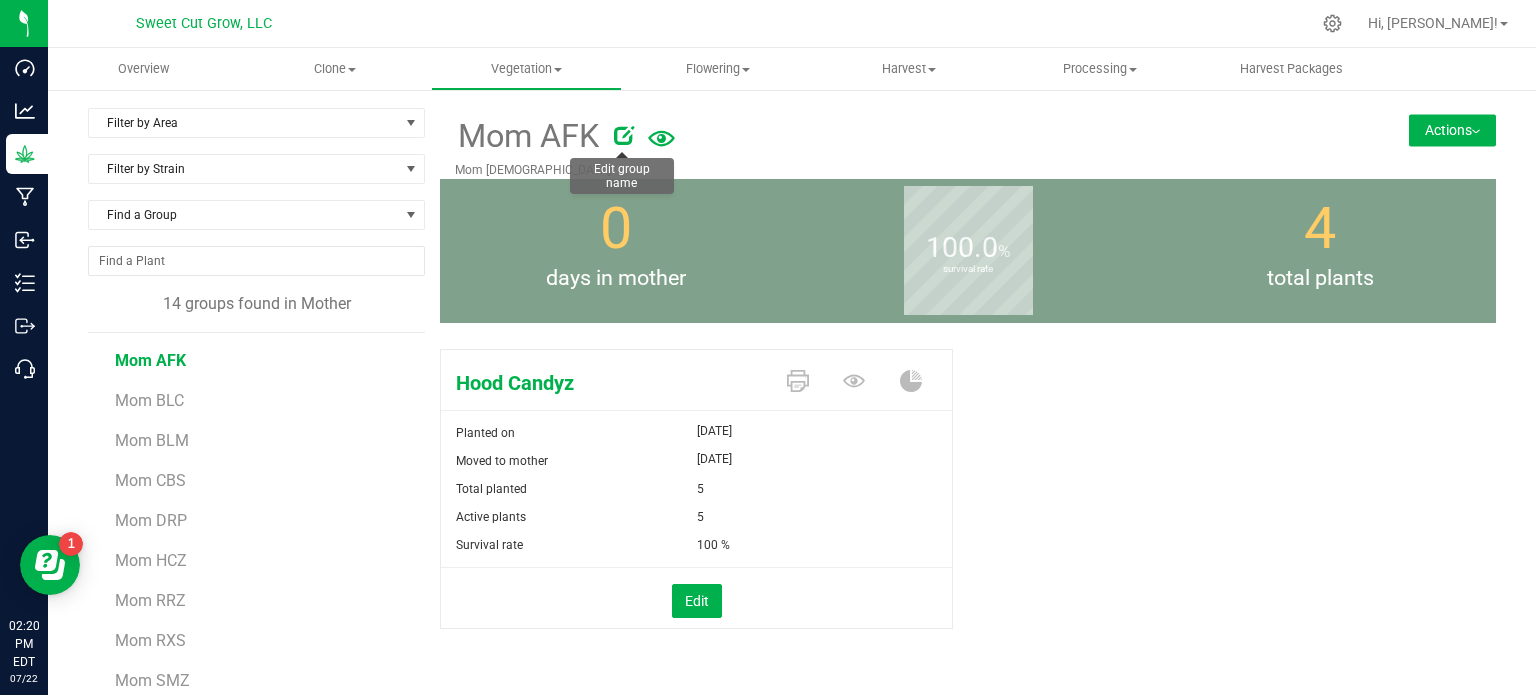 click at bounding box center [624, 135] 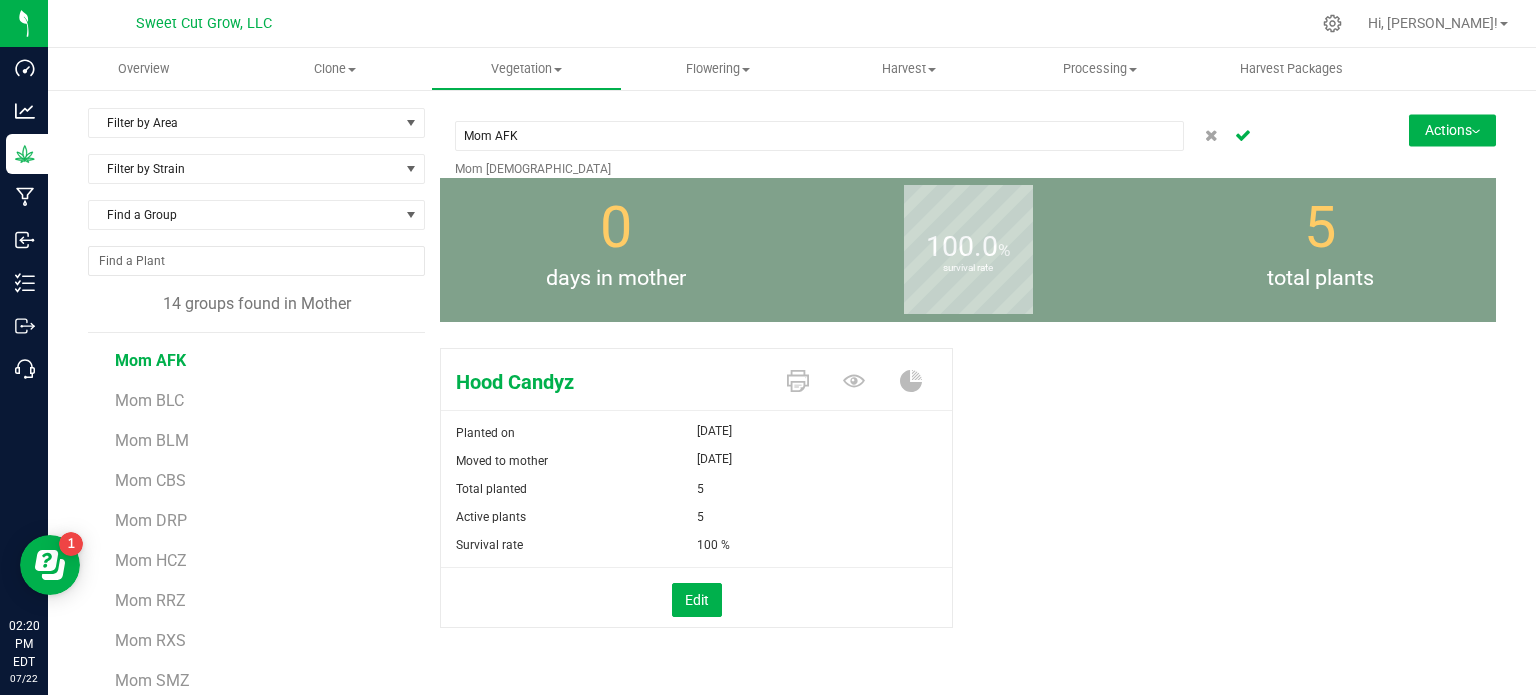 click on "Hood Candyz" at bounding box center [606, 382] 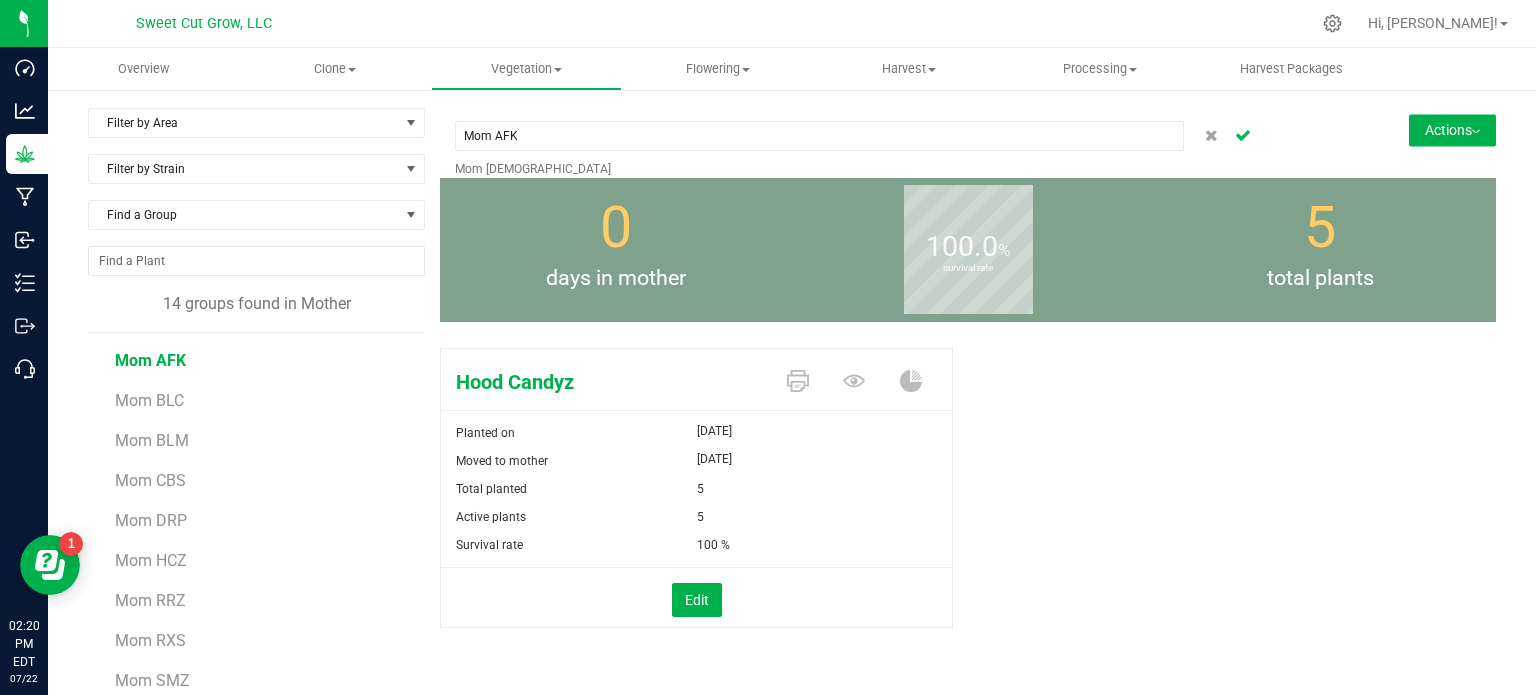 click 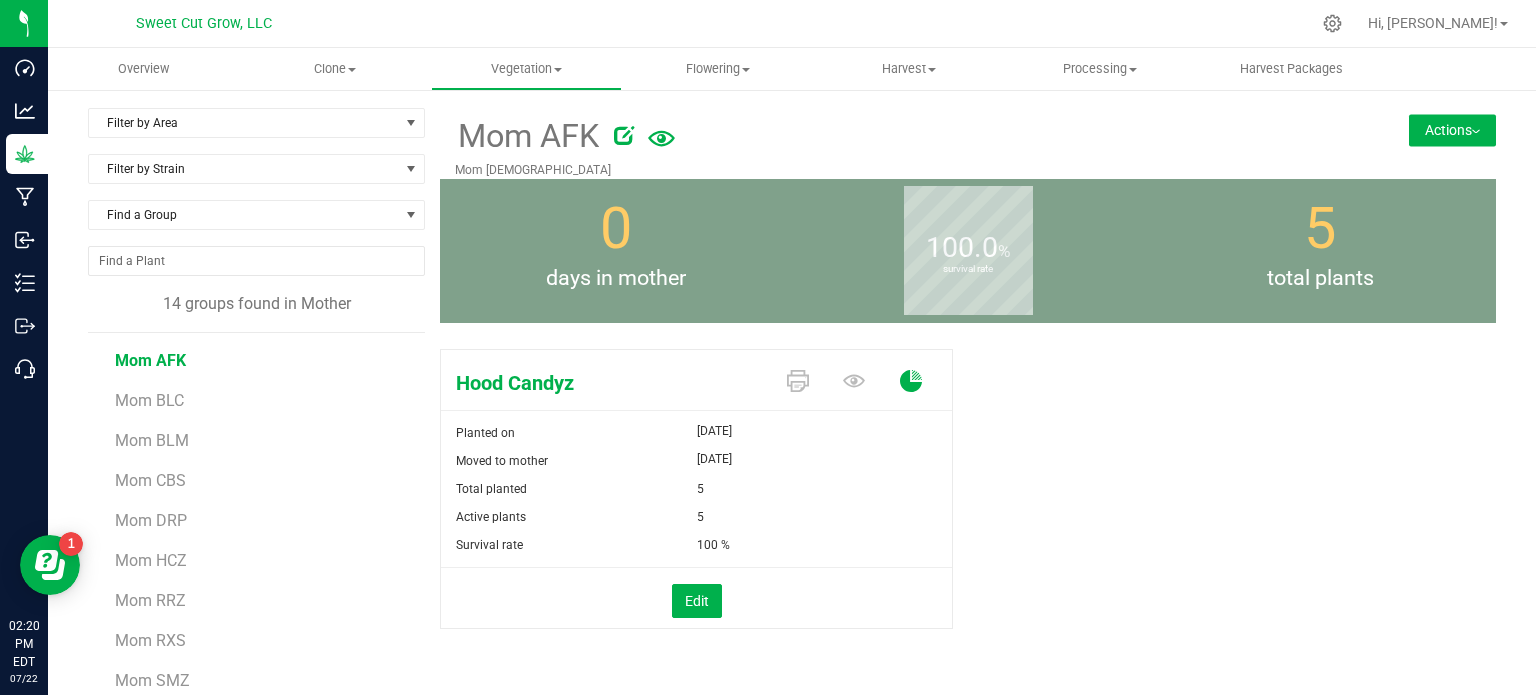 click 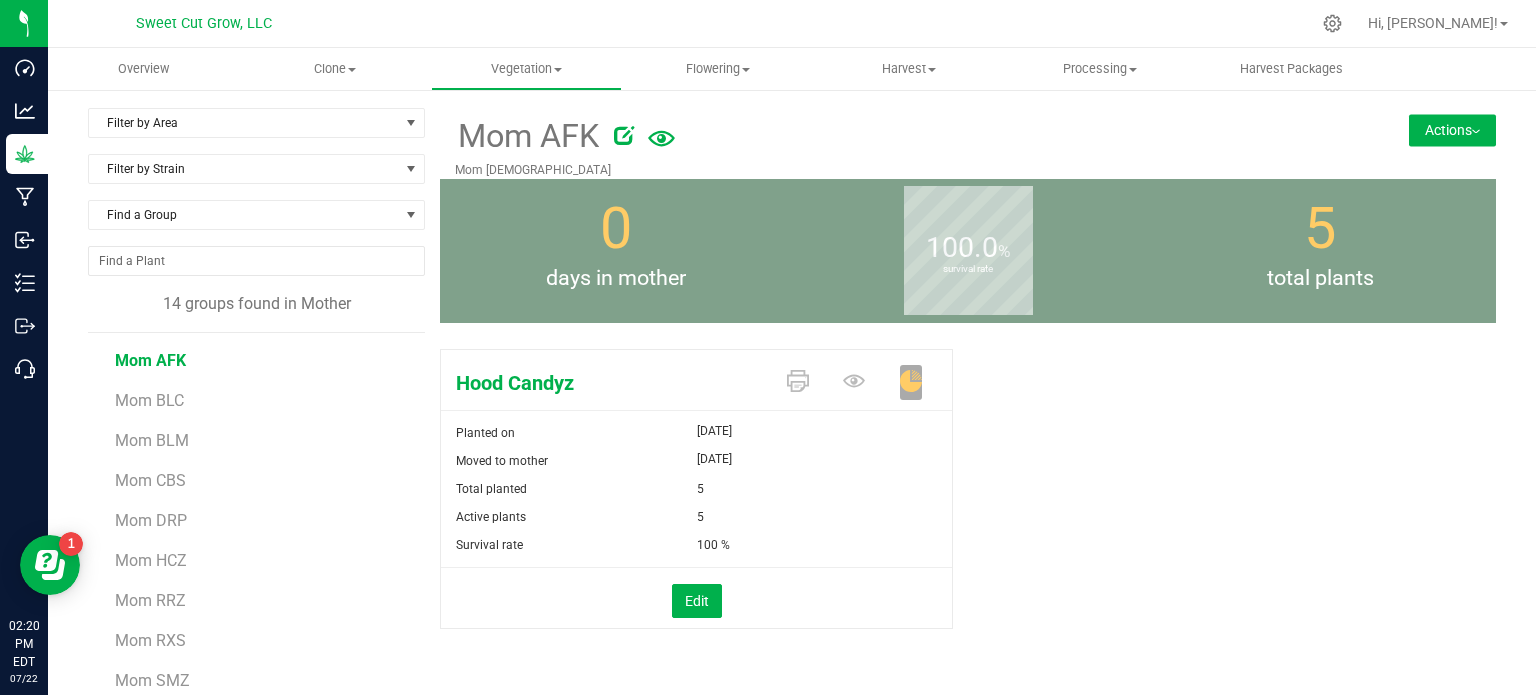 click 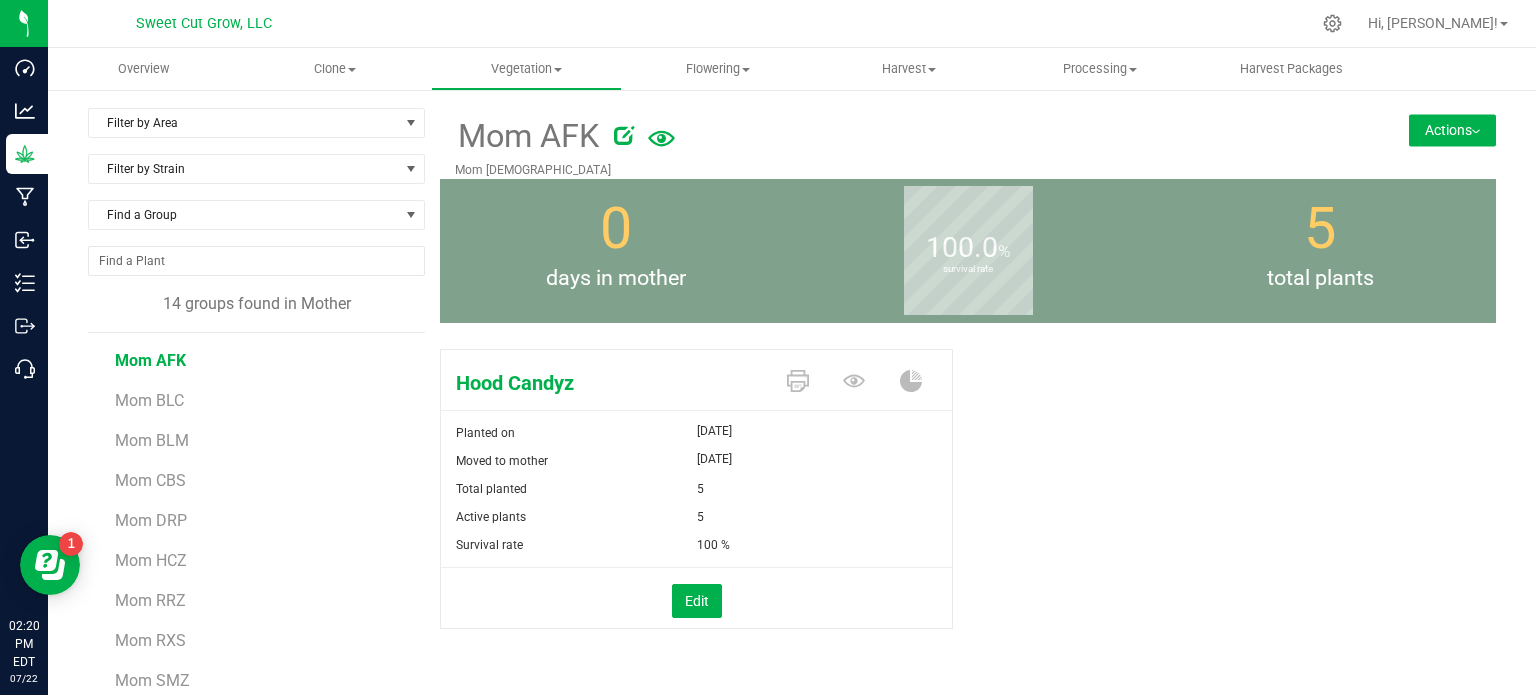 click on "Actions" at bounding box center (1452, 130) 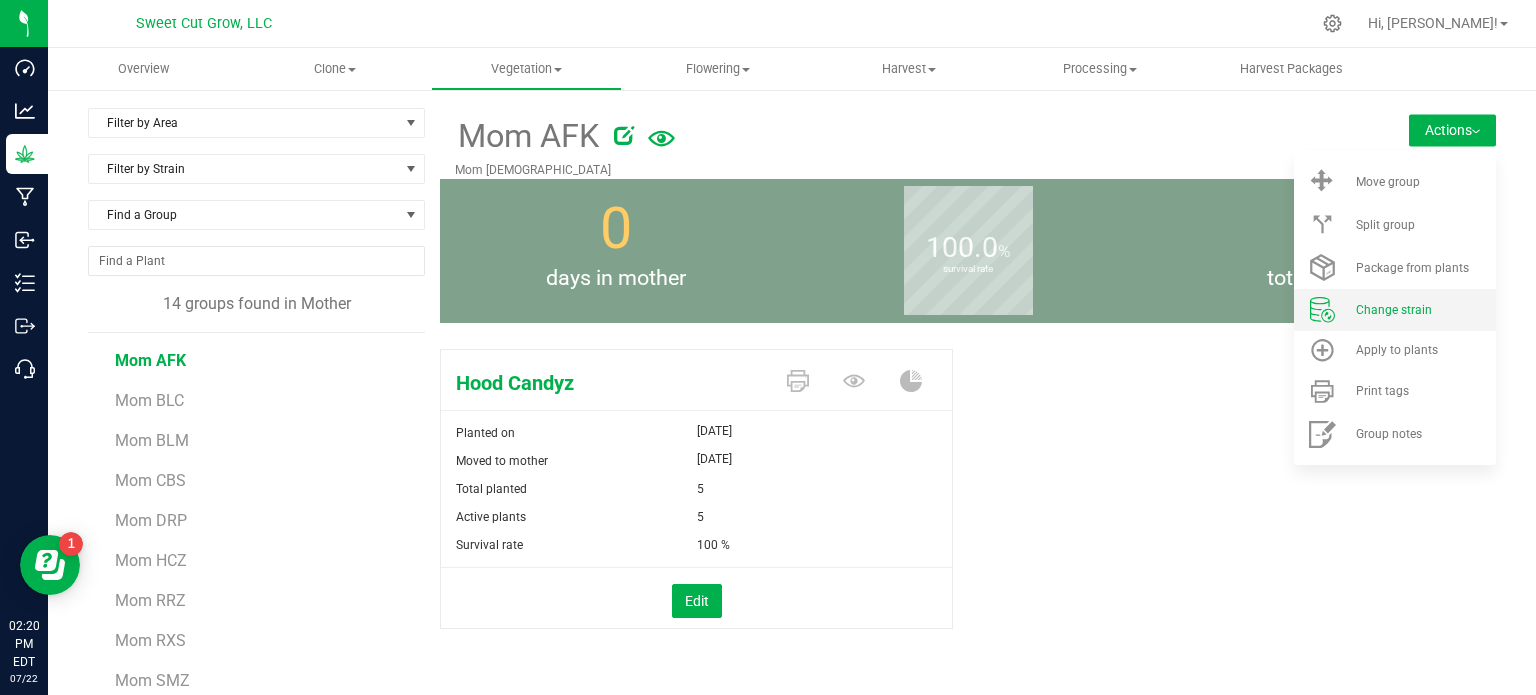 click on "Change strain" at bounding box center (1395, 310) 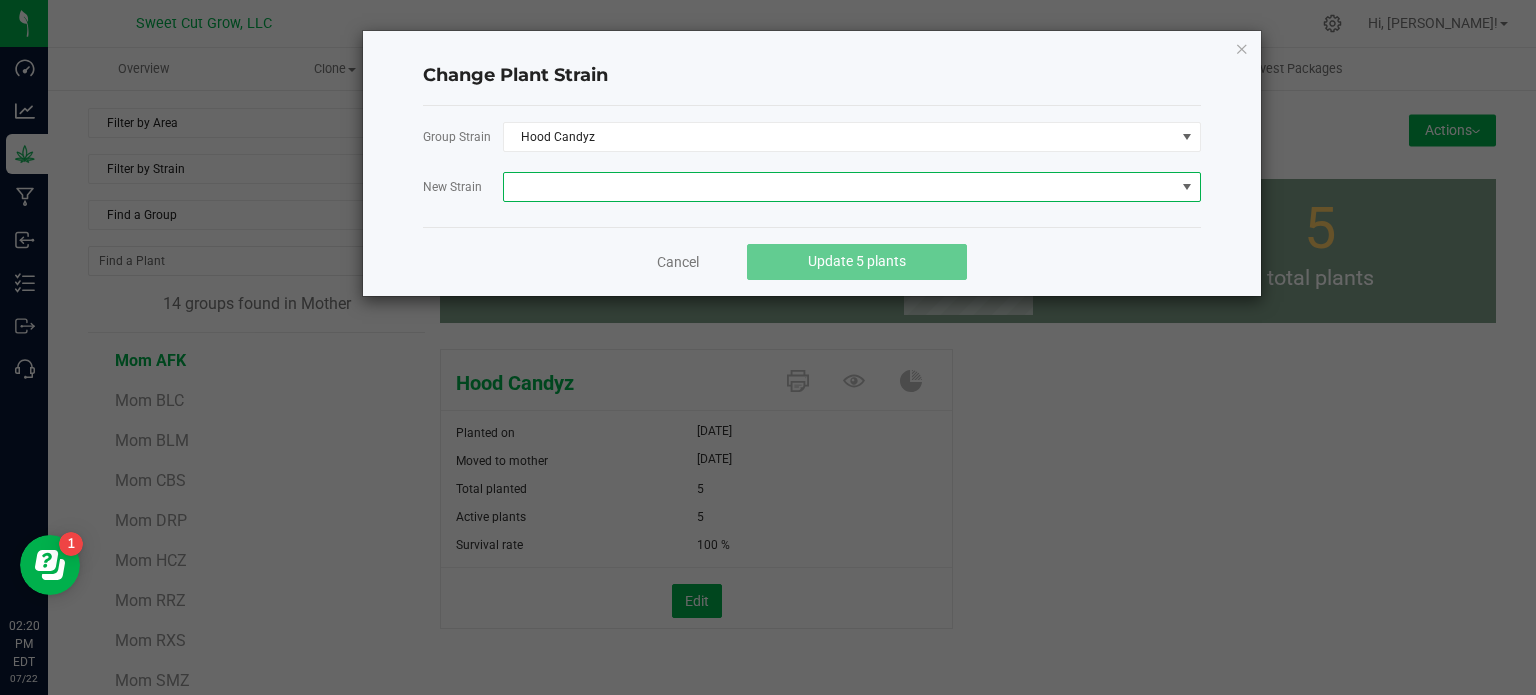 click at bounding box center [839, 187] 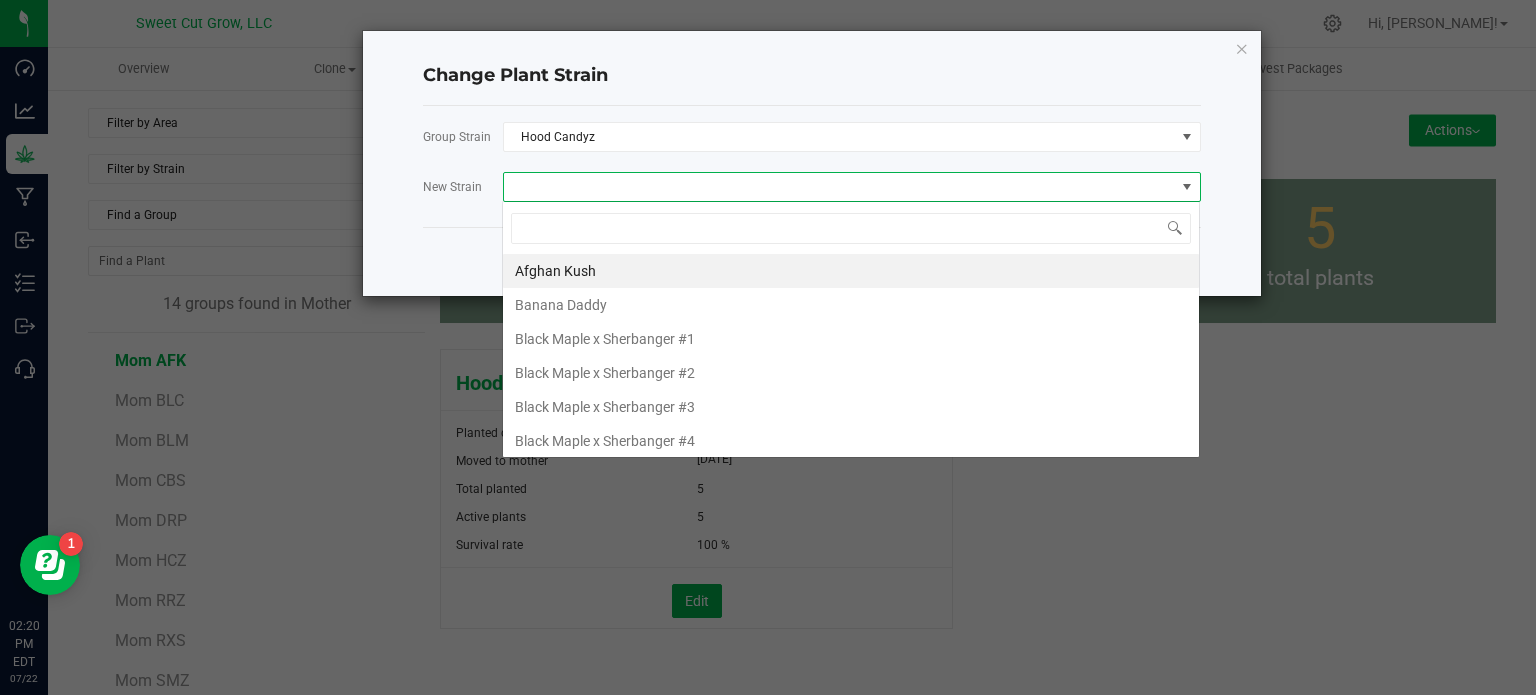 scroll, scrollTop: 99970, scrollLeft: 99301, axis: both 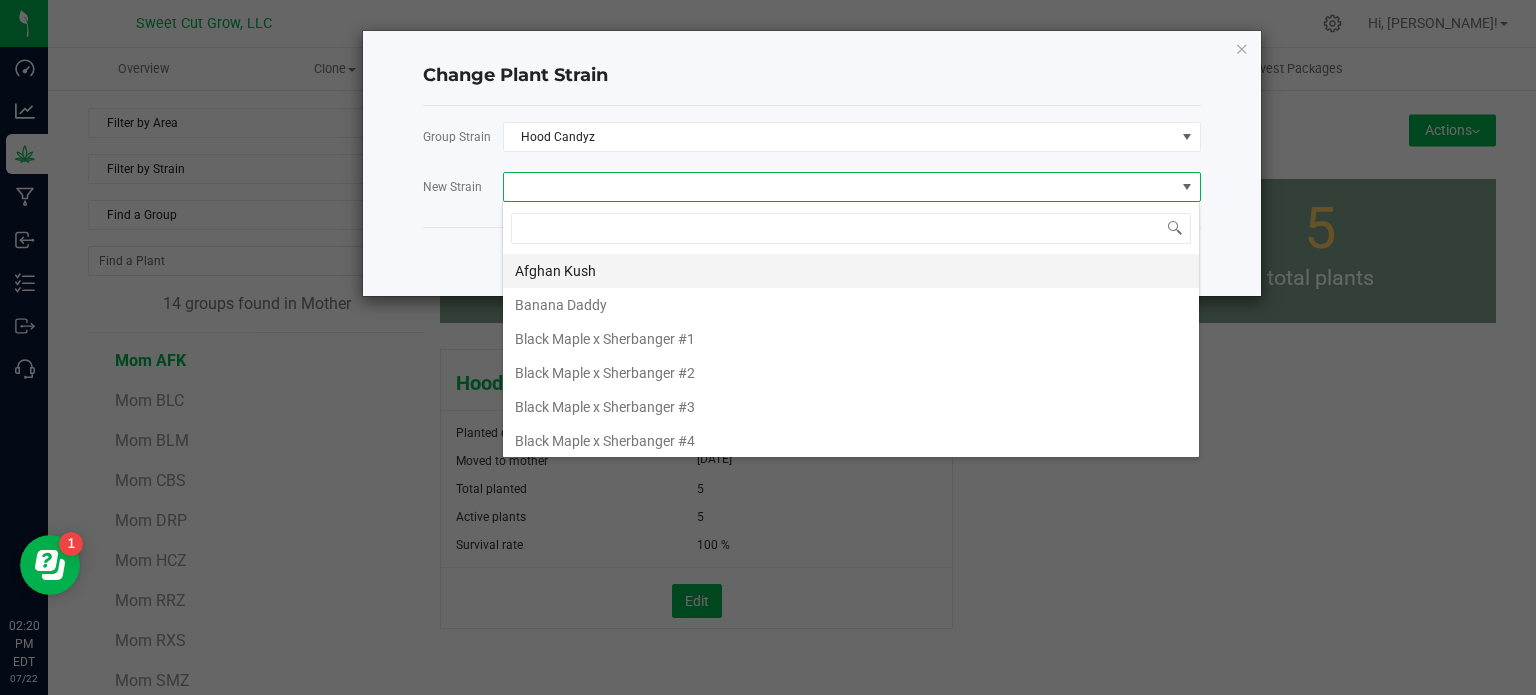 click on "Afghan Kush" at bounding box center [851, 271] 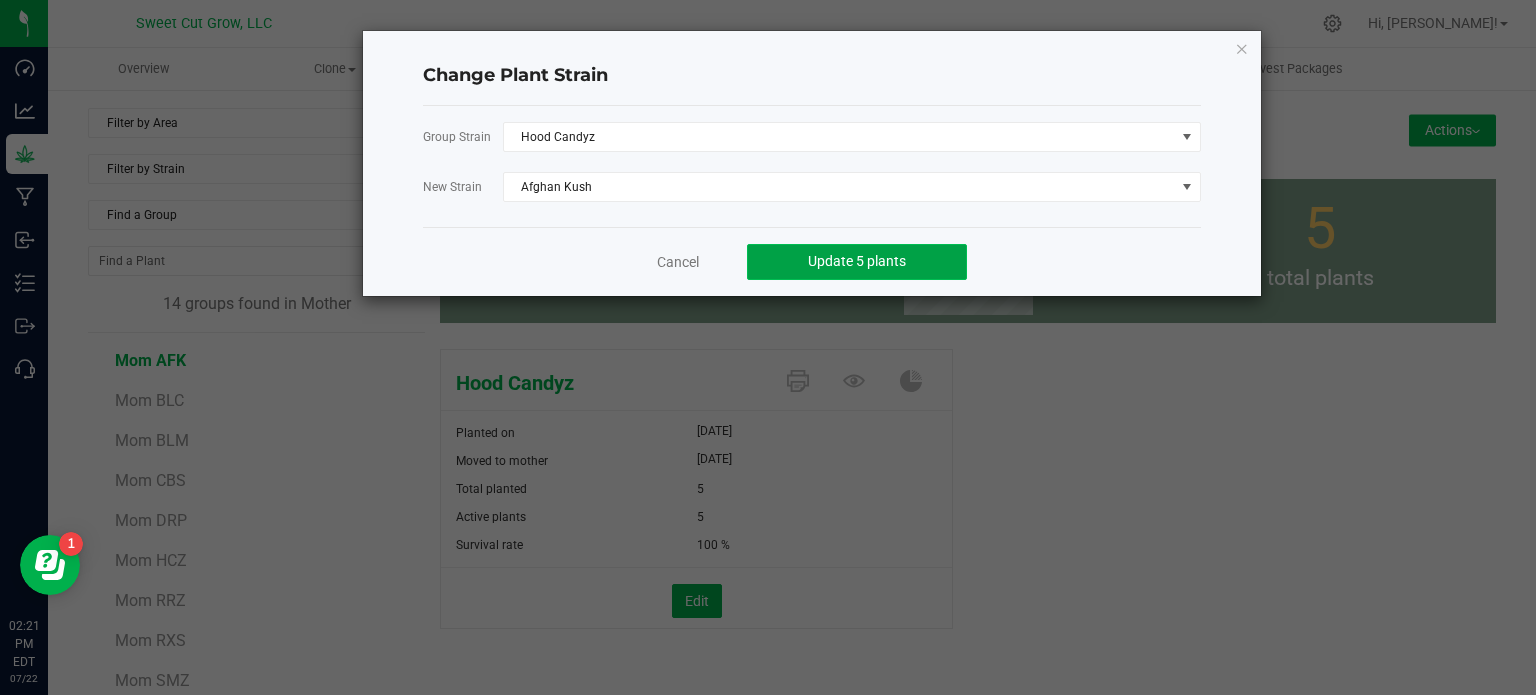 click on "Update 5 plants" 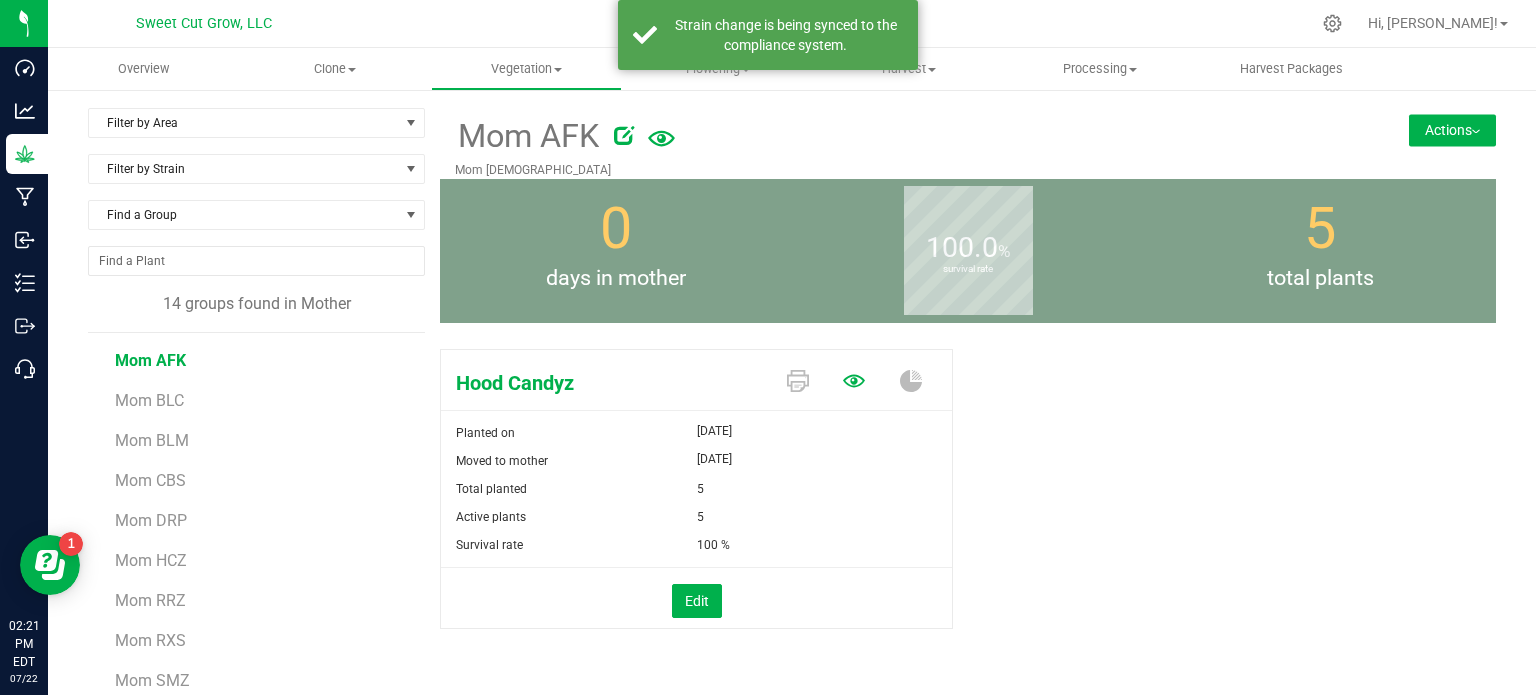 click 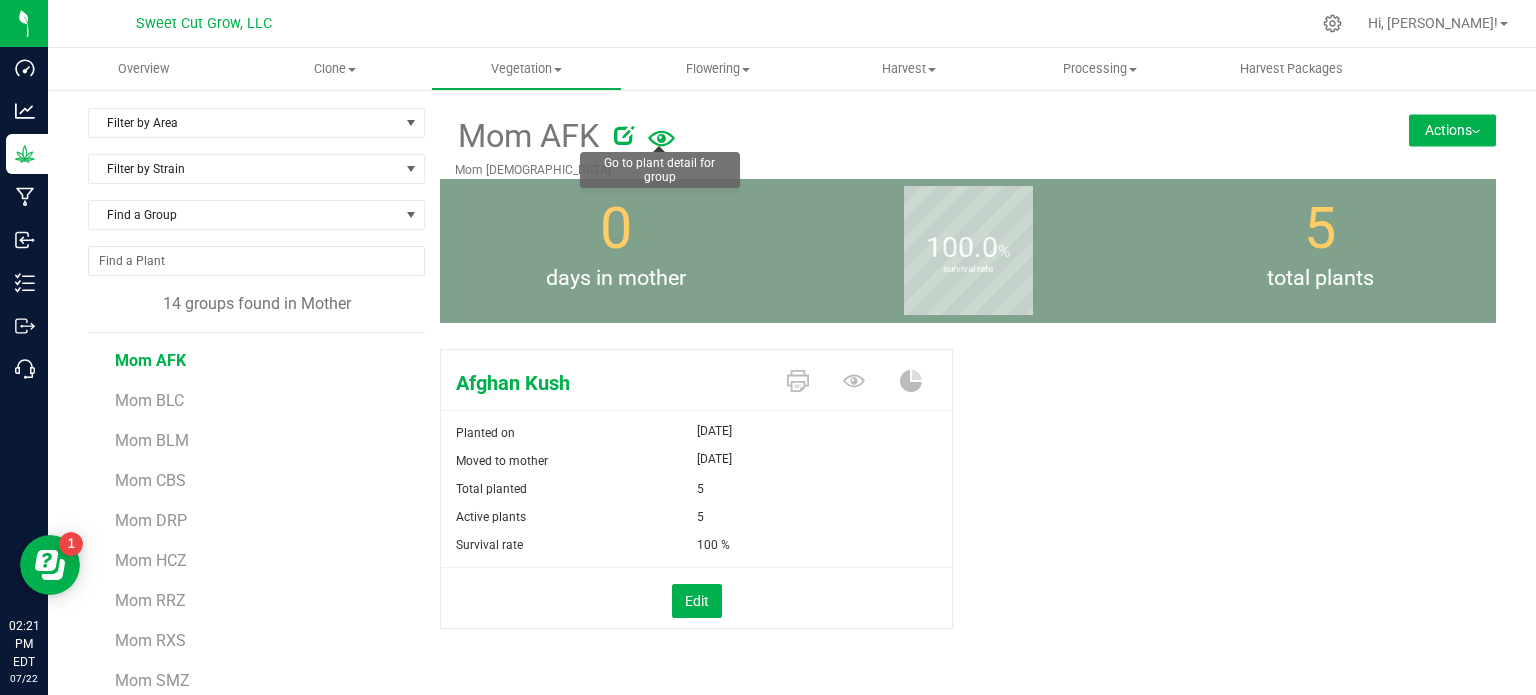 click 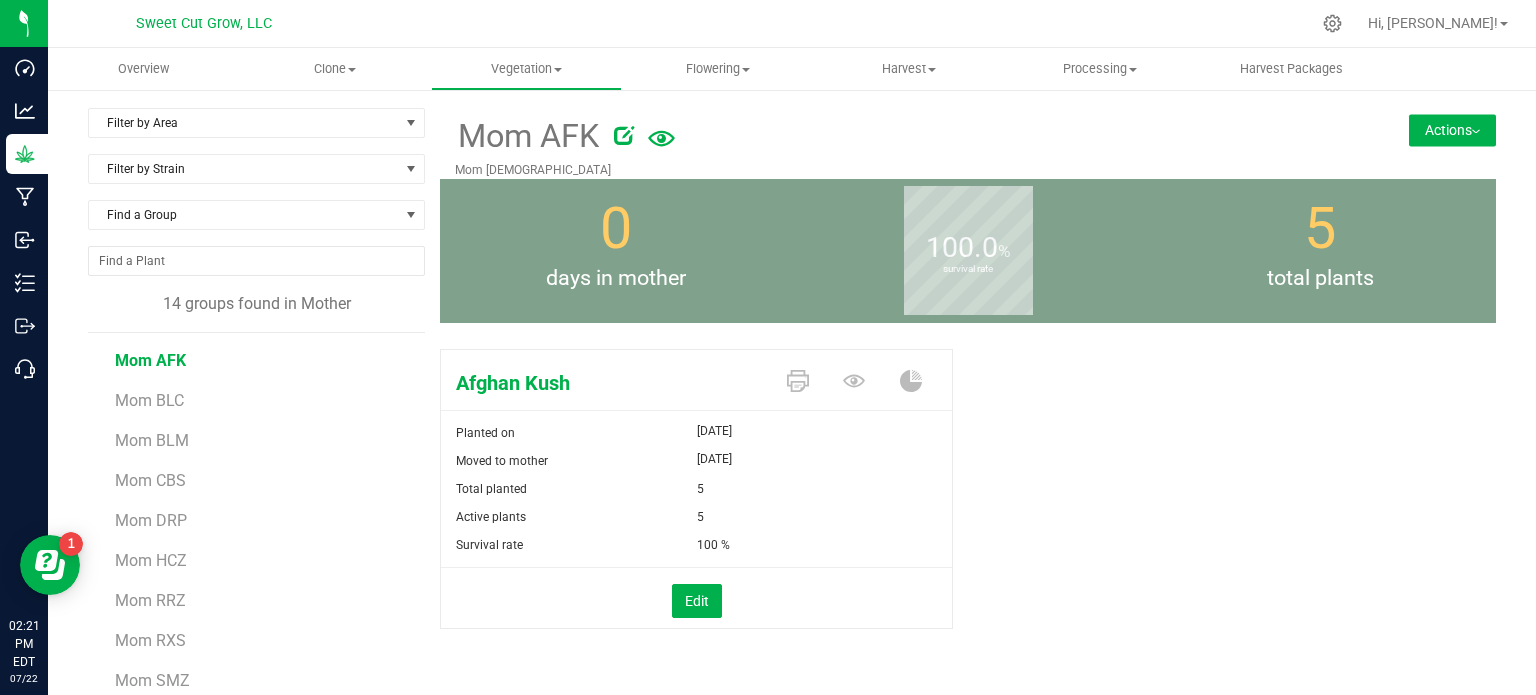 click on "Actions" at bounding box center [1452, 130] 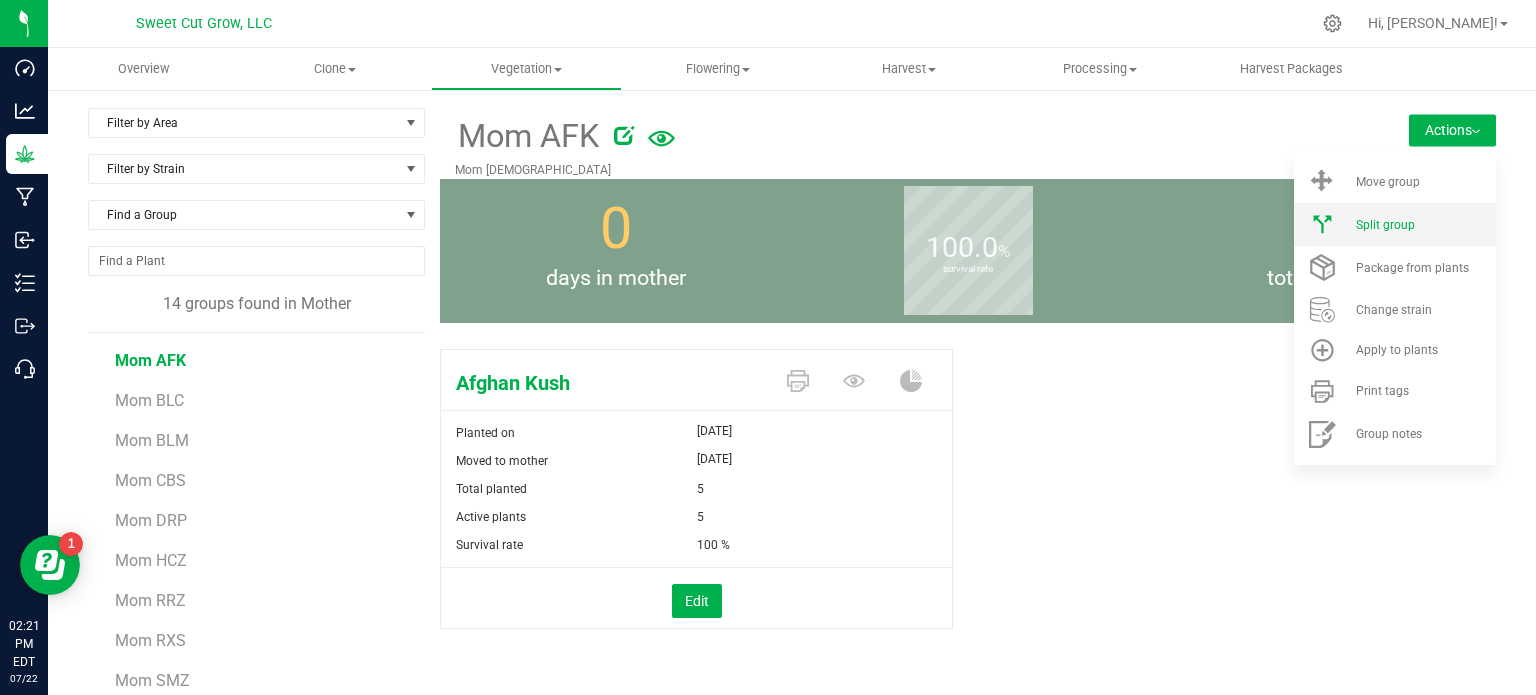 click on "Split group" at bounding box center (1385, 225) 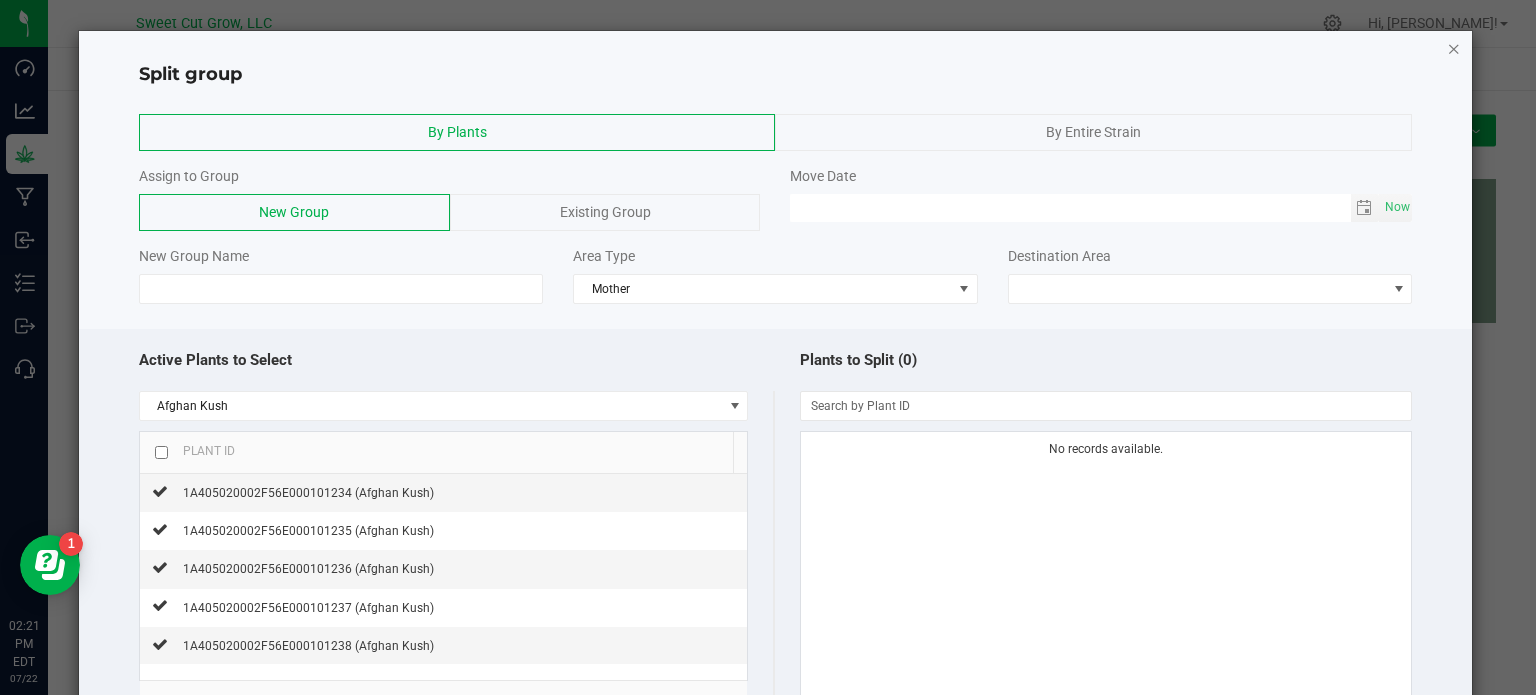 click 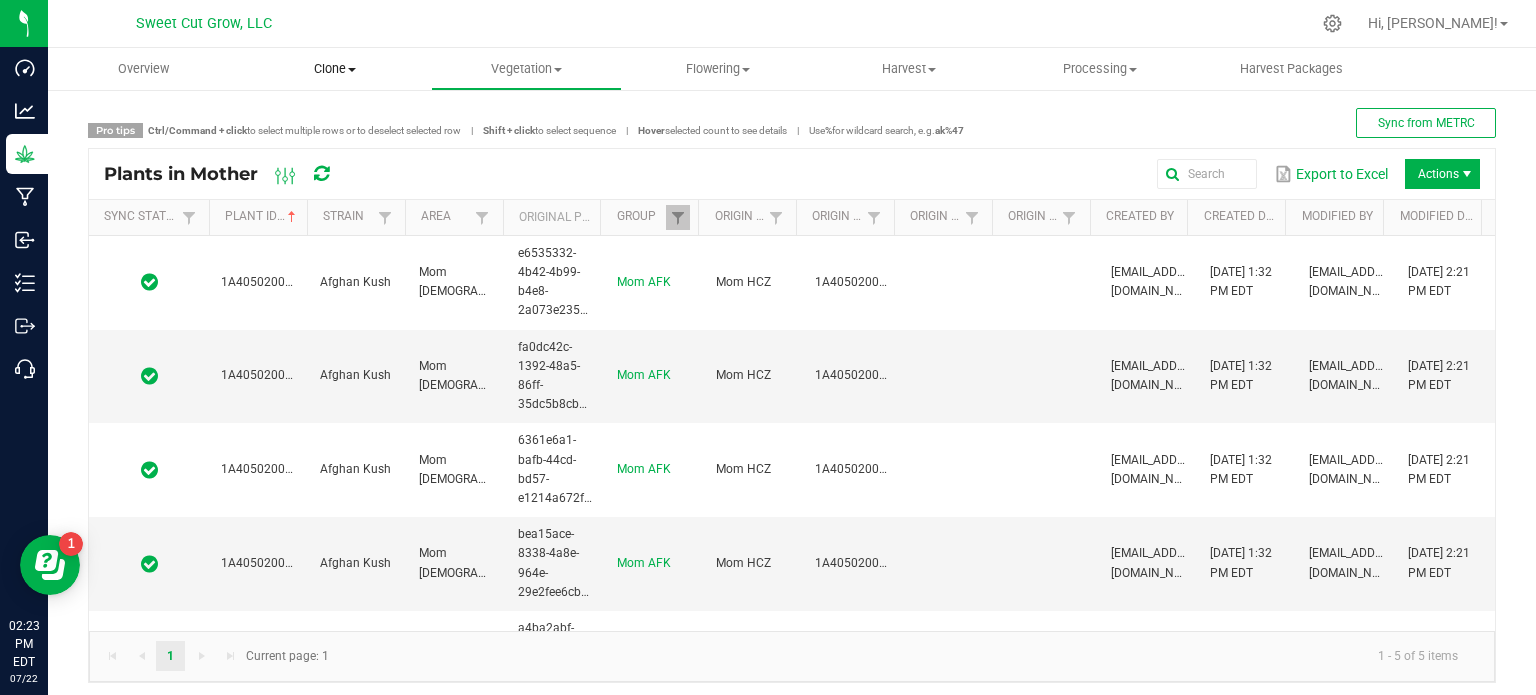 click on "Clone" at bounding box center [334, 69] 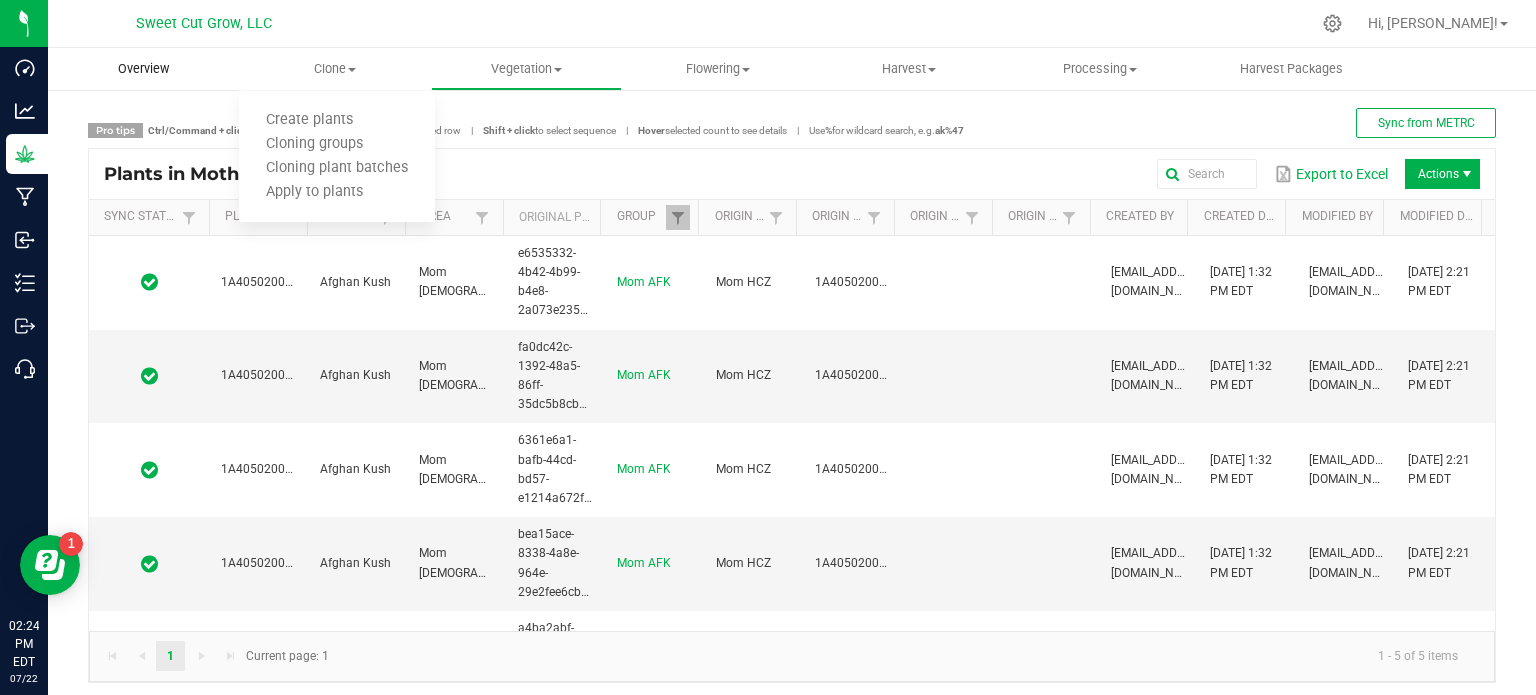 click on "Overview" at bounding box center (143, 69) 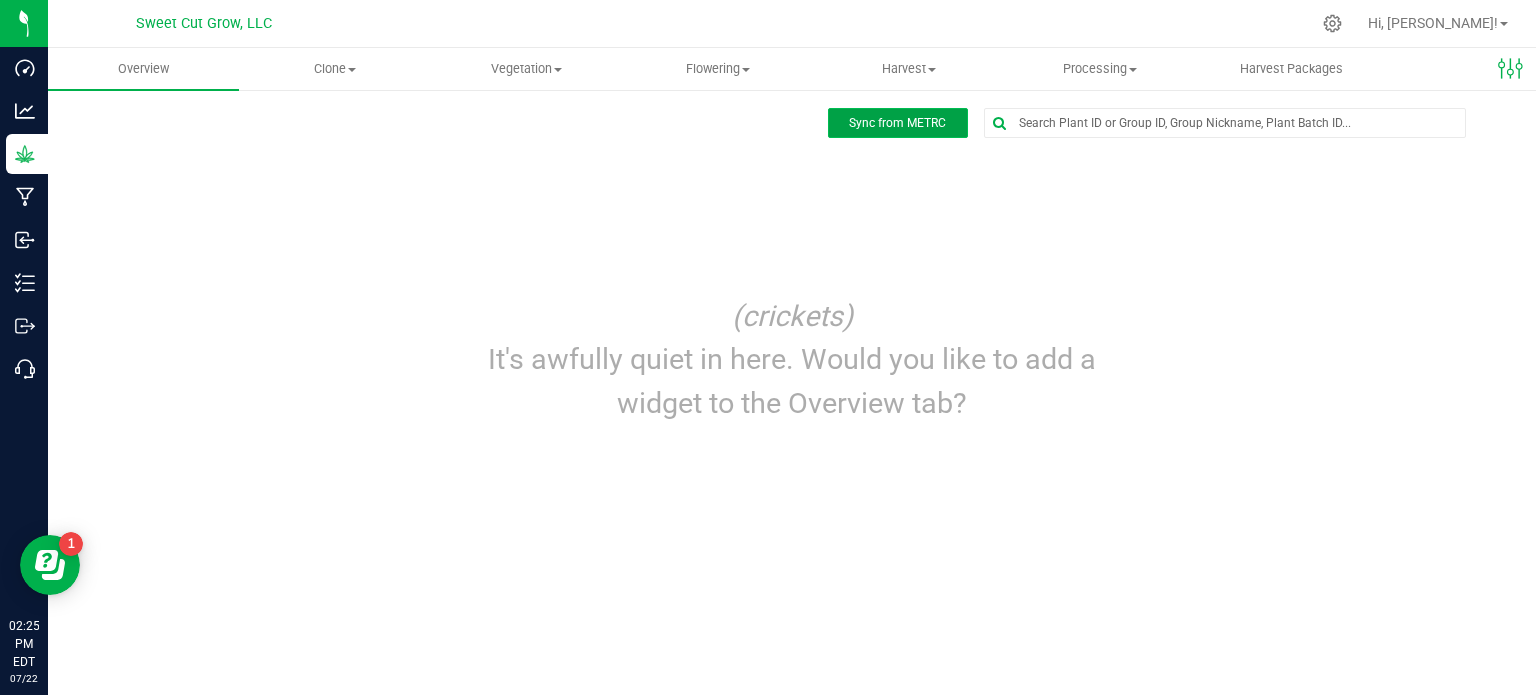 click on "Sync from METRC" at bounding box center (898, 123) 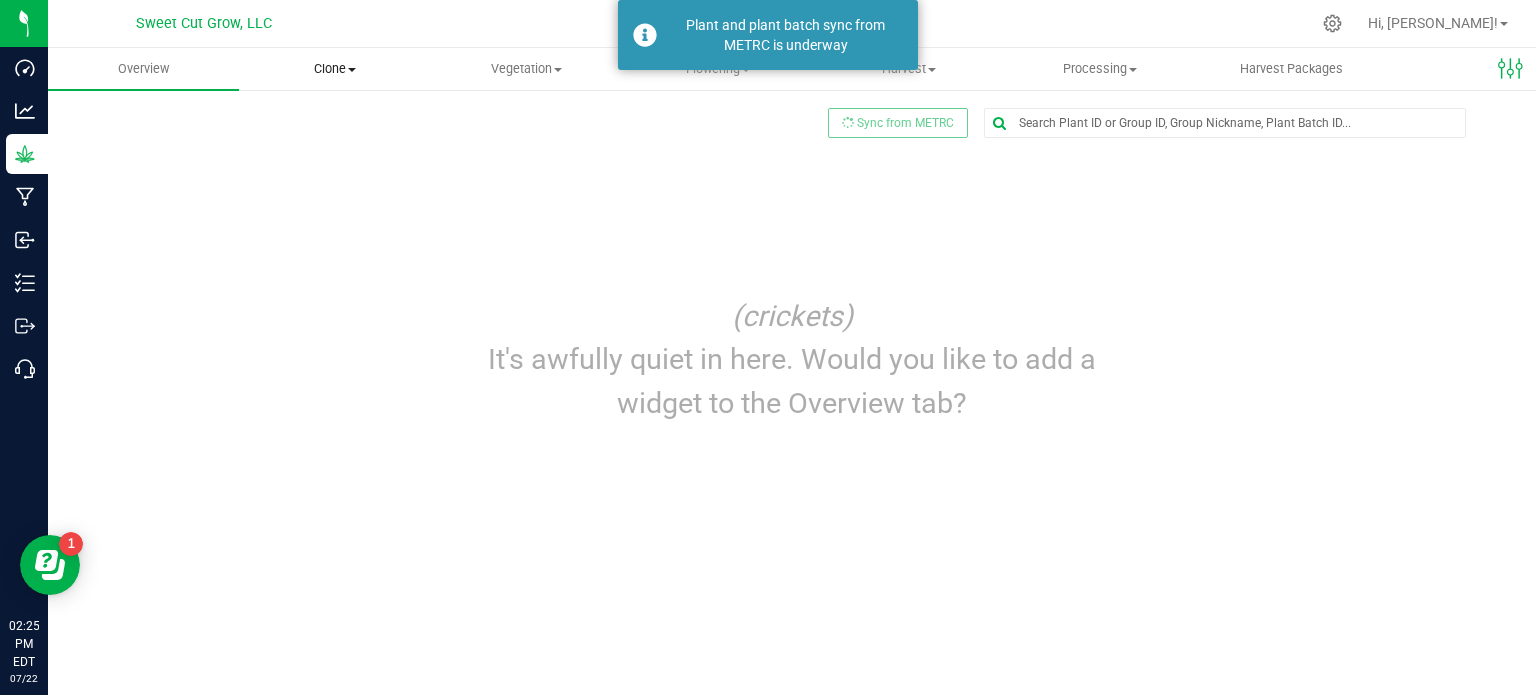 click on "Clone" at bounding box center (334, 69) 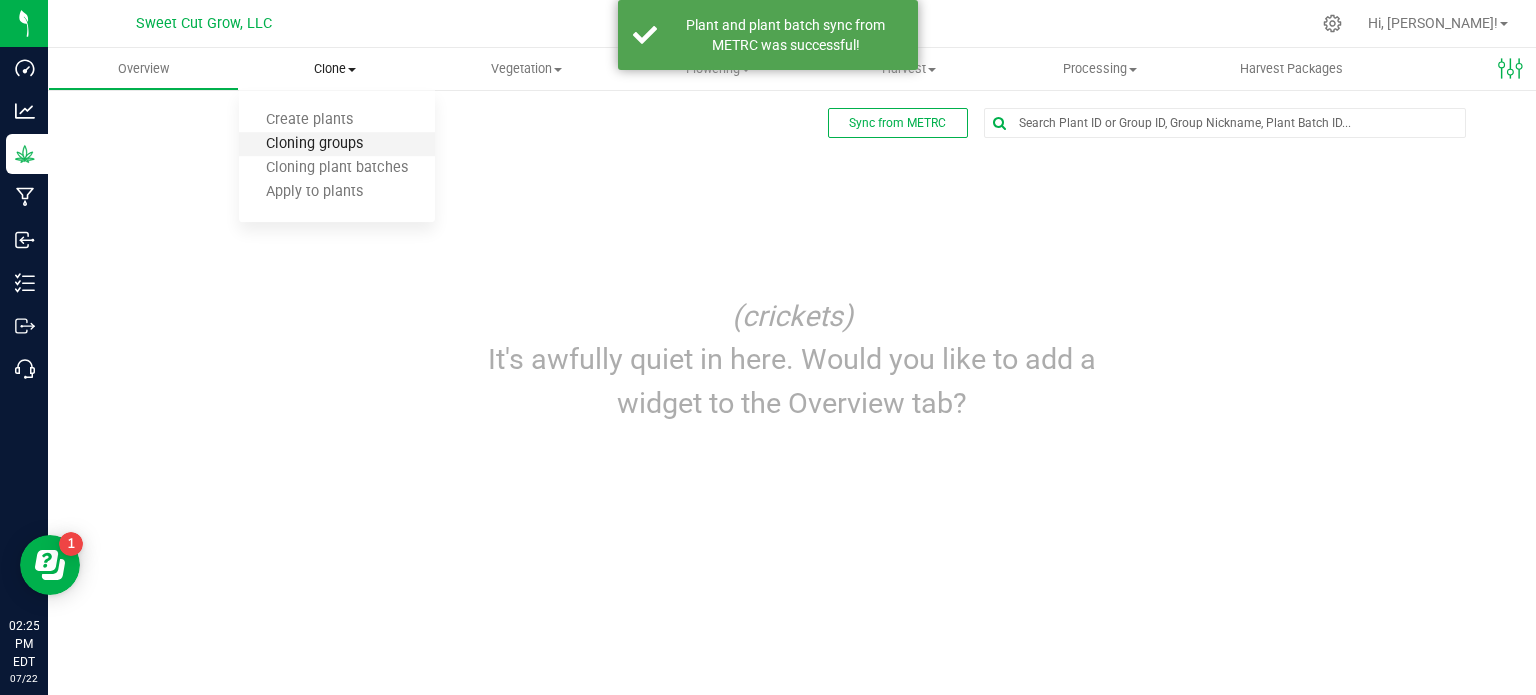 click on "Cloning groups" at bounding box center (314, 144) 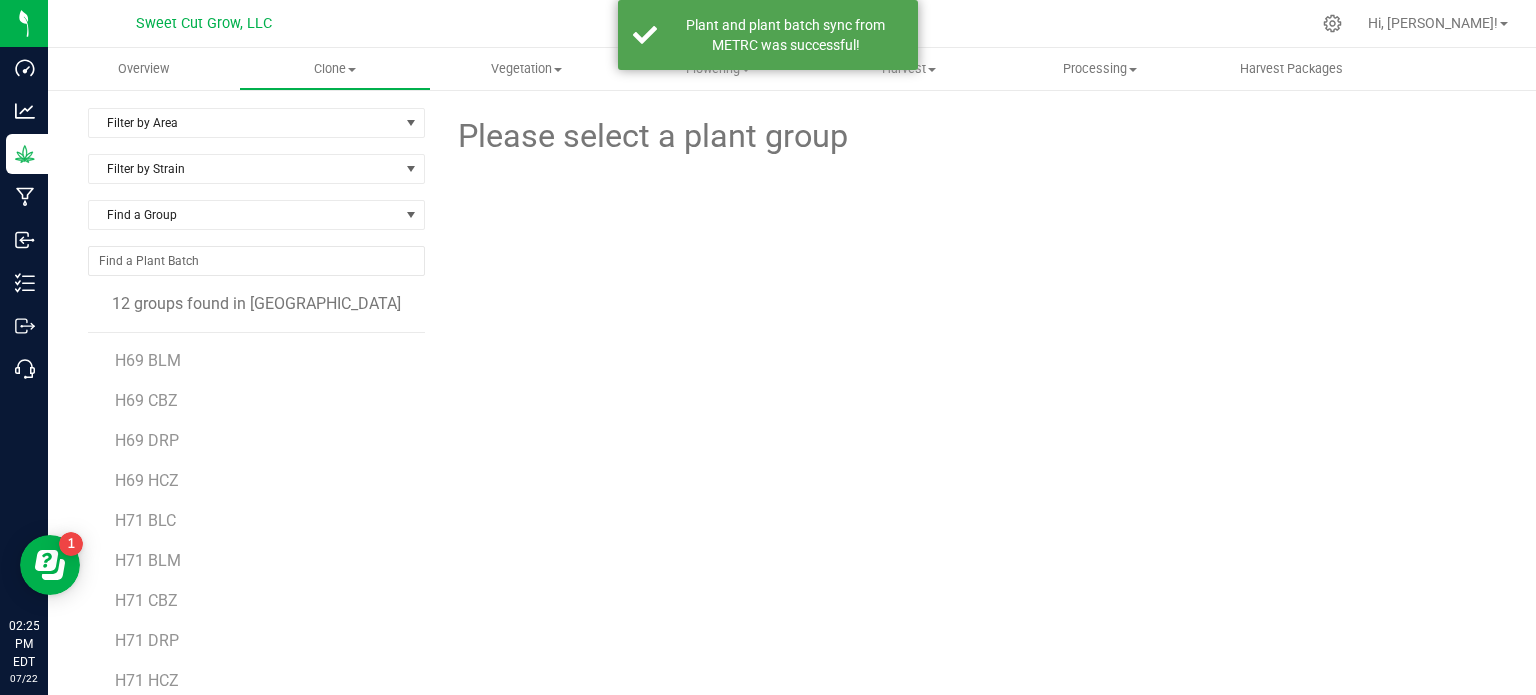 click on "Please select a plant group" at bounding box center [968, 469] 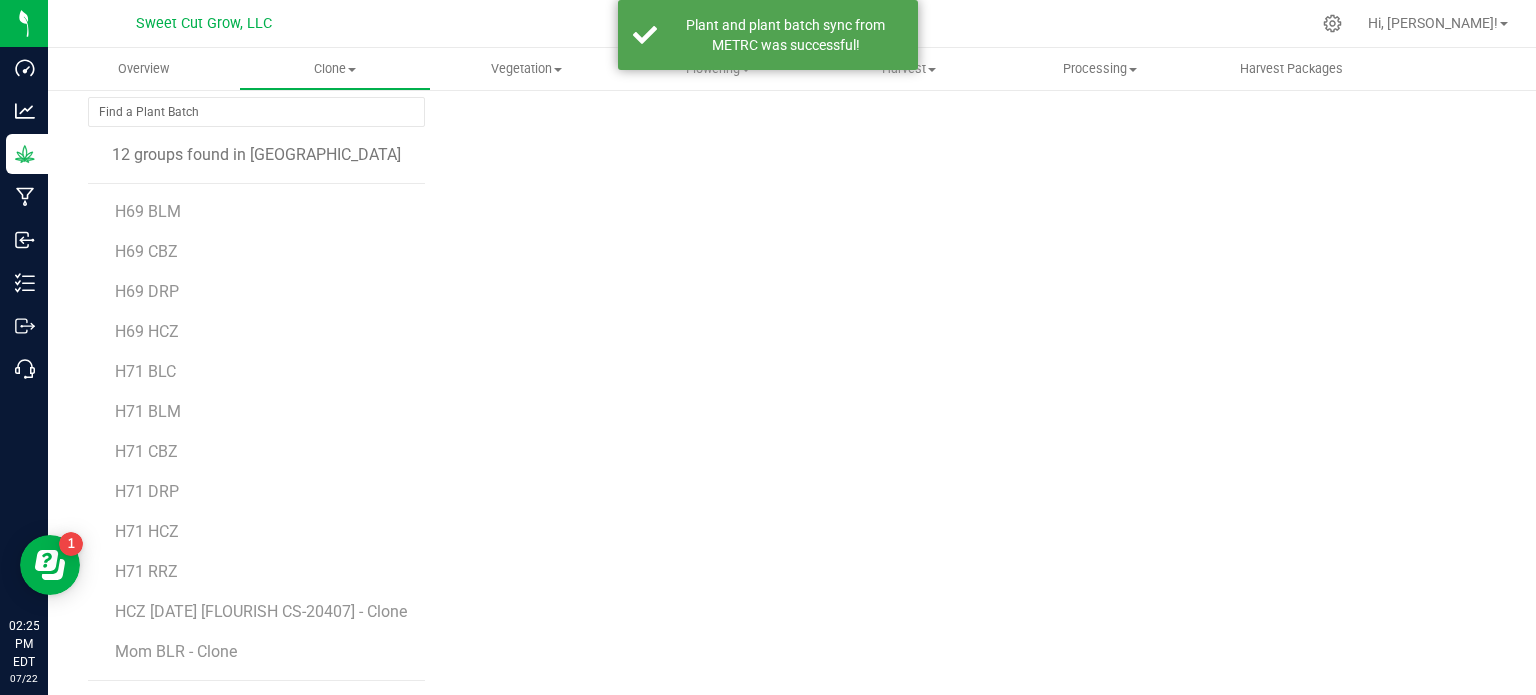 scroll, scrollTop: 156, scrollLeft: 0, axis: vertical 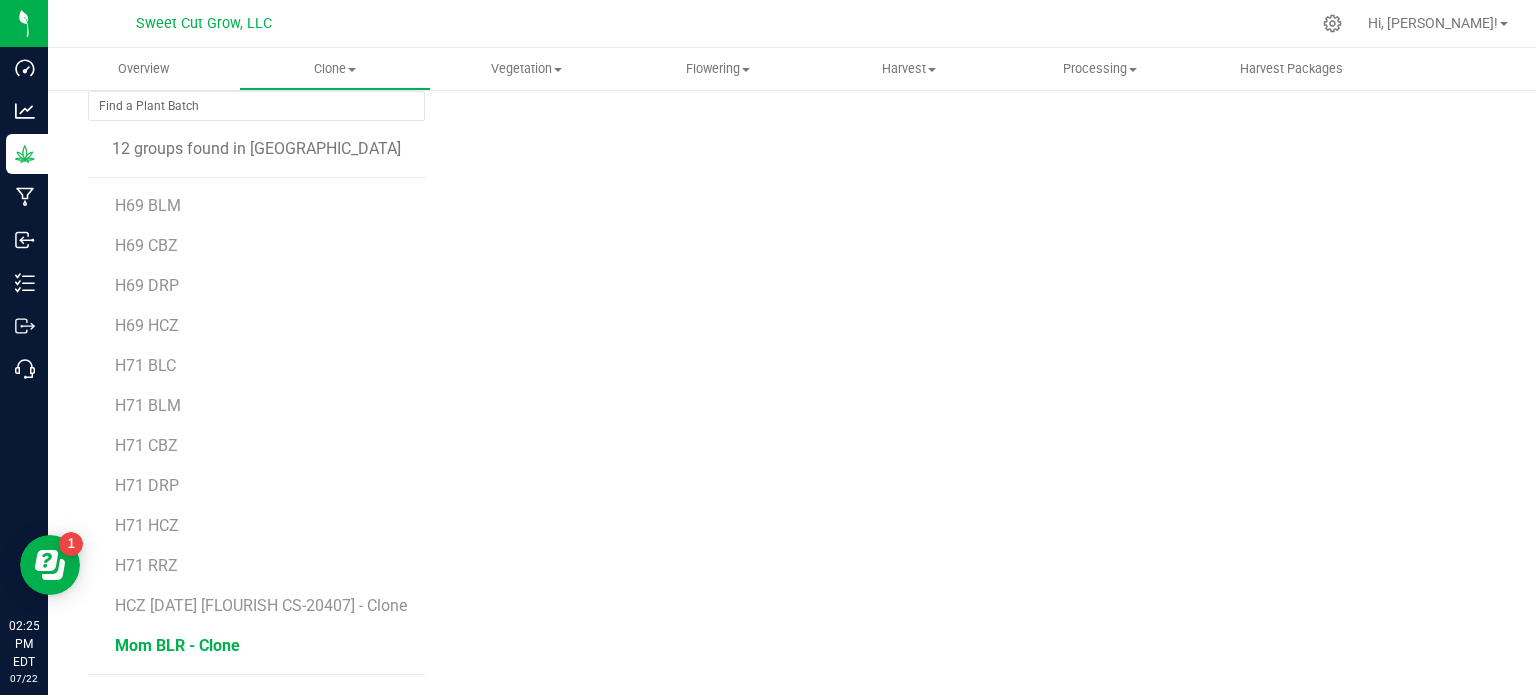 click on "Mom BLR - Clone" at bounding box center [177, 645] 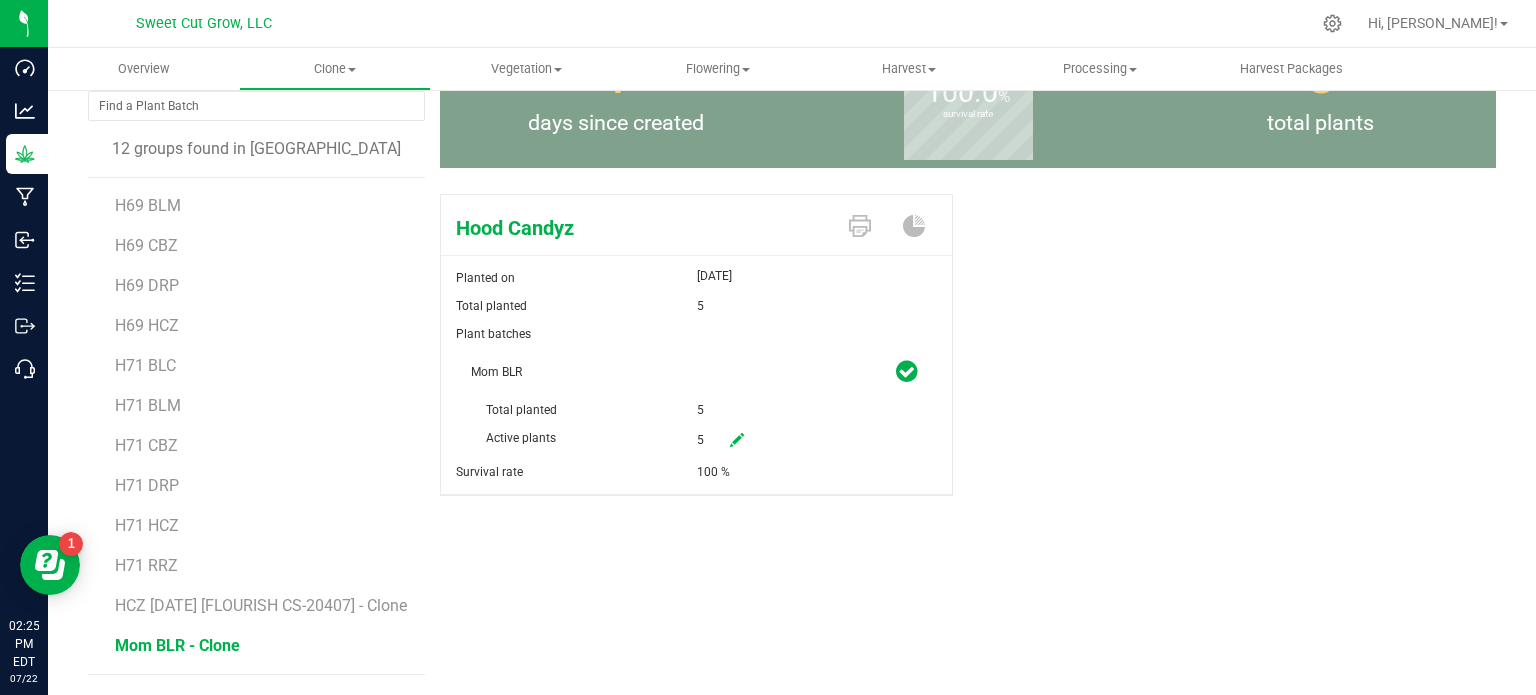 click on "Hood Candyz
Planted on
[DATE]
Total planted
5
Plant batches
Mom BLR
Total planted" at bounding box center [968, 366] 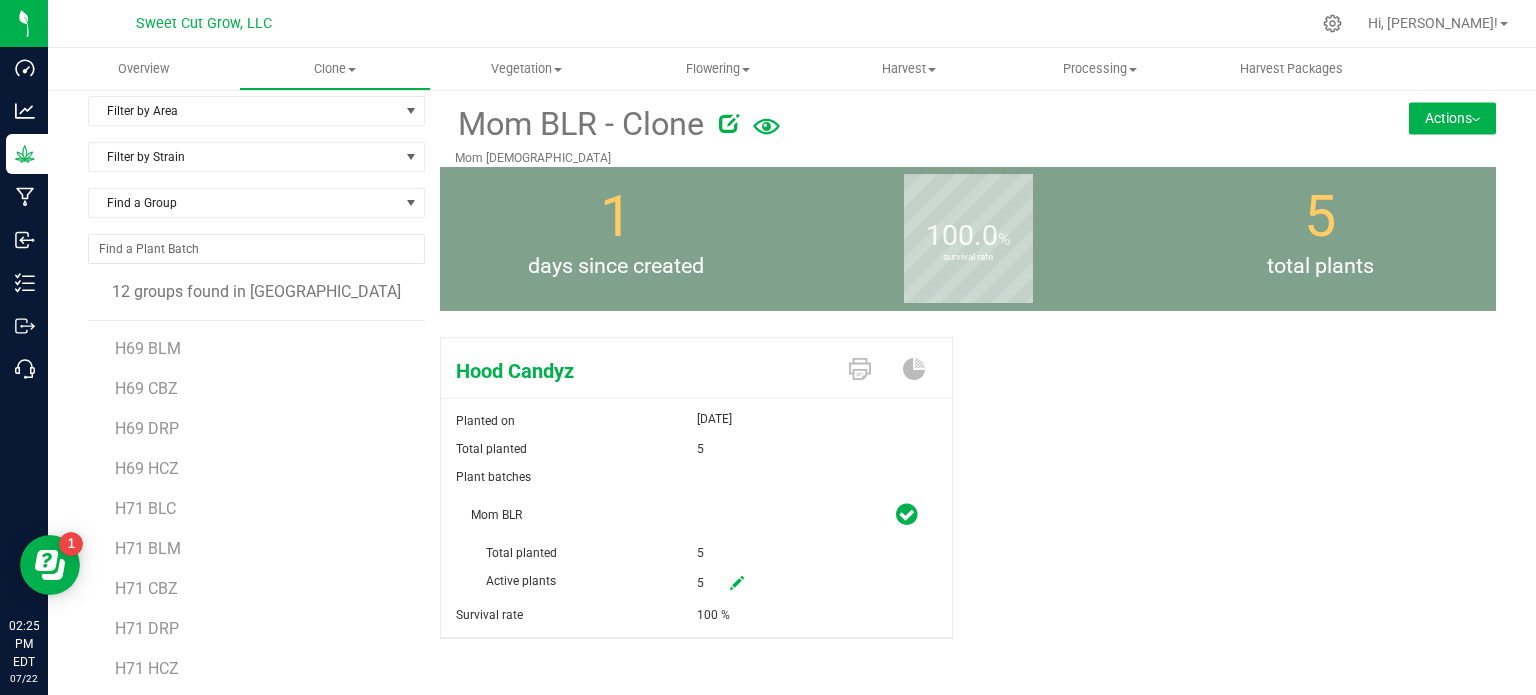 scroll, scrollTop: 0, scrollLeft: 0, axis: both 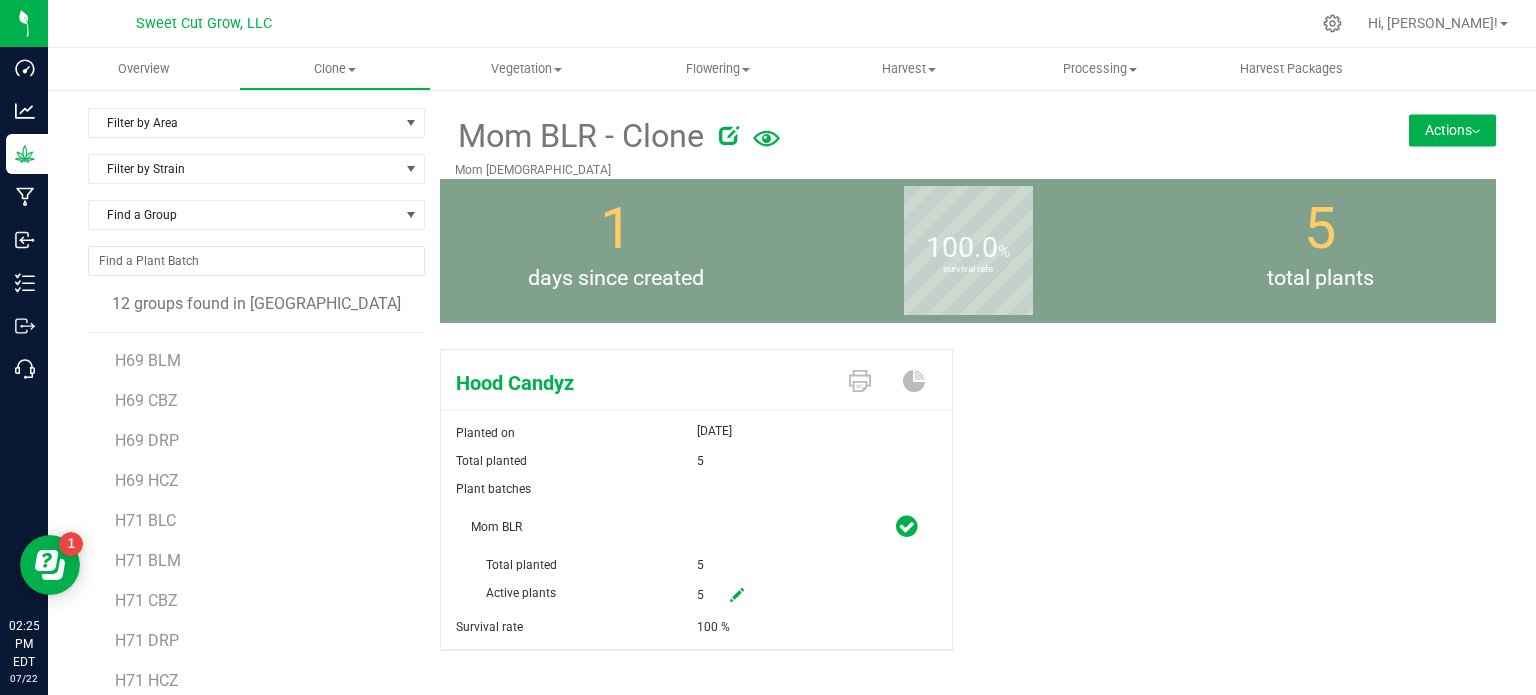 click on "Actions" at bounding box center (1452, 130) 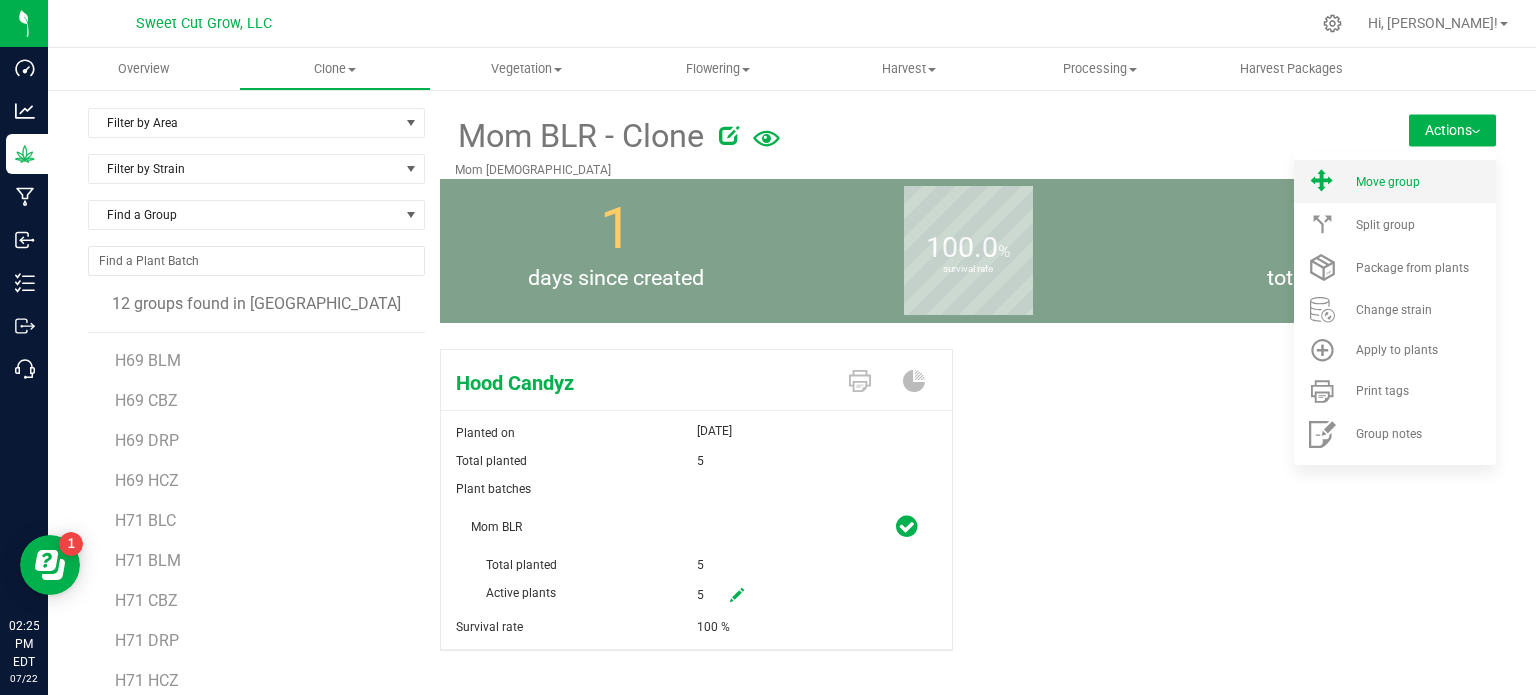 click on "Move group" at bounding box center (1388, 182) 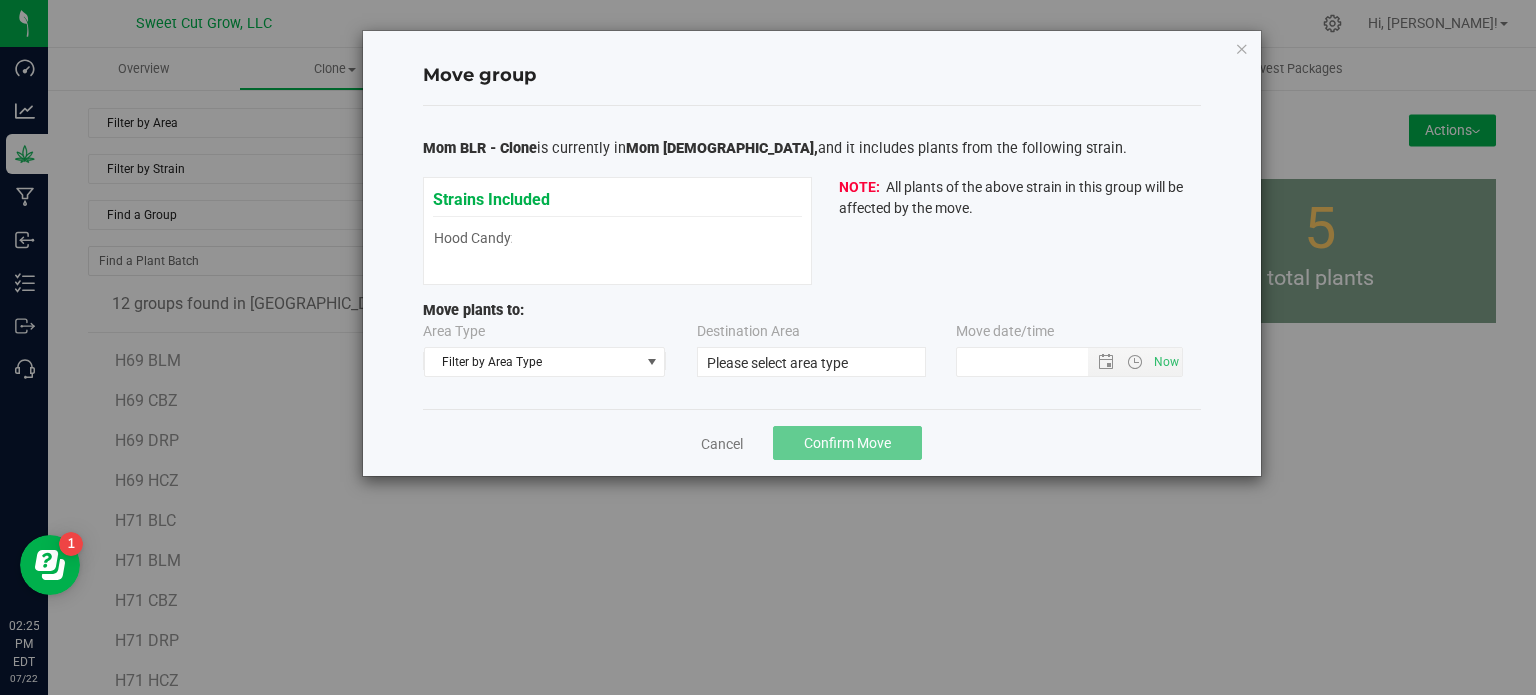 type on "[DATE] 2:24 PM" 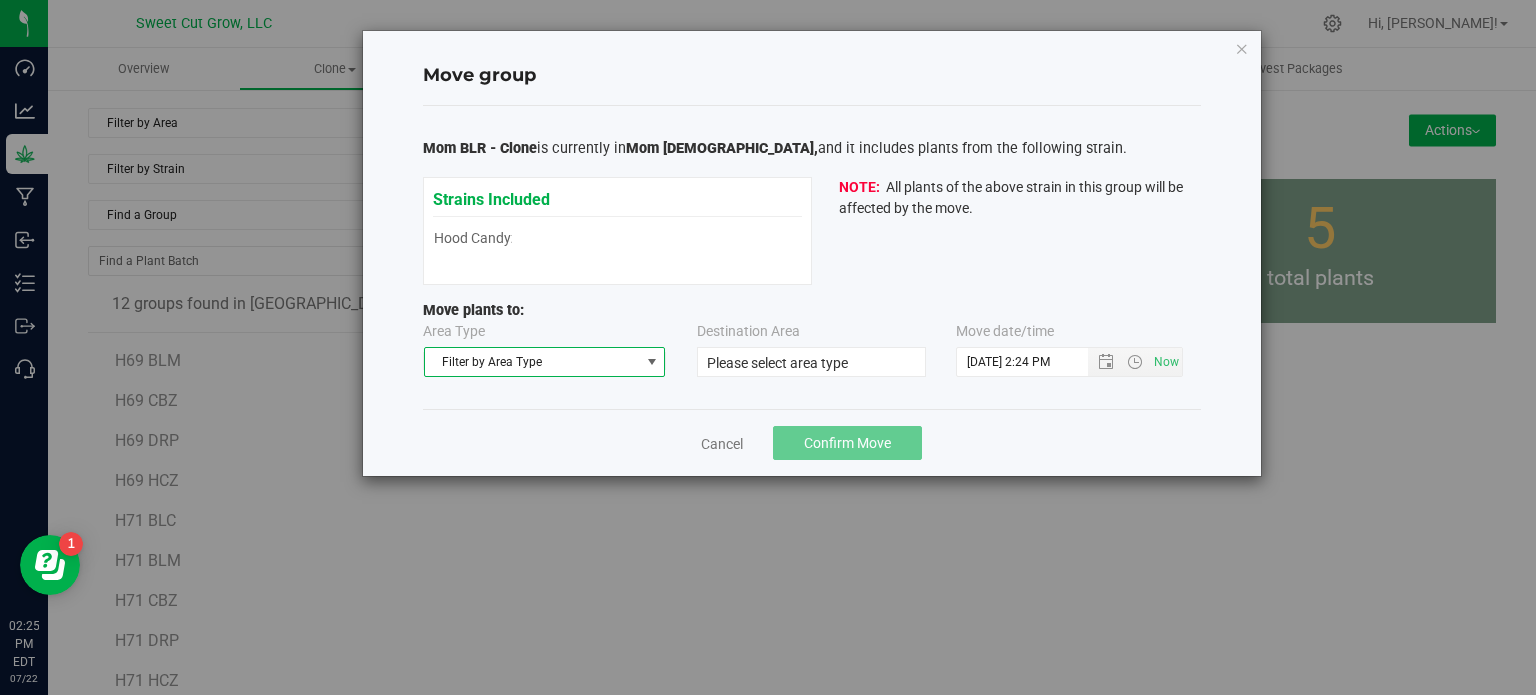 click on "Filter by Area Type" at bounding box center [532, 362] 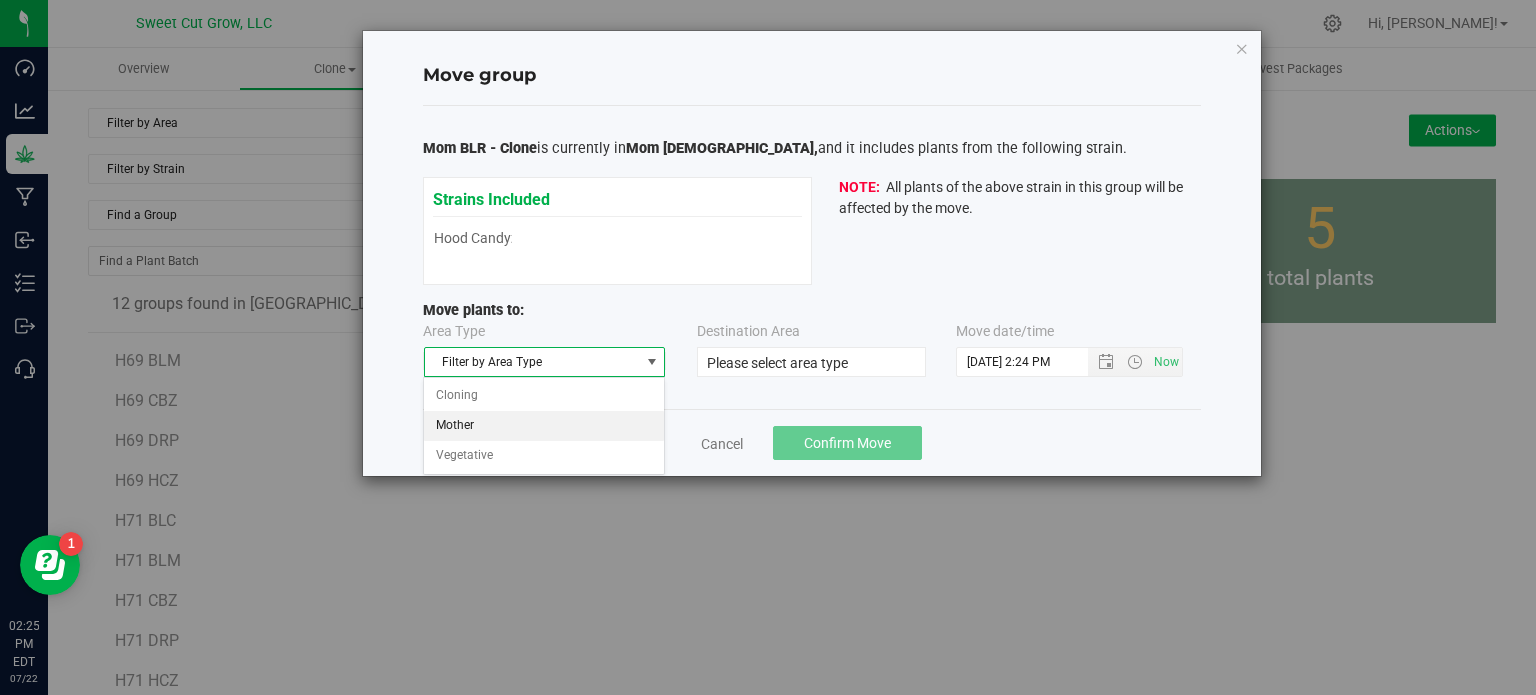 click on "Mother" at bounding box center [544, 426] 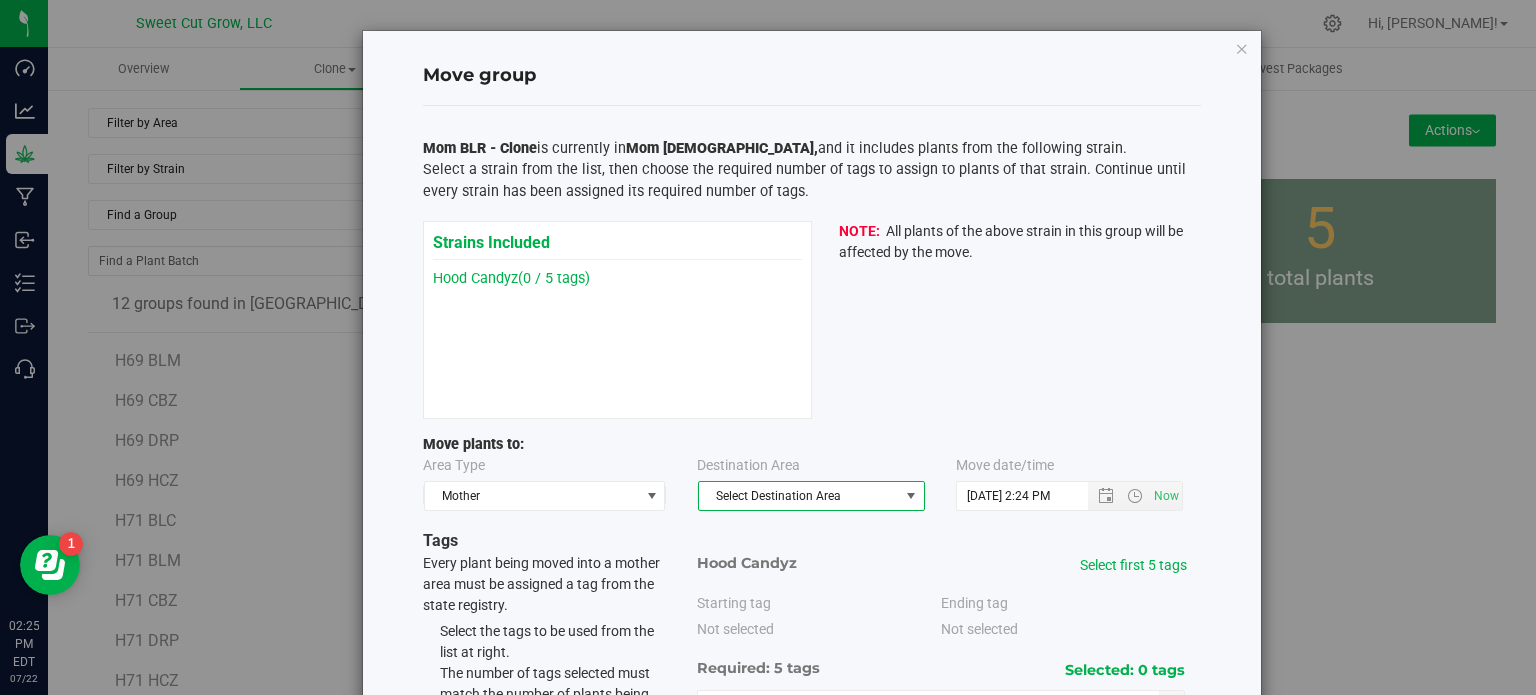 click on "Select Destination Area" at bounding box center (799, 496) 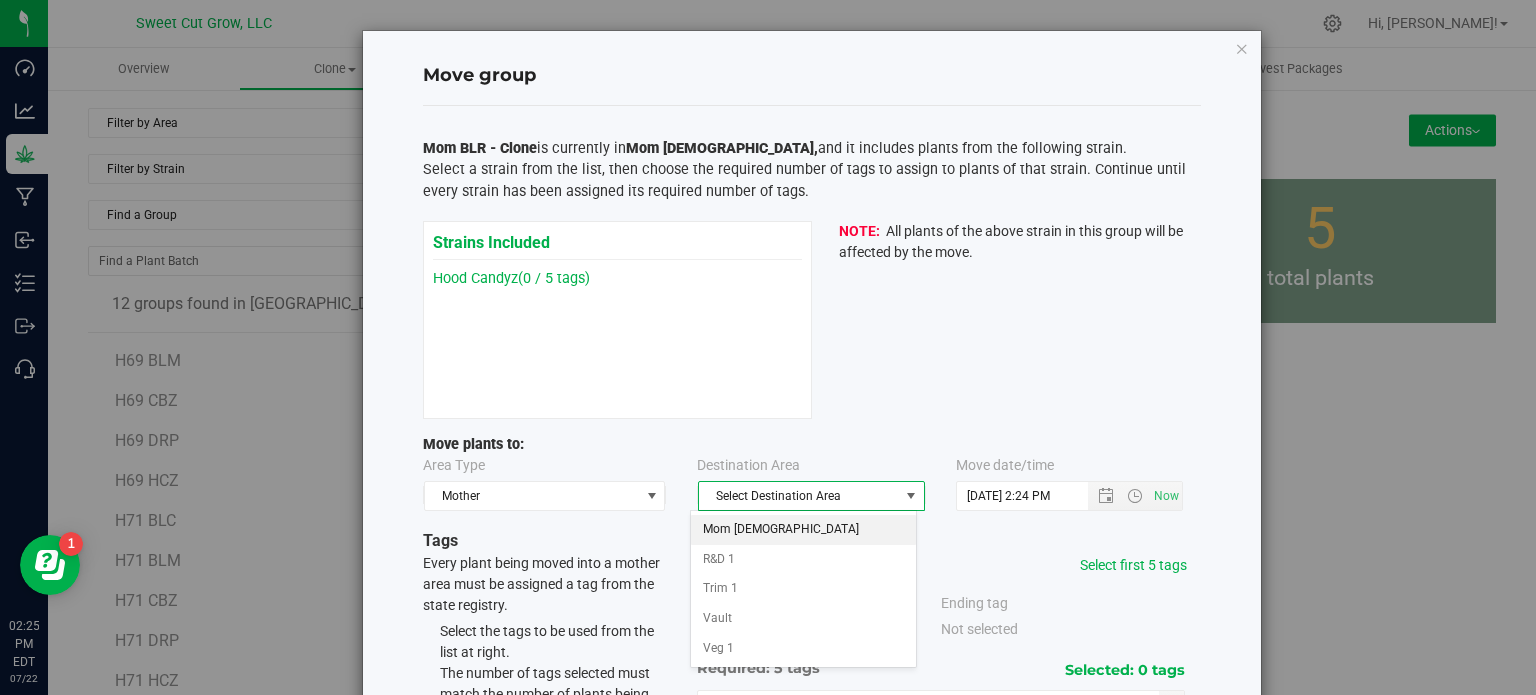 click on "Mom [DEMOGRAPHIC_DATA]" at bounding box center [803, 530] 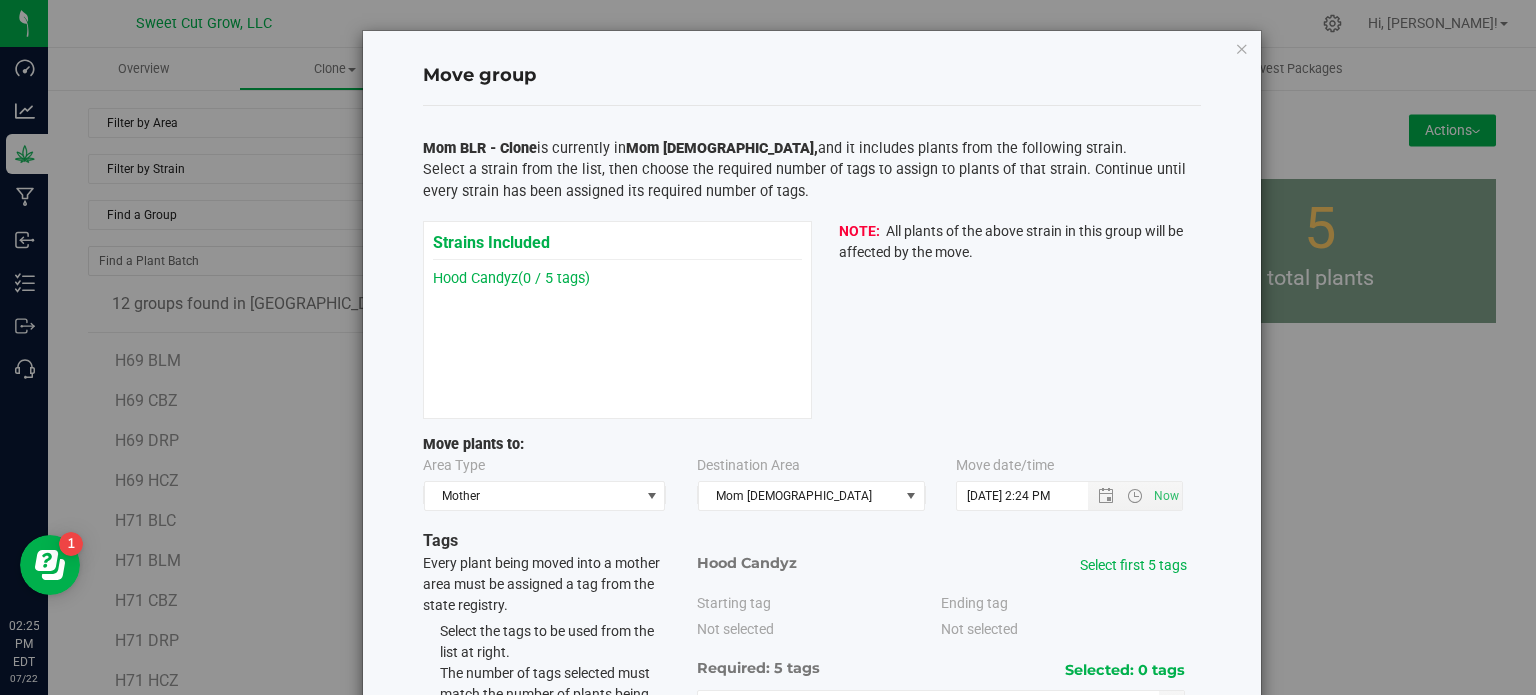 click on "Move group
Mom BLR - Clone
is currently in
[DEMOGRAPHIC_DATA] [DEMOGRAPHIC_DATA],
and it includes plants from the following
strain.
Select a strain from the list, then choose the required number of tags to assign to plants of that
strain. Continue until every strain has been assigned its required number of tags.
Strains Included" at bounding box center (812, 474) 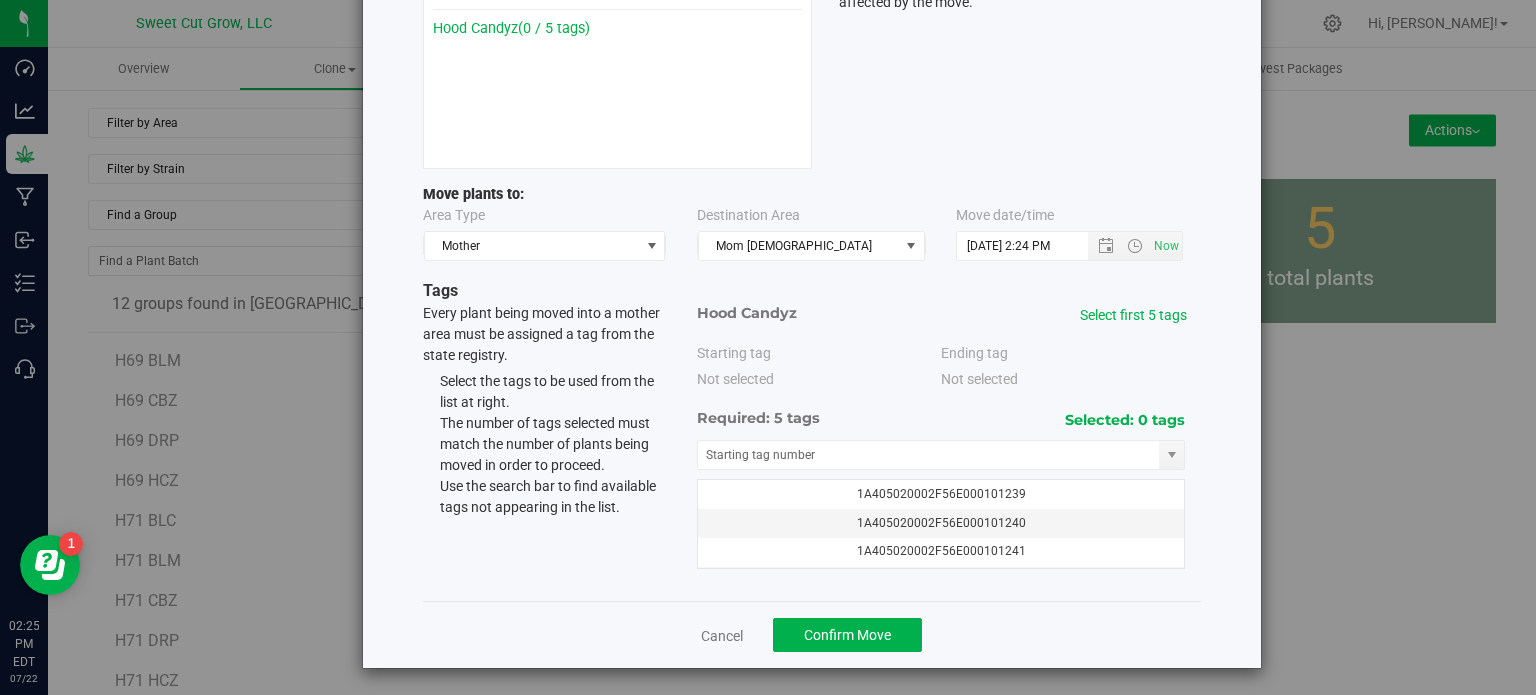 scroll, scrollTop: 252, scrollLeft: 0, axis: vertical 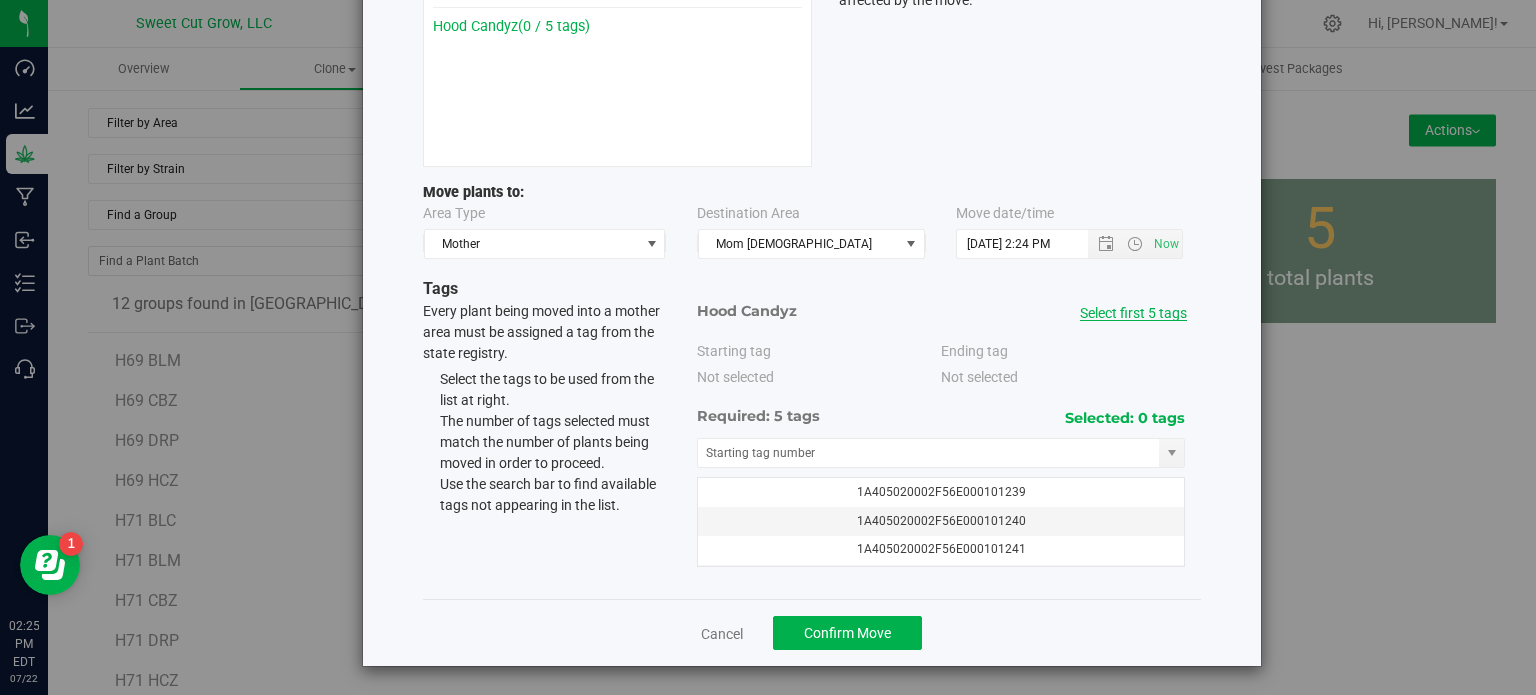 click on "Select first 5
tags" at bounding box center [1133, 313] 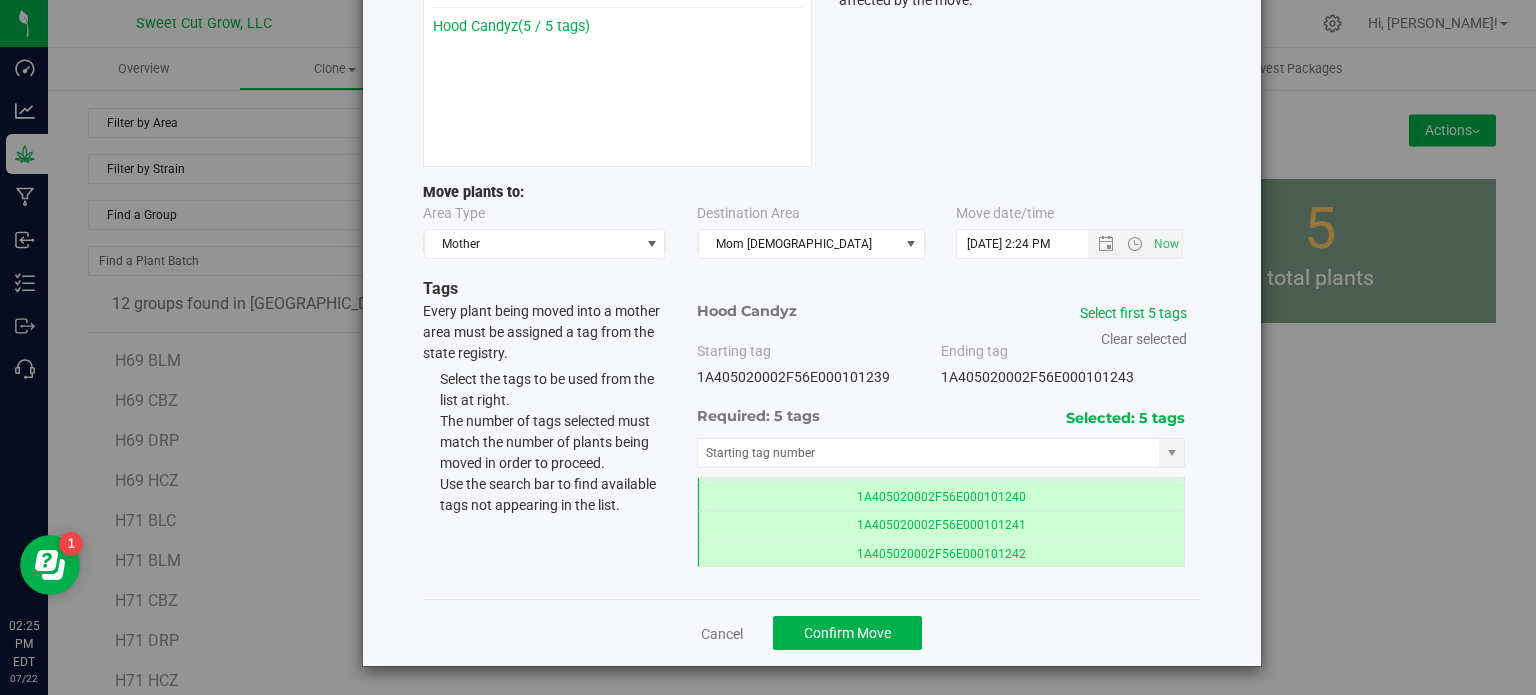 scroll, scrollTop: 0, scrollLeft: 0, axis: both 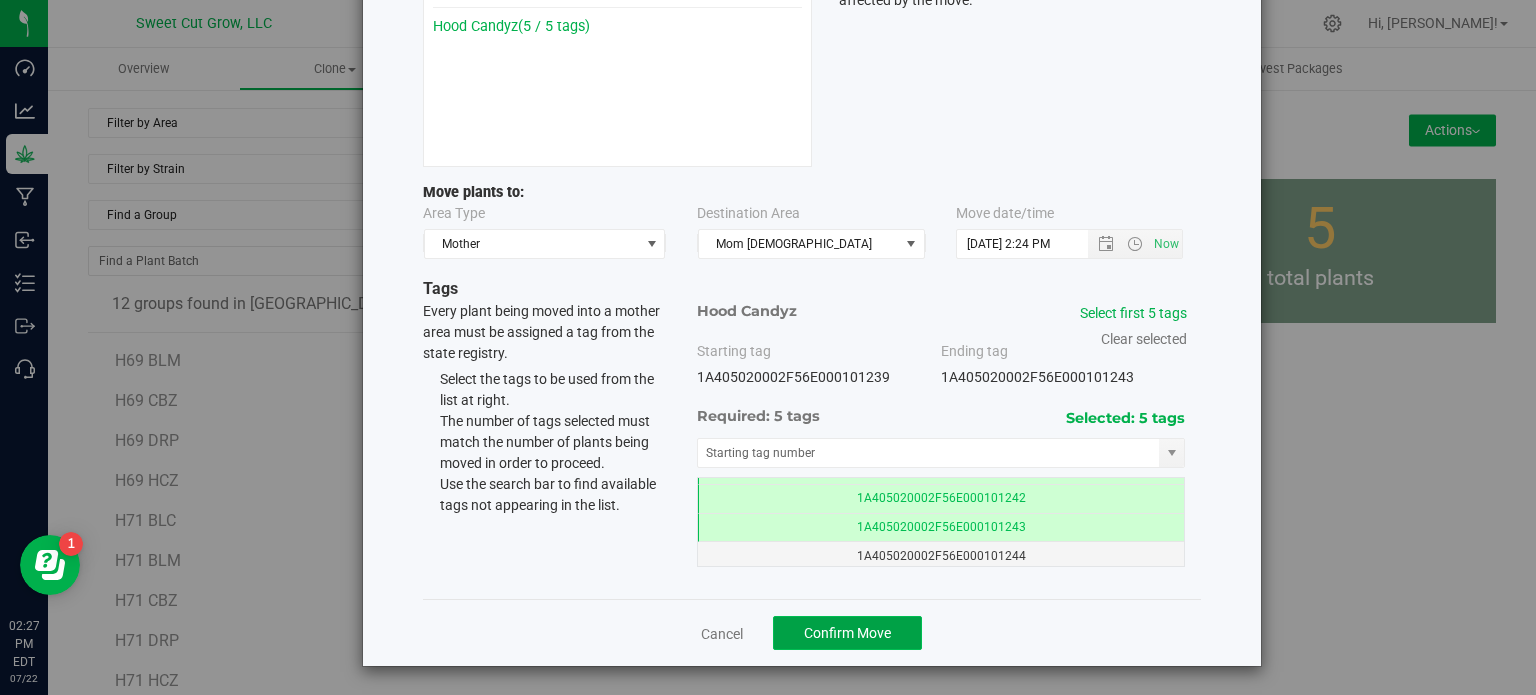 click on "Confirm Move" 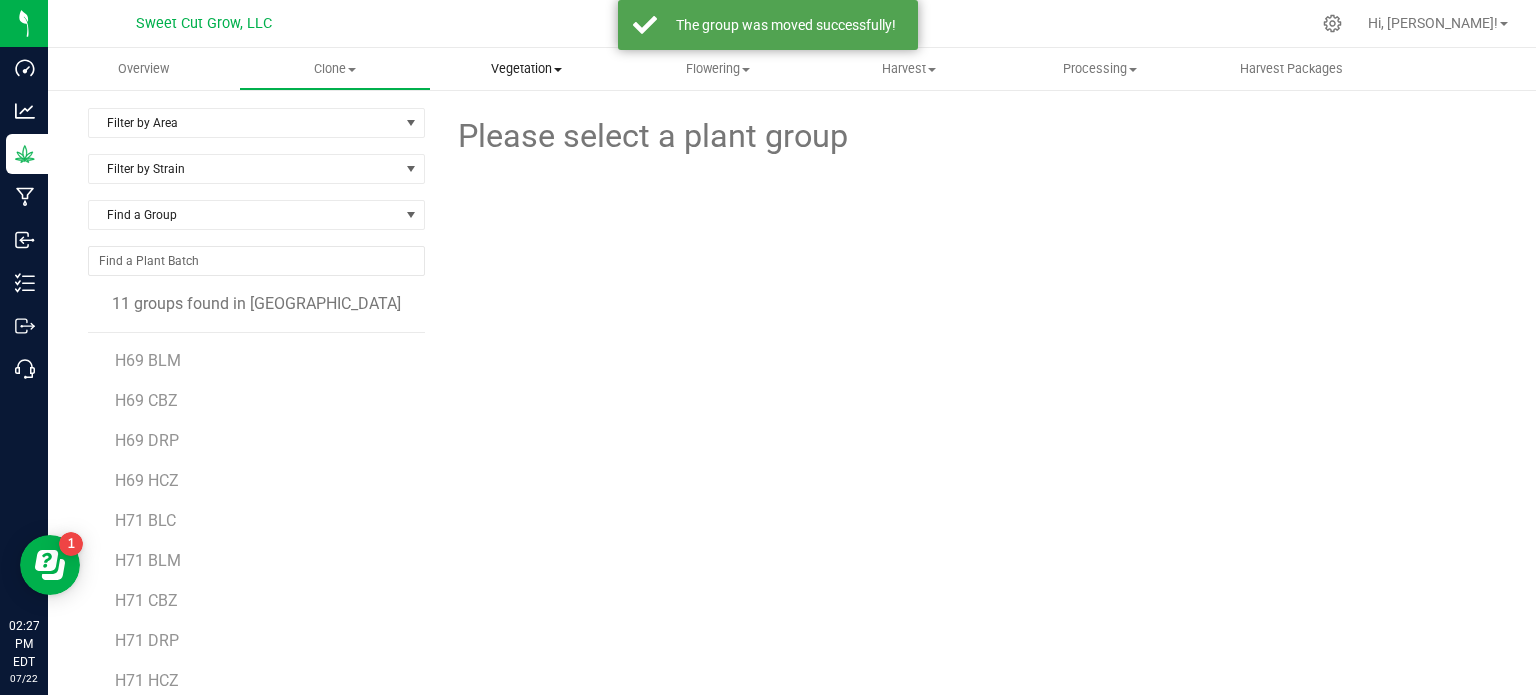 click on "Vegetation
Veg groups
Veg plants
Mother groups
Mother plants
Apply to plants" at bounding box center (526, 69) 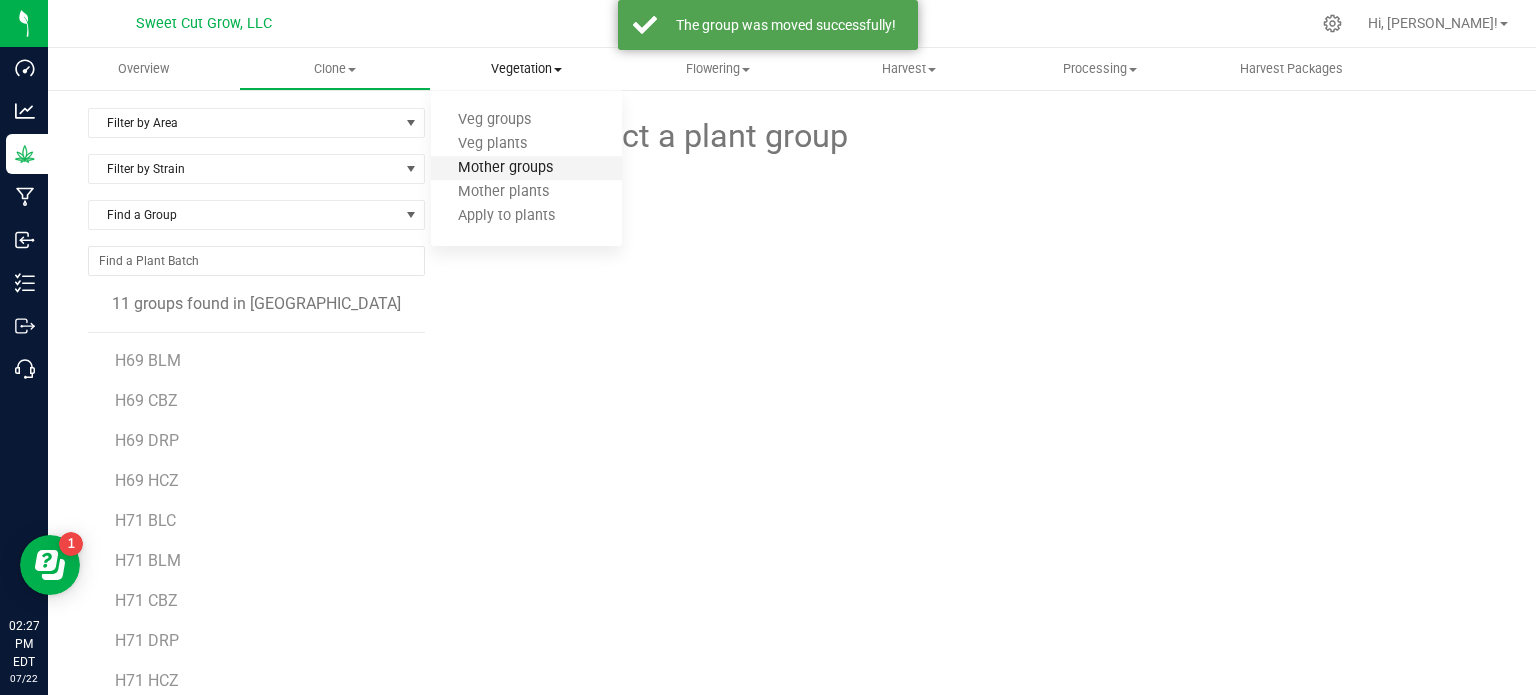 click on "Mother groups" at bounding box center (505, 168) 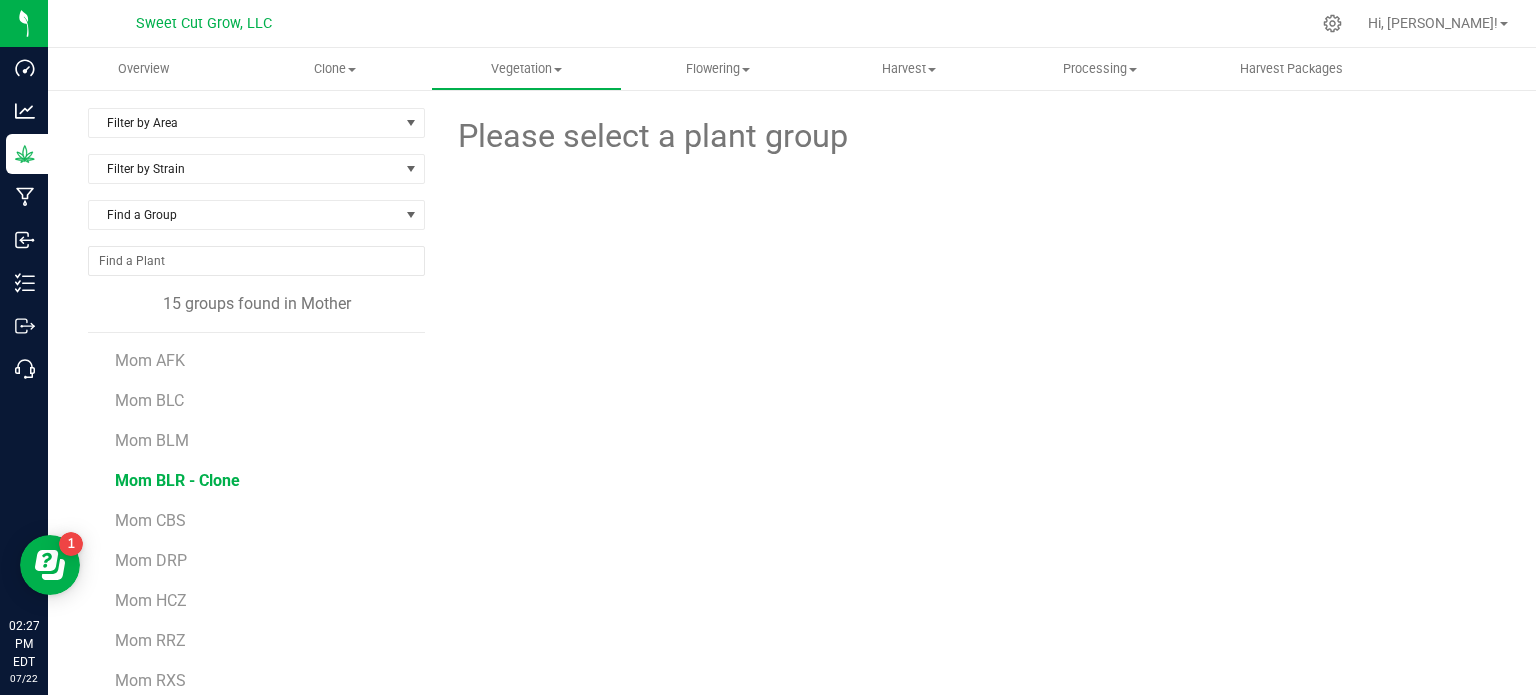 click on "Mom BLR - Clone" at bounding box center (177, 480) 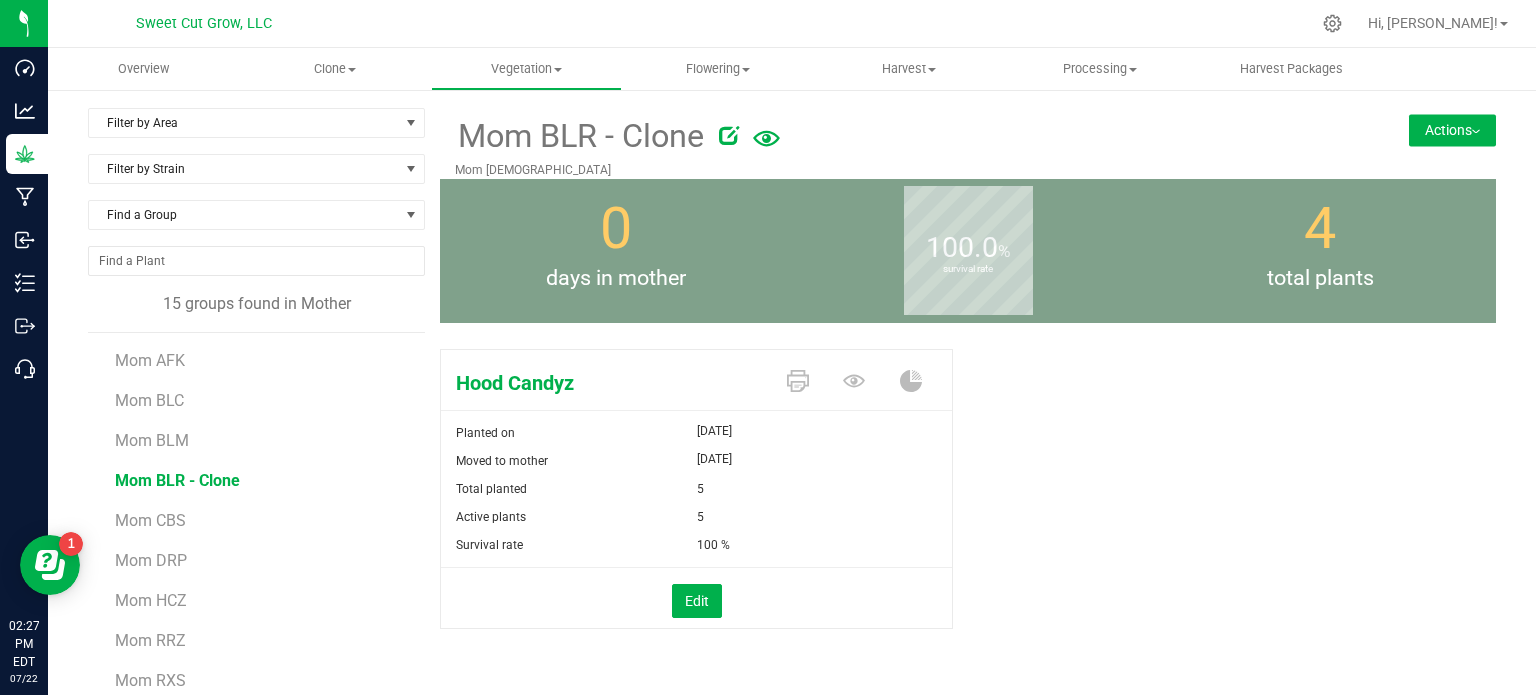click at bounding box center [729, 135] 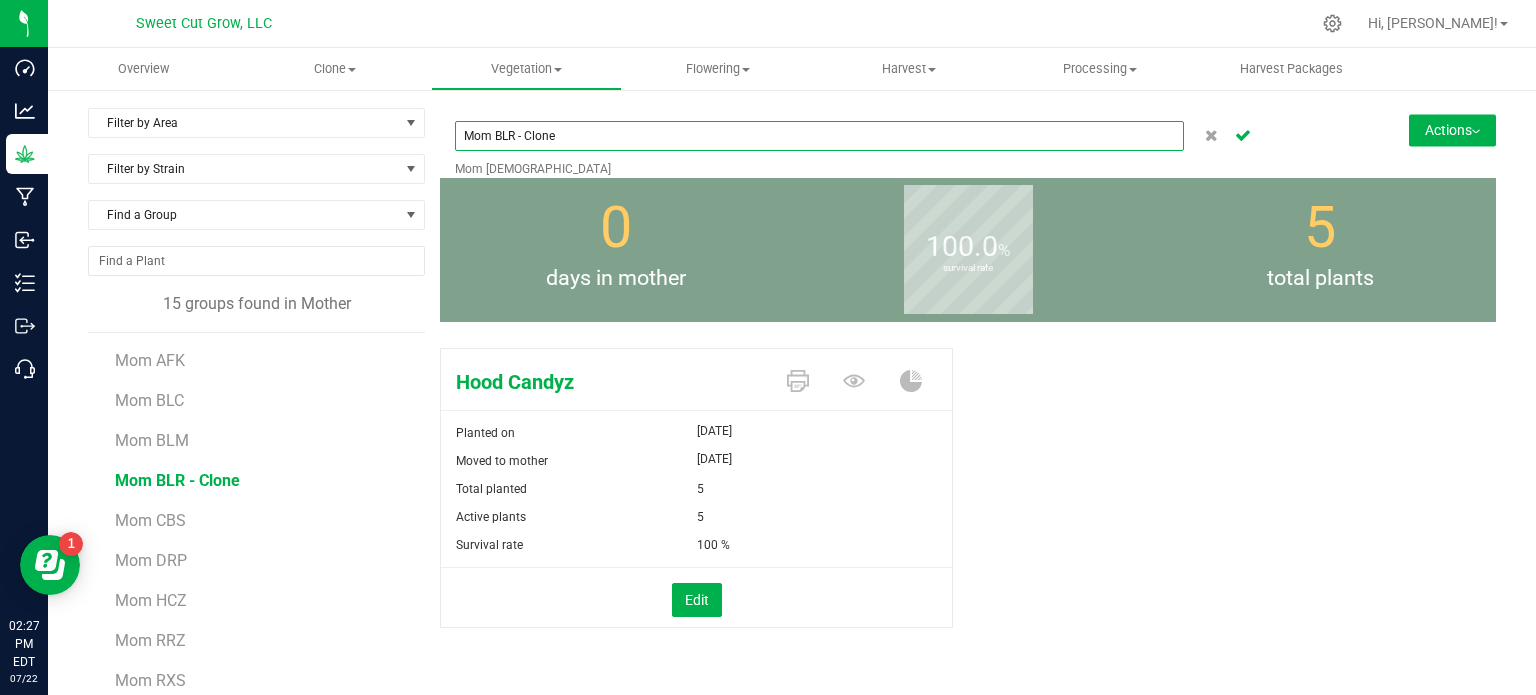 click on "Mom BLR - Clone" at bounding box center (819, 136) 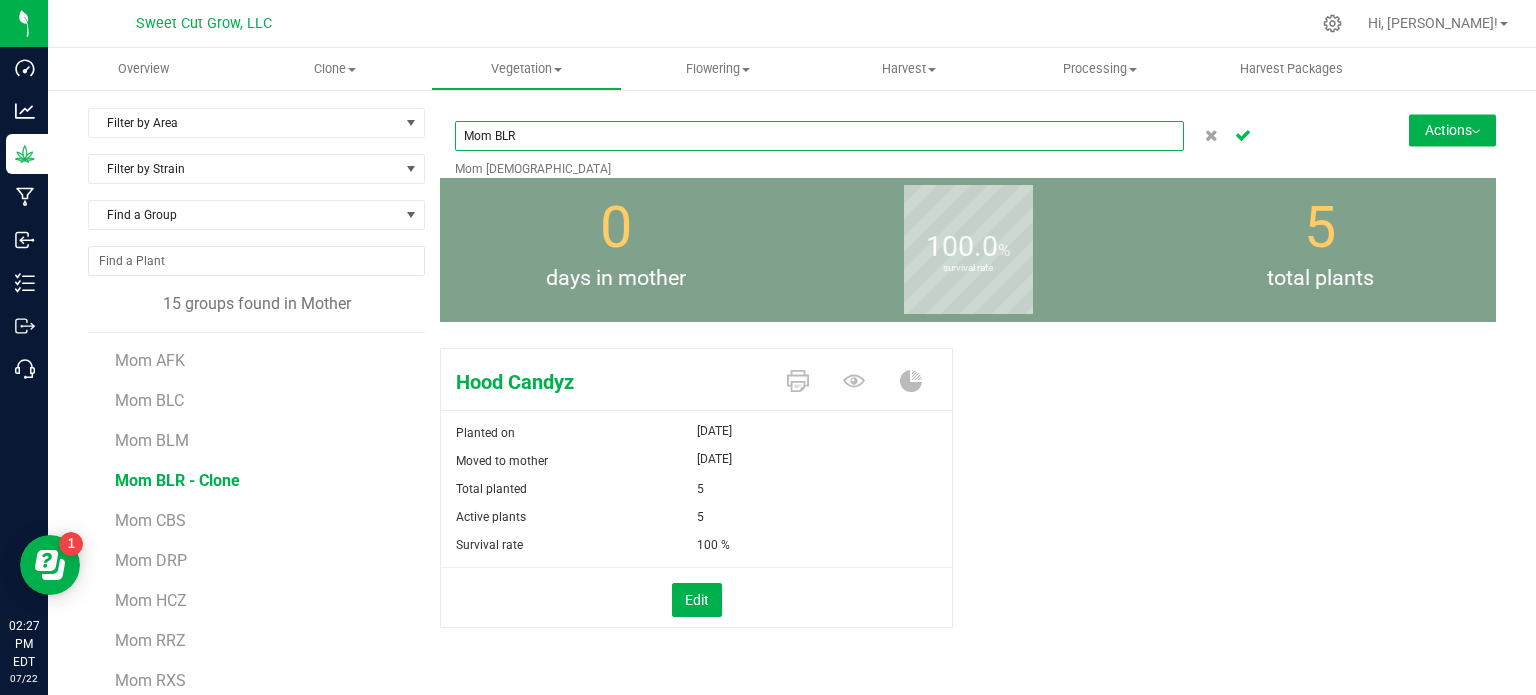type on "Mom BLR" 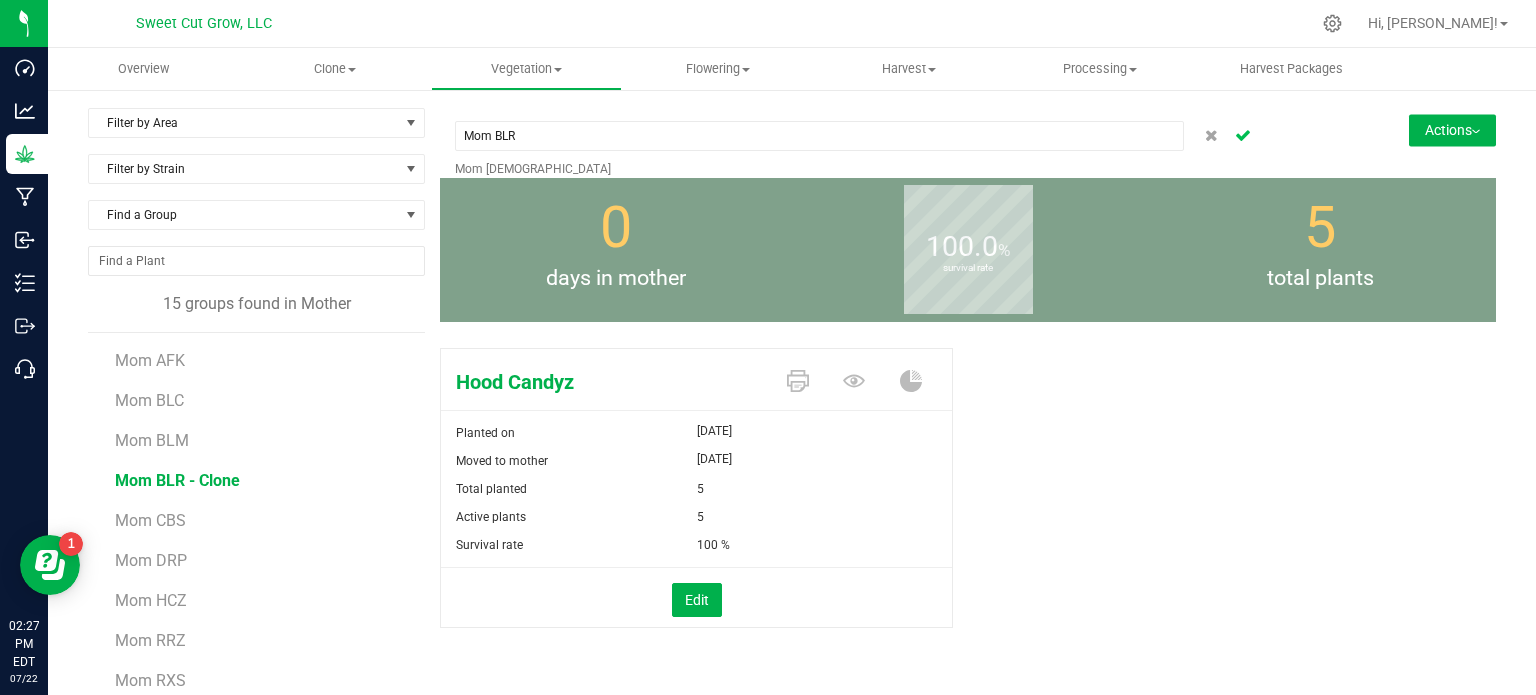click 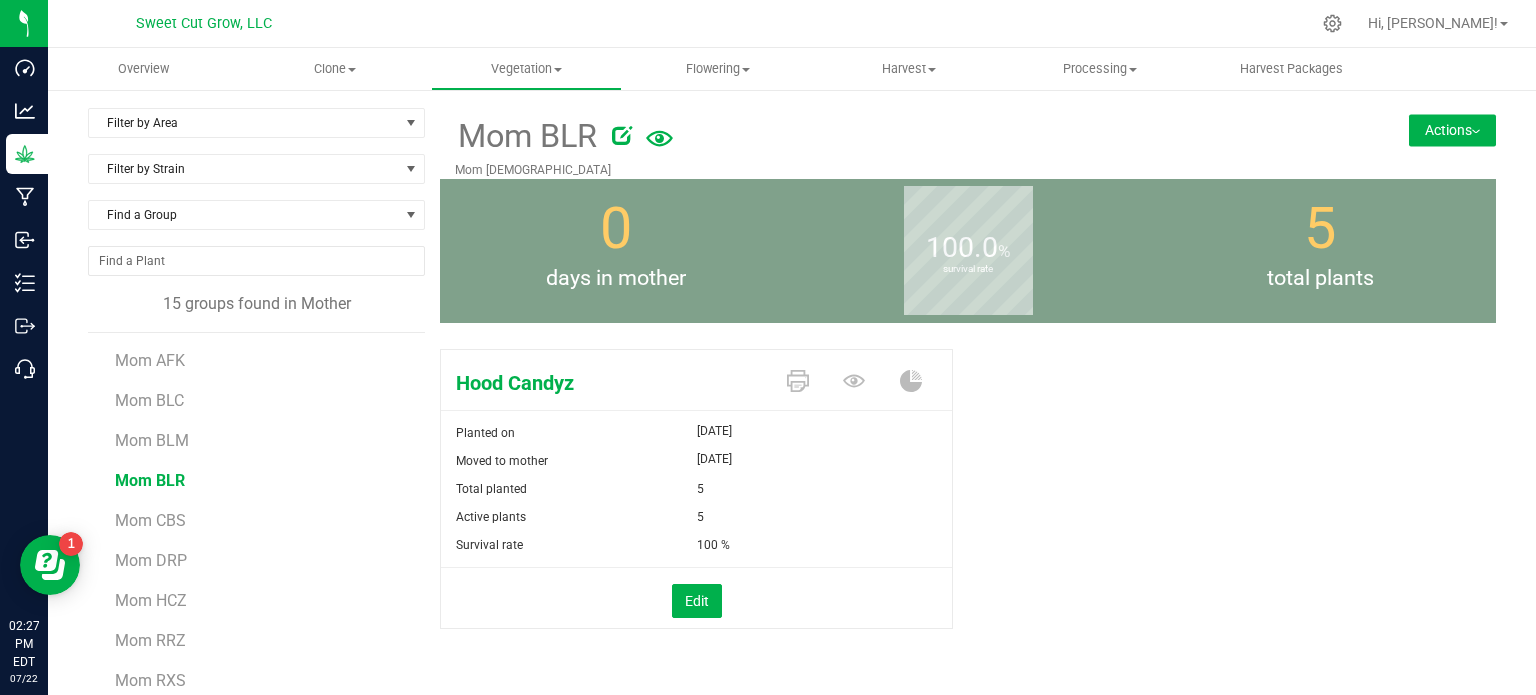 click on "Actions" at bounding box center (1452, 130) 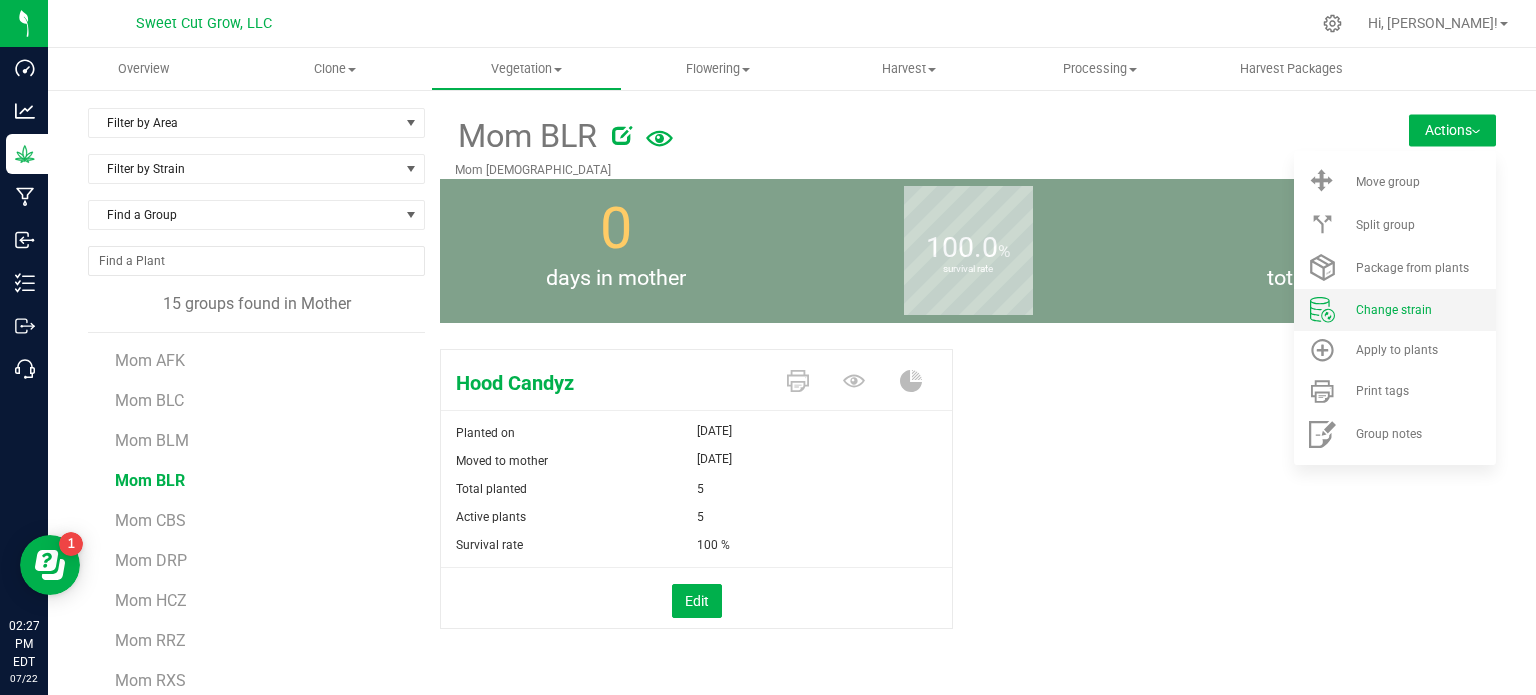 click on "Change strain" at bounding box center (1394, 310) 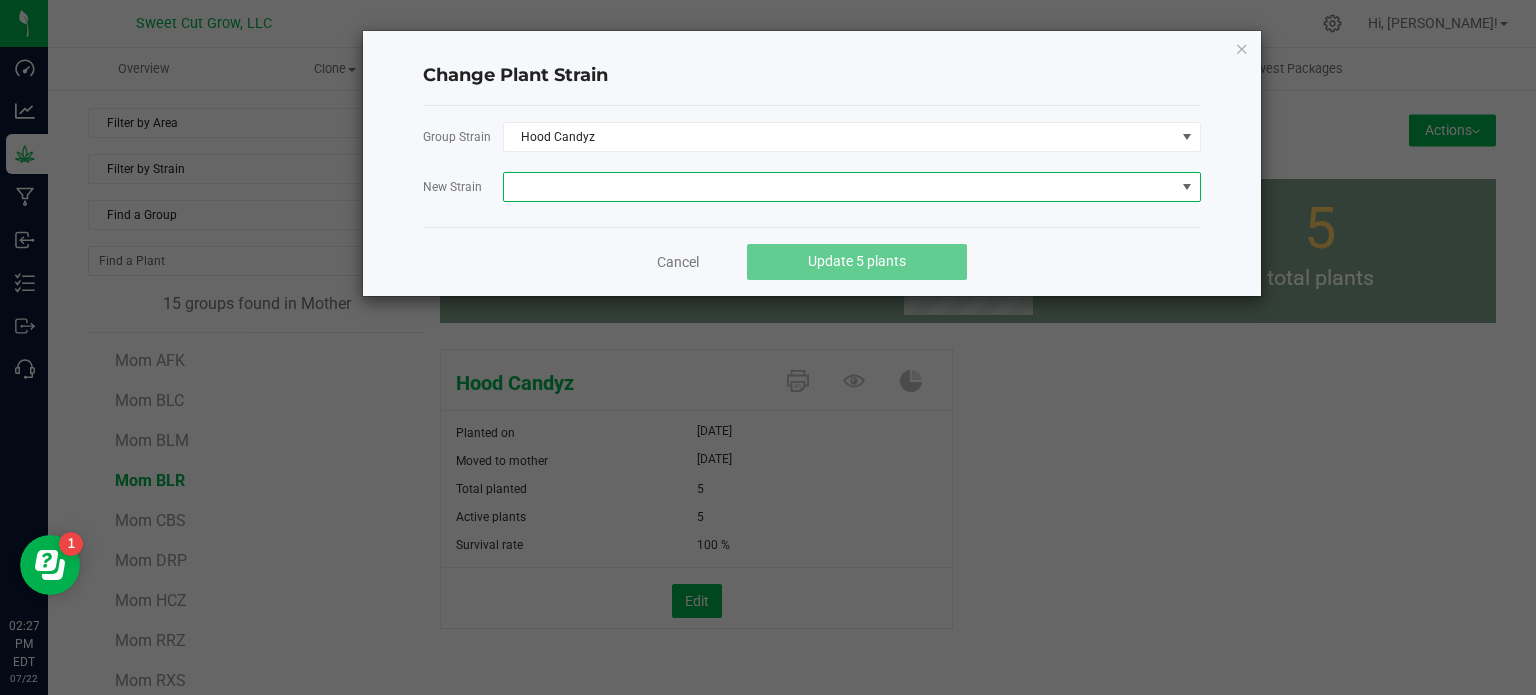 click at bounding box center [839, 187] 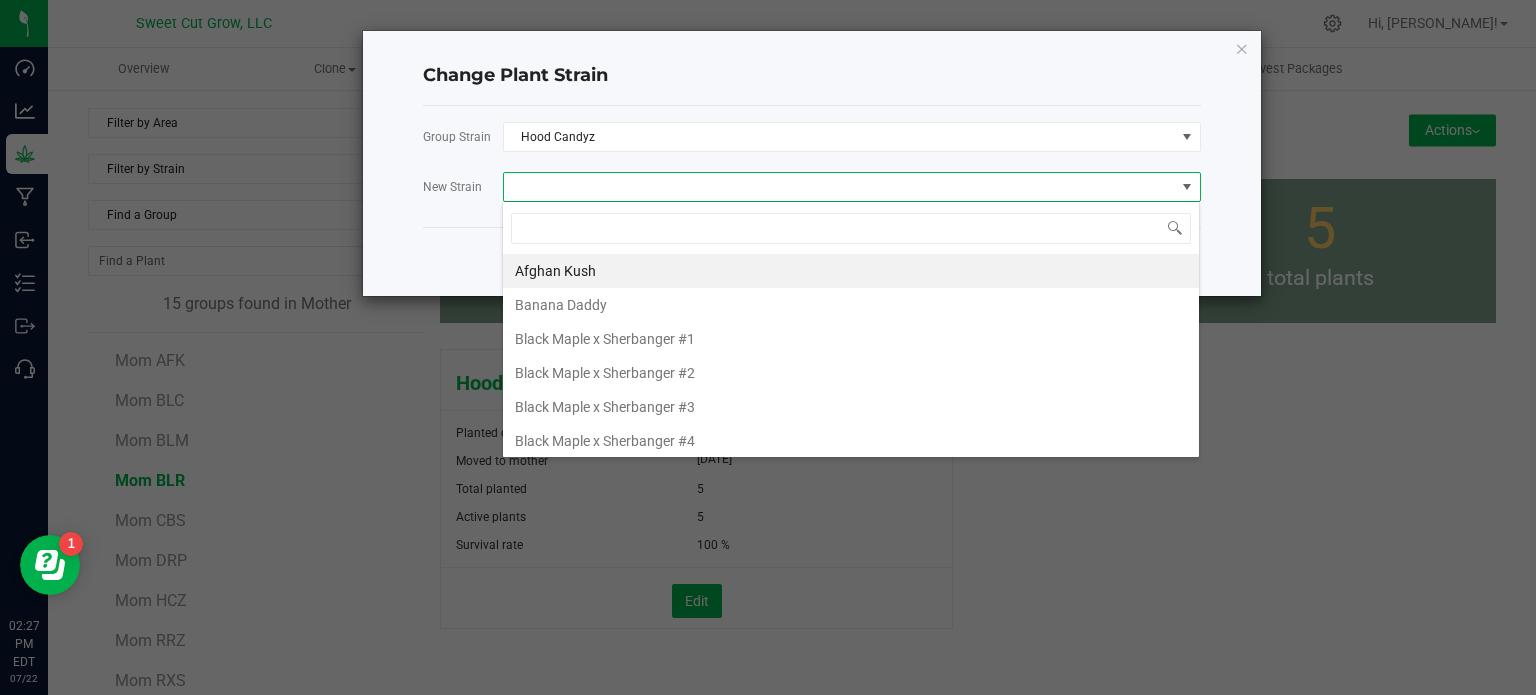 scroll, scrollTop: 99970, scrollLeft: 99301, axis: both 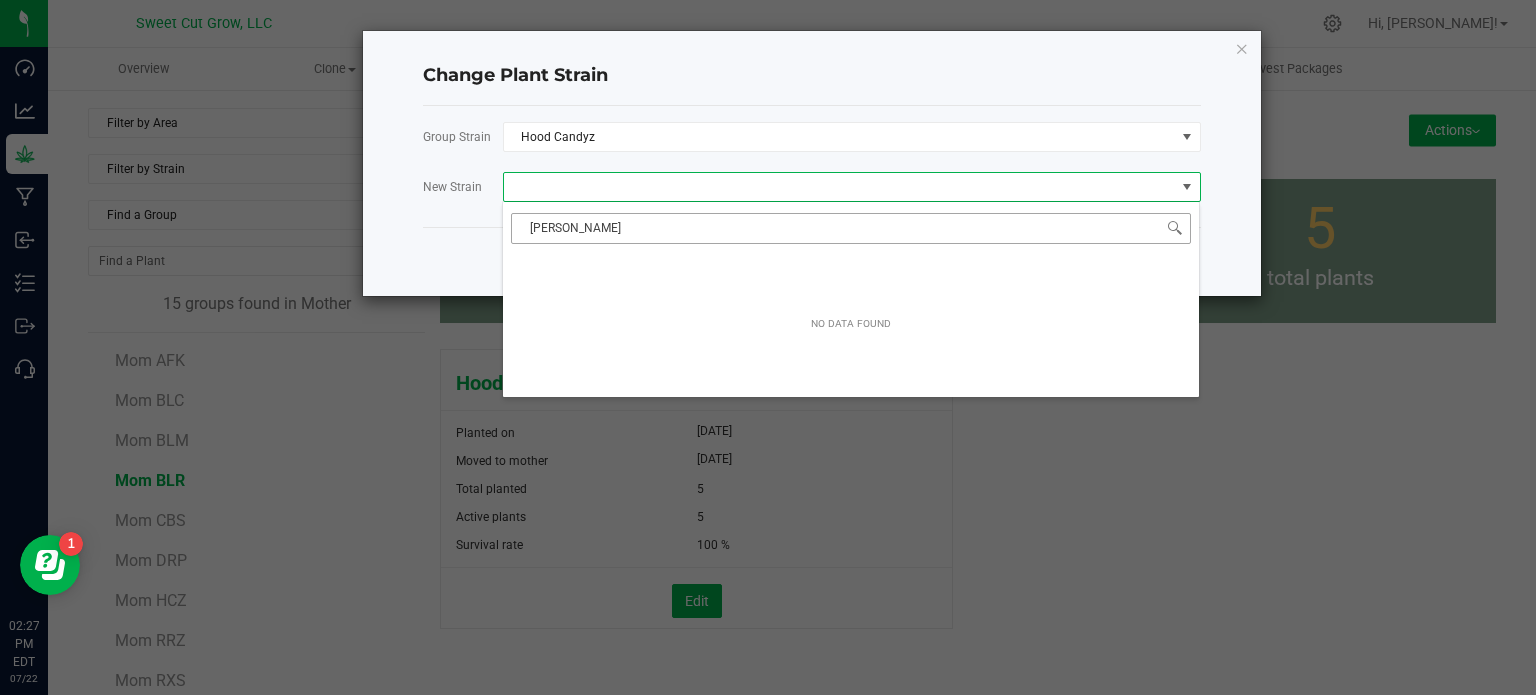 type on "bol" 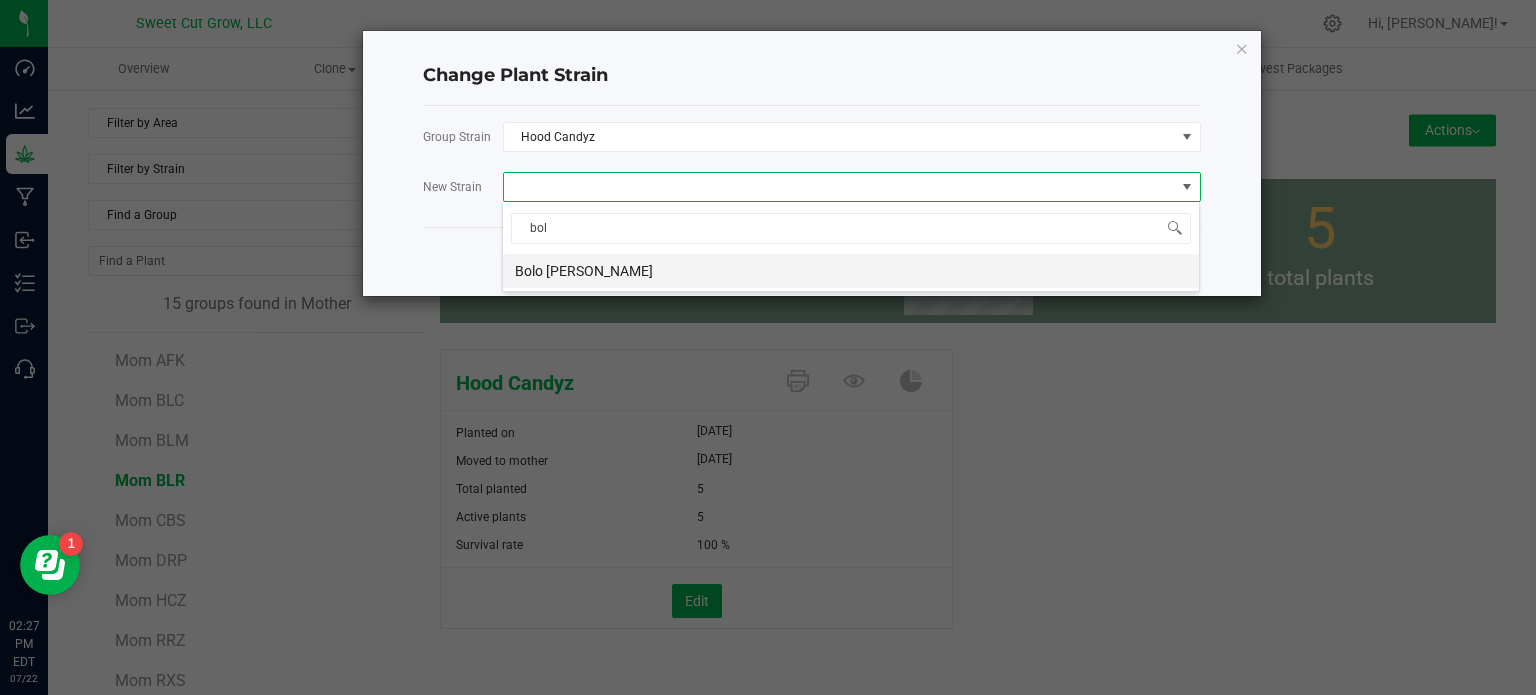 click on "Bolo [PERSON_NAME]" at bounding box center [851, 271] 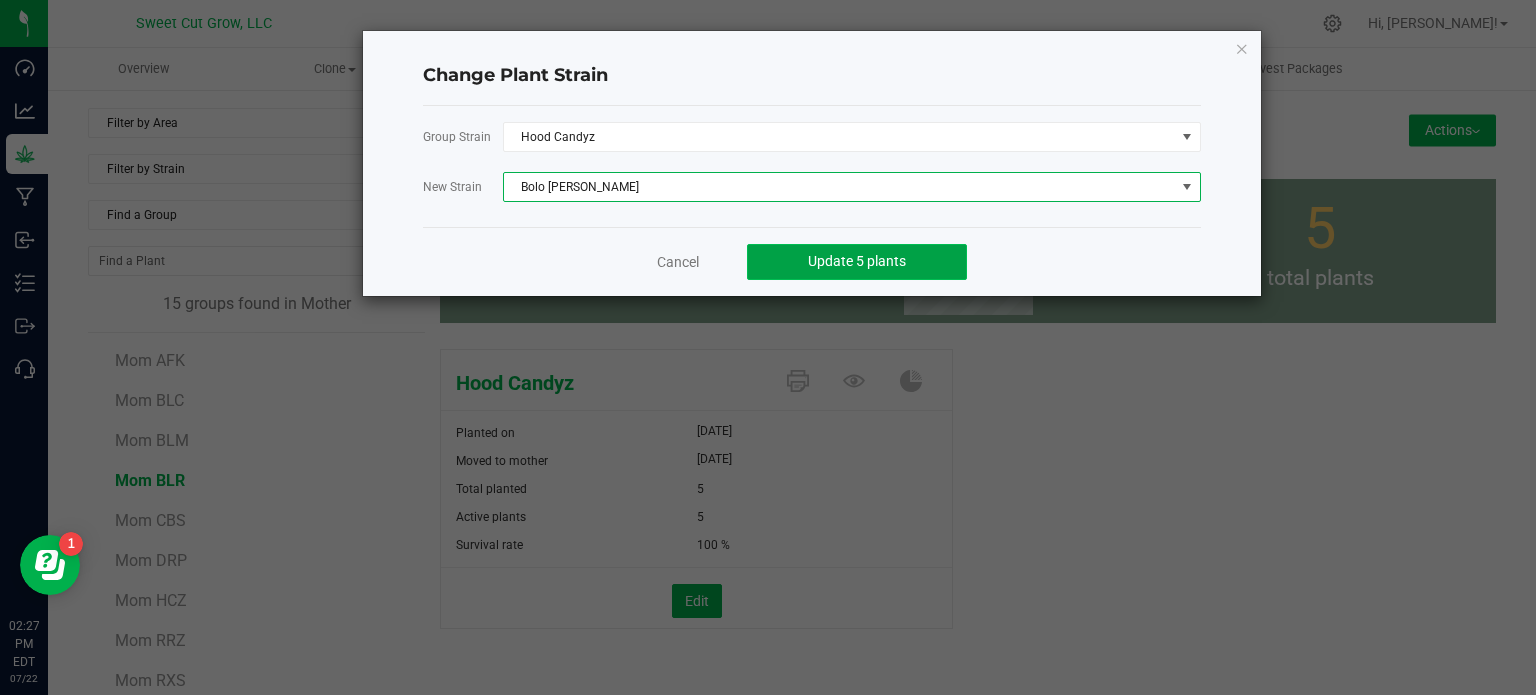 click on "Update 5 plants" 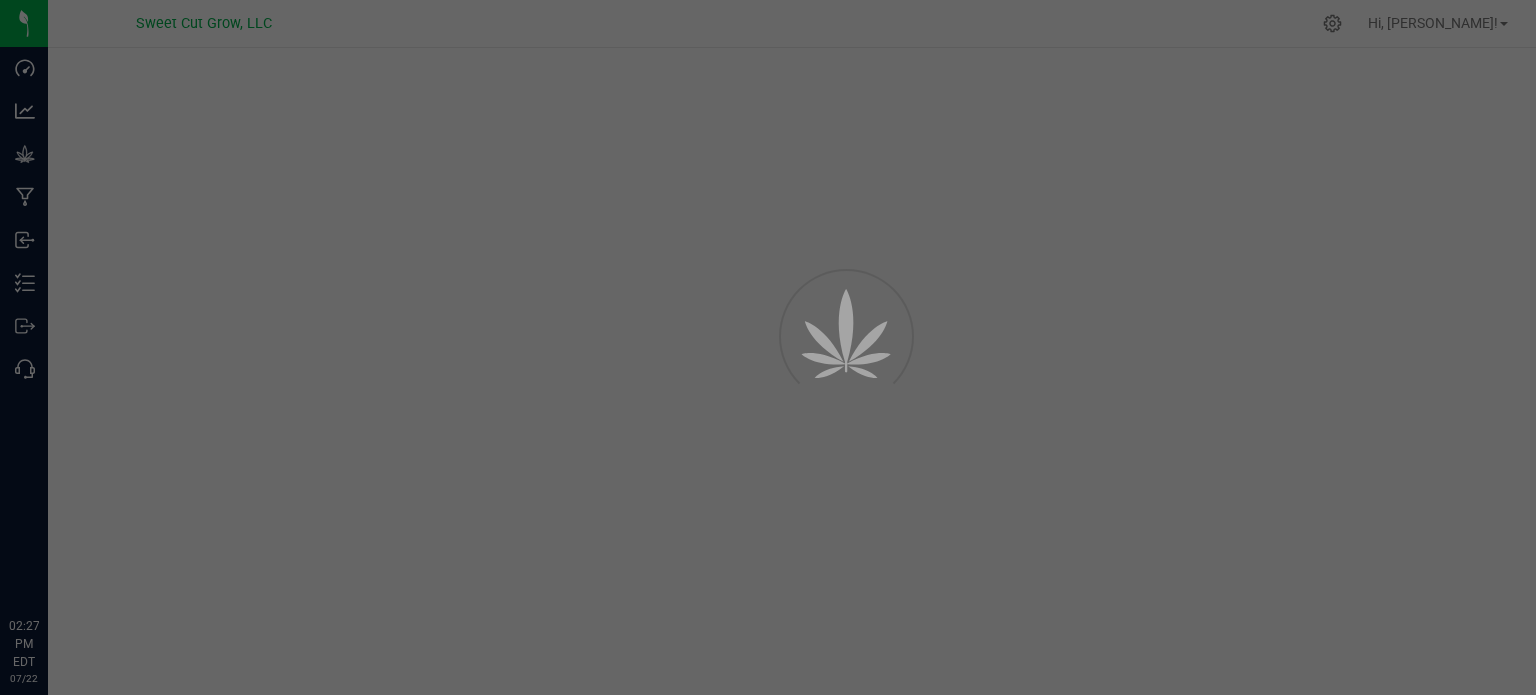 scroll, scrollTop: 0, scrollLeft: 0, axis: both 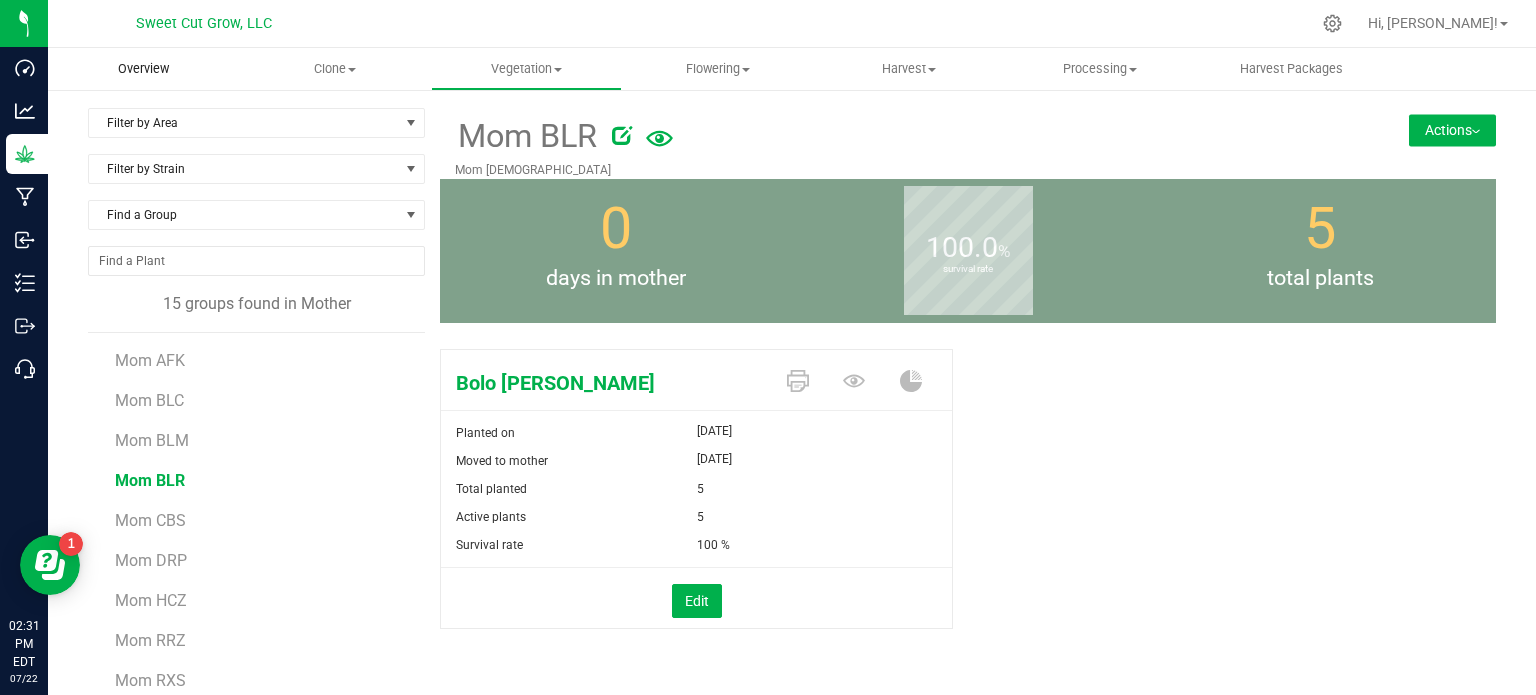 click on "Overview" at bounding box center [143, 69] 